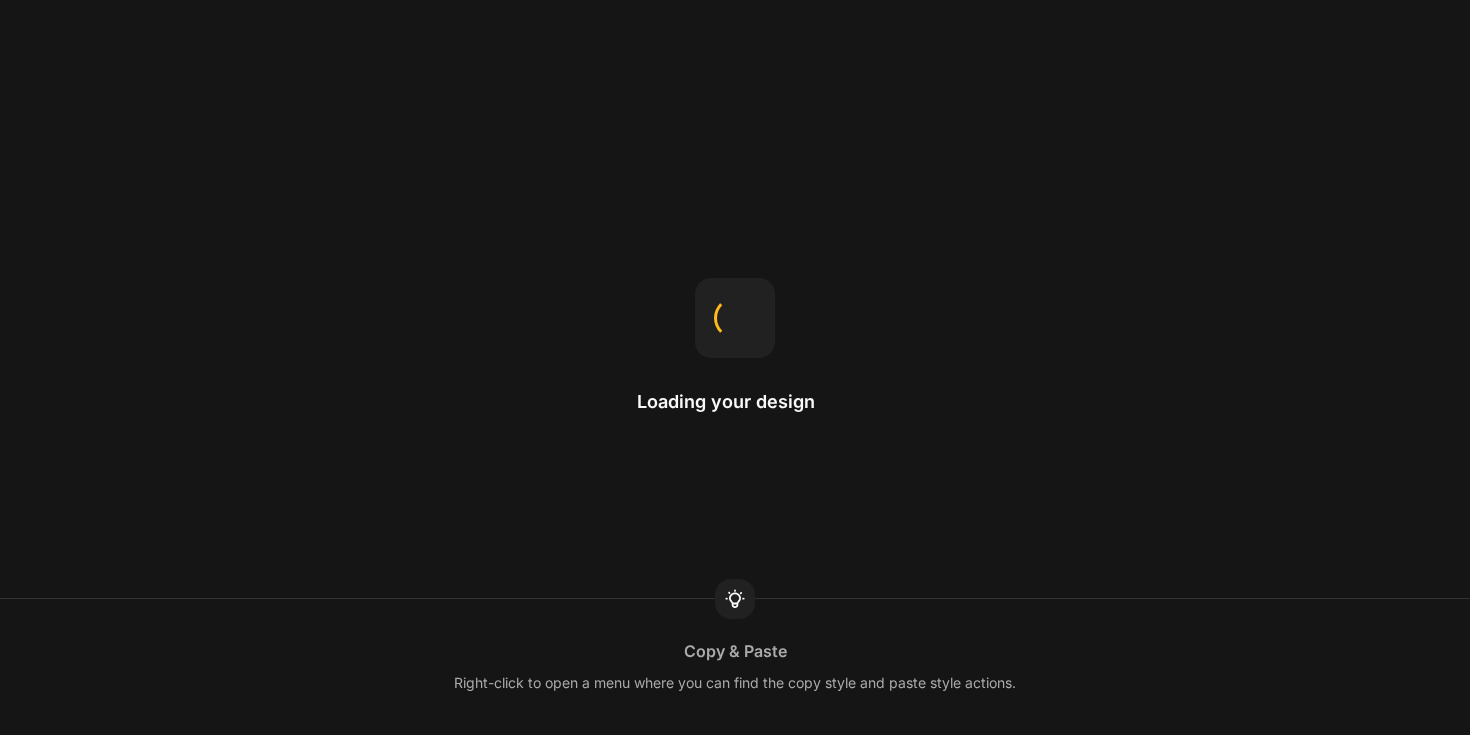 scroll, scrollTop: 0, scrollLeft: 0, axis: both 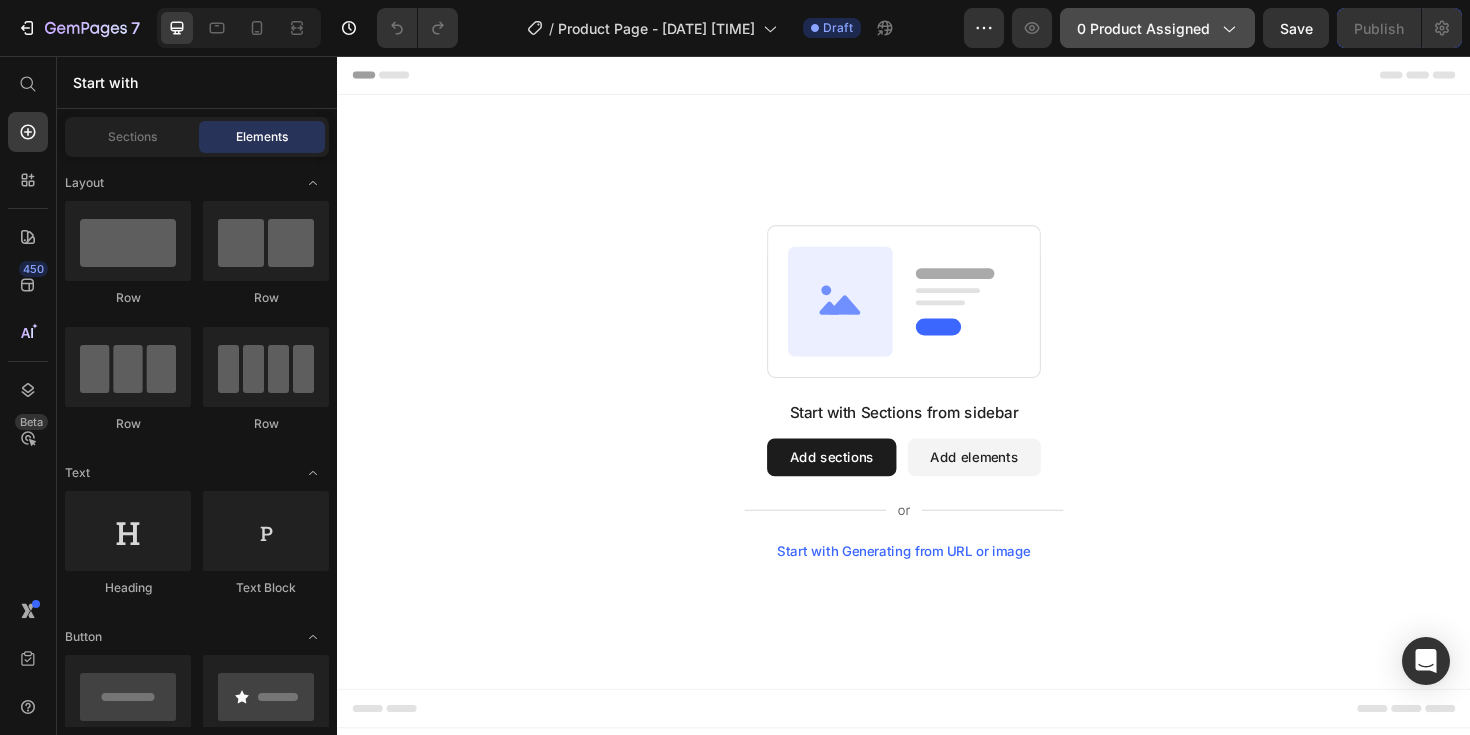 click on "0 product assigned" 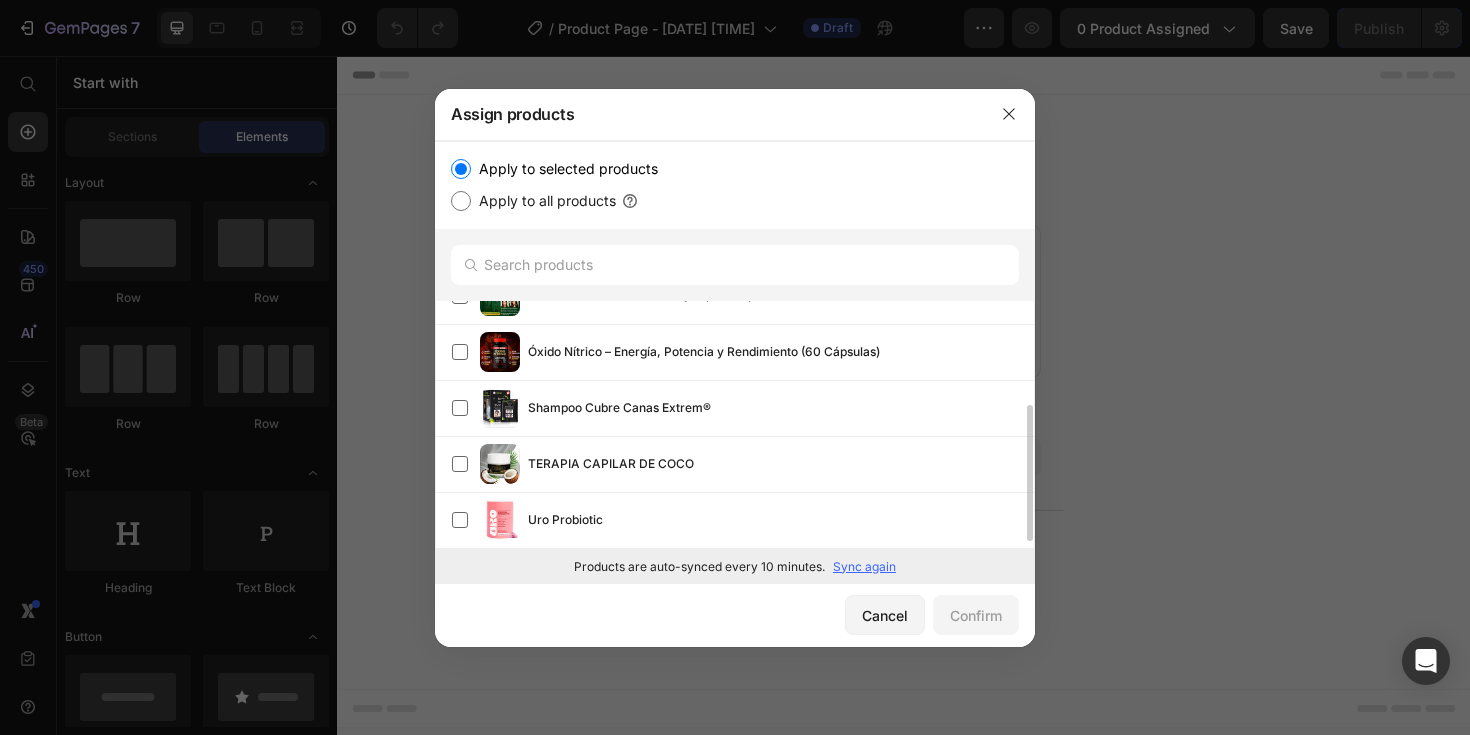 scroll, scrollTop: 0, scrollLeft: 0, axis: both 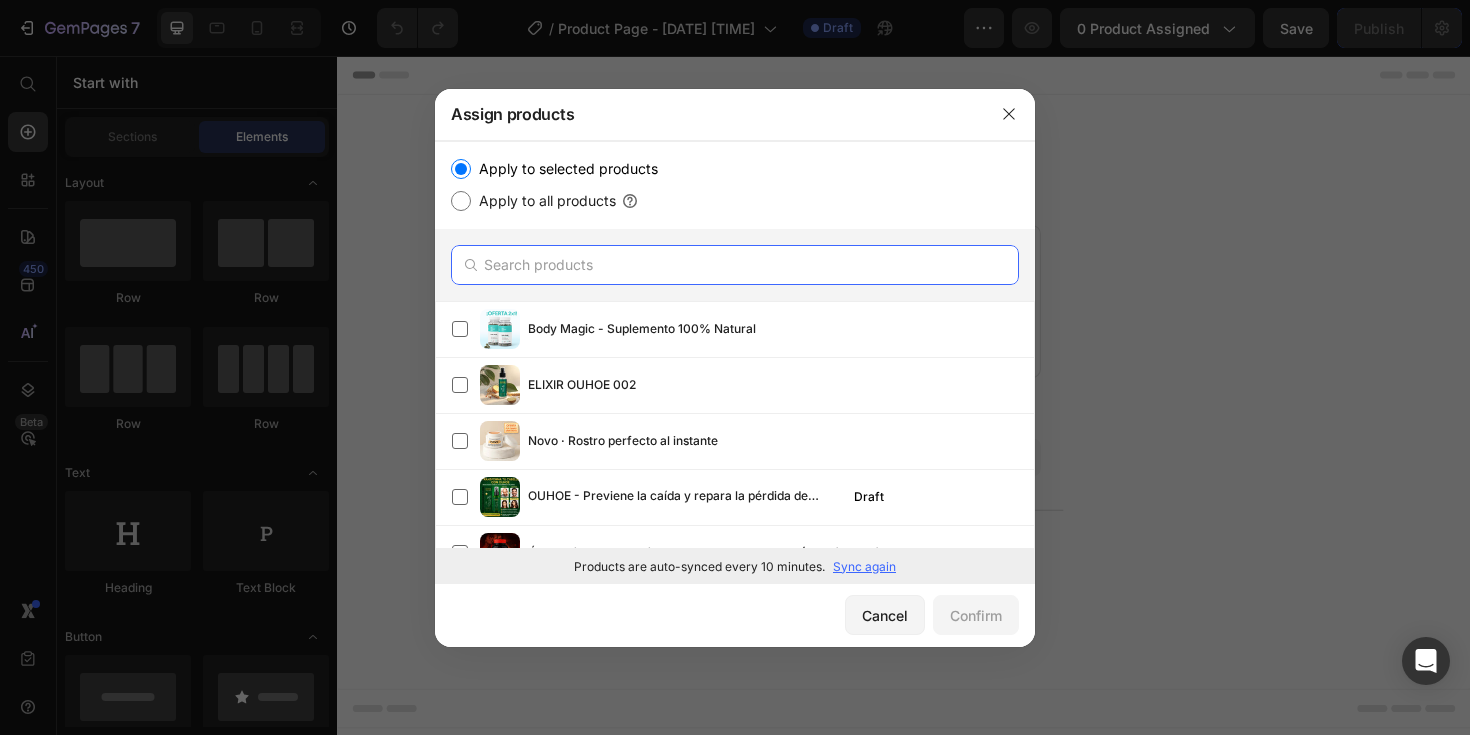 click at bounding box center (735, 265) 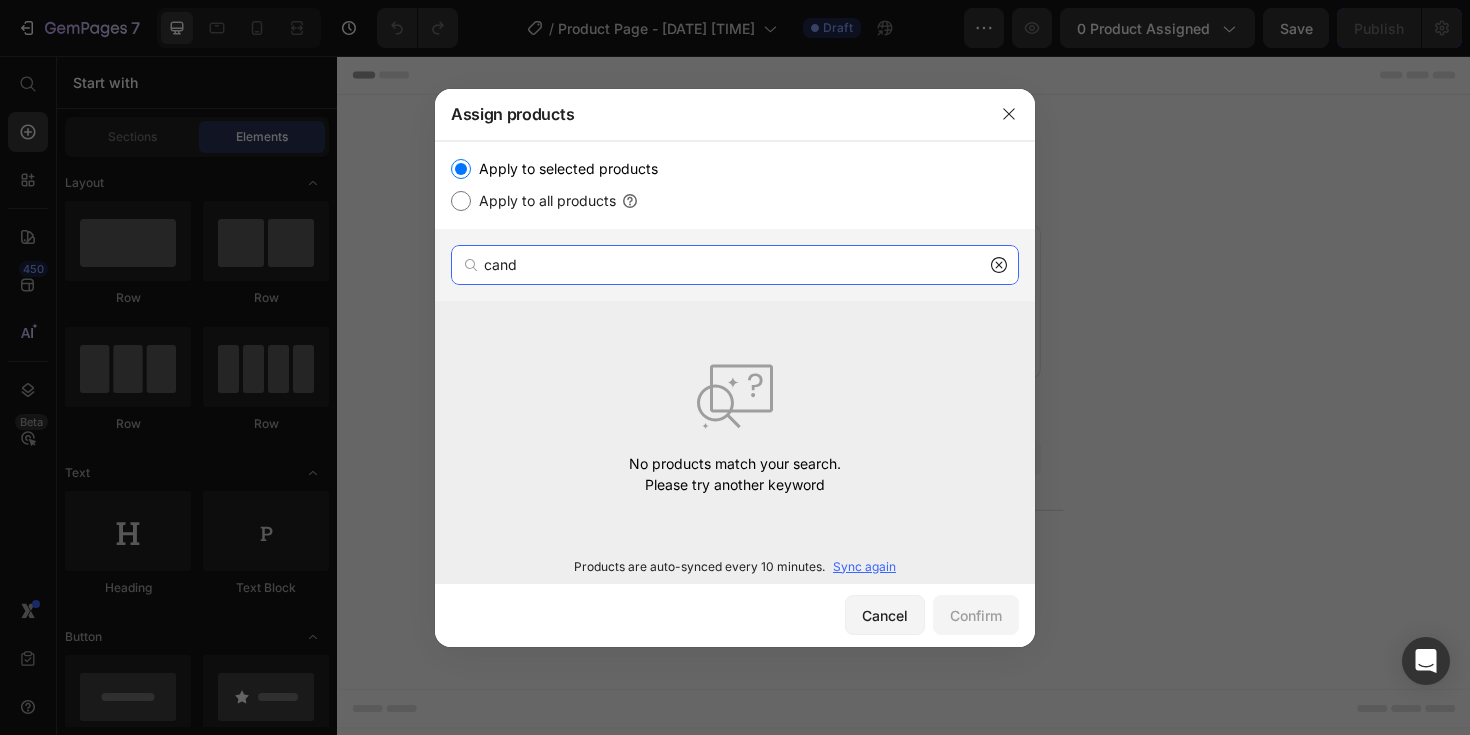 type on "cand" 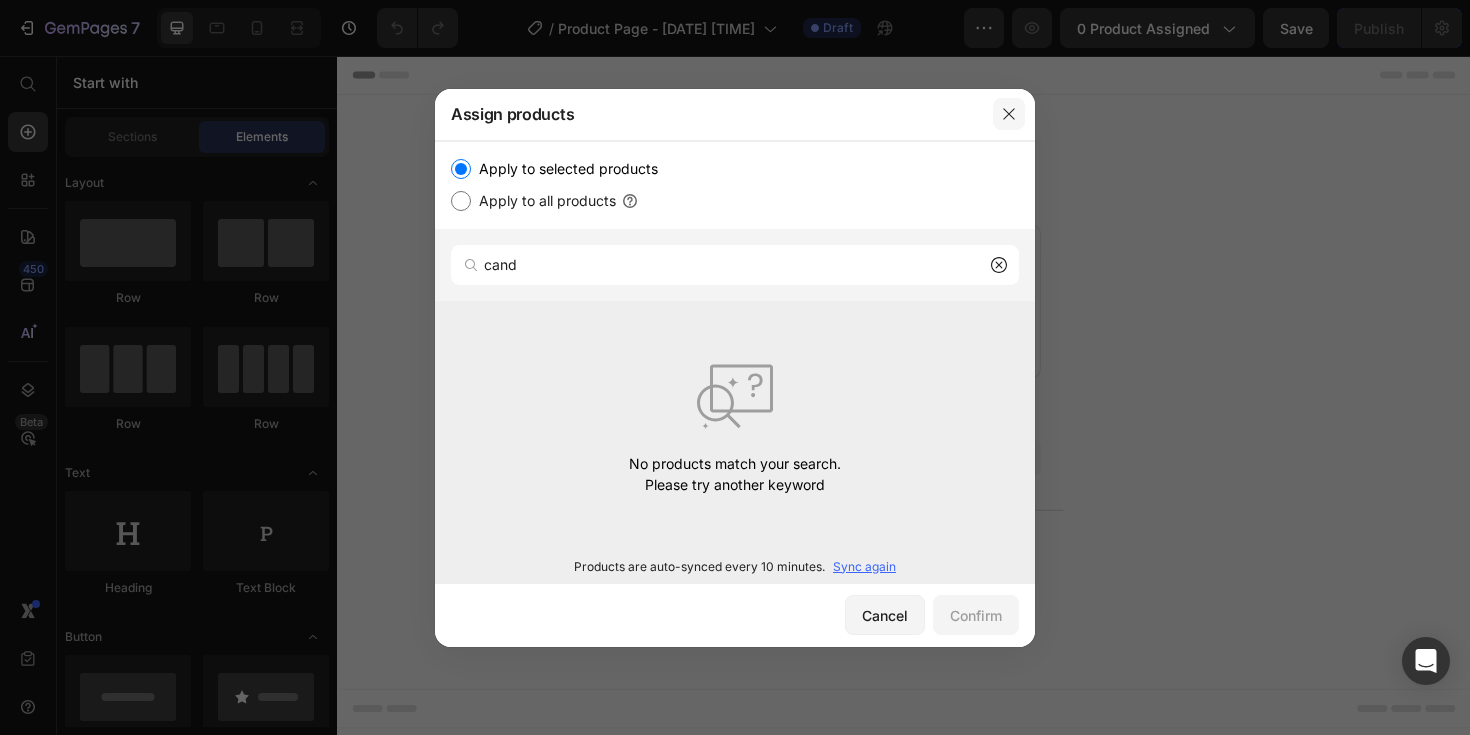 click 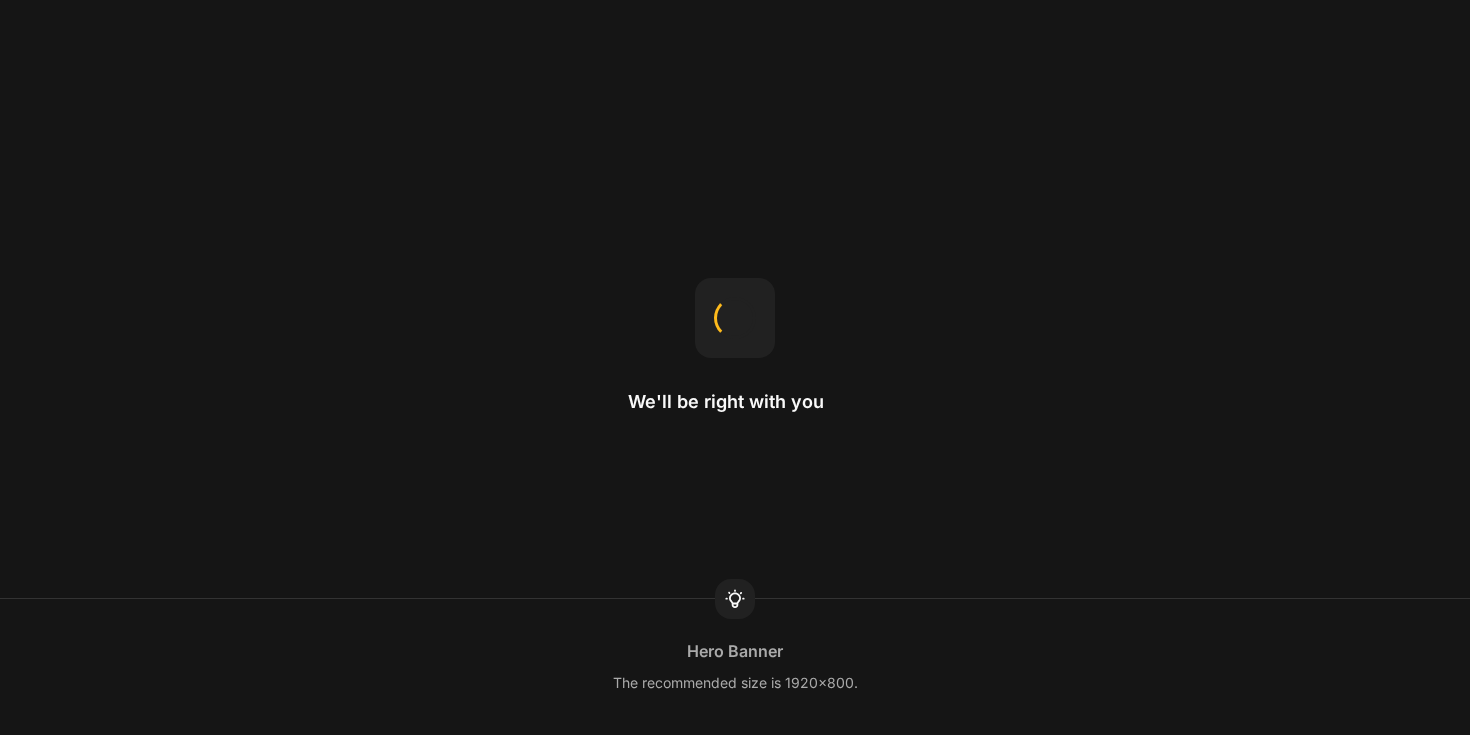 scroll, scrollTop: 0, scrollLeft: 0, axis: both 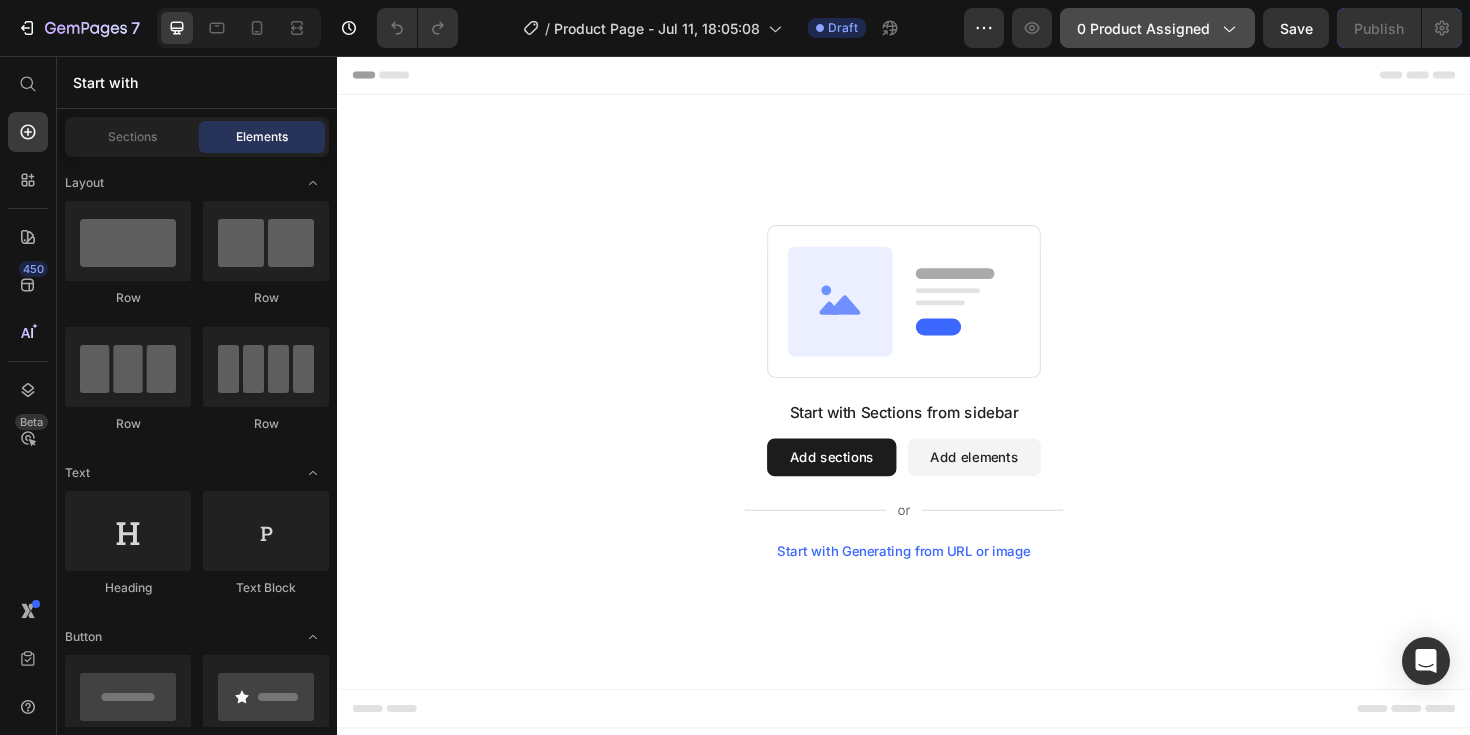click on "0 product assigned" at bounding box center [1157, 28] 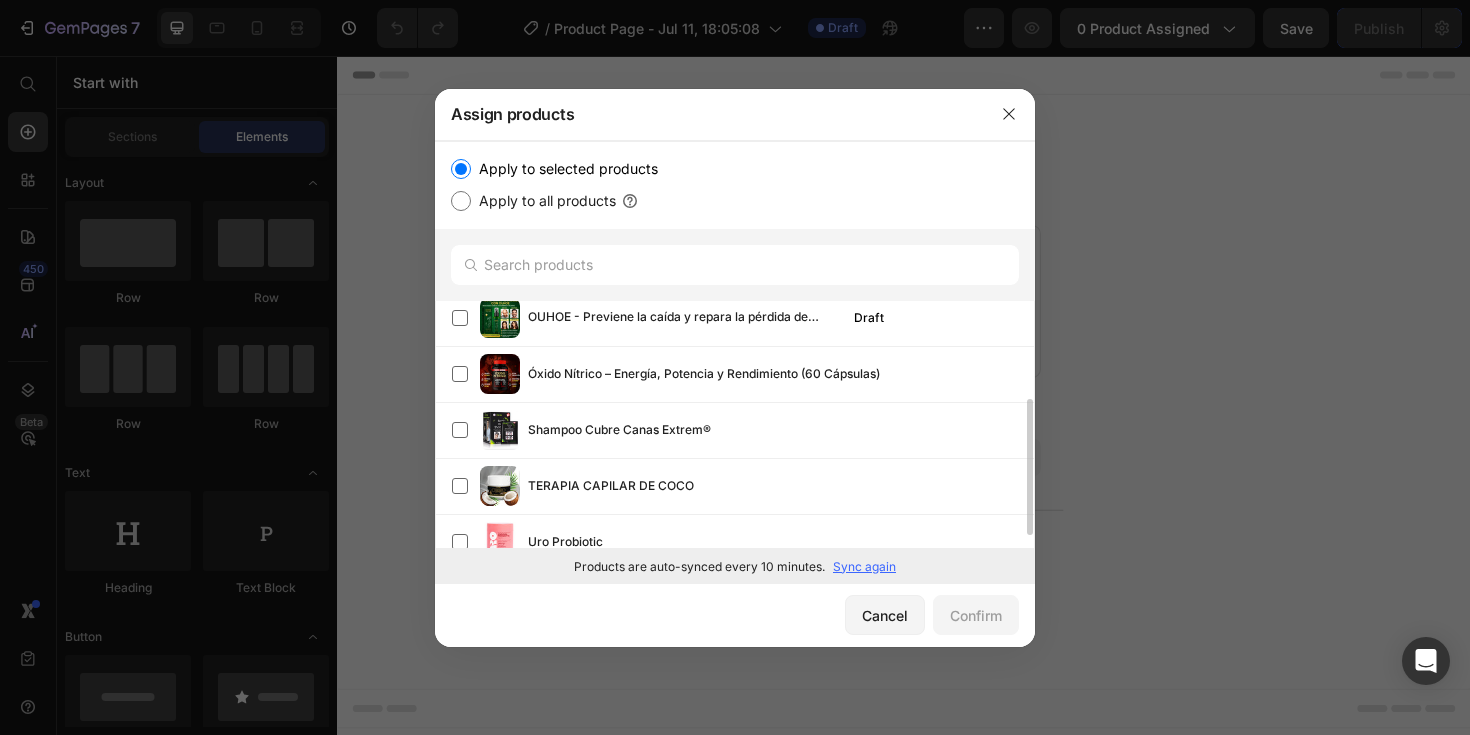 scroll, scrollTop: 201, scrollLeft: 0, axis: vertical 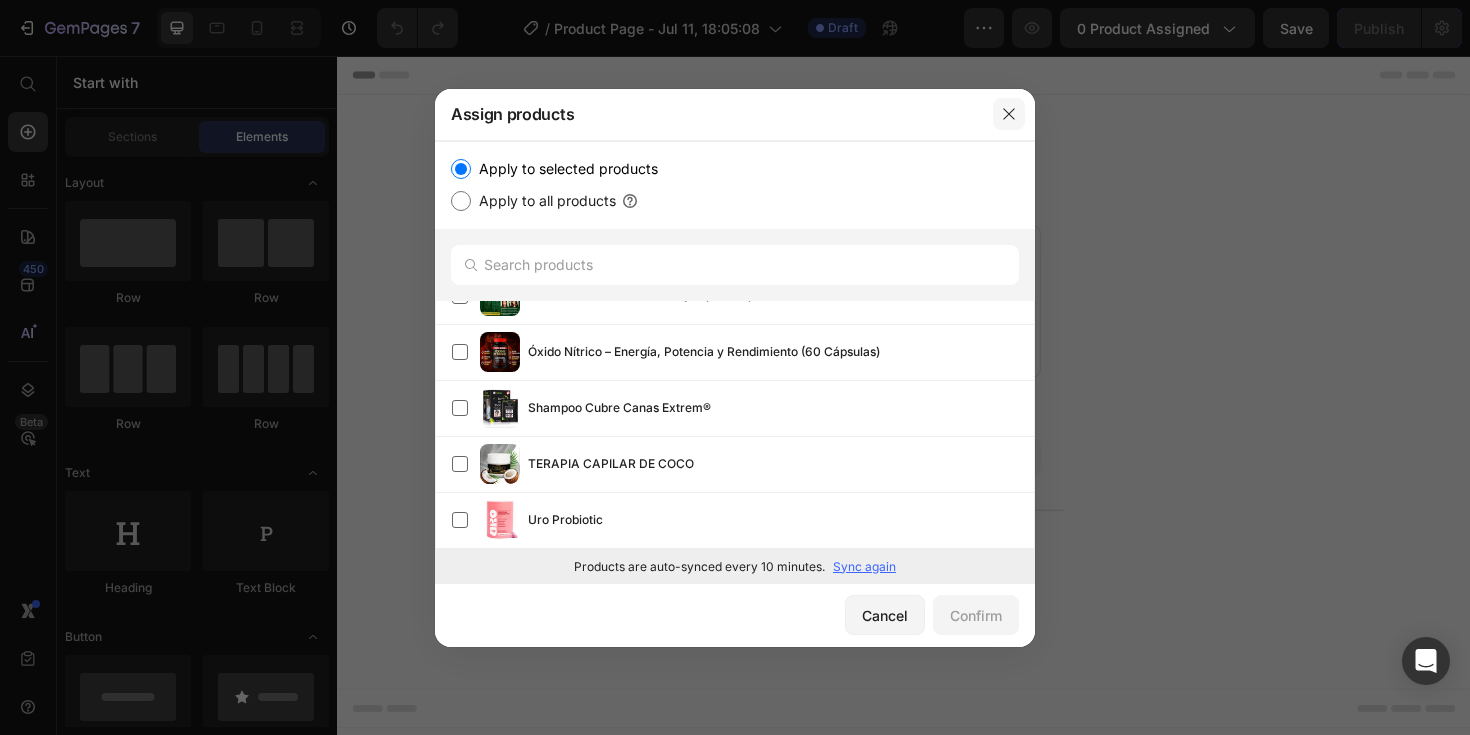 click 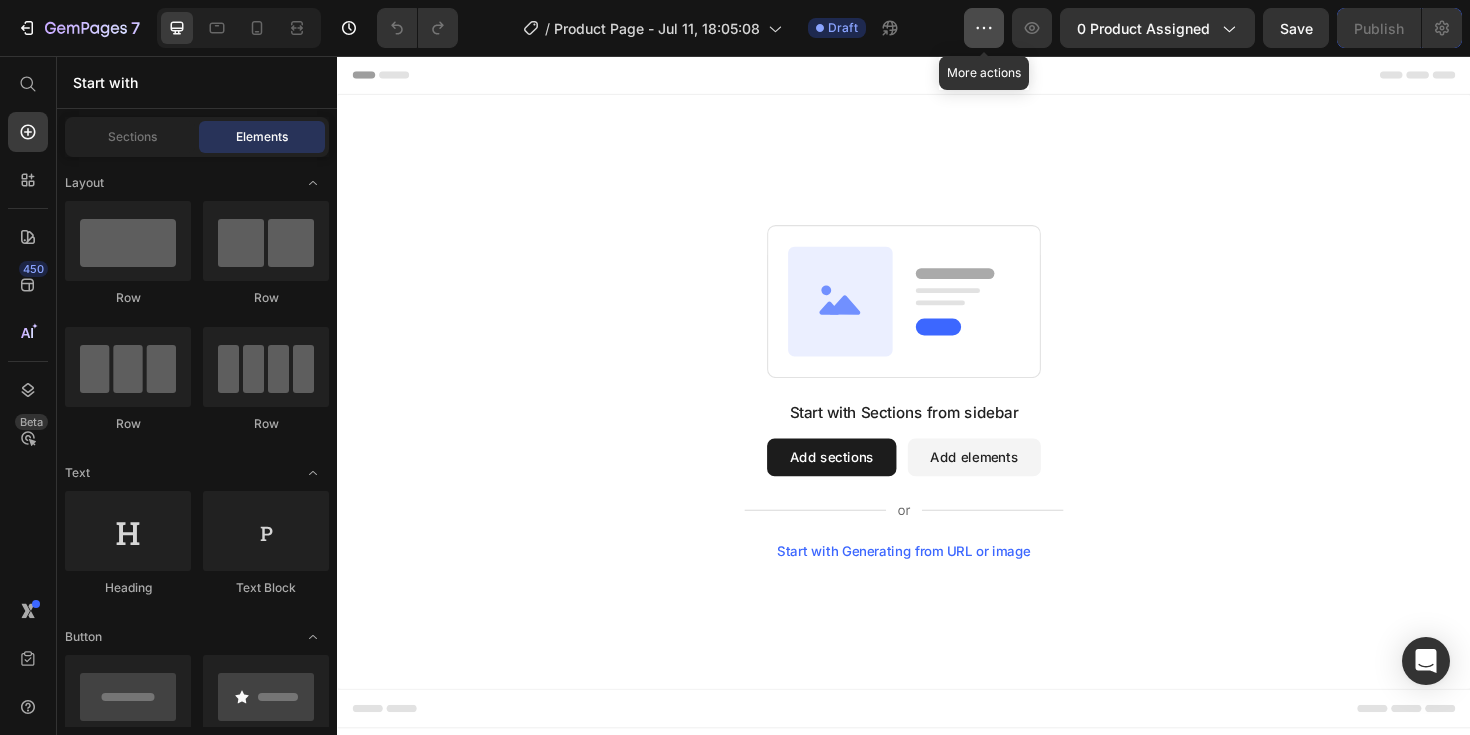 click 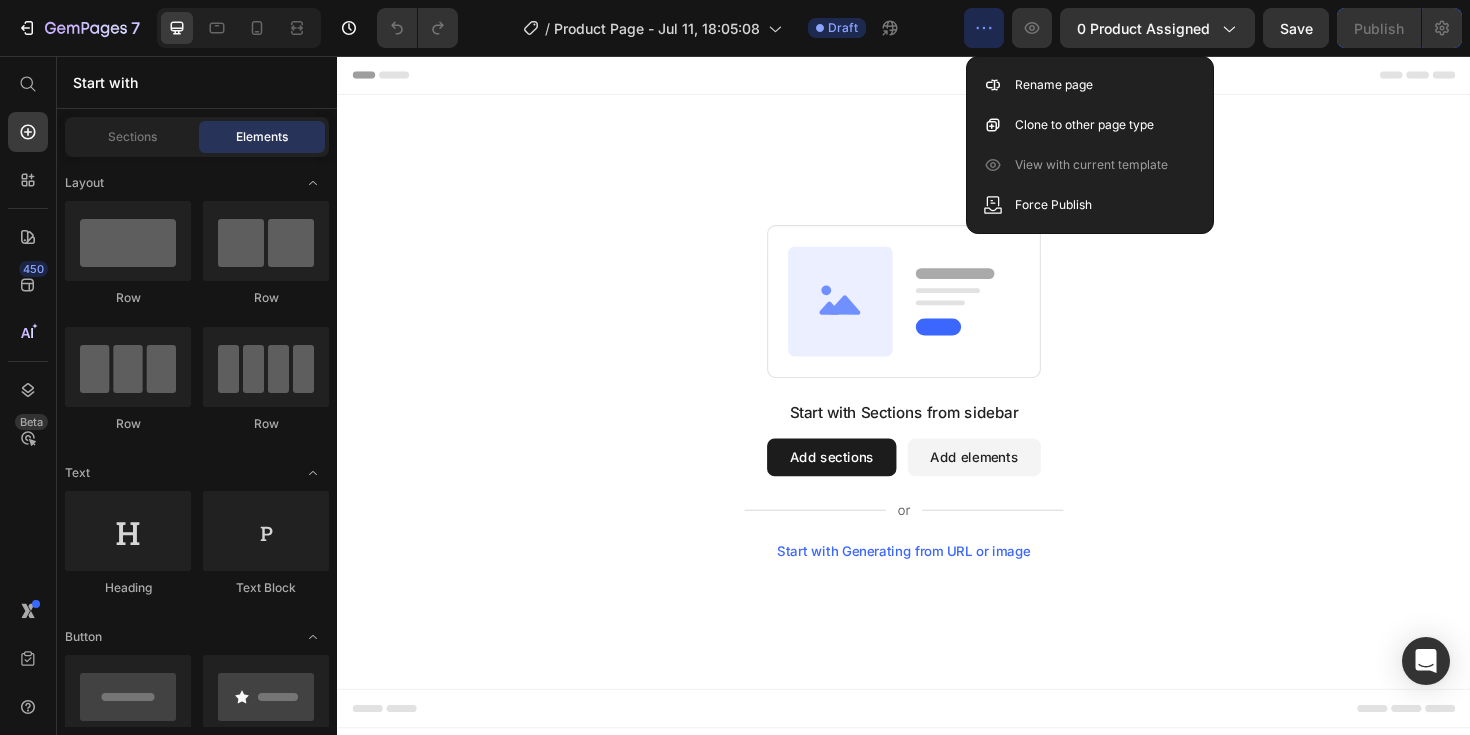 click on "Start with Sections from sidebar Add sections Add elements Start with Generating from URL or image" at bounding box center [937, 411] 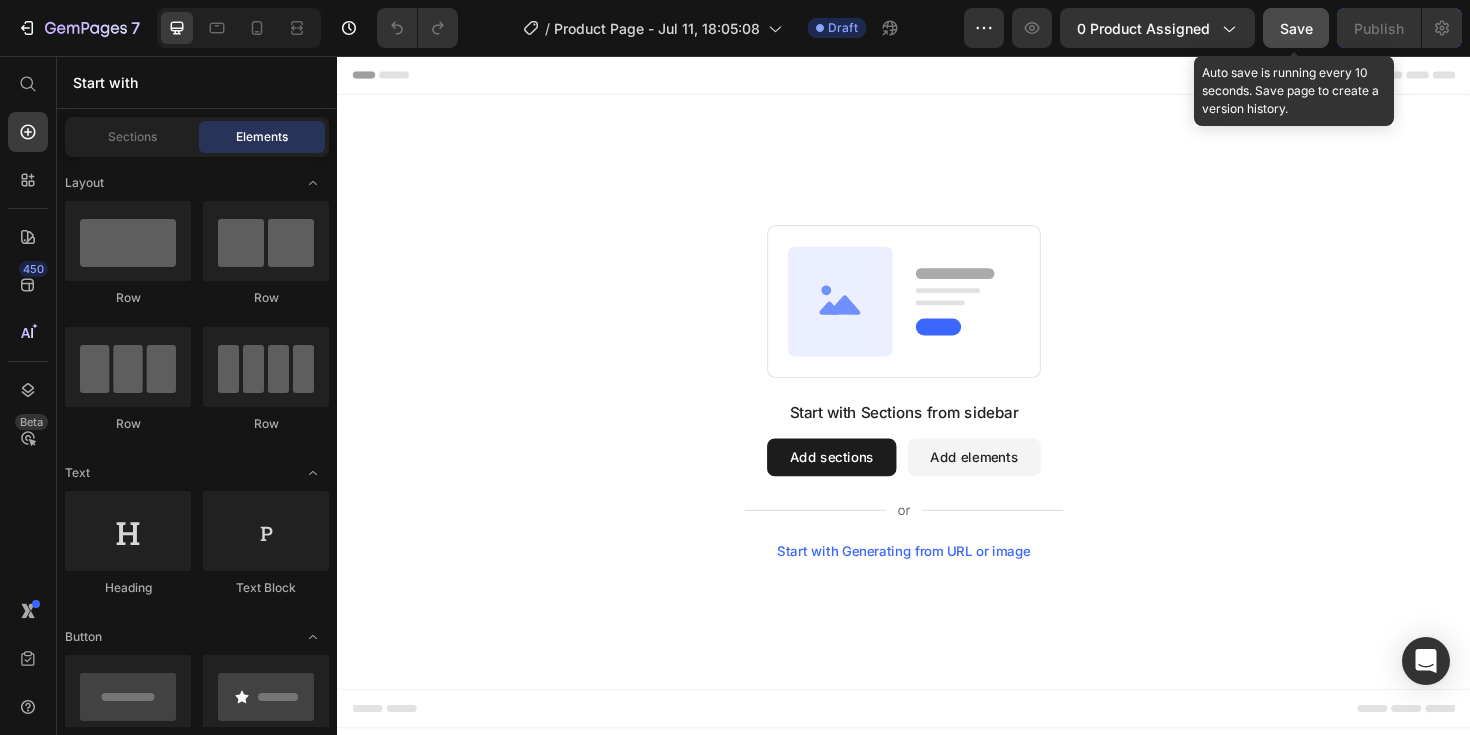 click on "Save" 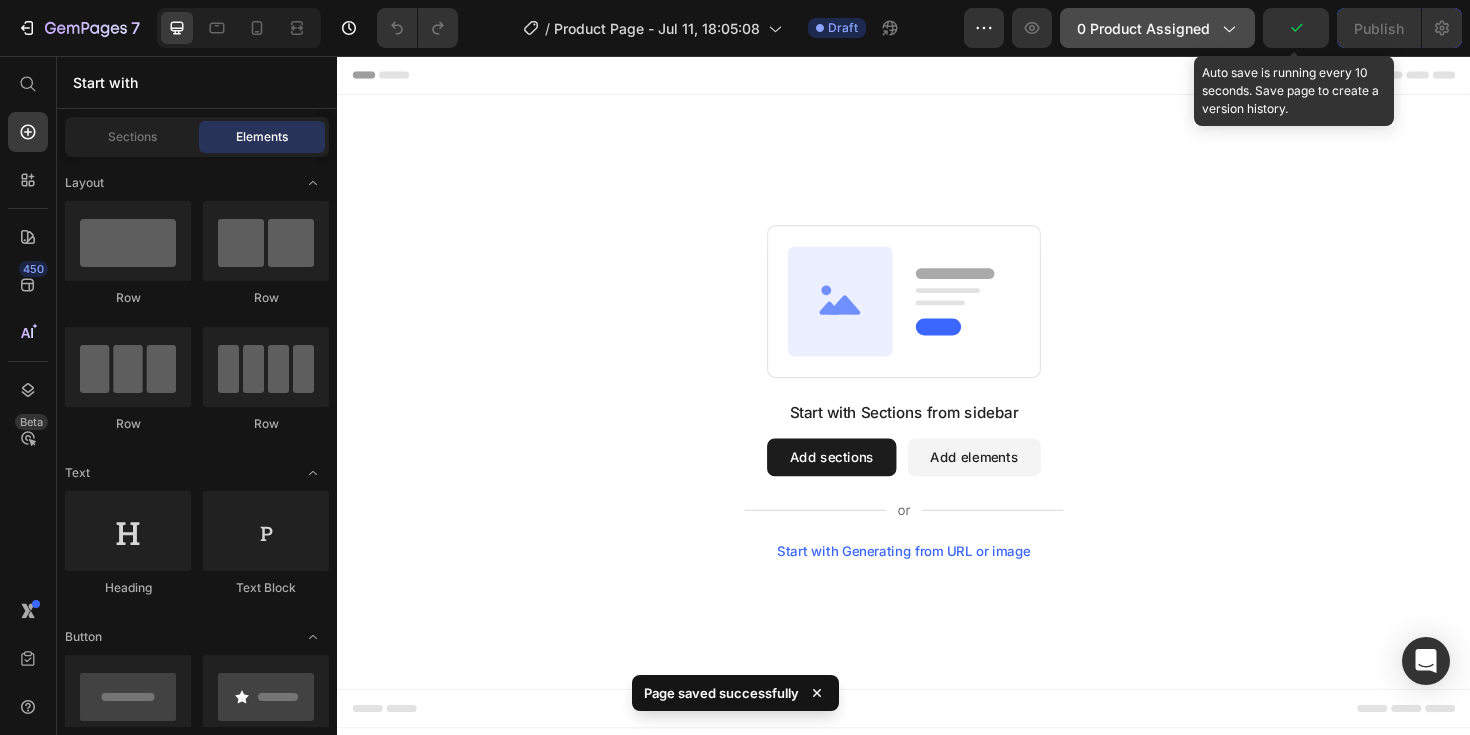 click 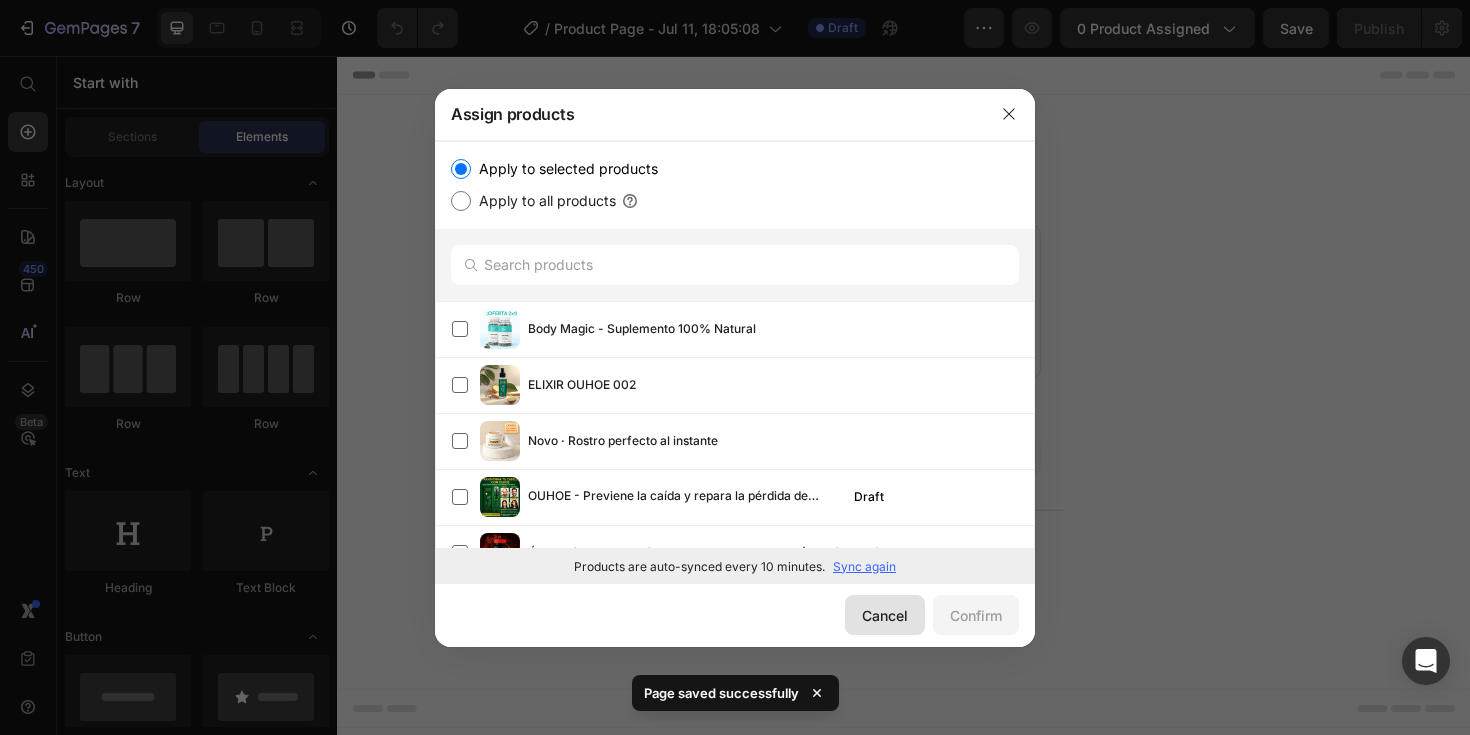 click on "Cancel" at bounding box center [885, 615] 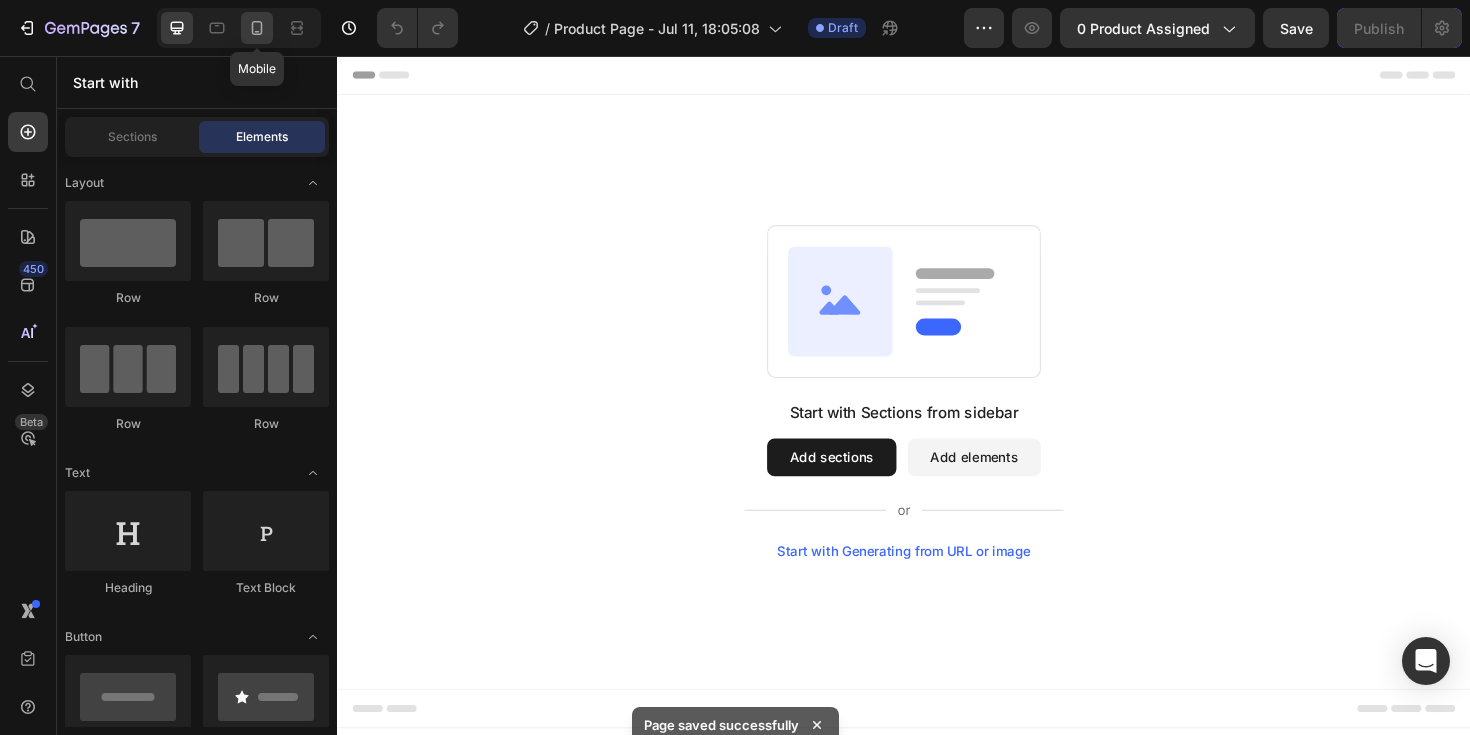 click 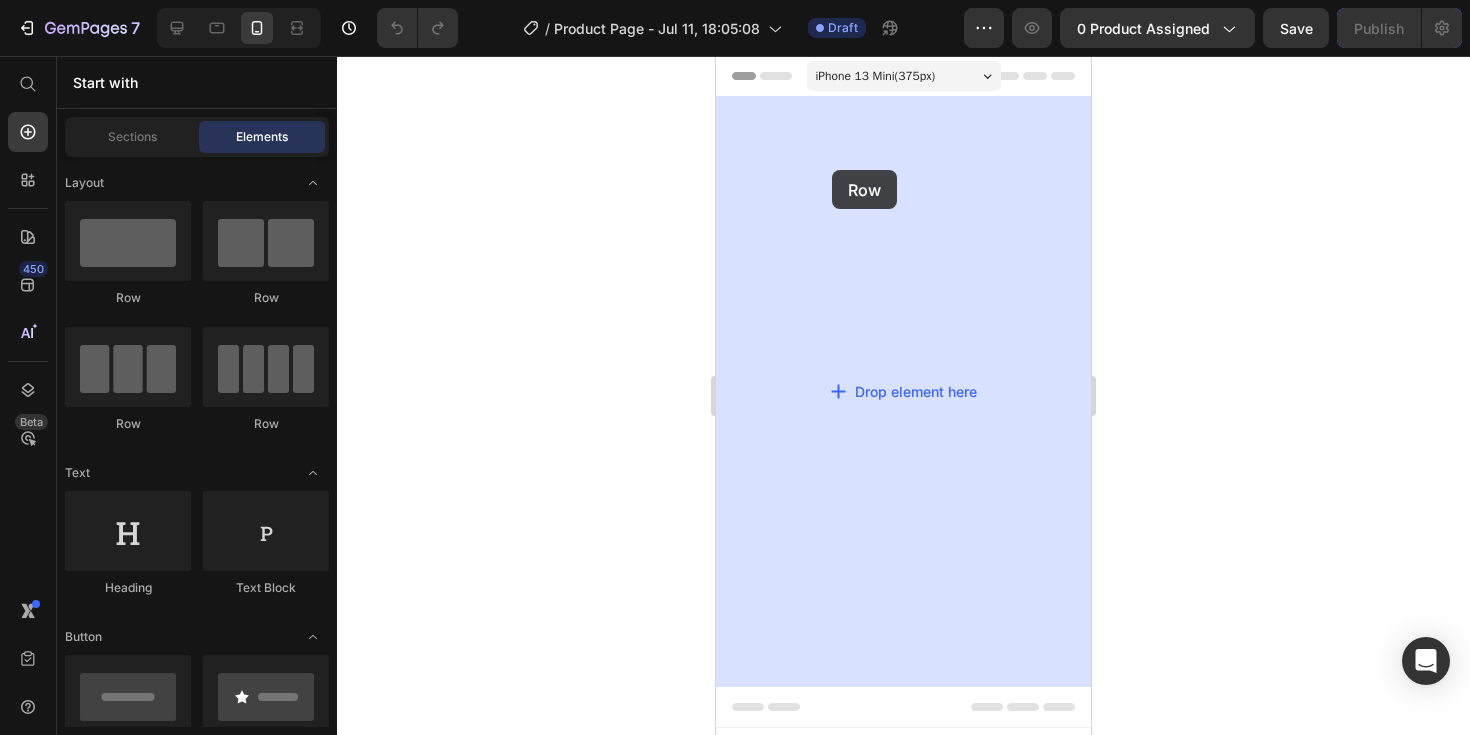 drag, startPoint x: 818, startPoint y: 312, endPoint x: 833, endPoint y: 168, distance: 144.77914 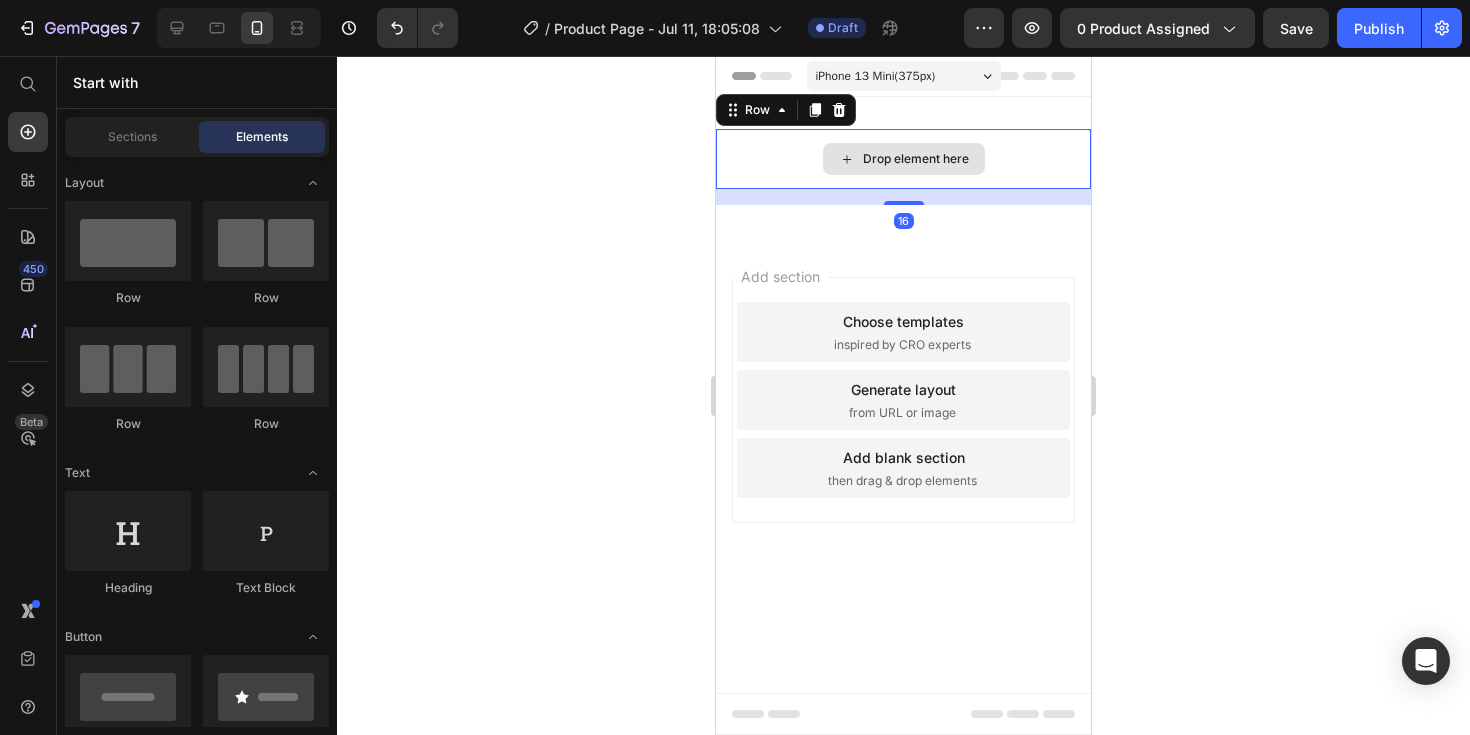 click on "Drop element here" at bounding box center [916, 159] 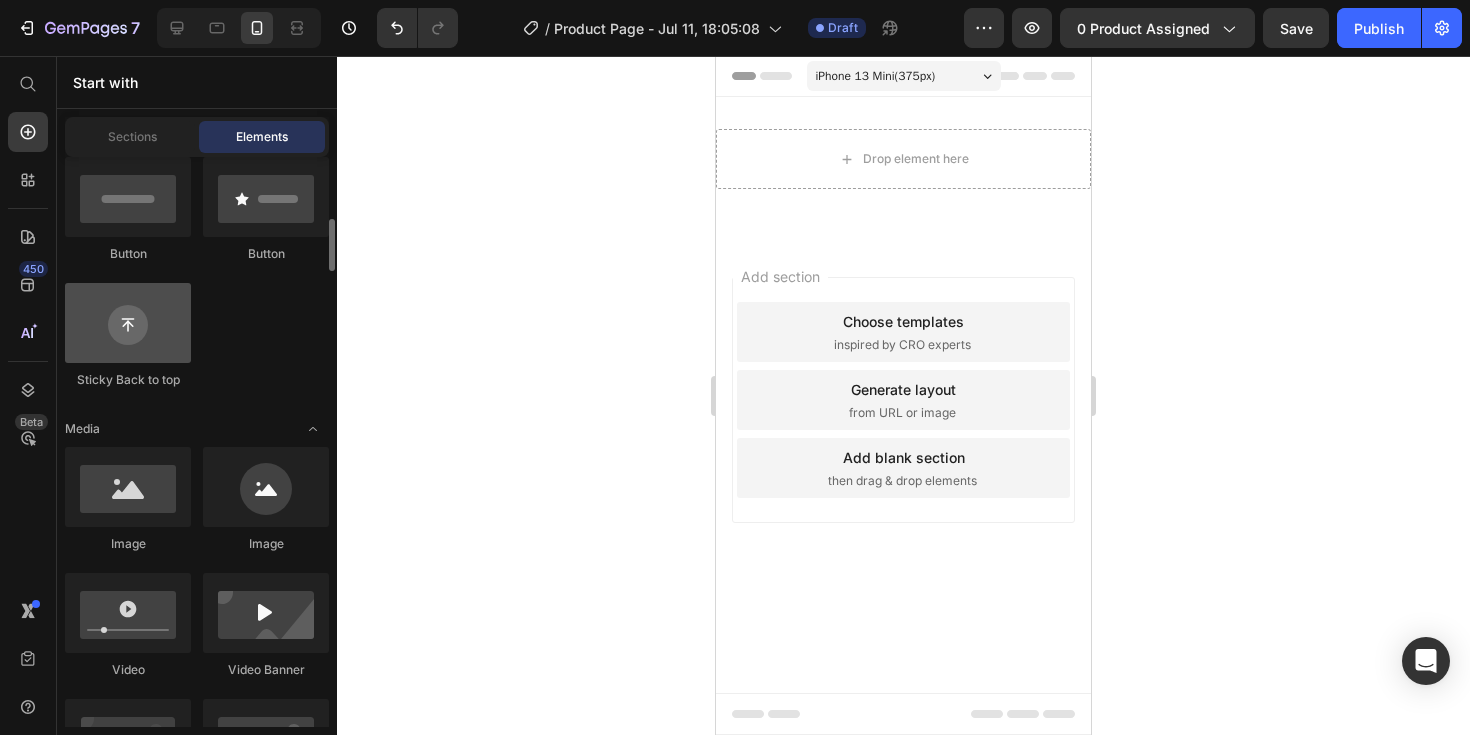 scroll, scrollTop: 532, scrollLeft: 0, axis: vertical 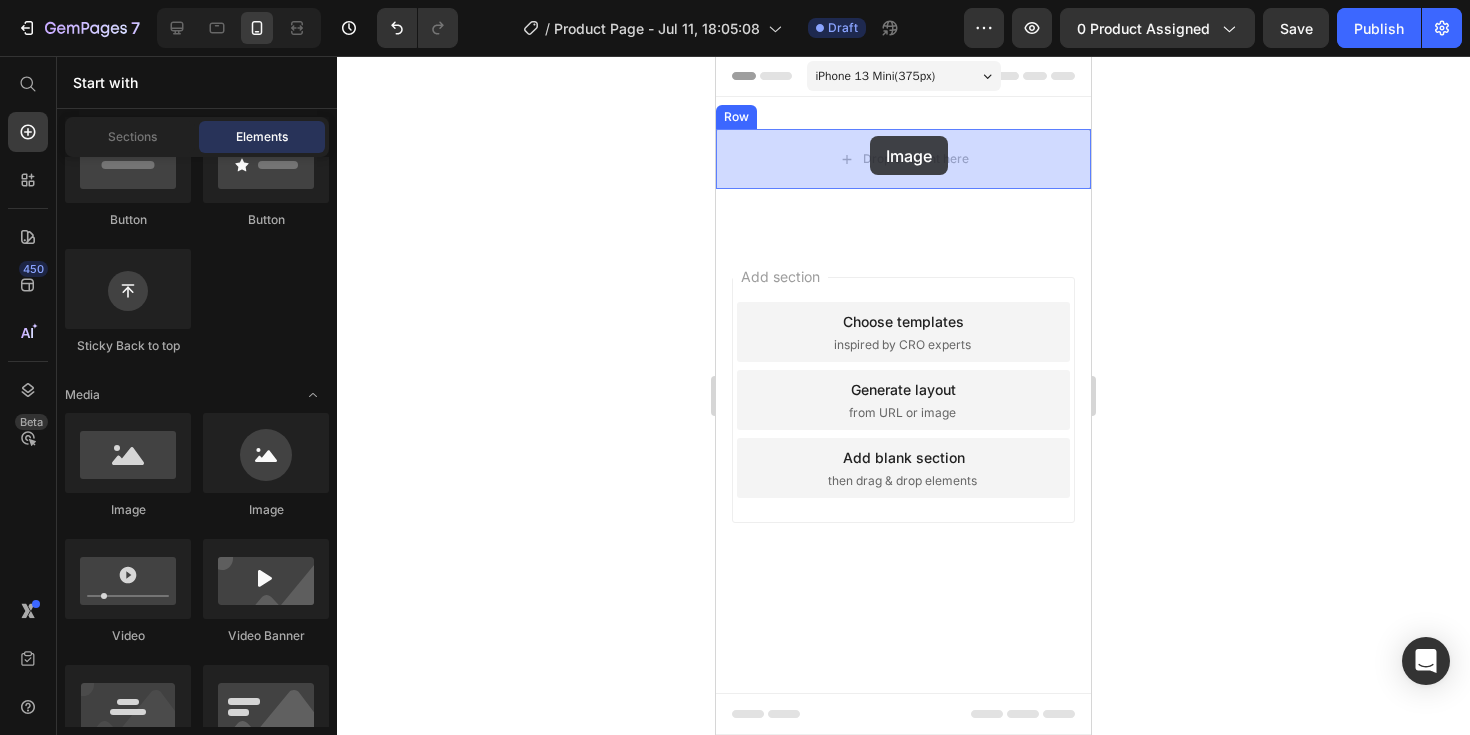 drag, startPoint x: 842, startPoint y: 517, endPoint x: 870, endPoint y: 136, distance: 382.0275 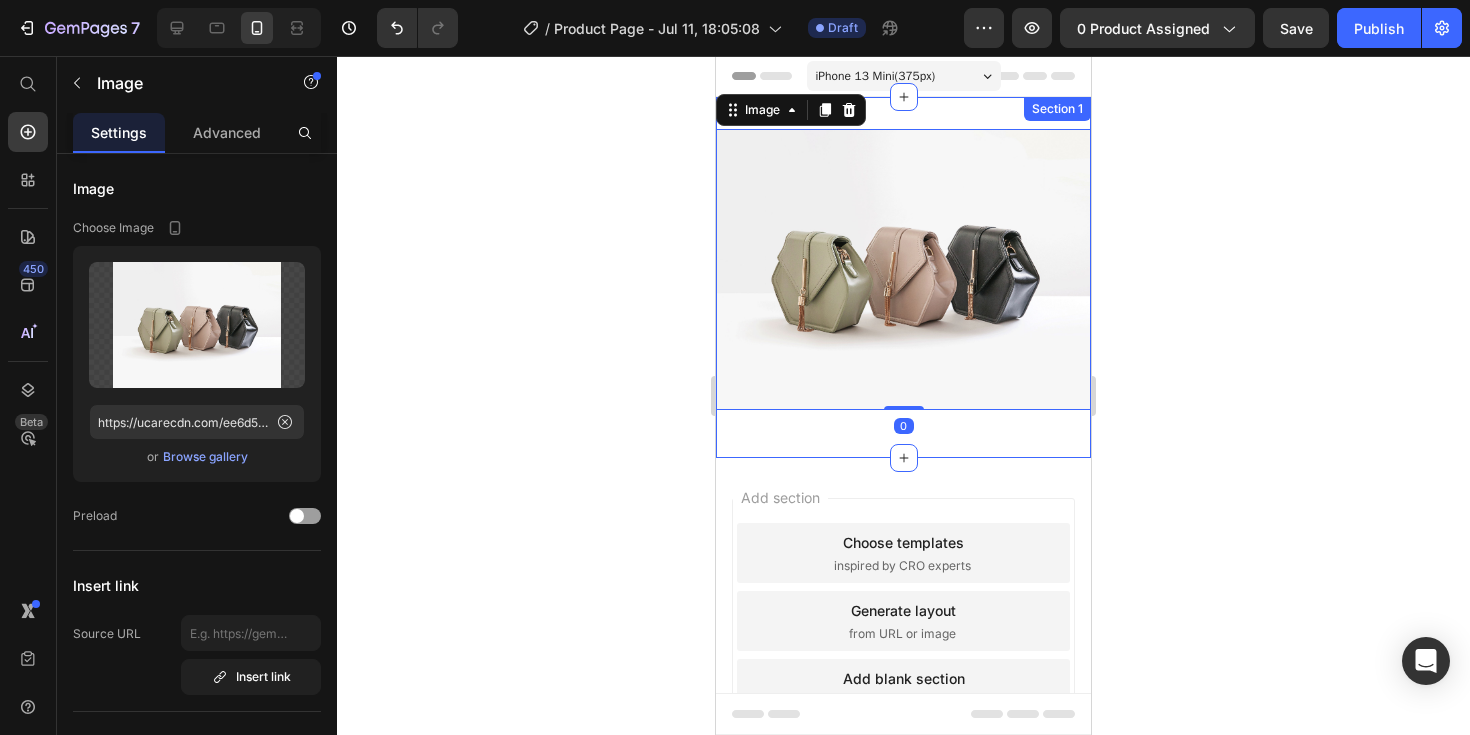 click on "Image   0 Row Section 1" at bounding box center (903, 277) 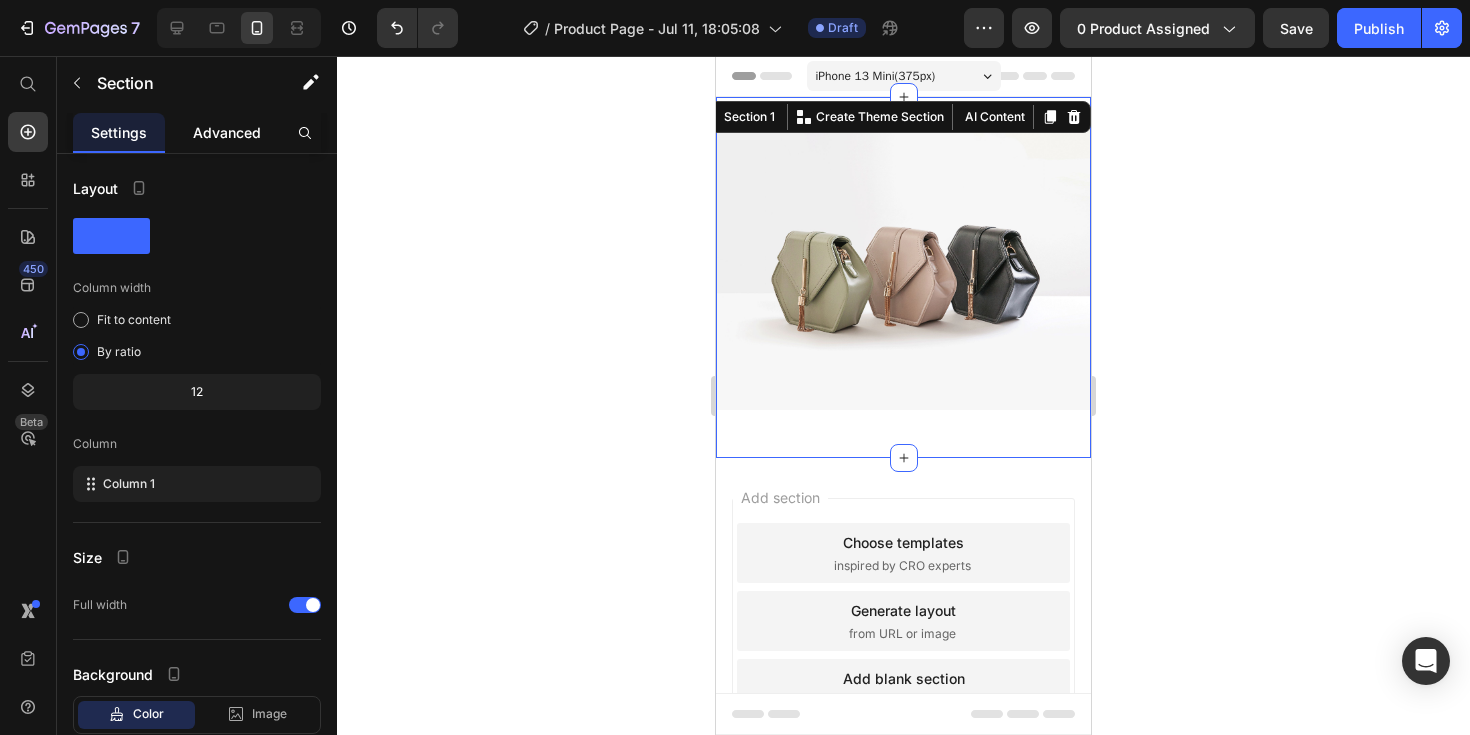 click on "Advanced" at bounding box center [227, 132] 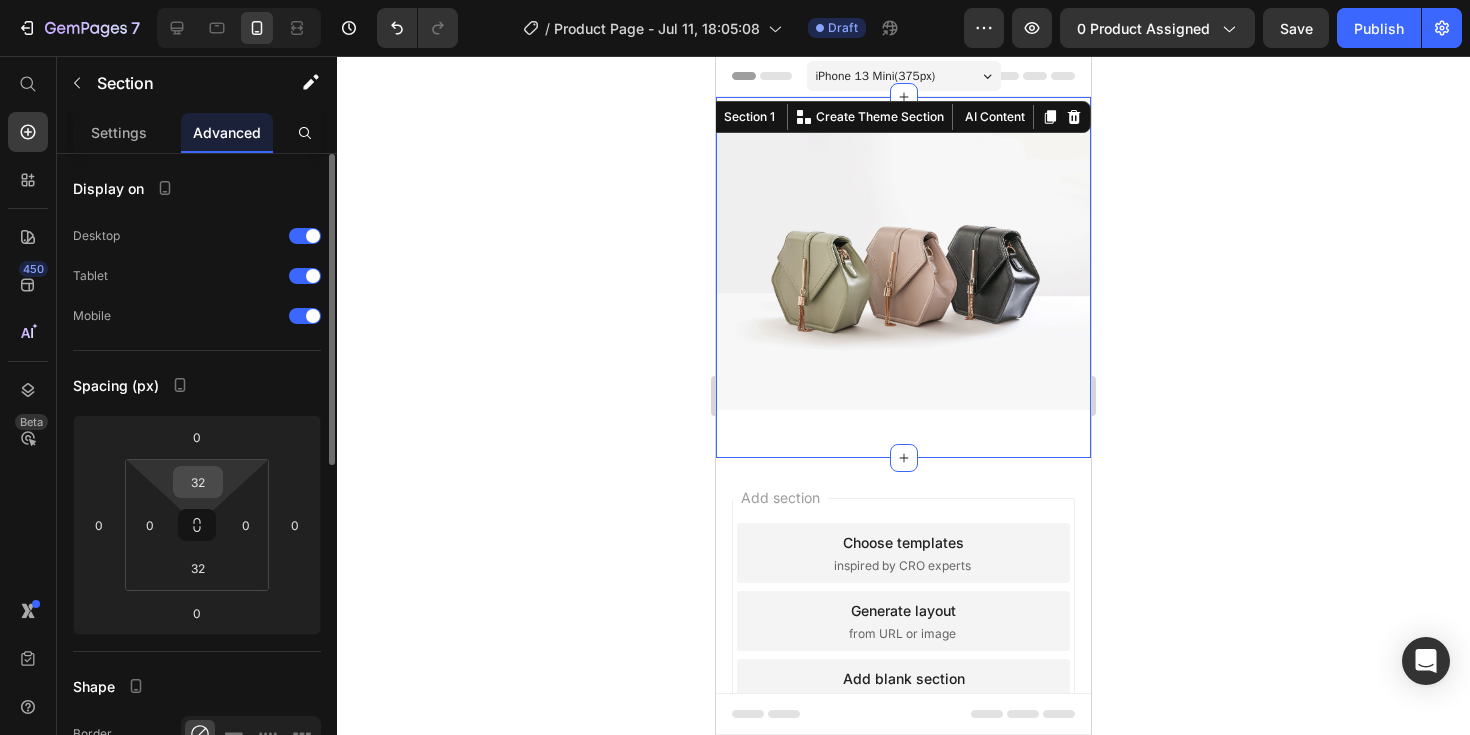 click on "32" at bounding box center [198, 482] 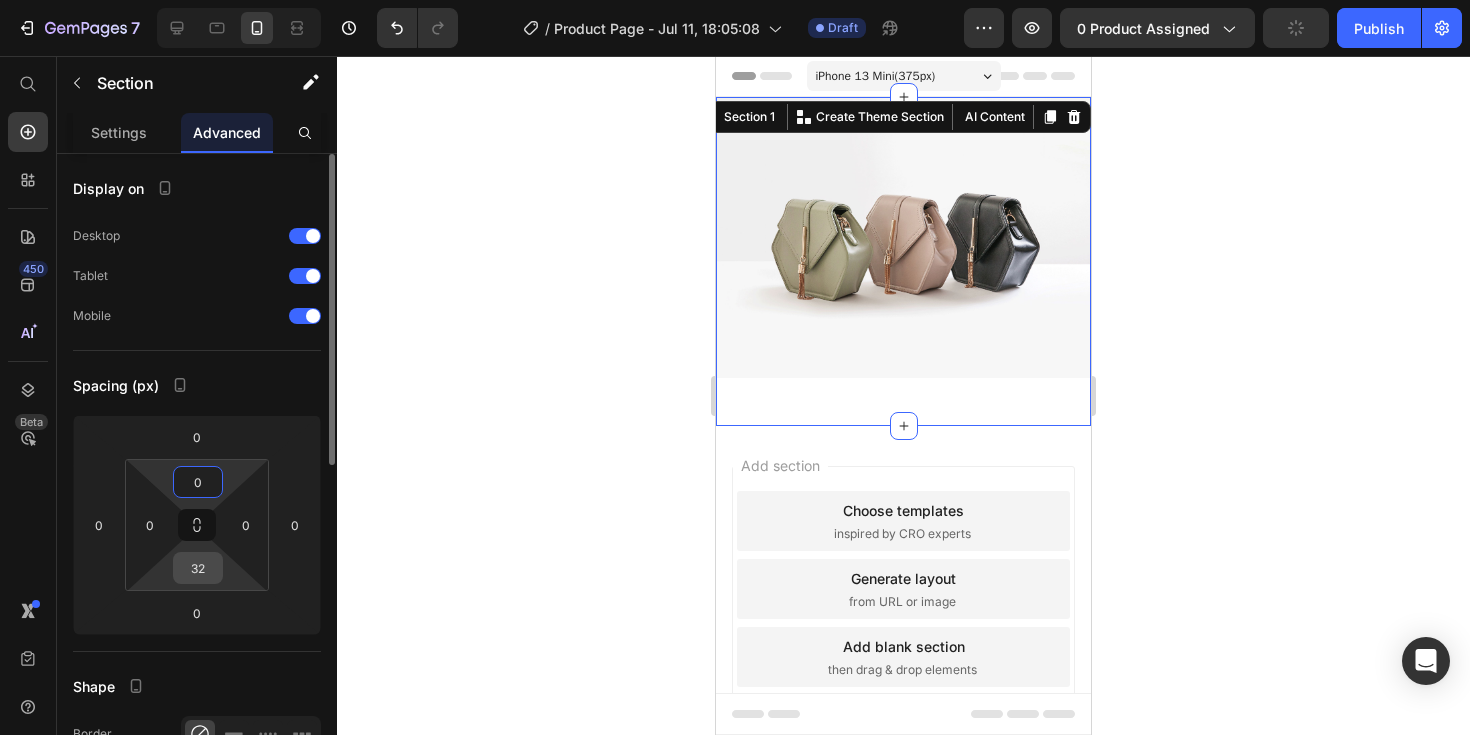type on "0" 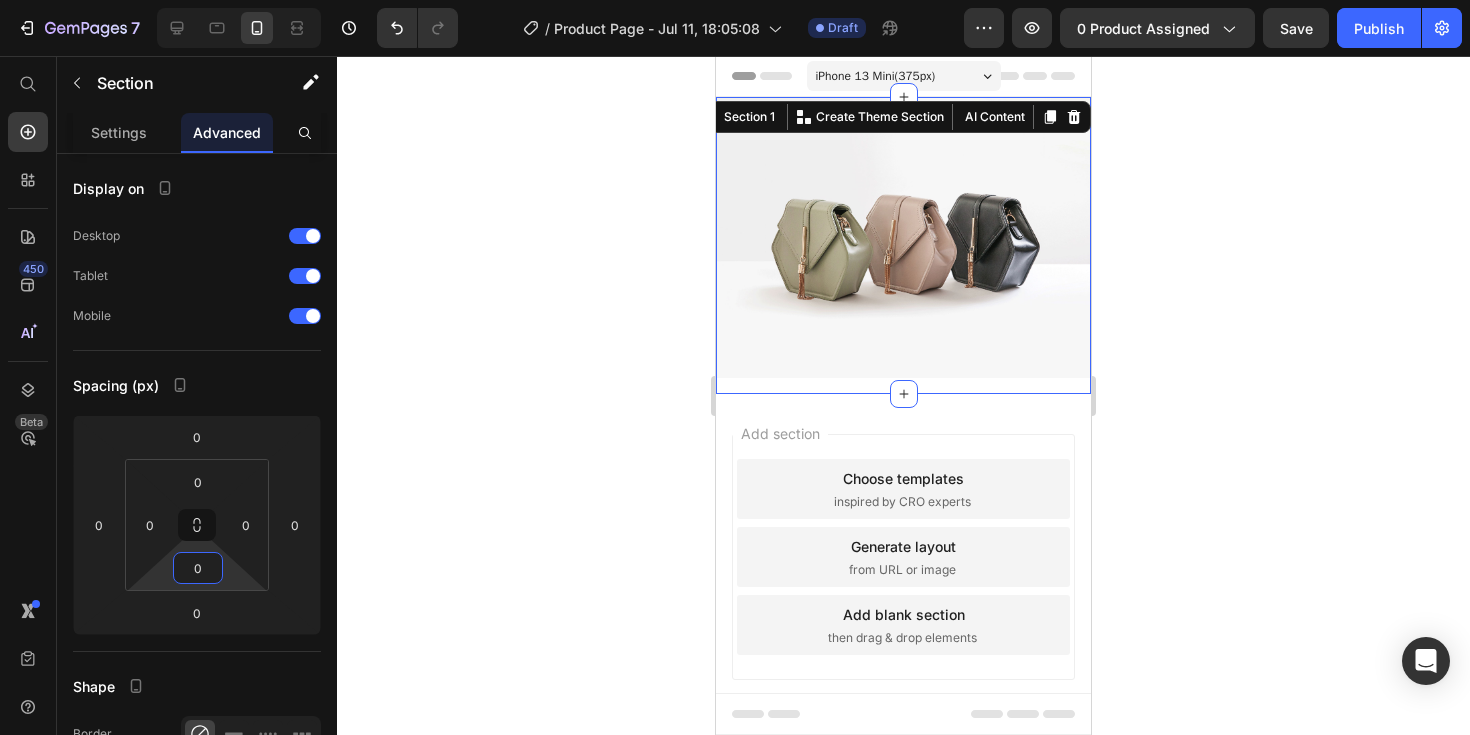 type on "0" 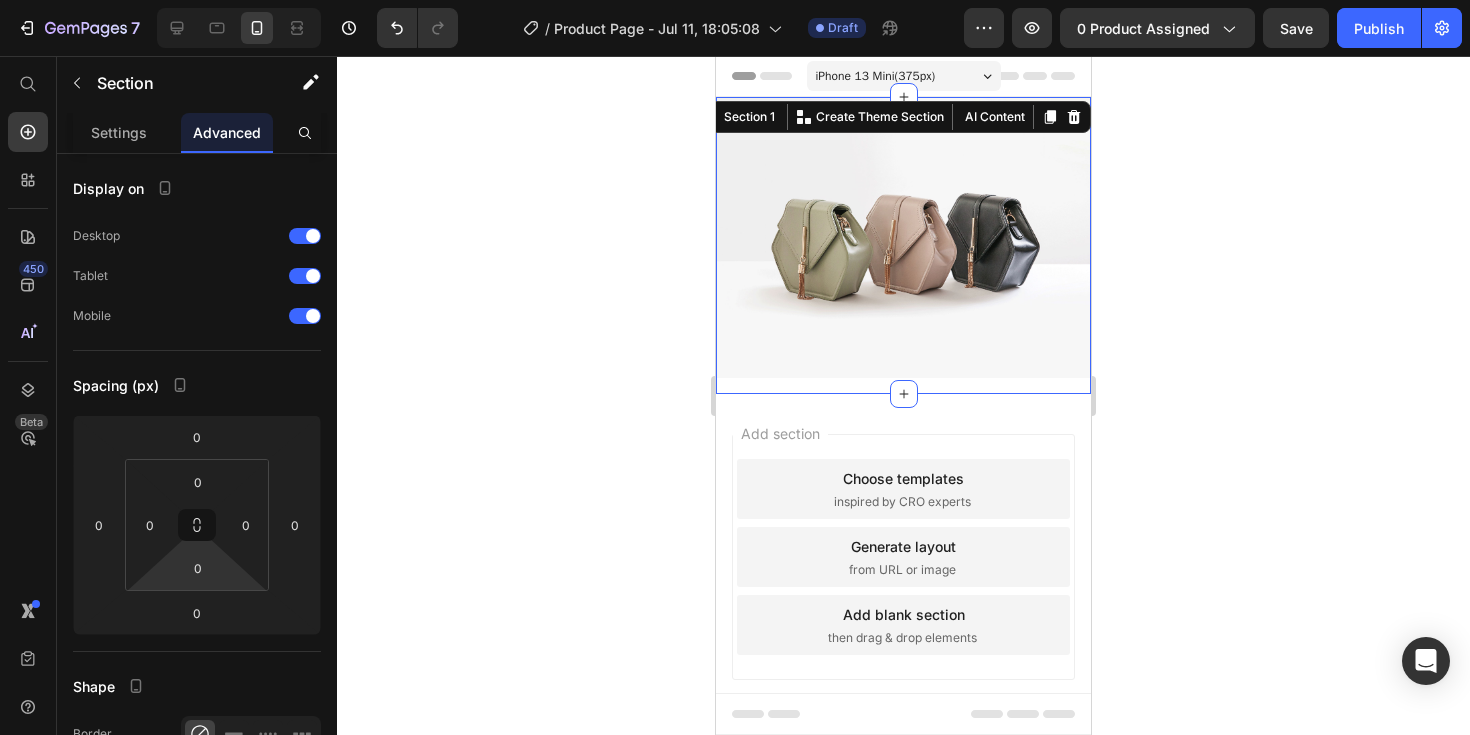 click 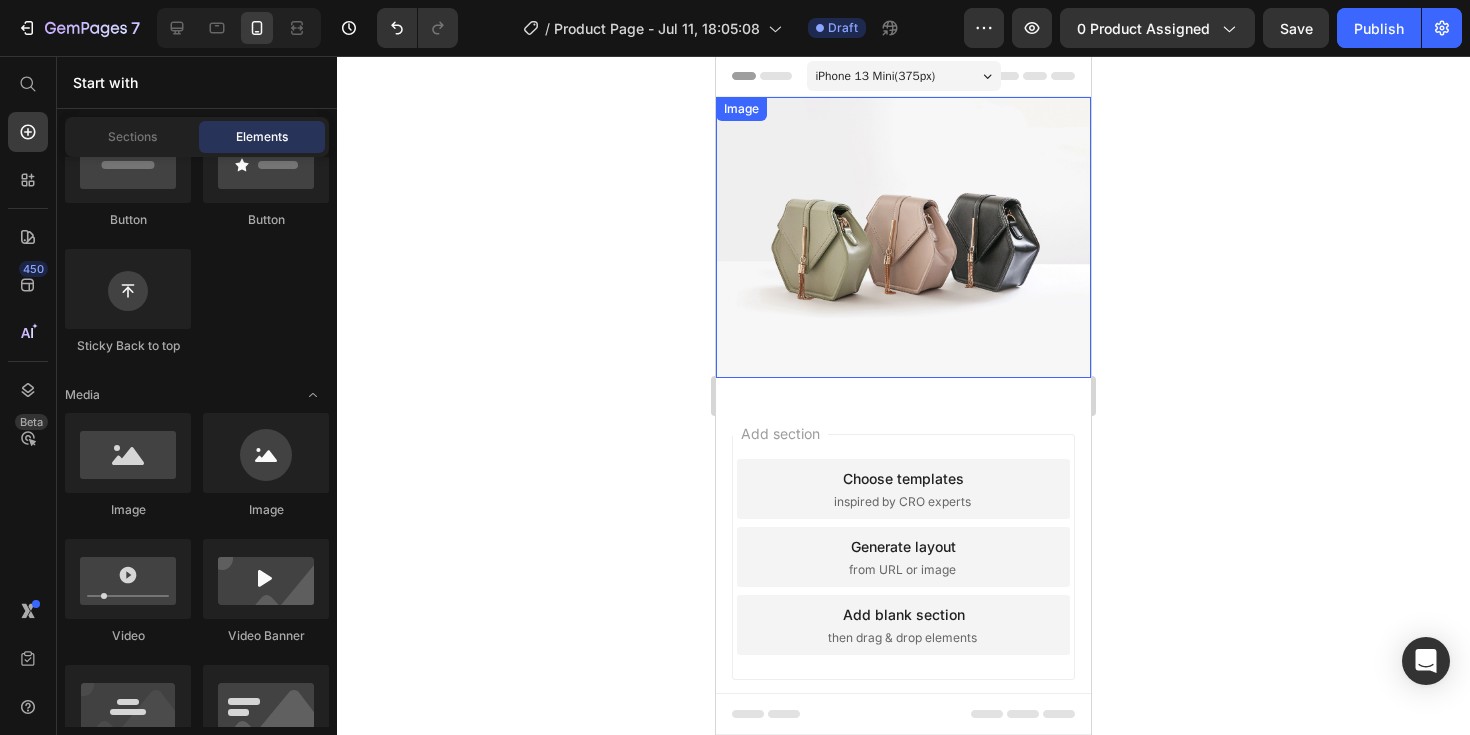 click at bounding box center [903, 237] 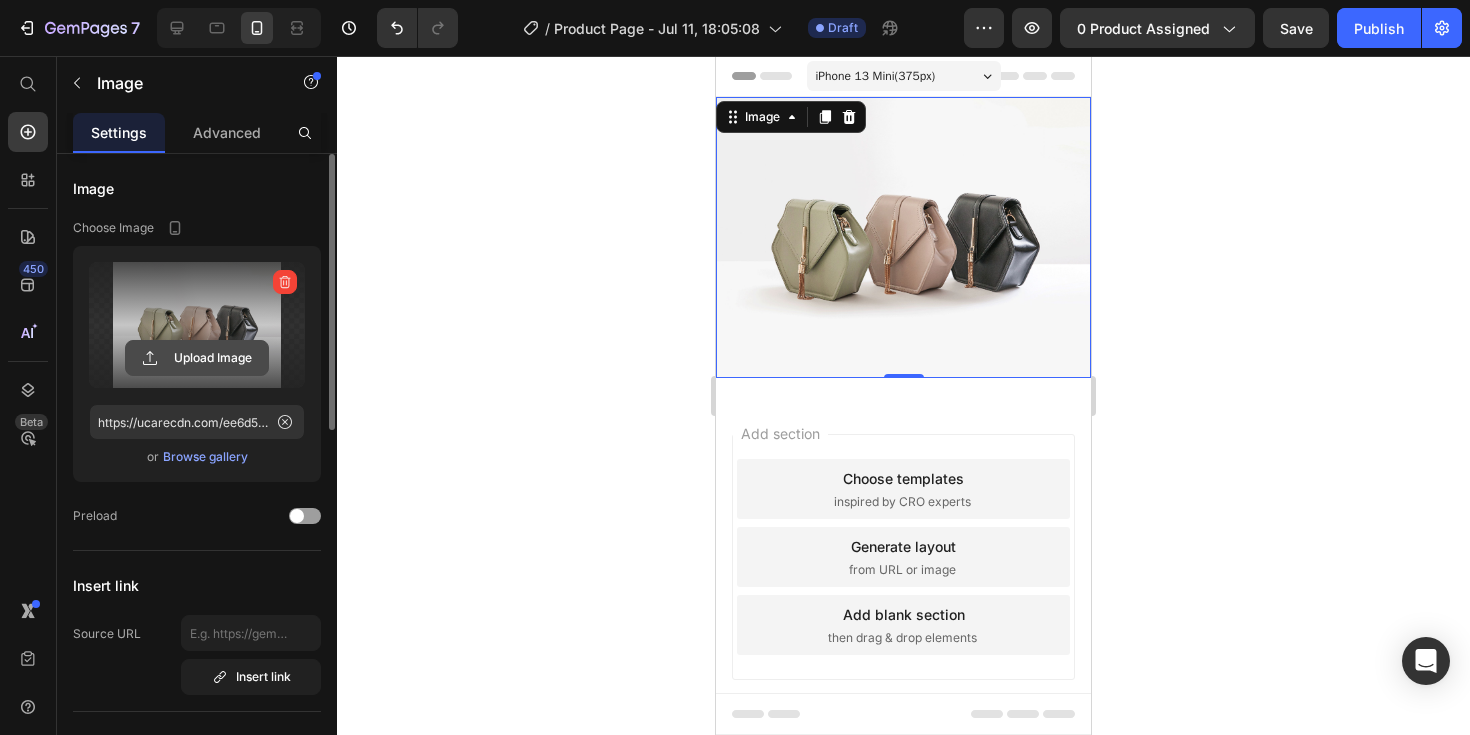 click 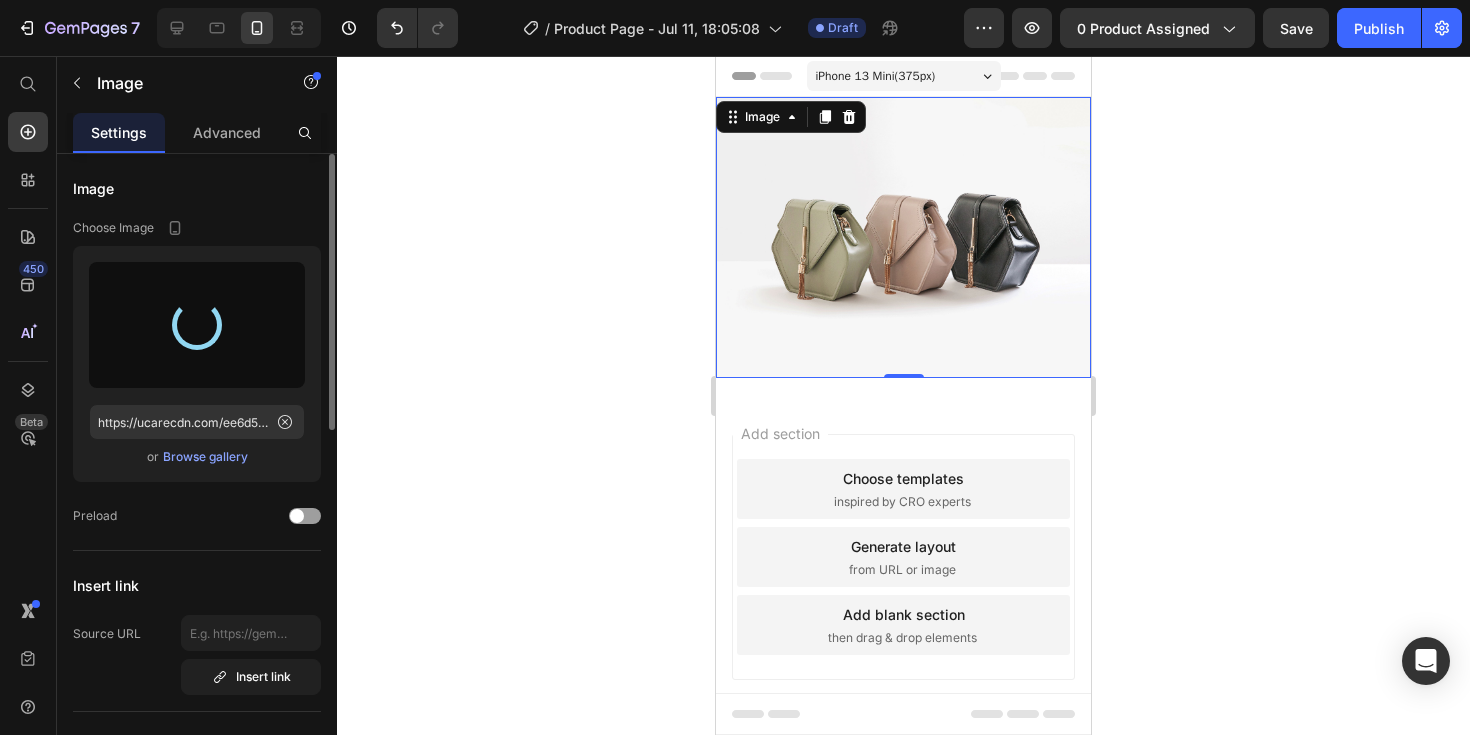 type on "https://cdn.shopify.com/s/files/1/0934/8503/9913/files/gempages_572413904764797767-f3f6a684-f0c3-4cb5-b911-169caae6d1fd.webp" 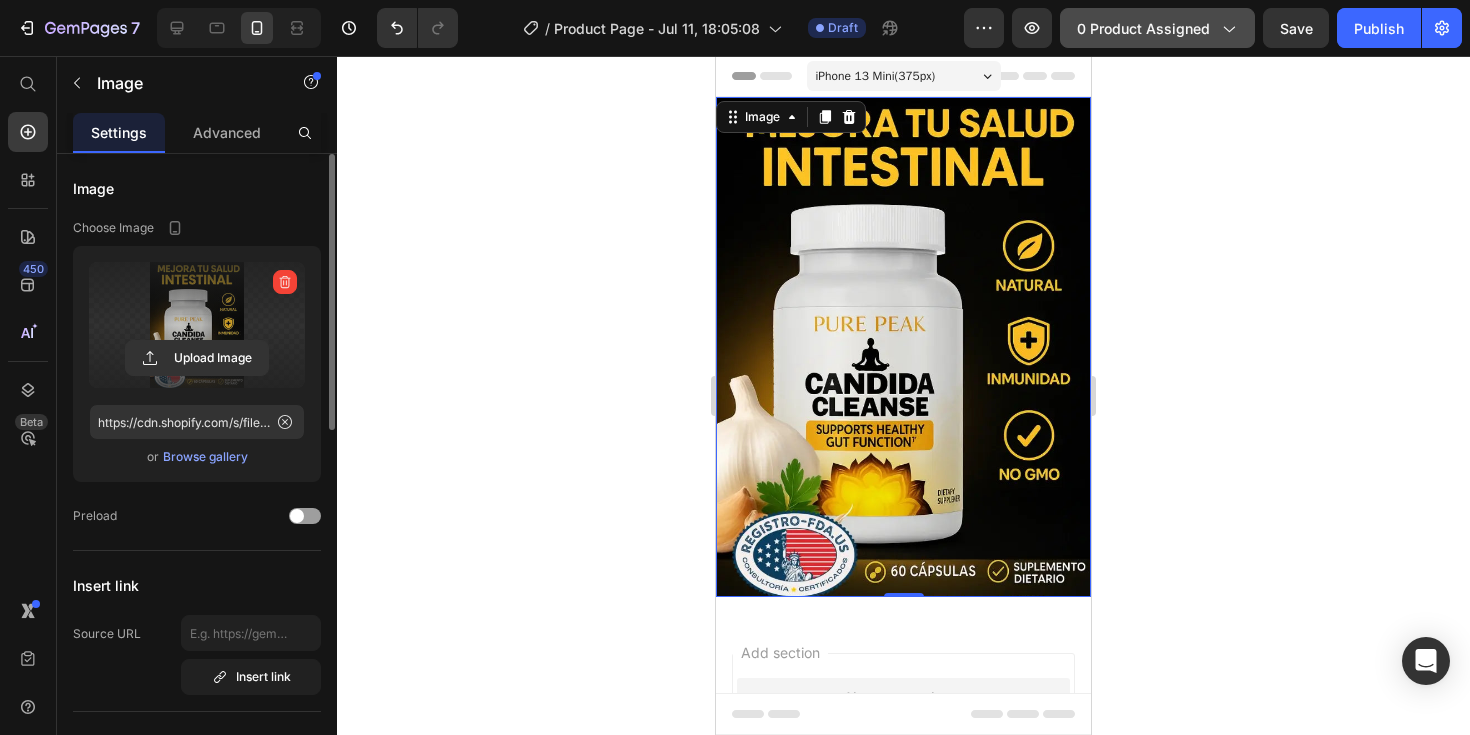 click 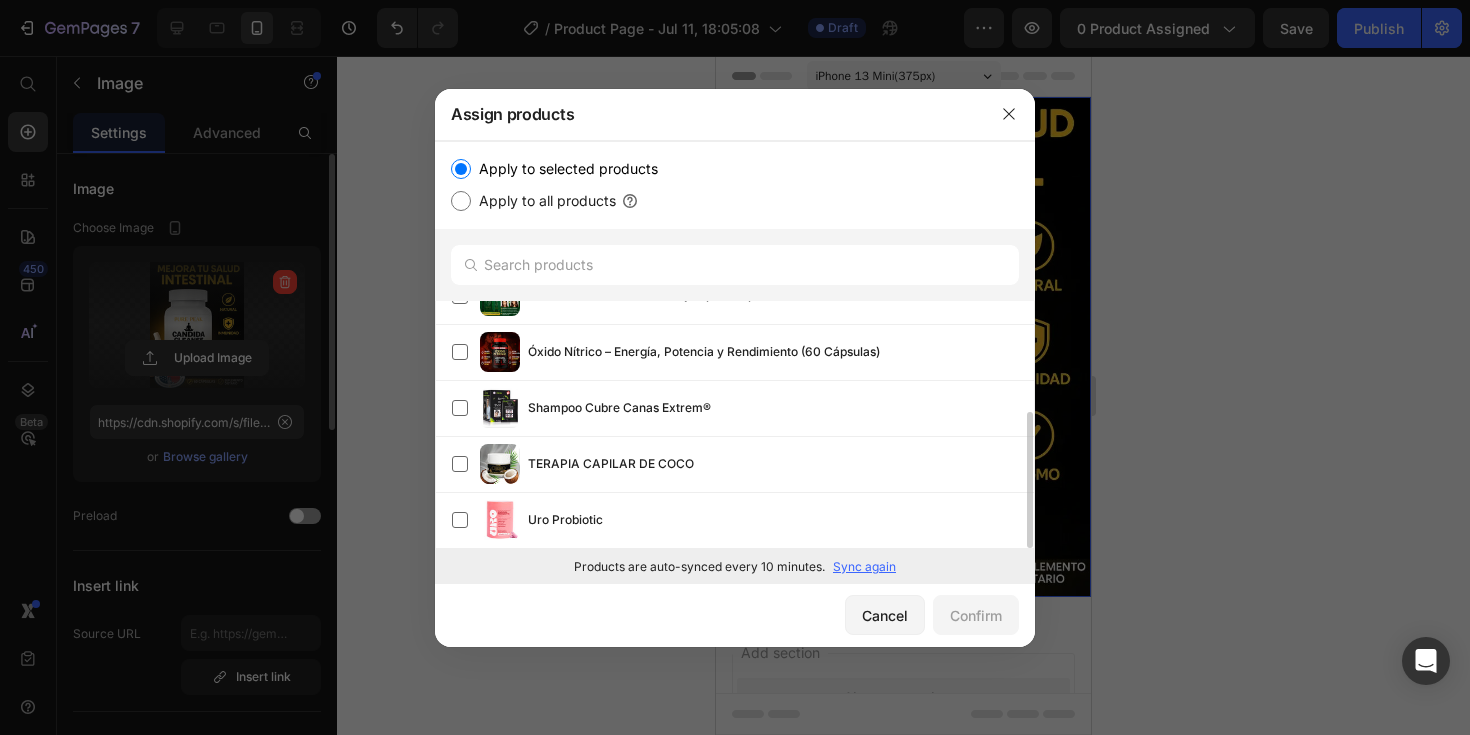 scroll, scrollTop: 0, scrollLeft: 0, axis: both 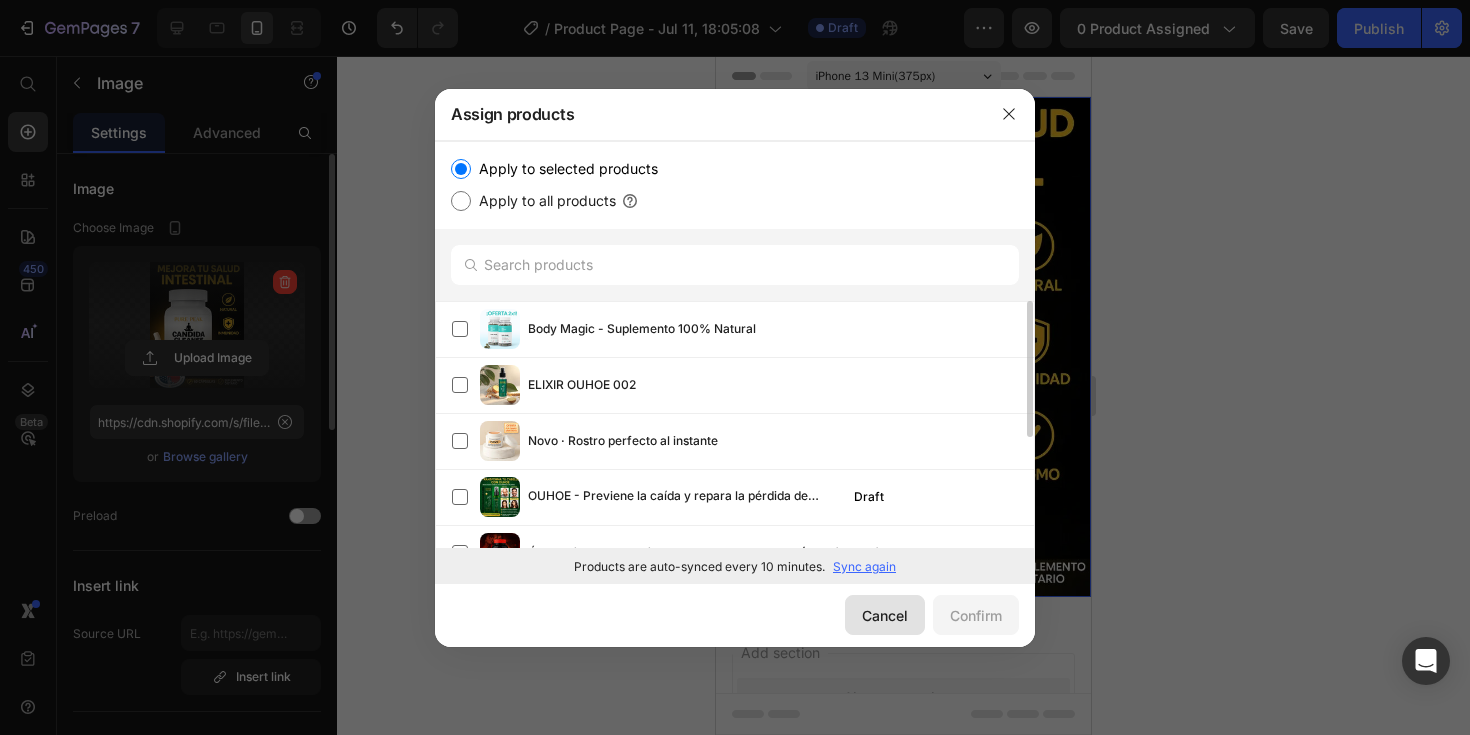 click on "Cancel" 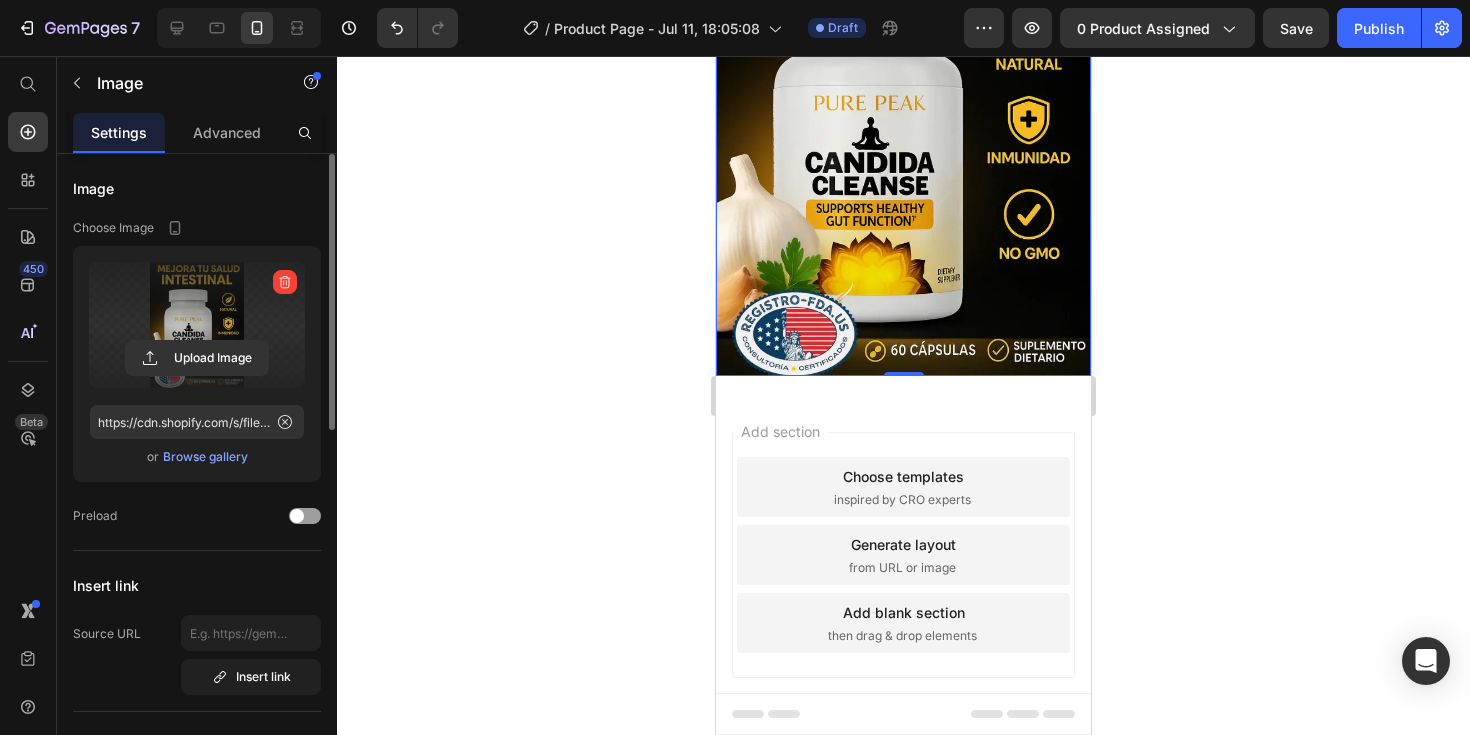 scroll, scrollTop: 223, scrollLeft: 0, axis: vertical 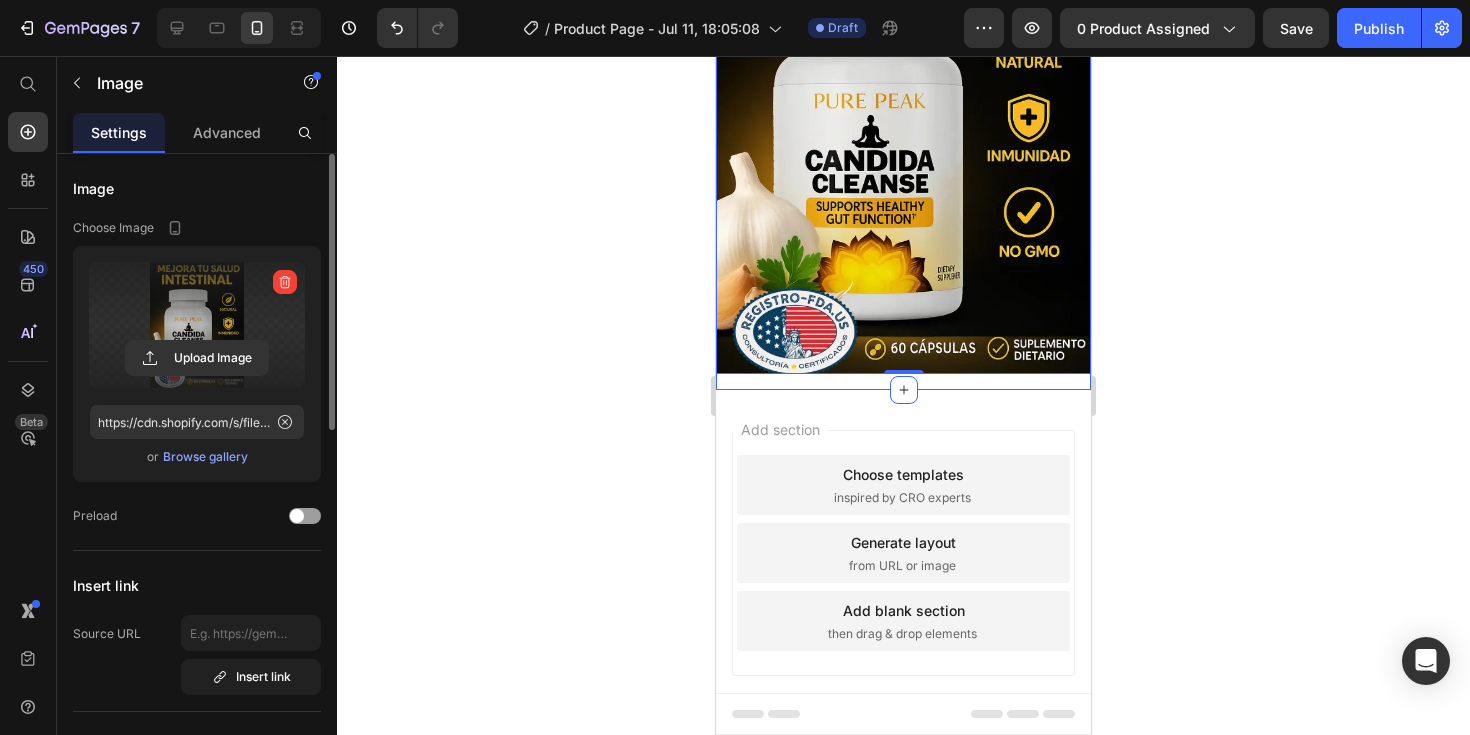 click at bounding box center [903, 124] 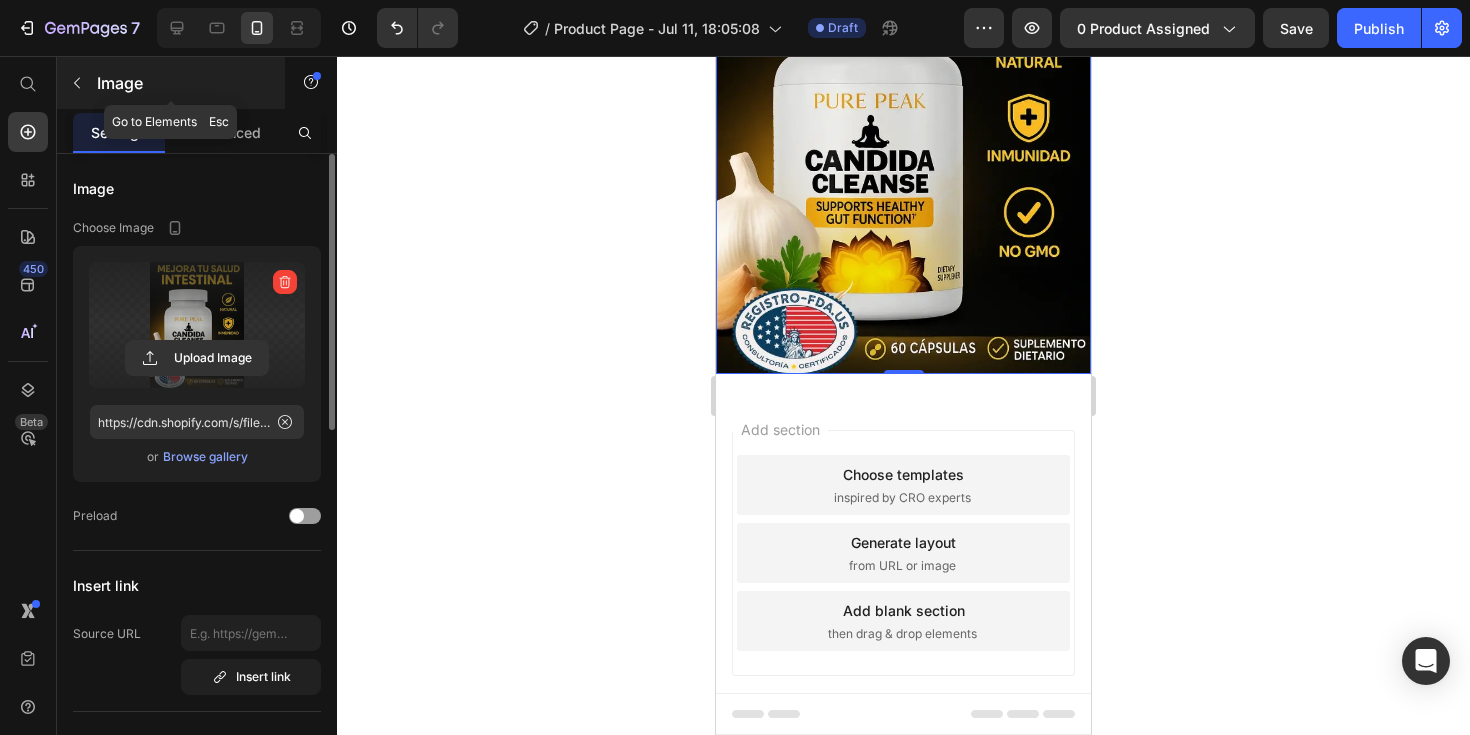 click 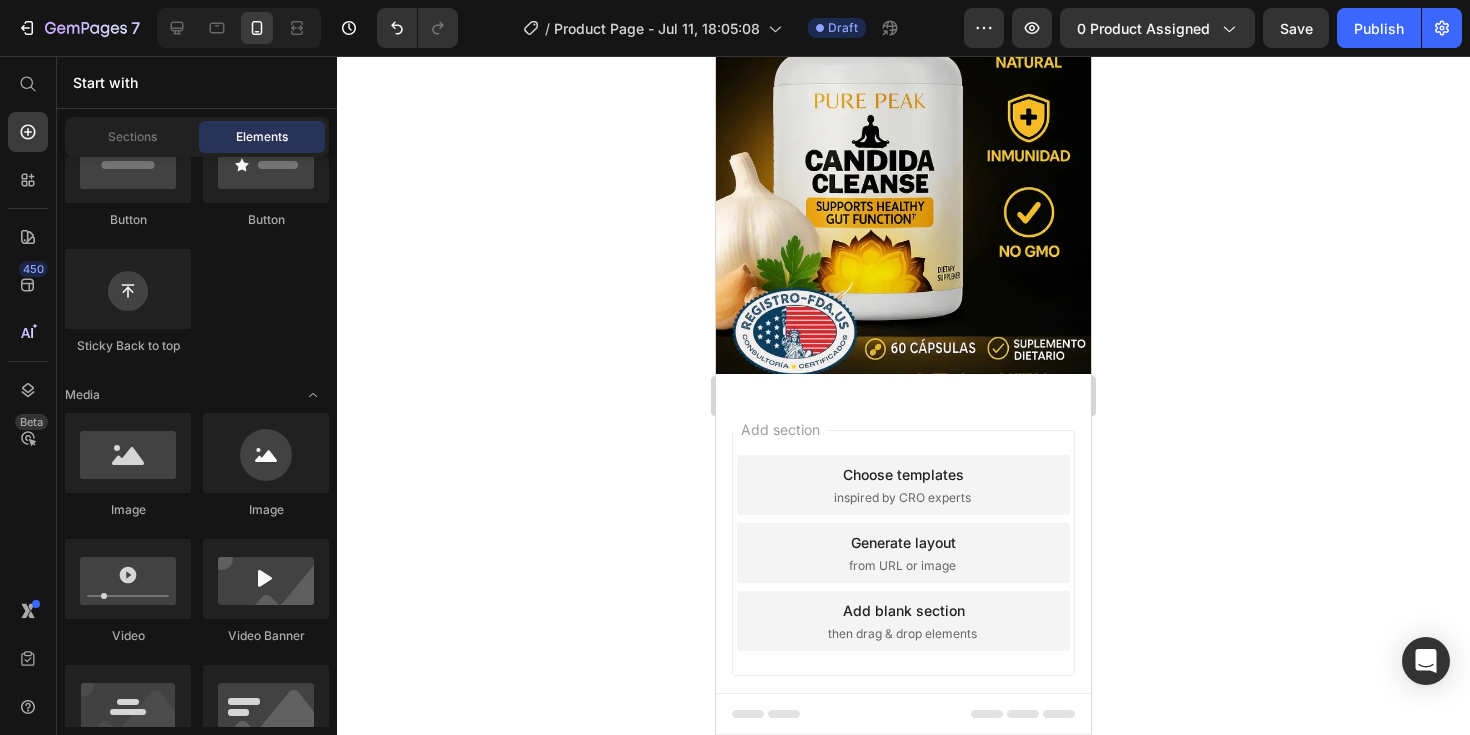 click at bounding box center (903, 124) 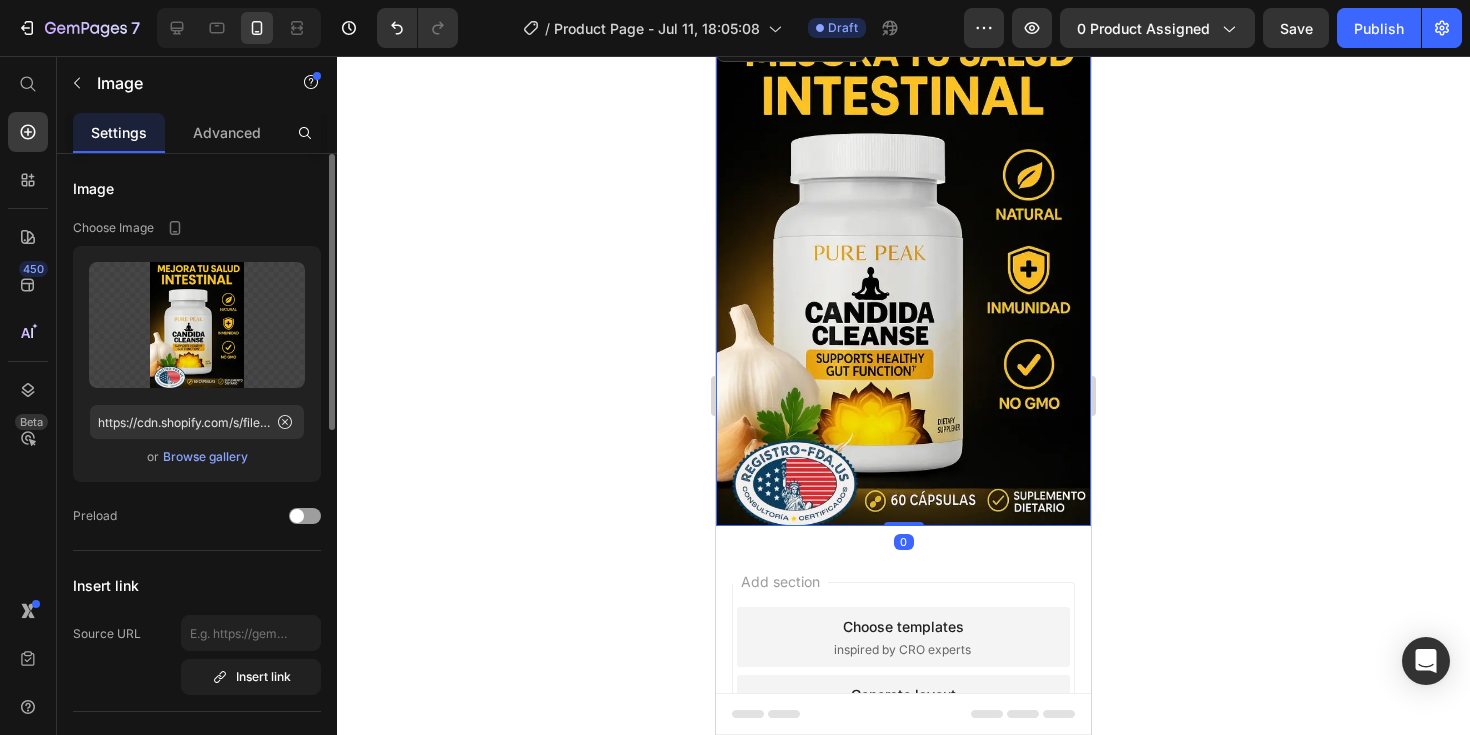 scroll, scrollTop: 0, scrollLeft: 0, axis: both 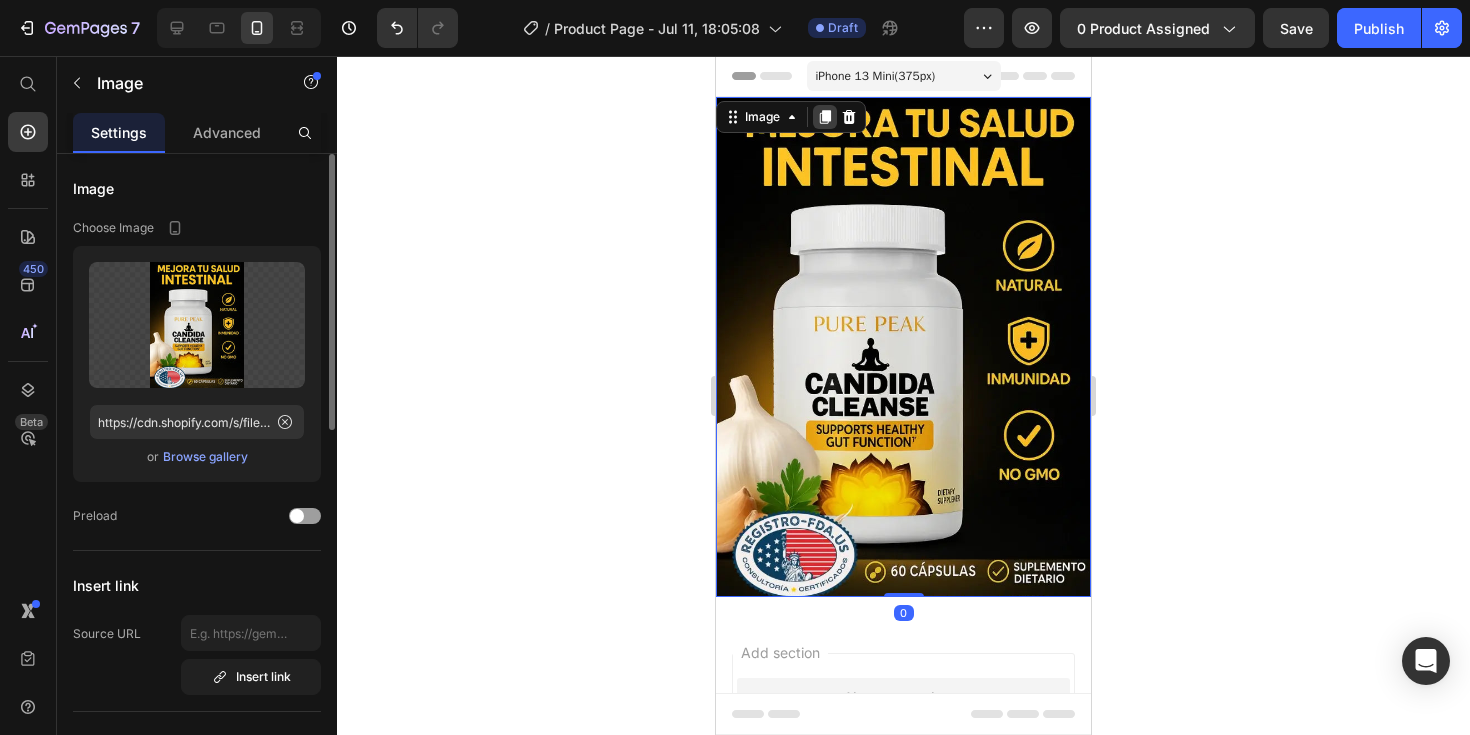 click at bounding box center [825, 117] 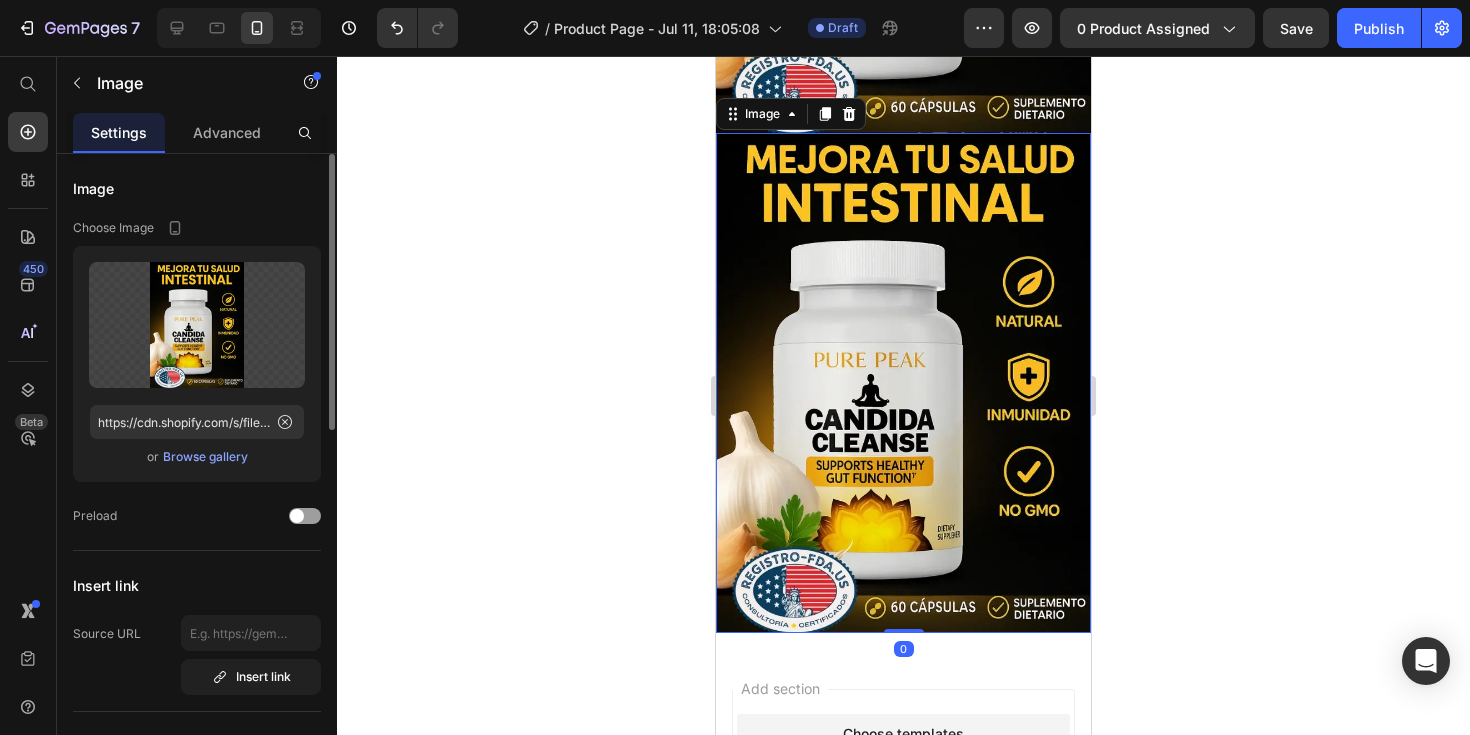 scroll, scrollTop: 471, scrollLeft: 0, axis: vertical 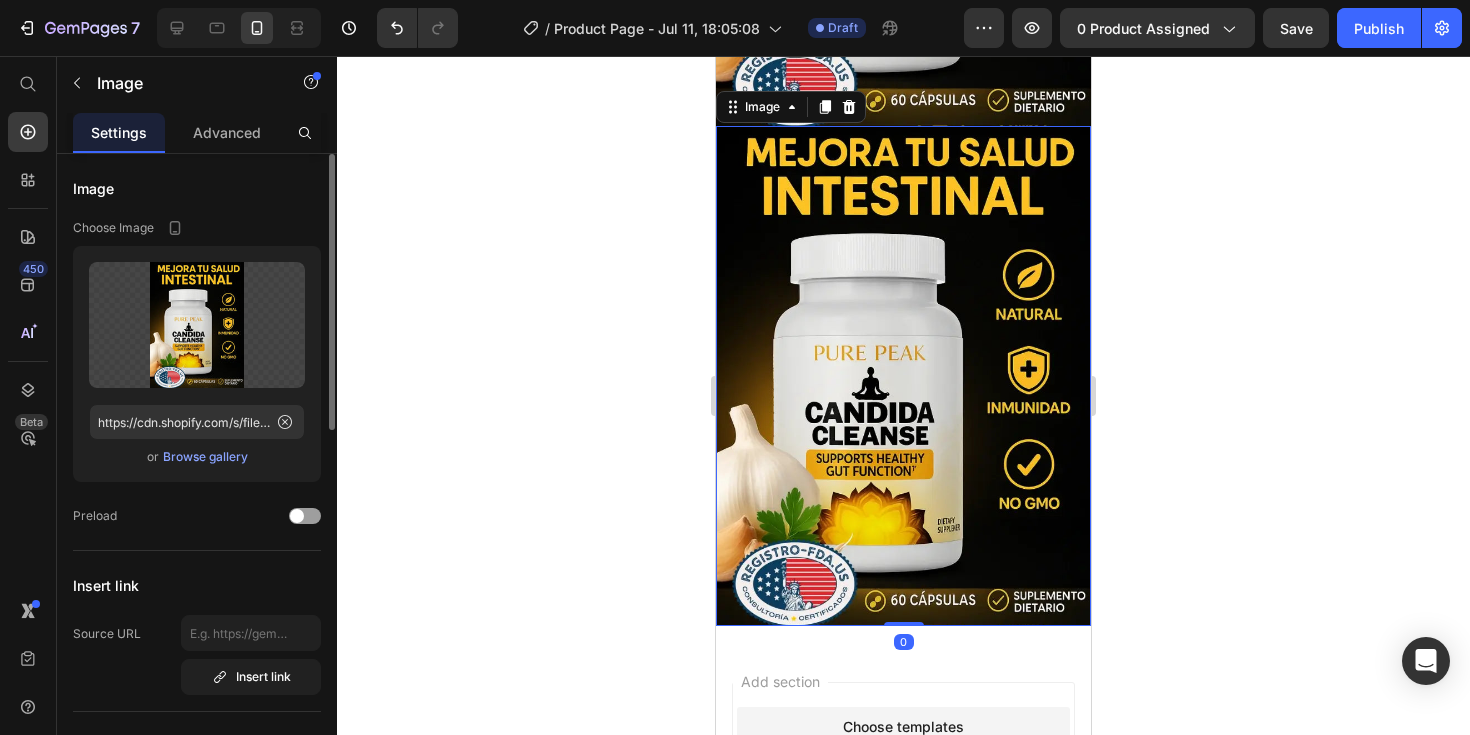 click at bounding box center (903, 376) 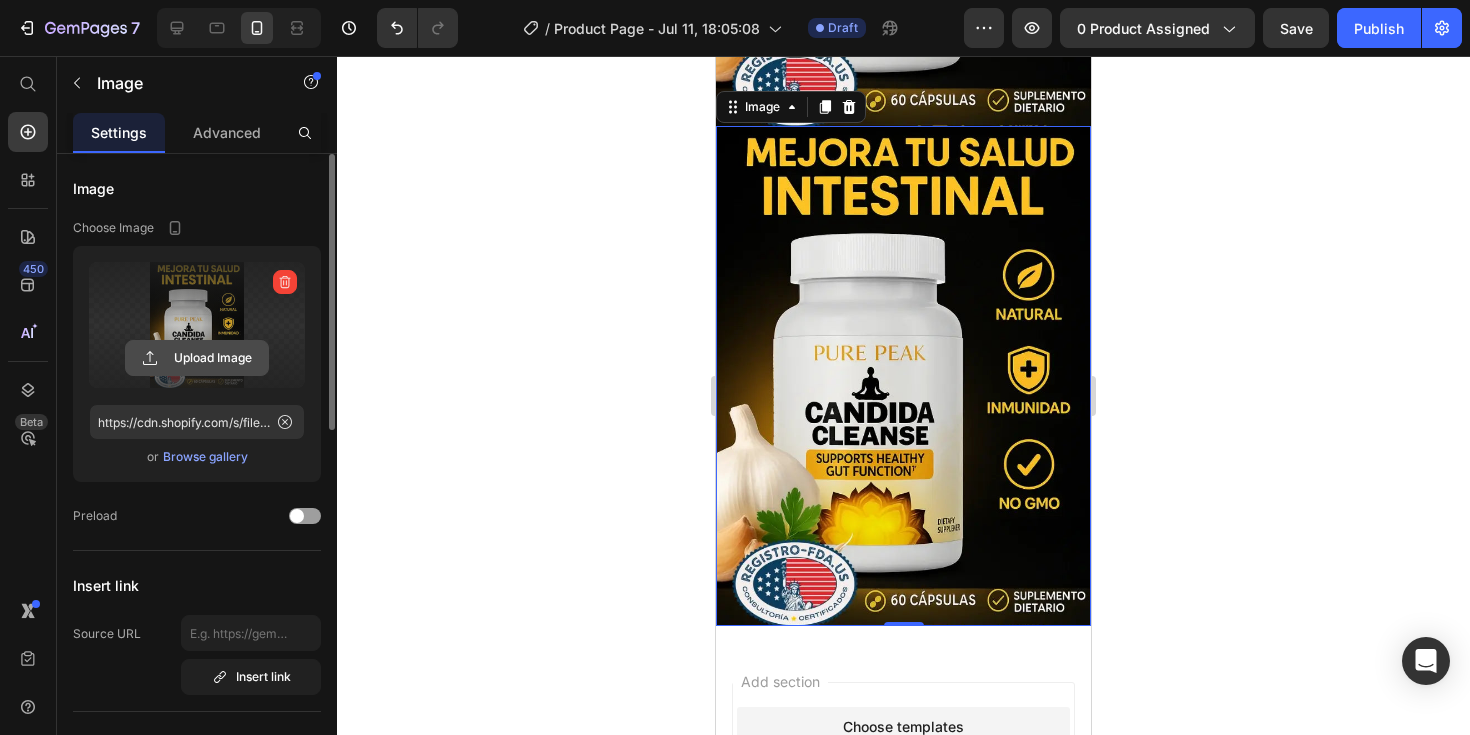 click 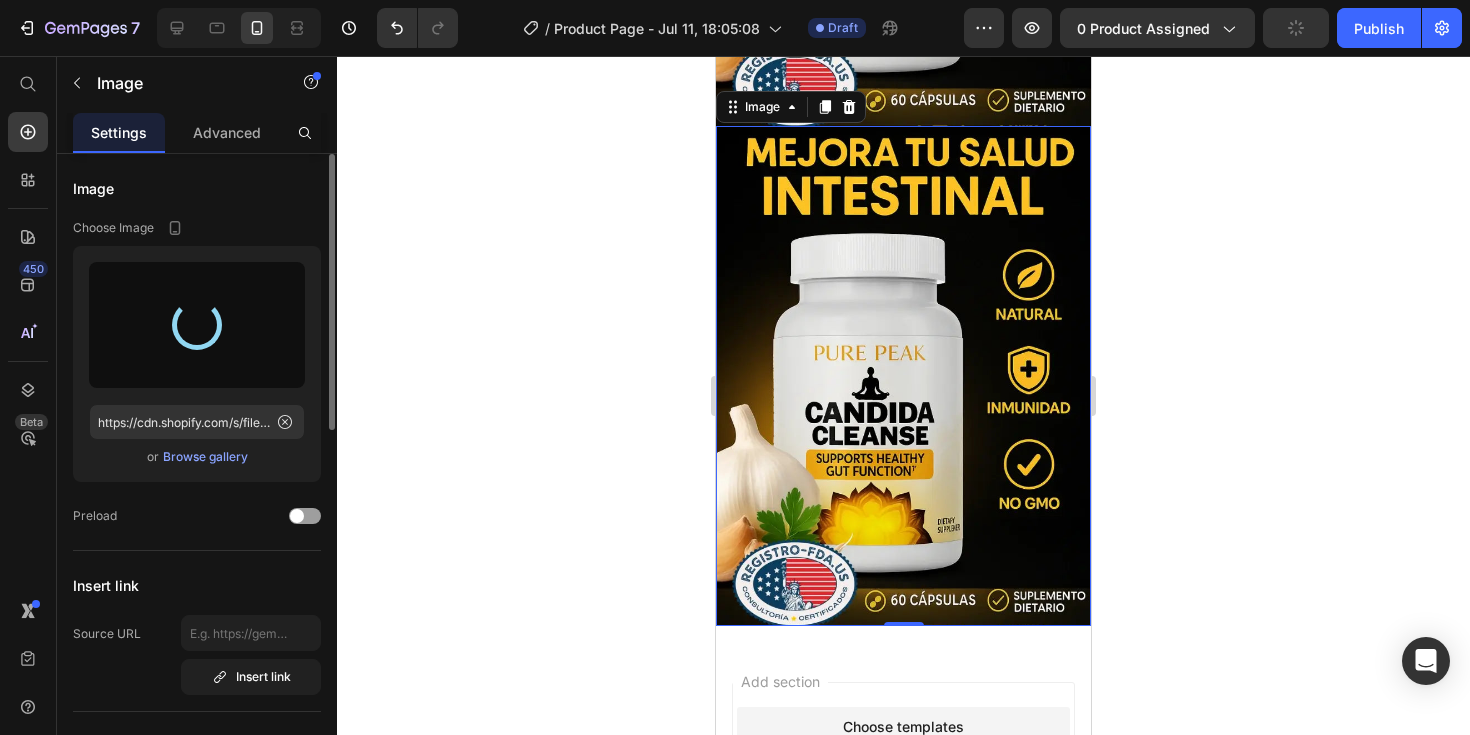 type on "https://cdn.shopify.com/s/files/1/0934/8503/9913/files/gempages_572413904764797767-534f74c0-0ce9-4ae7-ab53-85fcf24d8b52.webp" 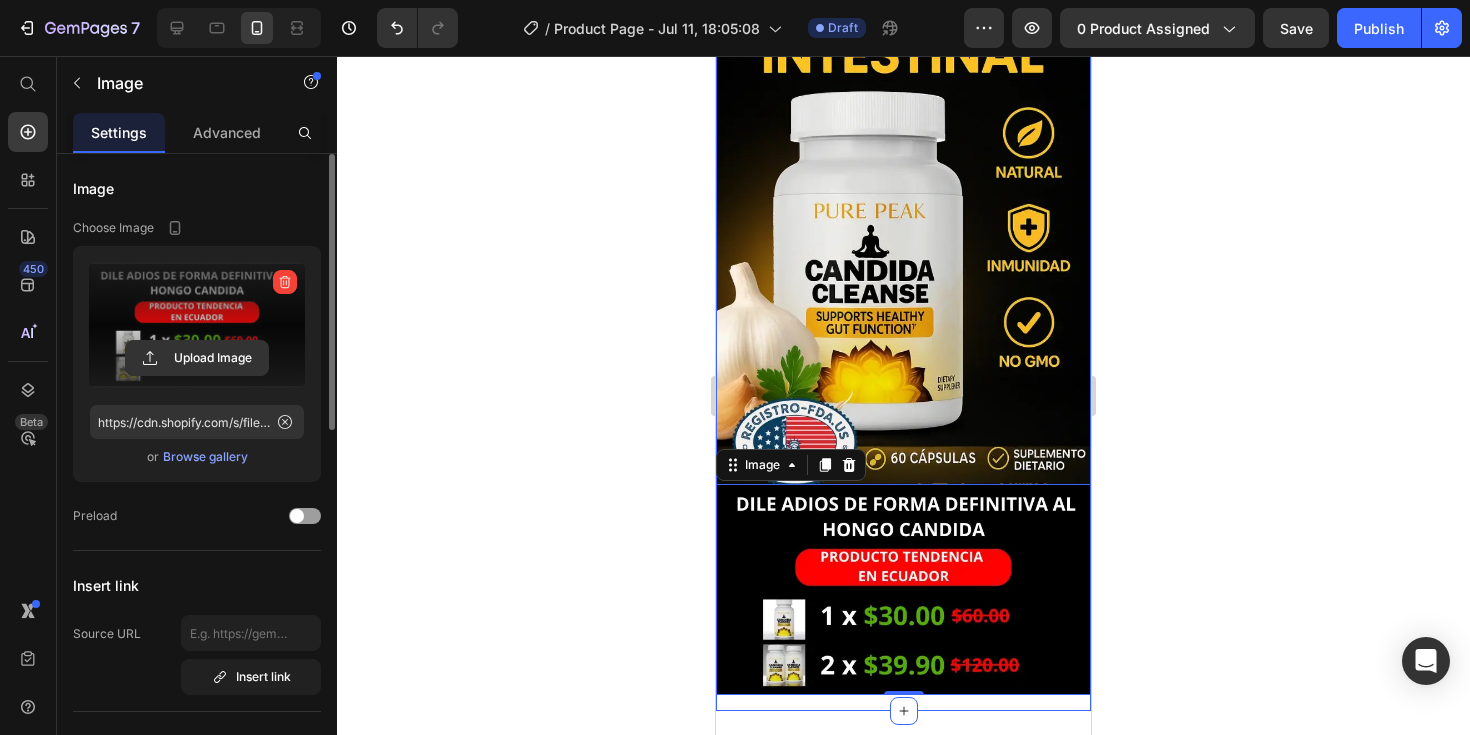 scroll, scrollTop: 279, scrollLeft: 0, axis: vertical 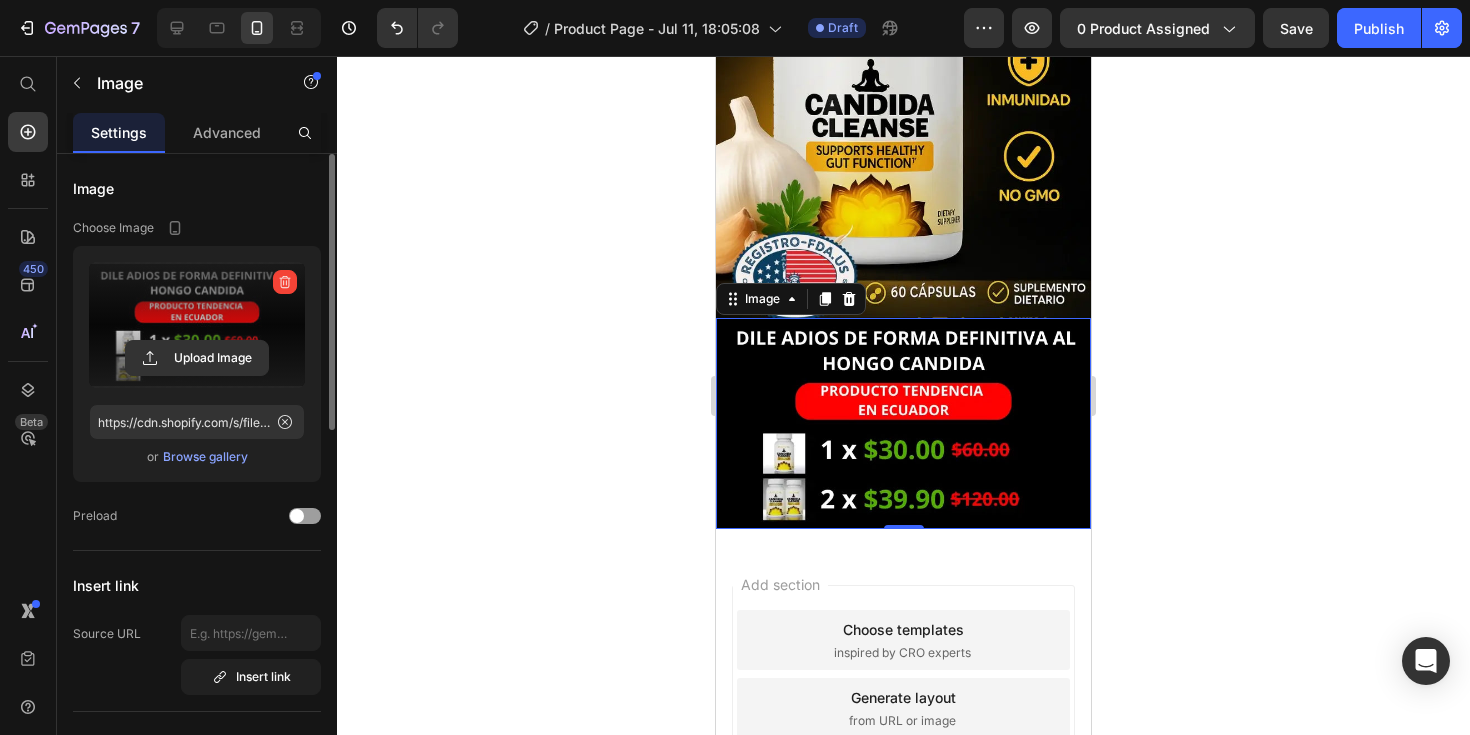 click 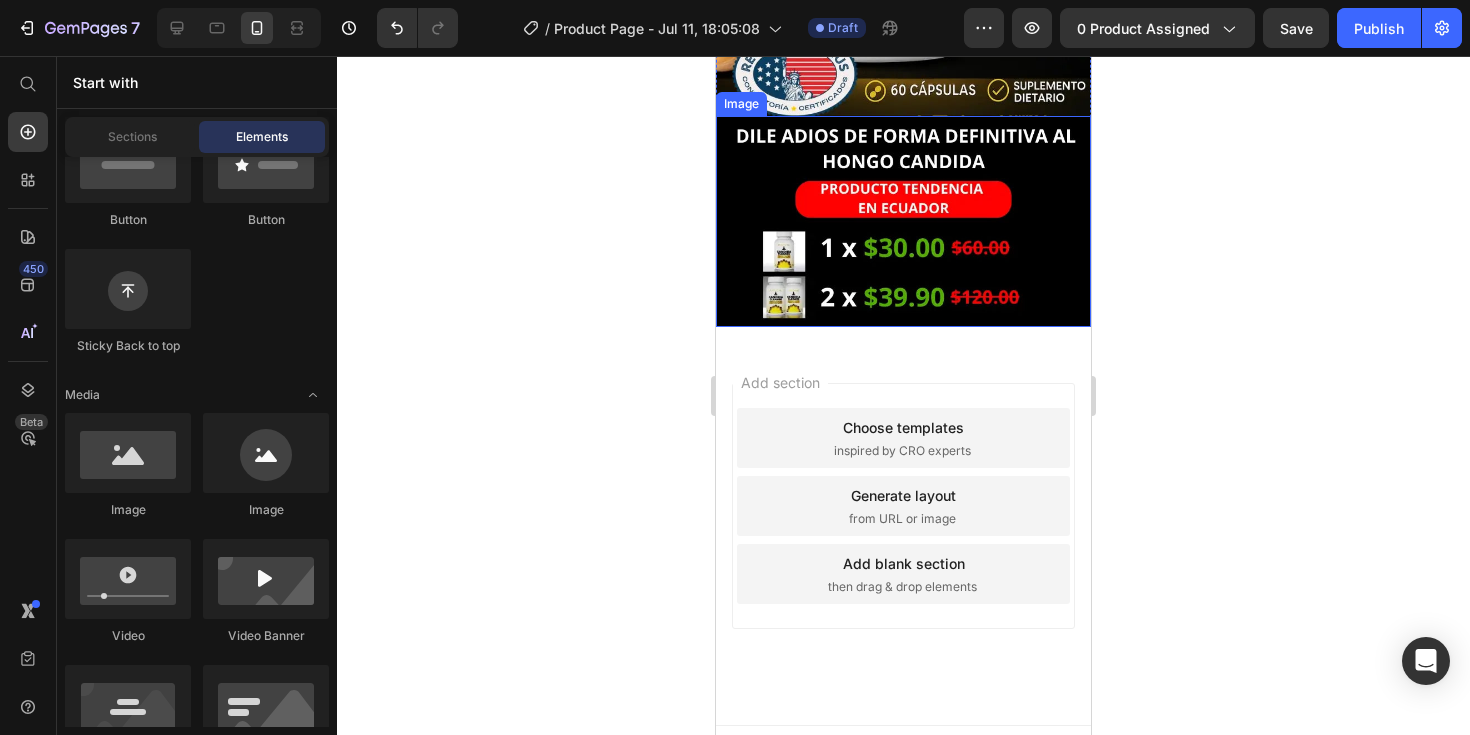 scroll, scrollTop: 513, scrollLeft: 0, axis: vertical 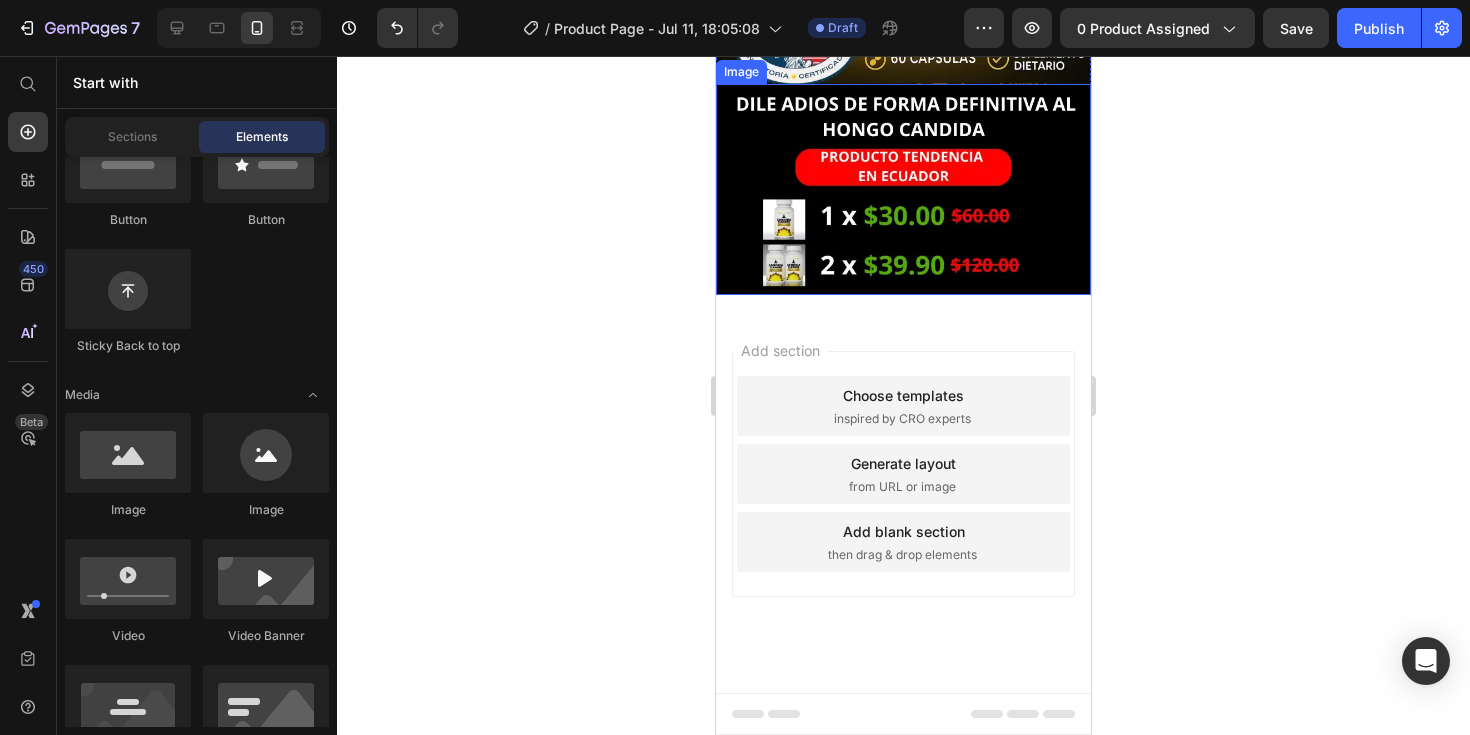 click at bounding box center (903, 189) 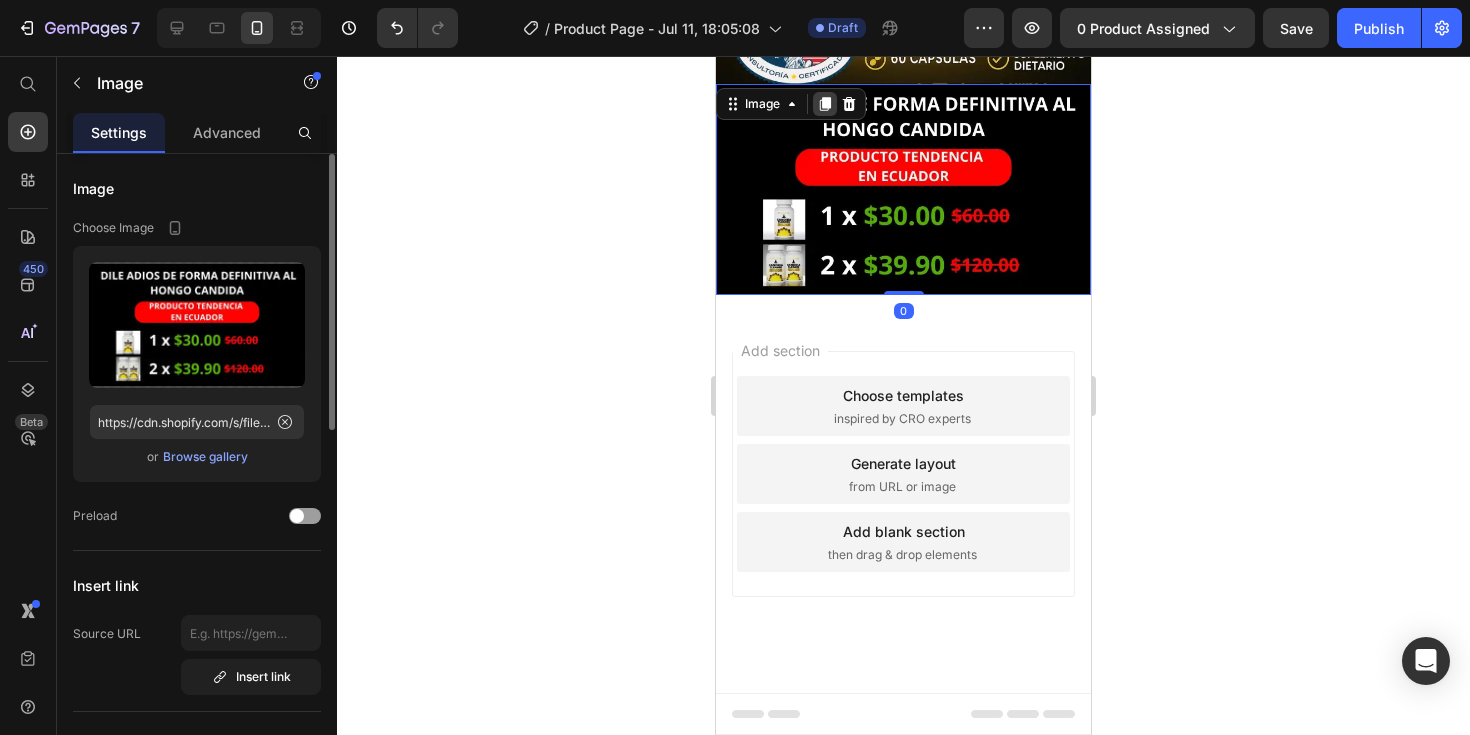 click 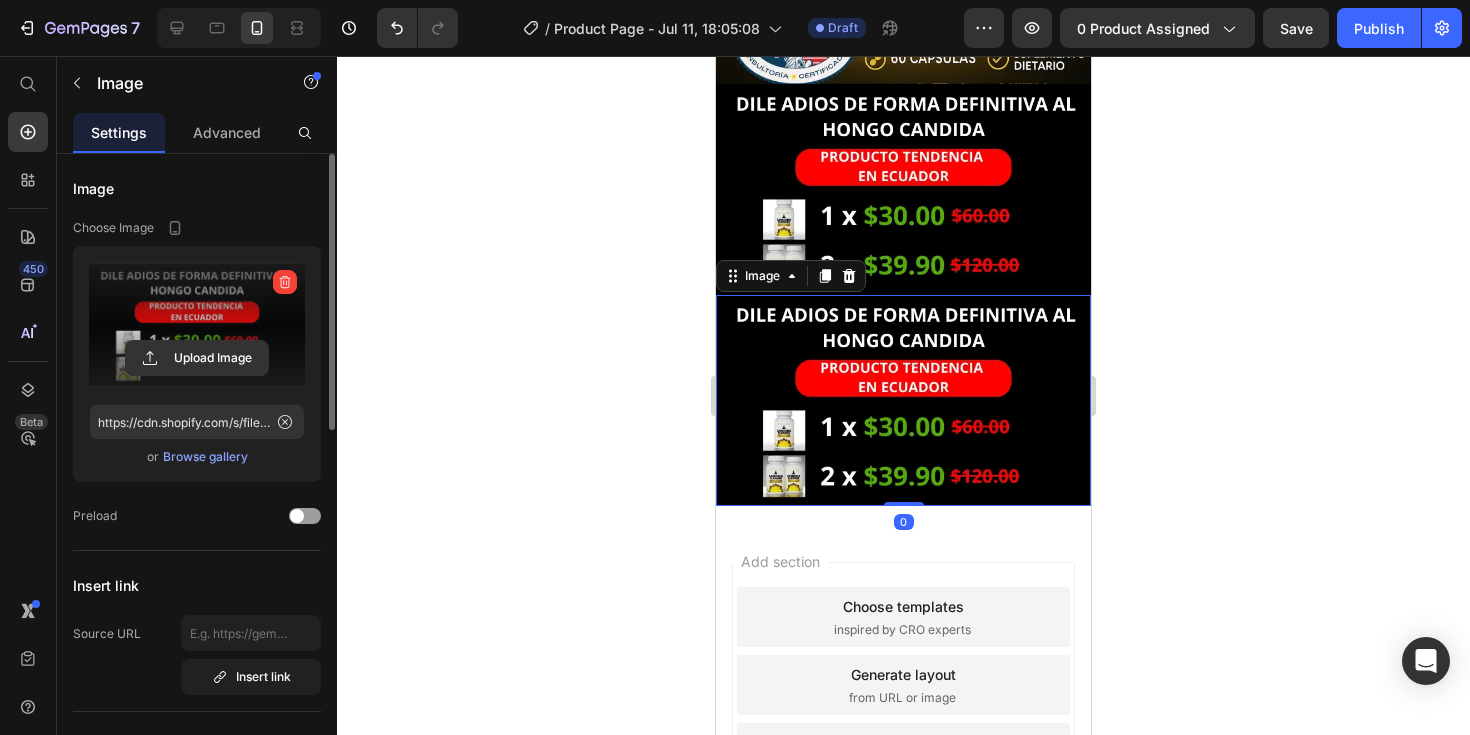click at bounding box center [197, 325] 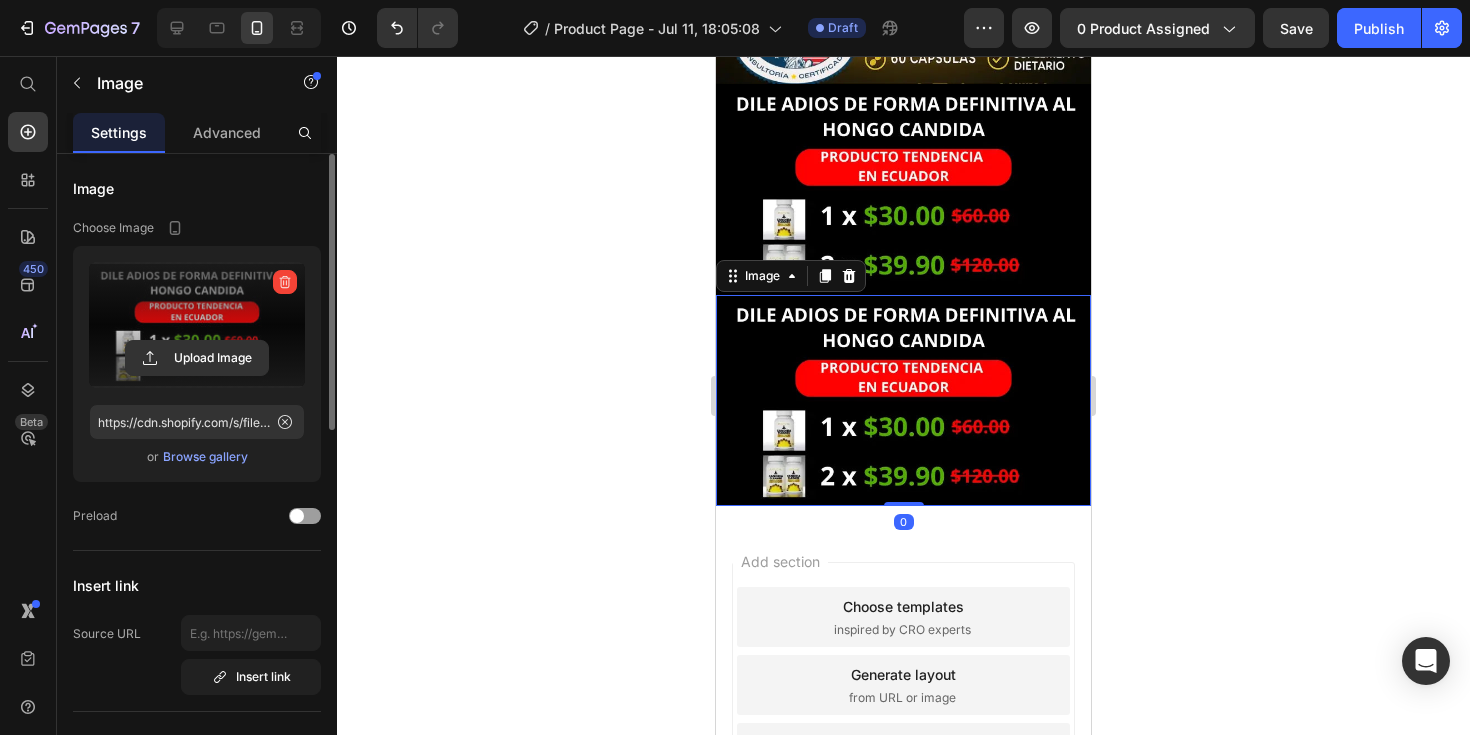 click 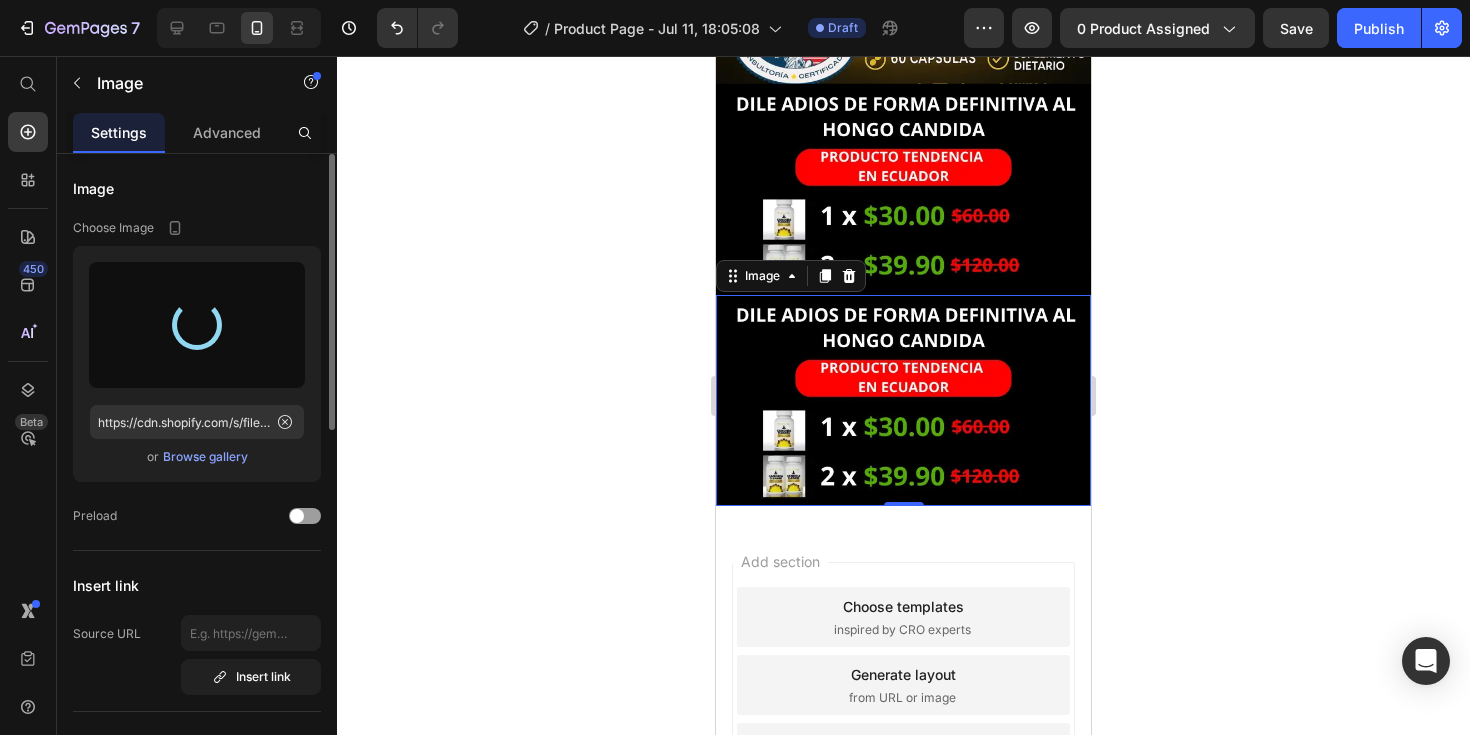 type on "https://cdn.shopify.com/s/files/1/0934/8503/9913/files/gempages_572413904764797767-c05caf62-6b3b-4863-a5e8-16907747fc14.webp" 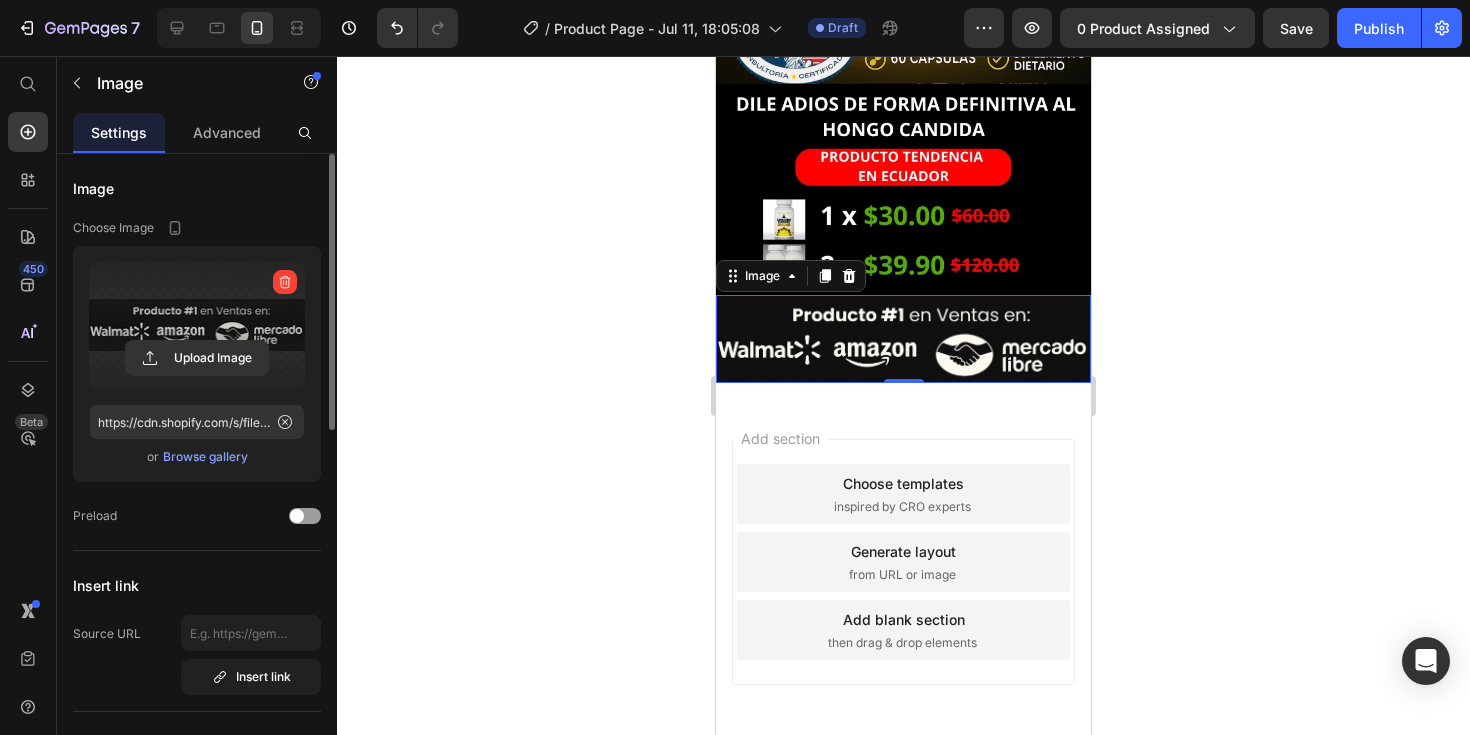 click 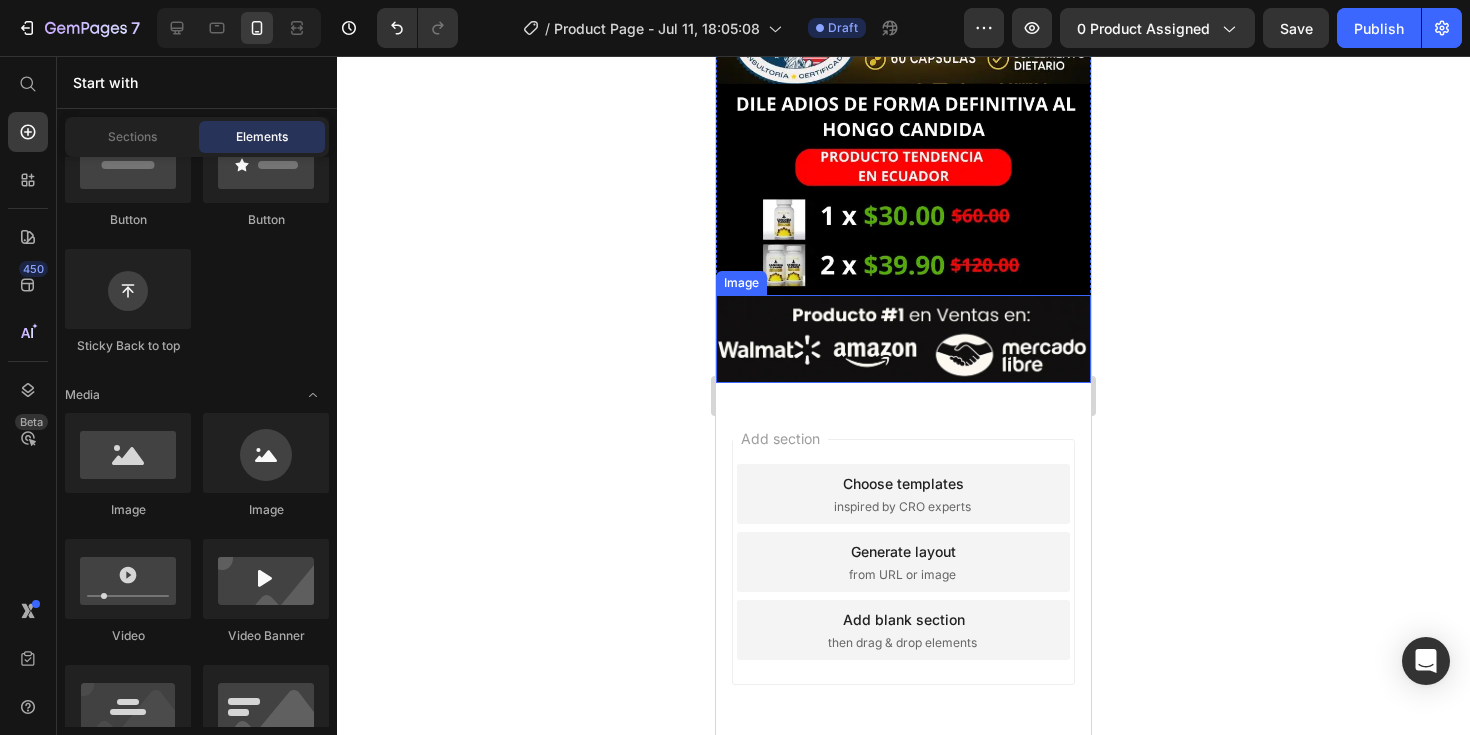 click at bounding box center [903, 339] 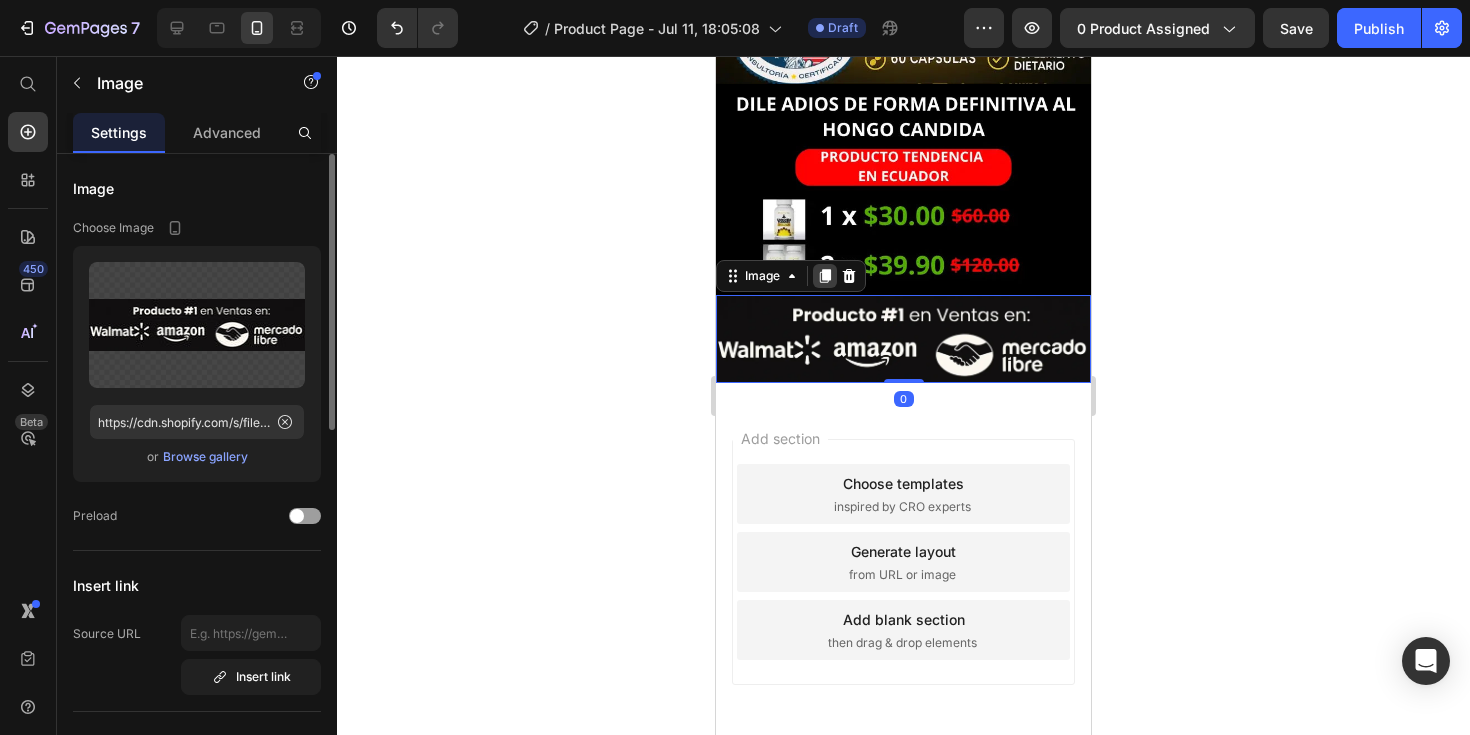 click 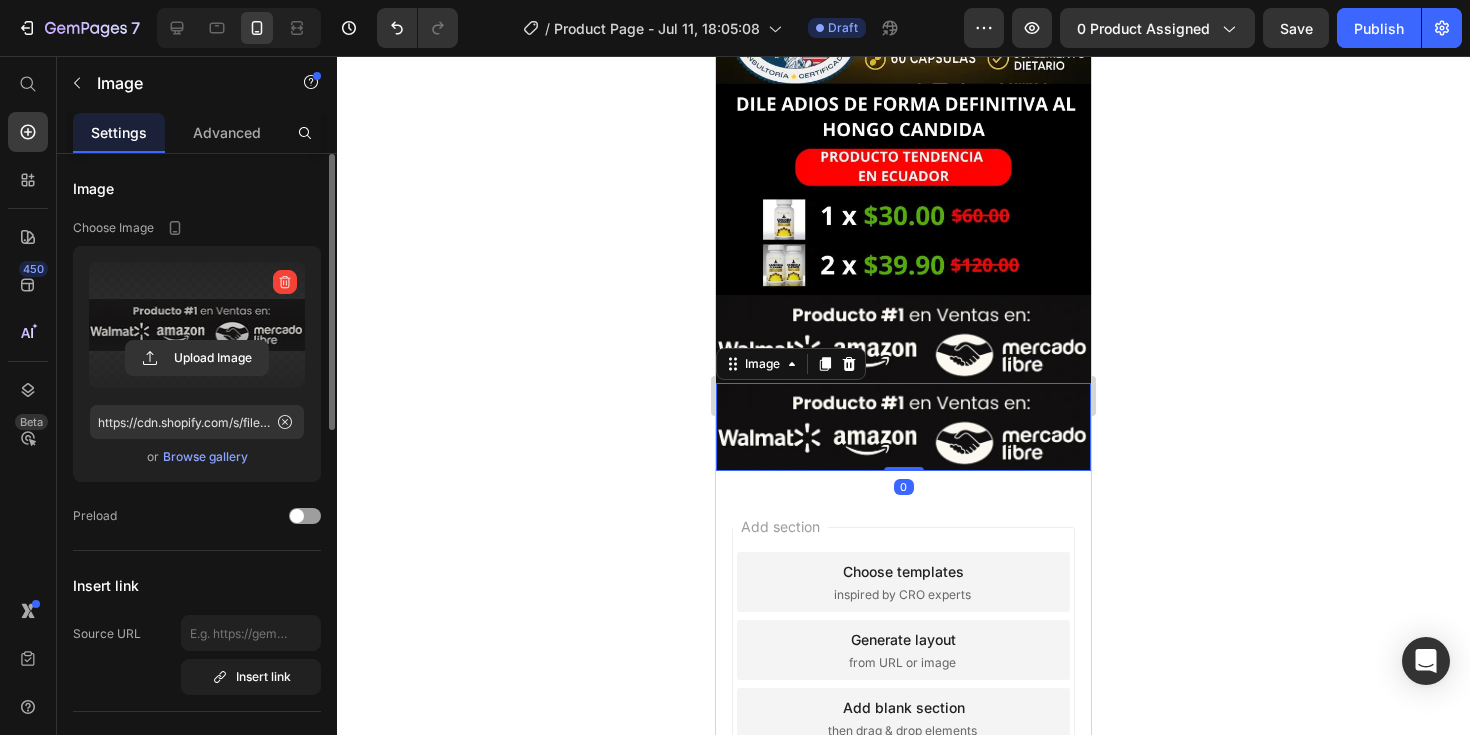 click at bounding box center [197, 325] 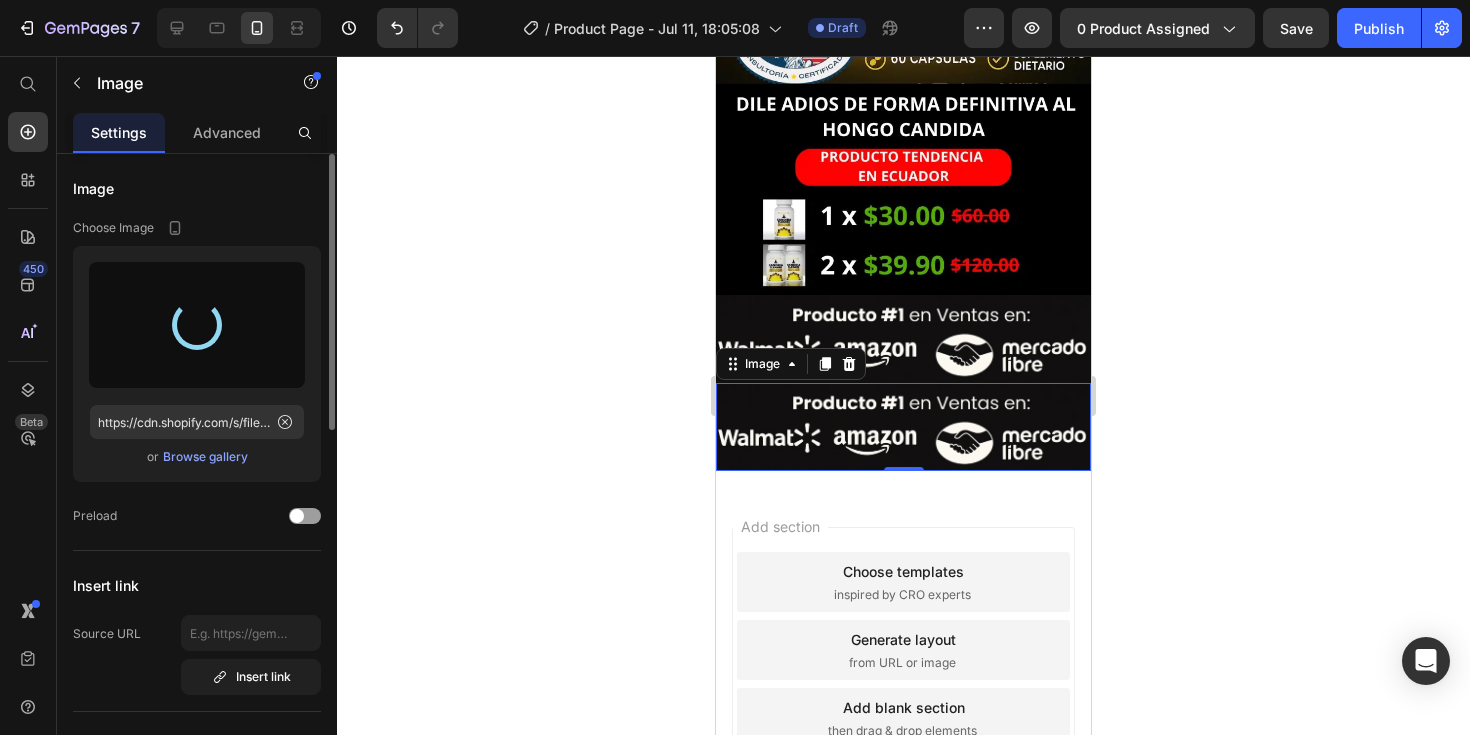 type on "https://cdn.shopify.com/s/files/1/0934/8503/9913/files/gempages_572413904764797767-8081aa05-7599-445e-9125-8b7069ac18e6.webp" 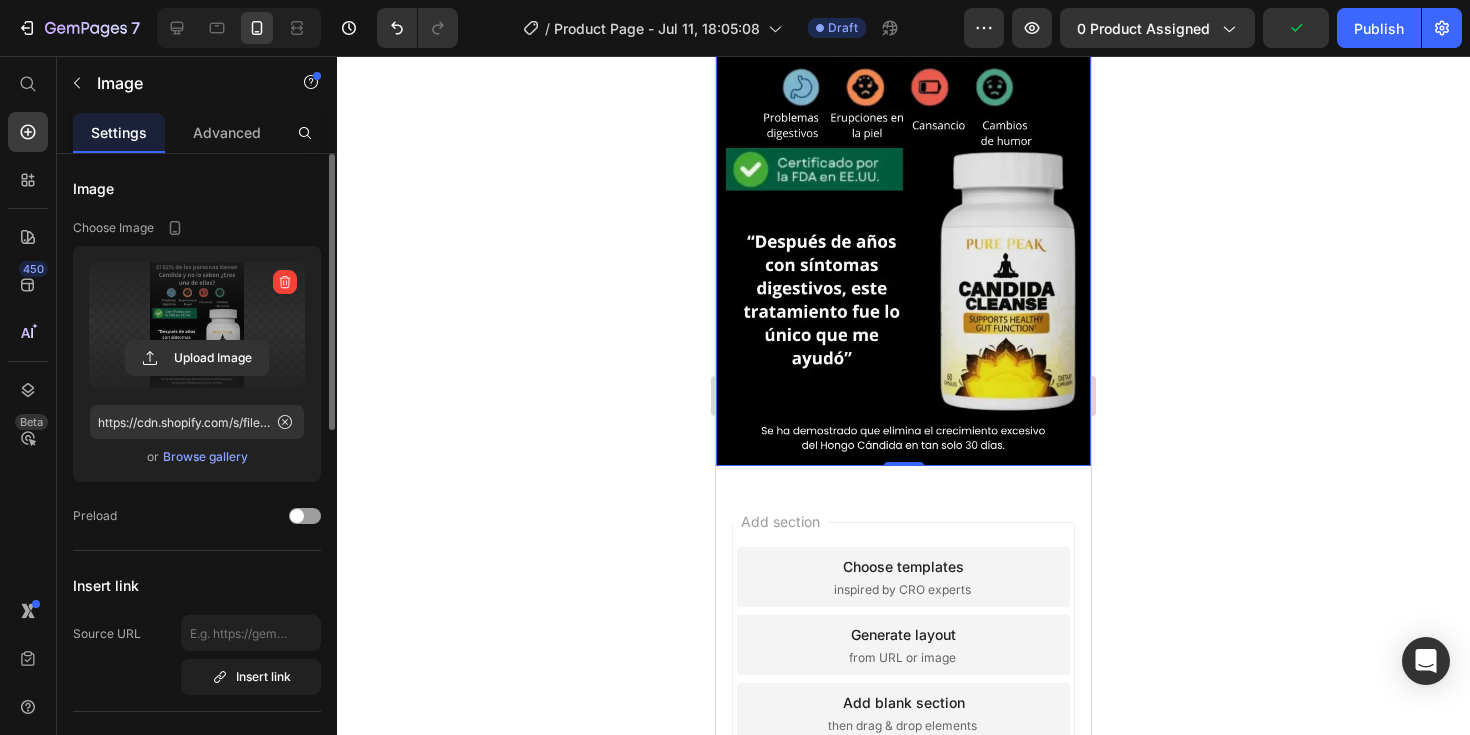 click at bounding box center (903, 216) 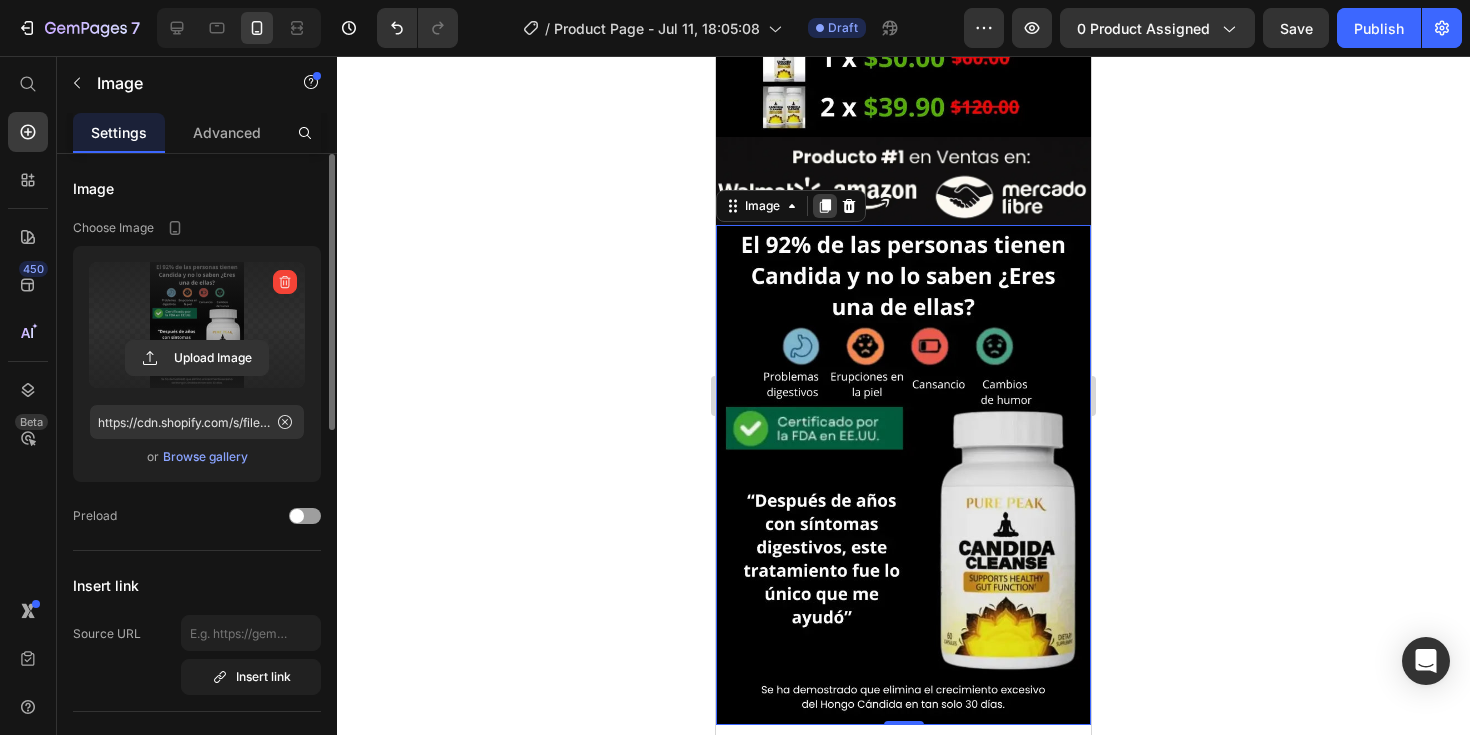 click 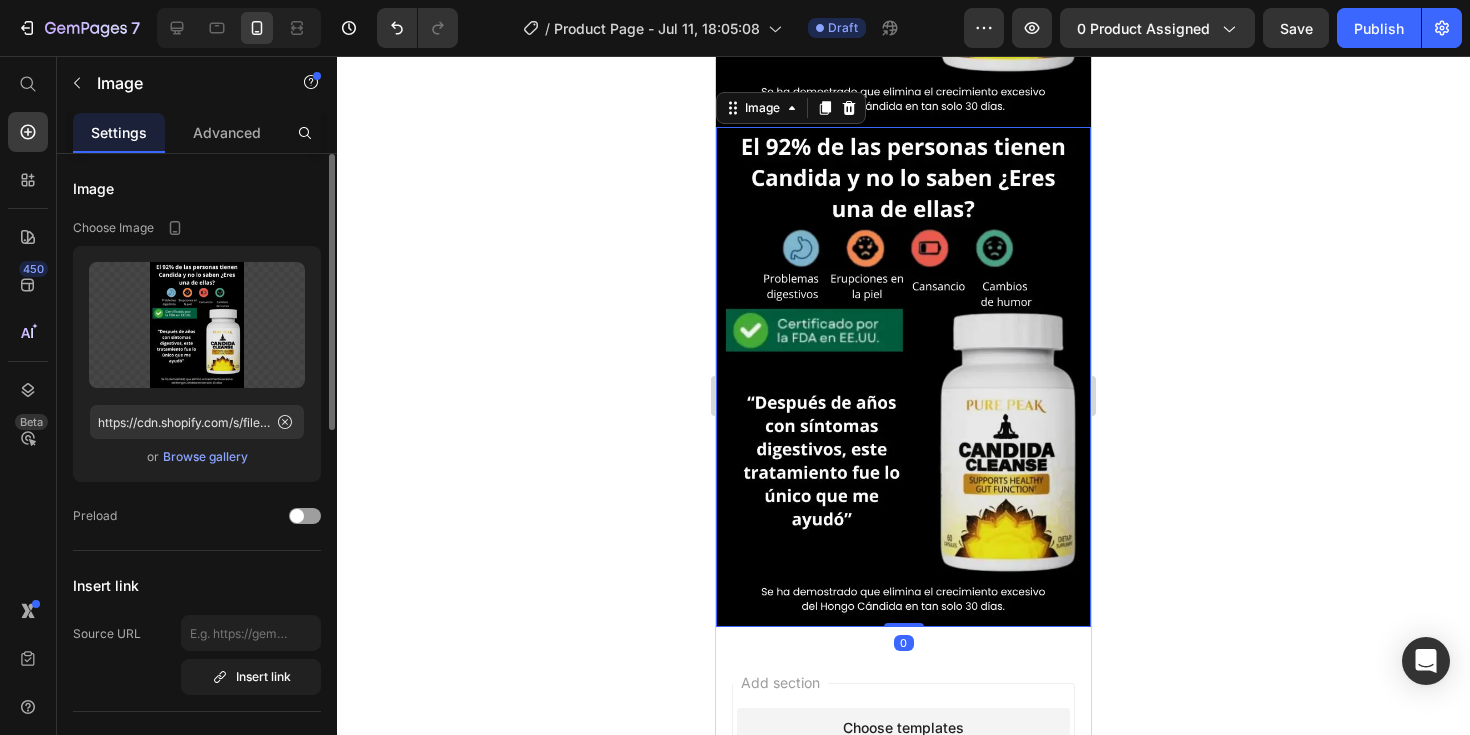 scroll, scrollTop: 1280, scrollLeft: 0, axis: vertical 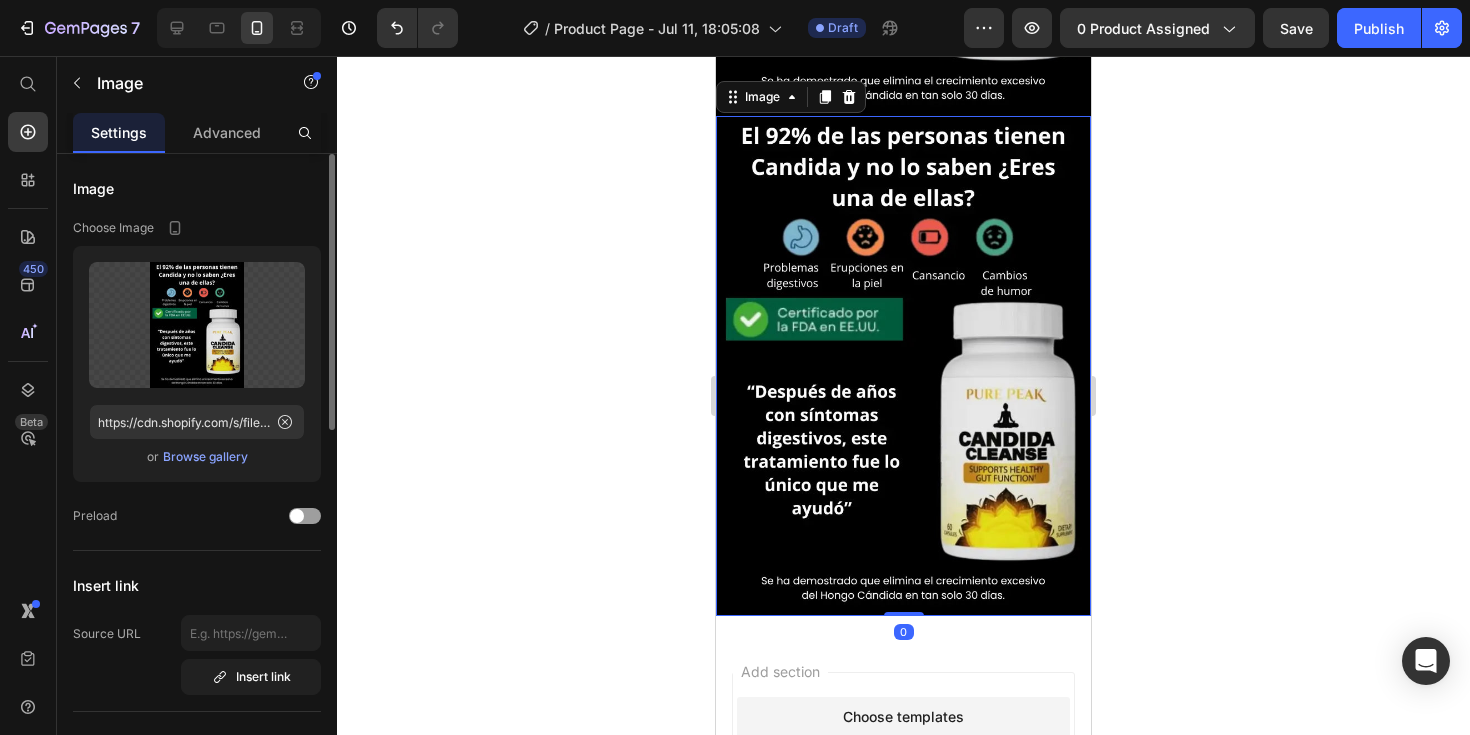 click at bounding box center (903, 366) 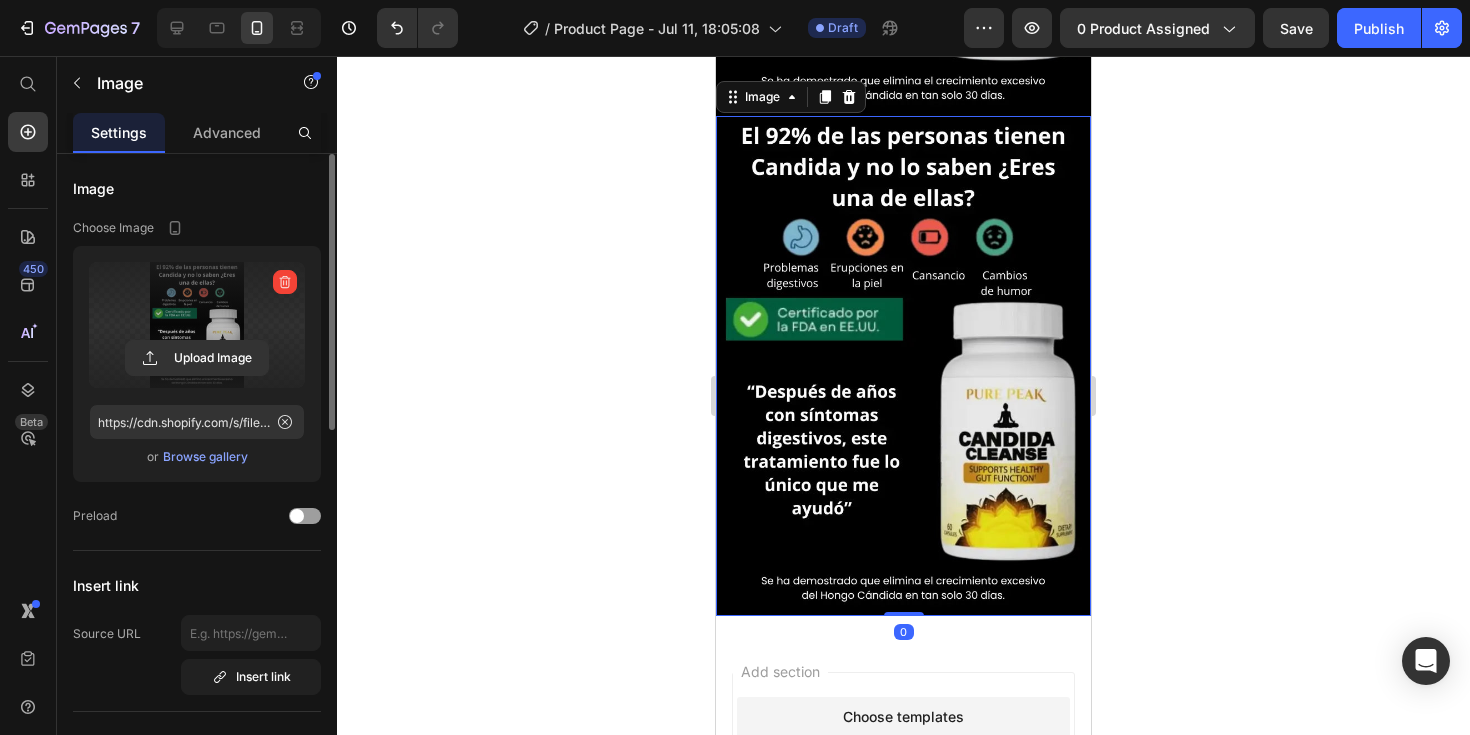 click at bounding box center (197, 325) 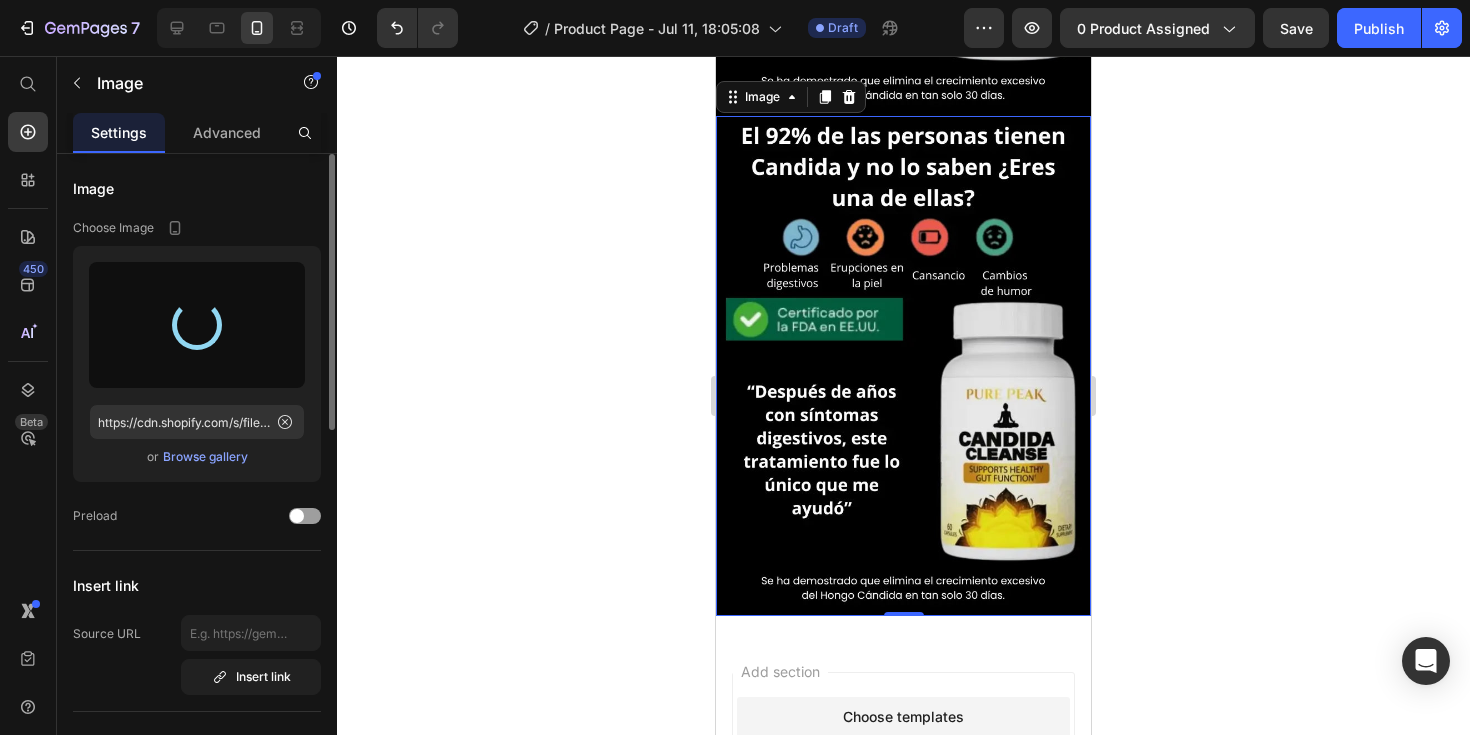 type on "https://cdn.shopify.com/s/files/1/0934/8503/9913/files/gempages_572413904764797767-a812d276-70b0-4a00-8cfb-28728641c27b.webp" 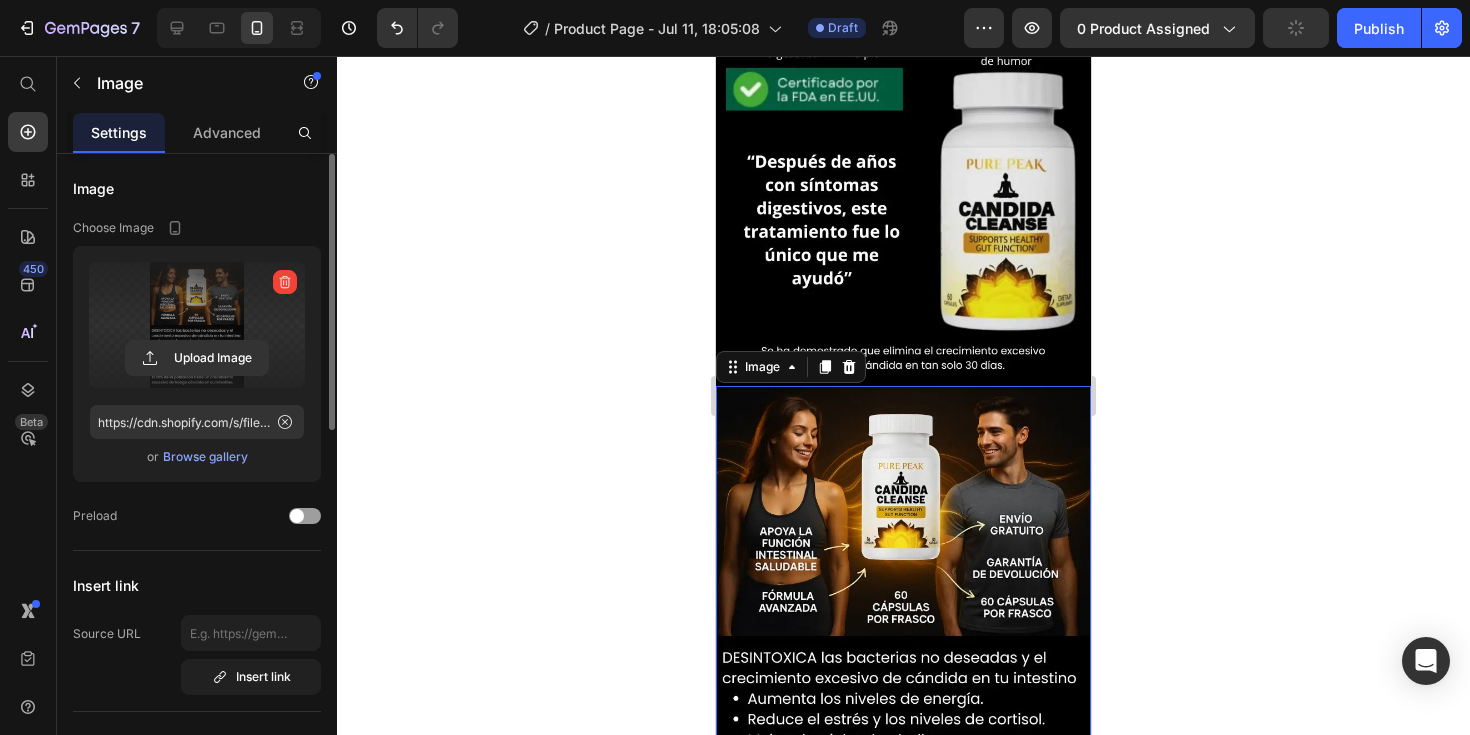 scroll, scrollTop: 1258, scrollLeft: 0, axis: vertical 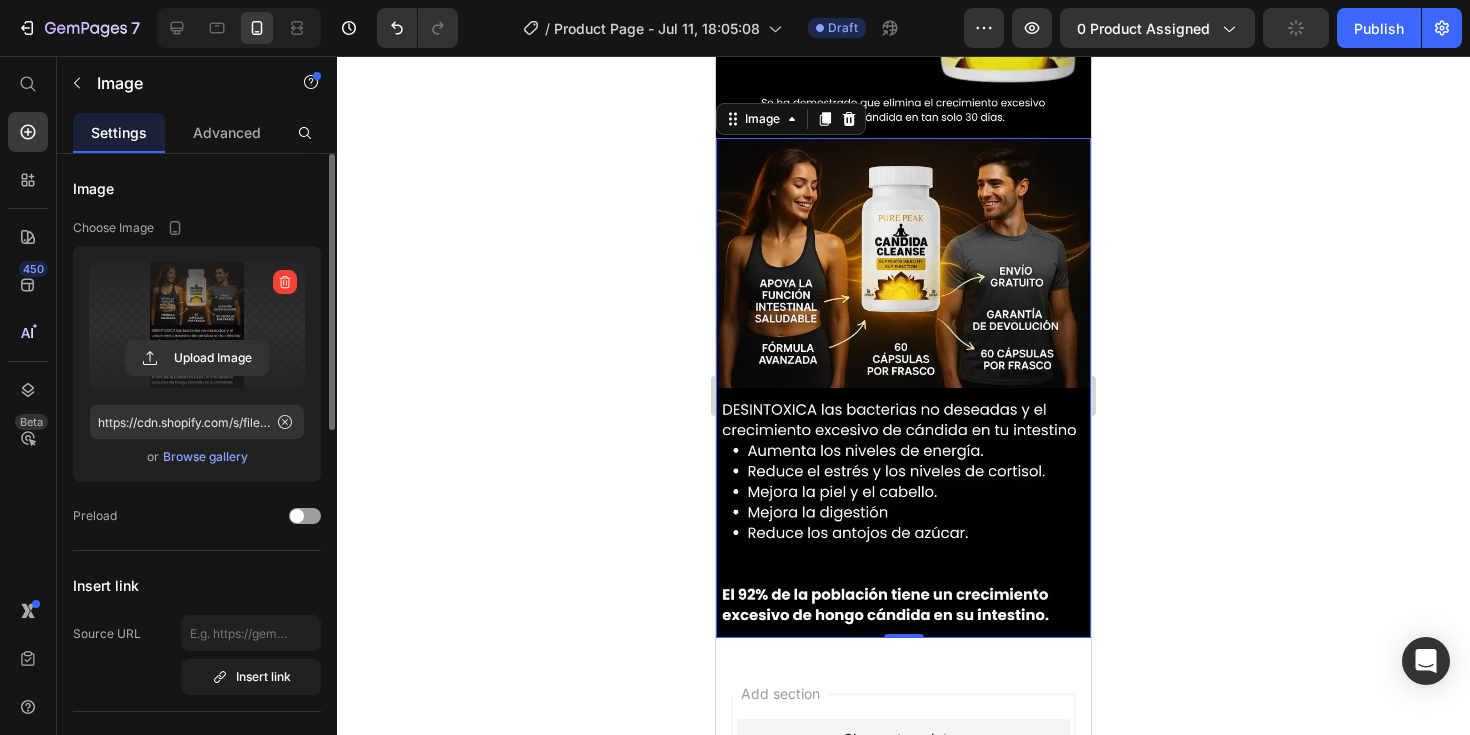 click at bounding box center (903, 388) 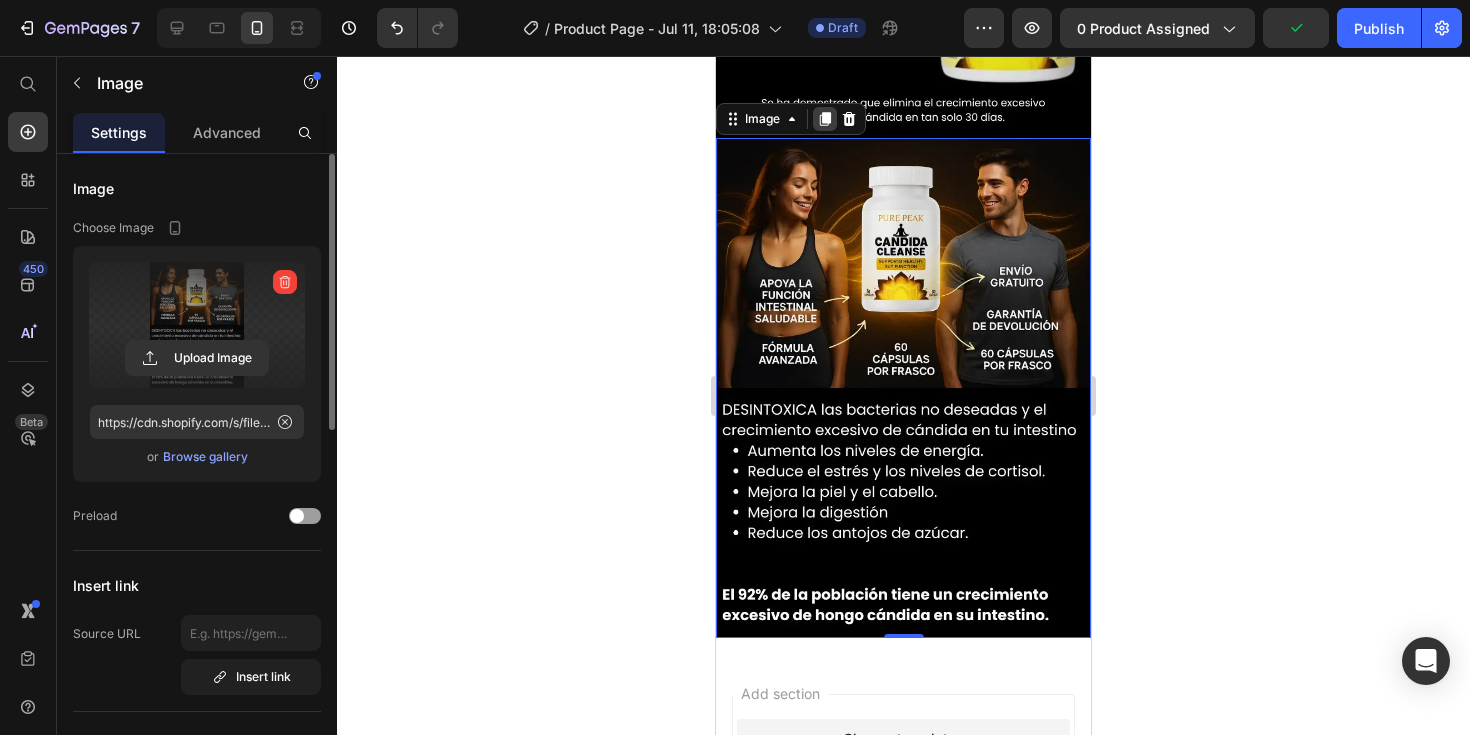 click 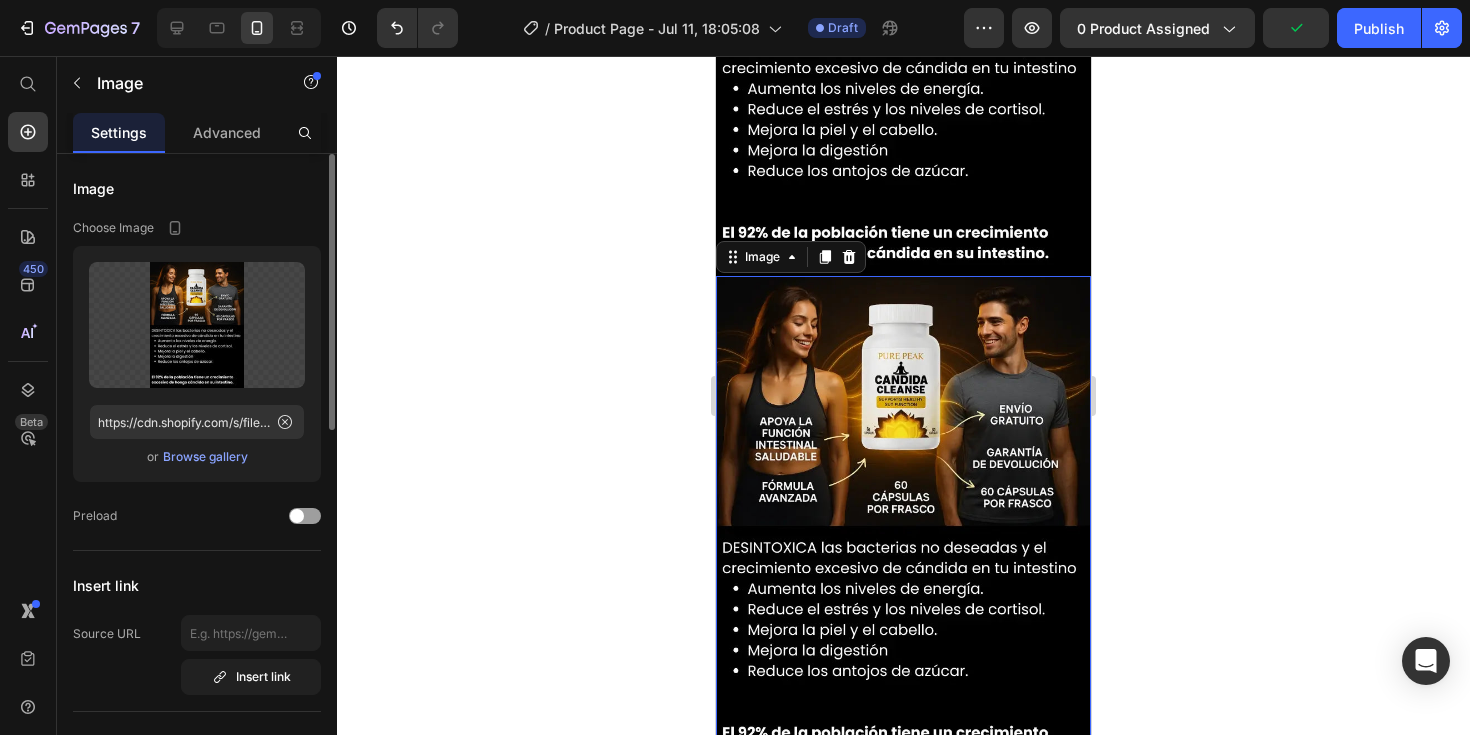 scroll, scrollTop: 1770, scrollLeft: 0, axis: vertical 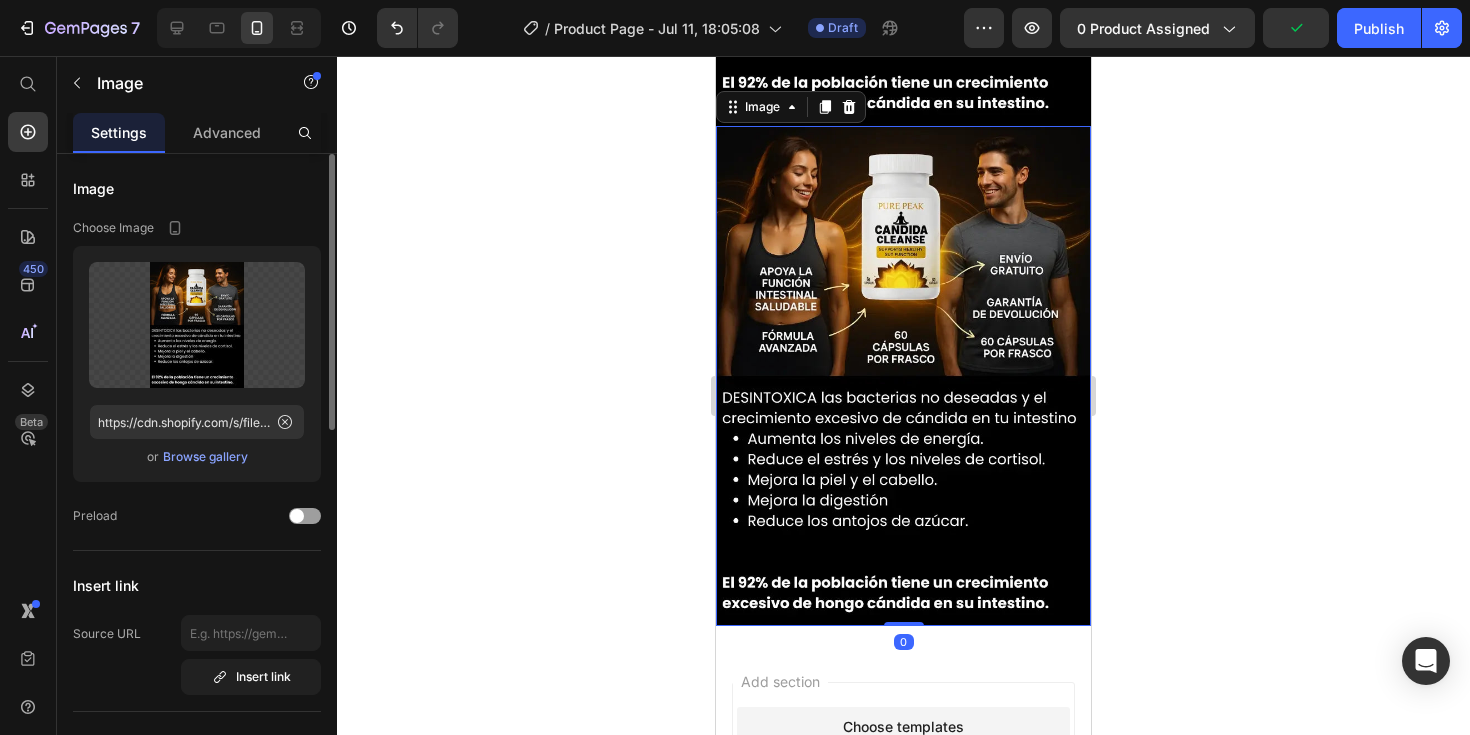 click at bounding box center (903, 376) 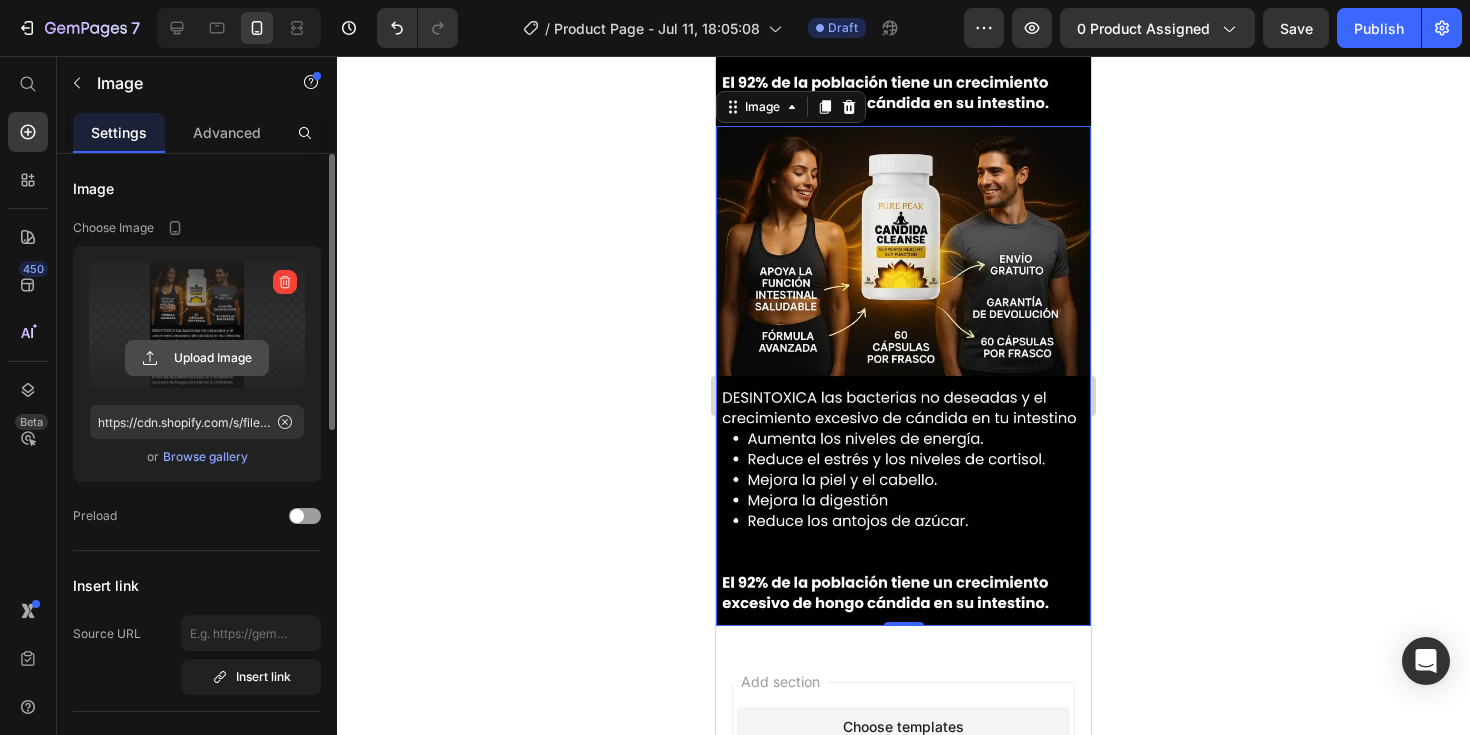 click 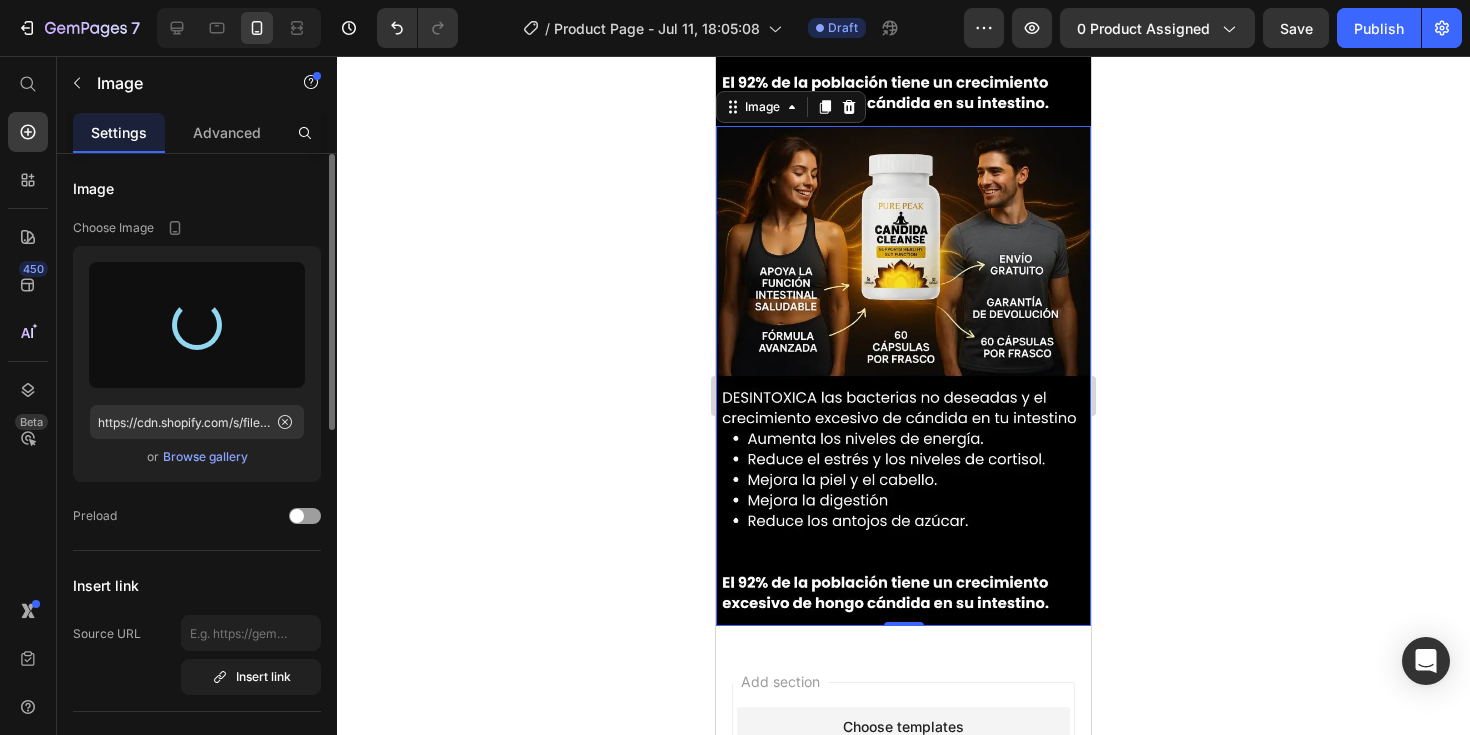 type on "https://cdn.shopify.com/s/files/1/0934/8503/9913/files/gempages_572413904764797767-af368055-b9d5-41e1-a833-1ab9213c5ee8.webp" 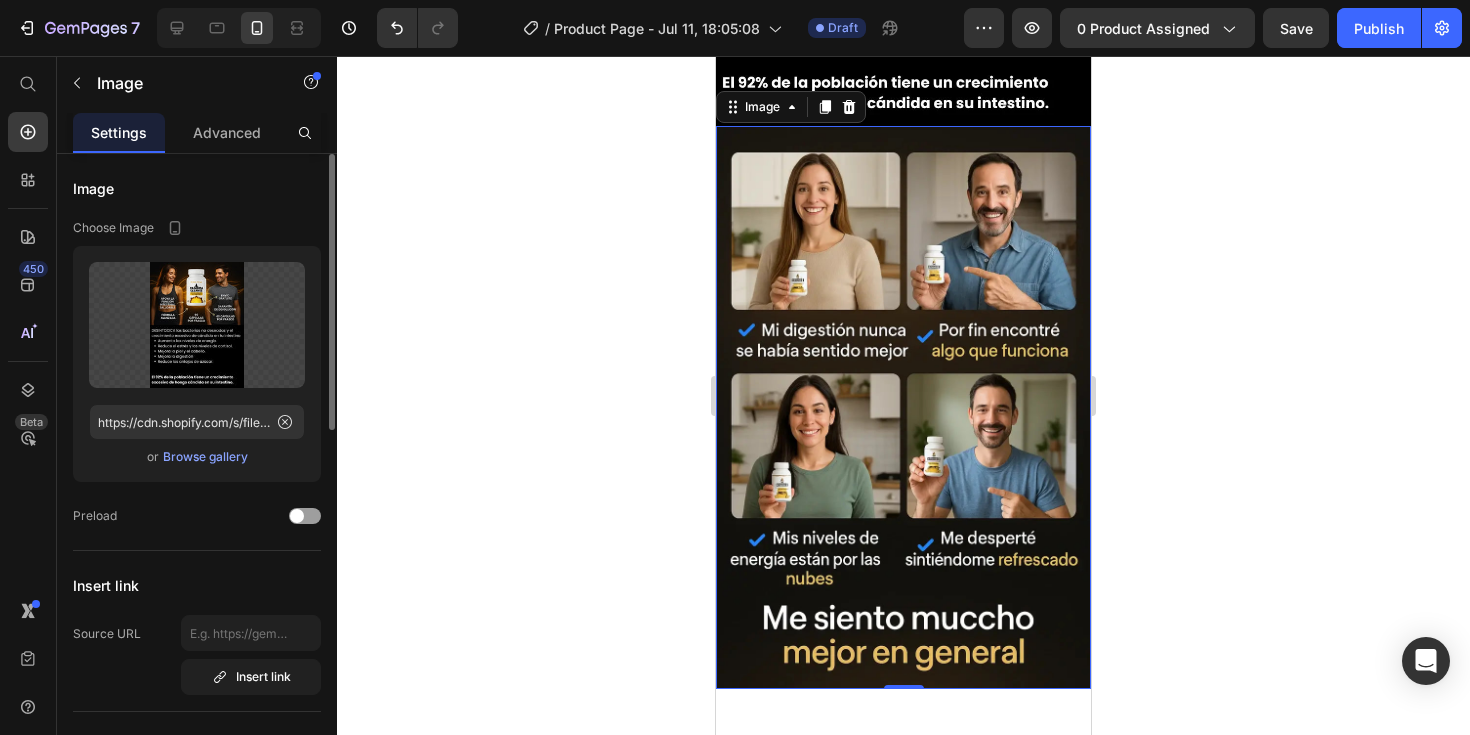 click at bounding box center [903, -124] 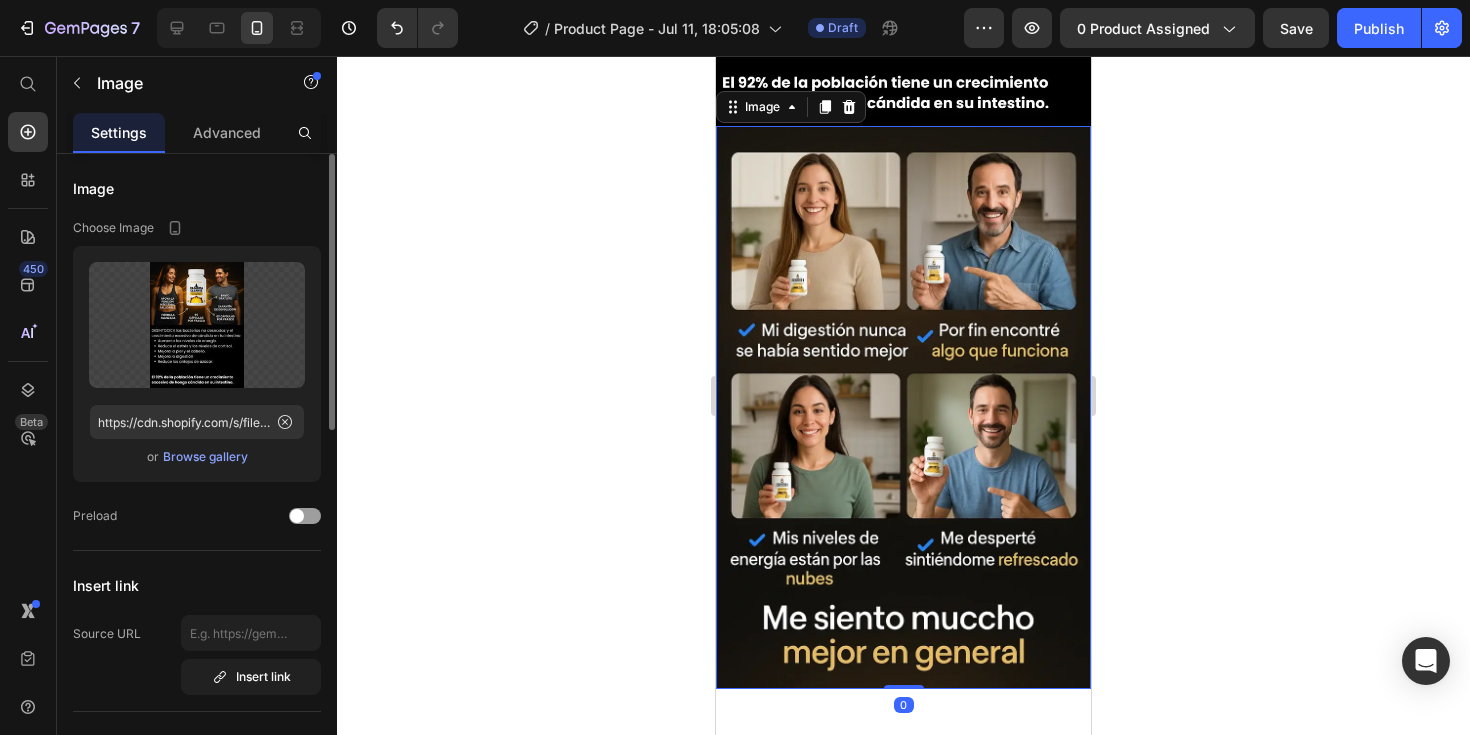click at bounding box center [903, 407] 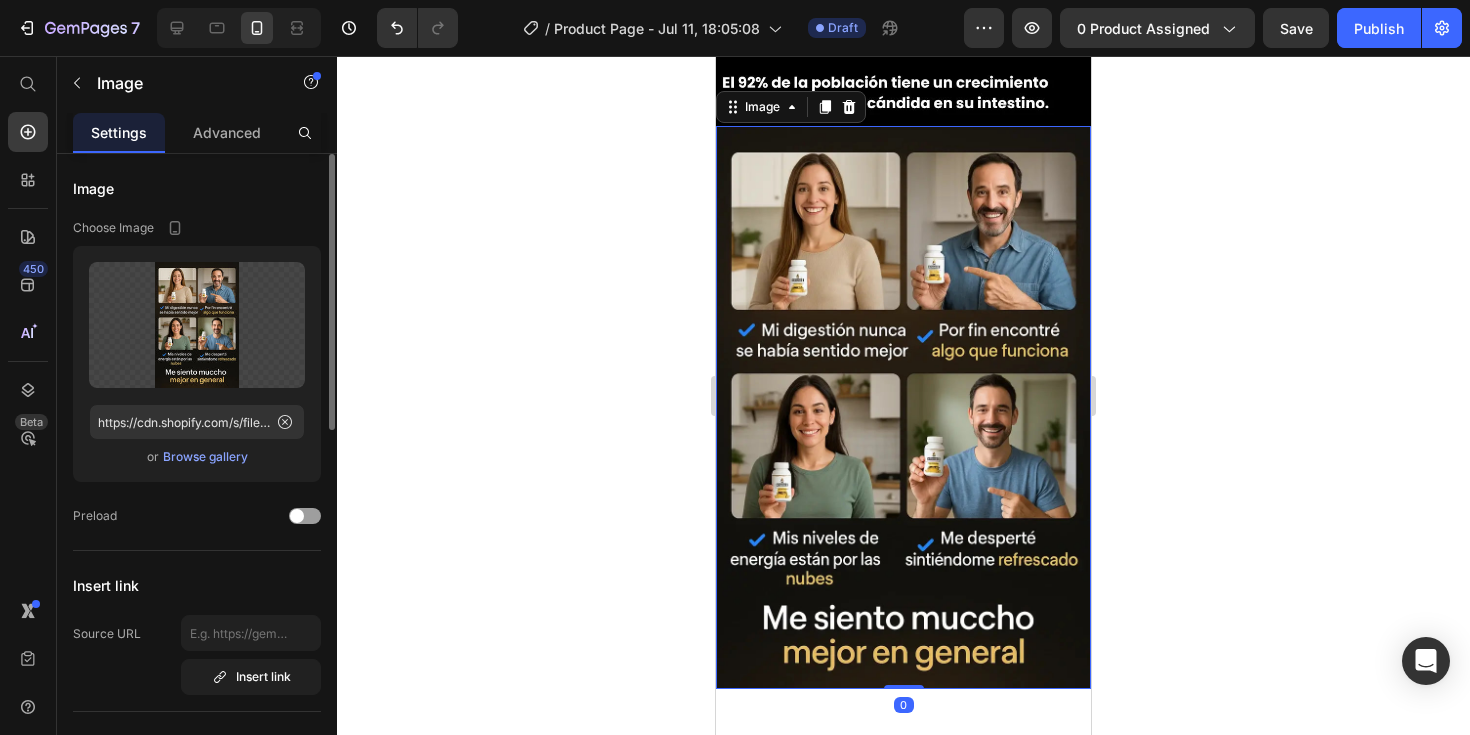 click on "Image" at bounding box center (791, 107) 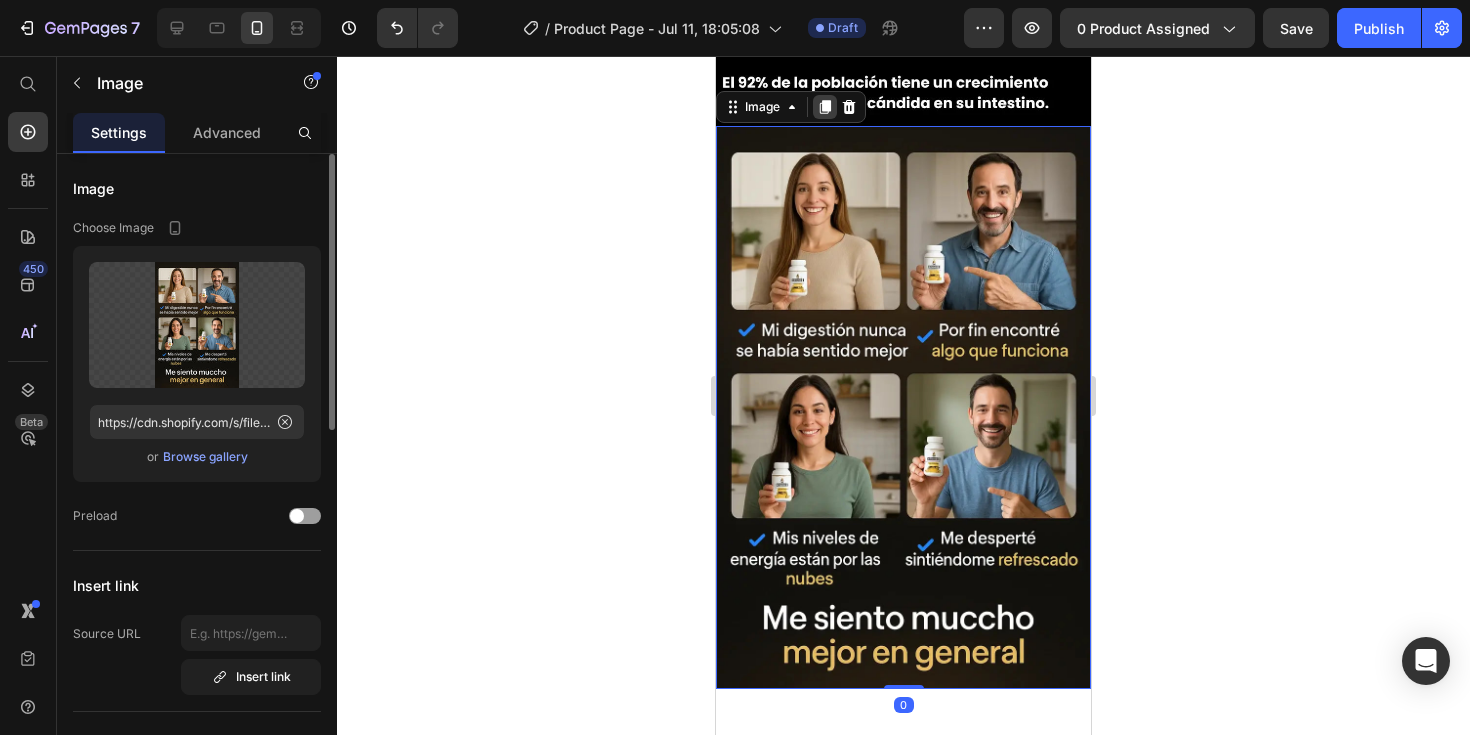 click 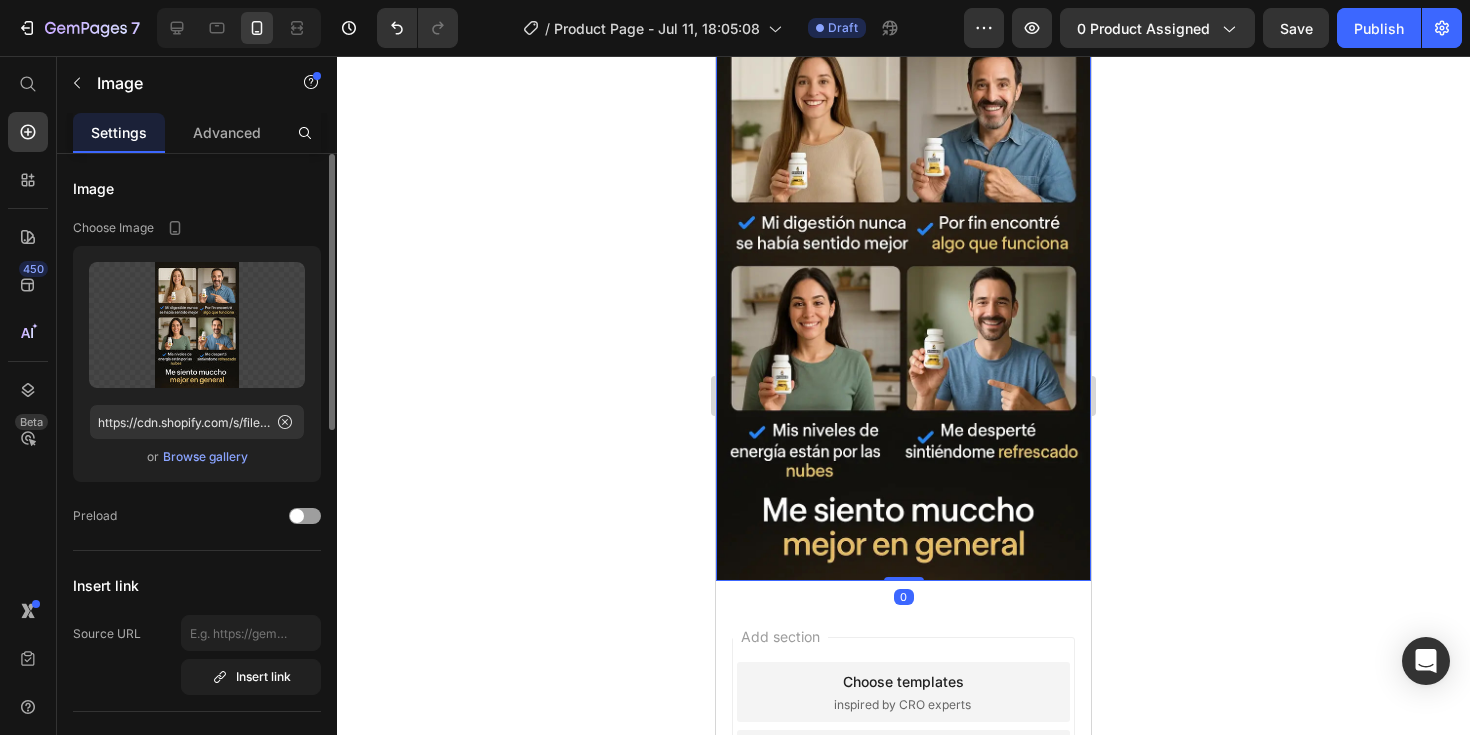 click at bounding box center [903, 300] 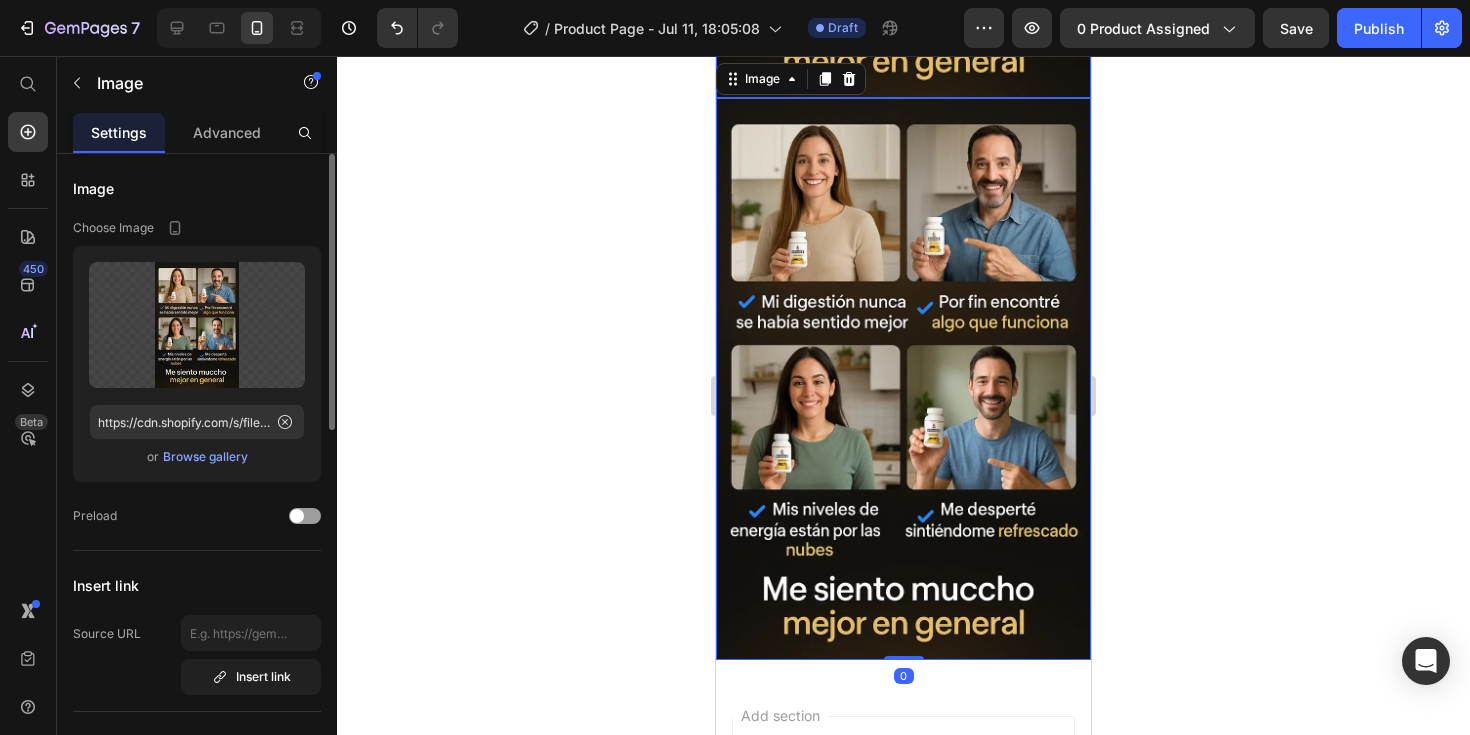 scroll, scrollTop: 2349, scrollLeft: 0, axis: vertical 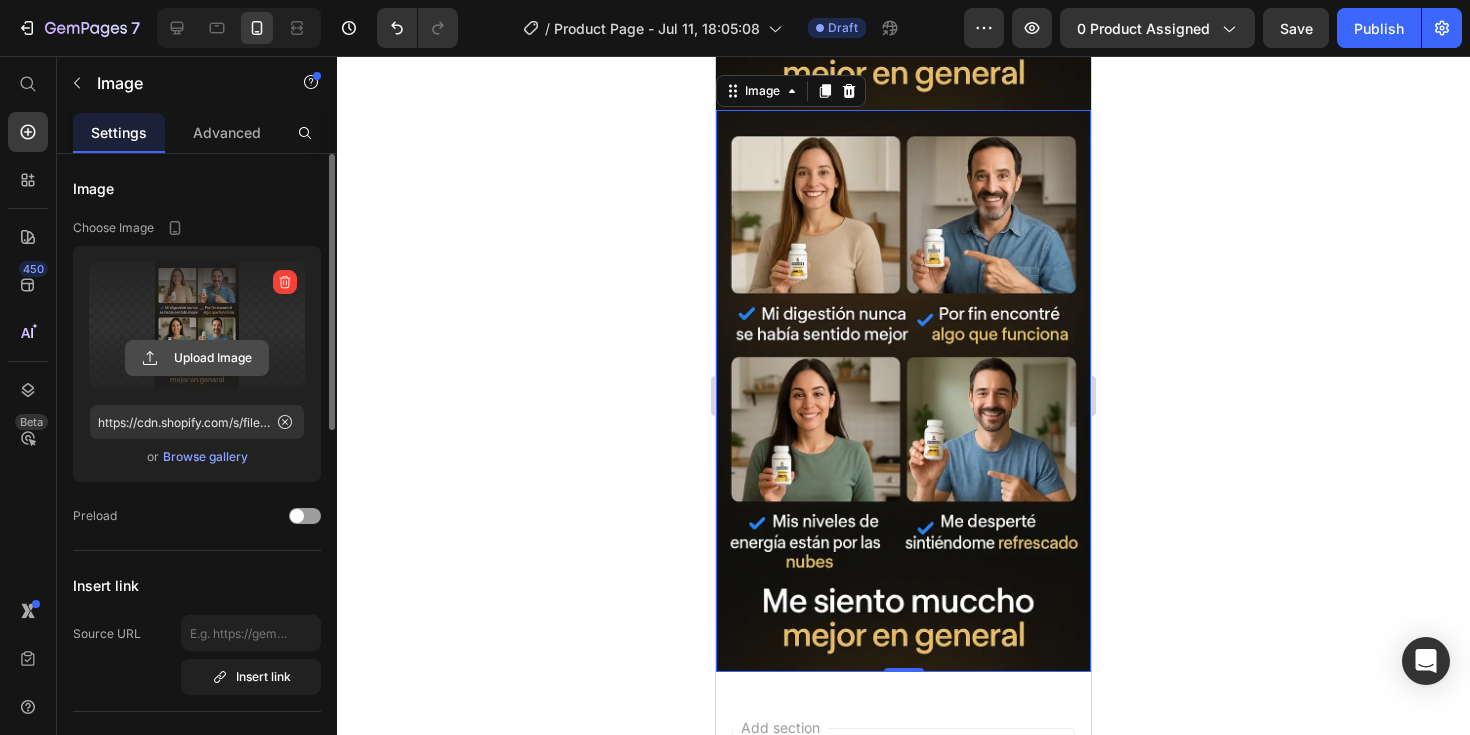 click 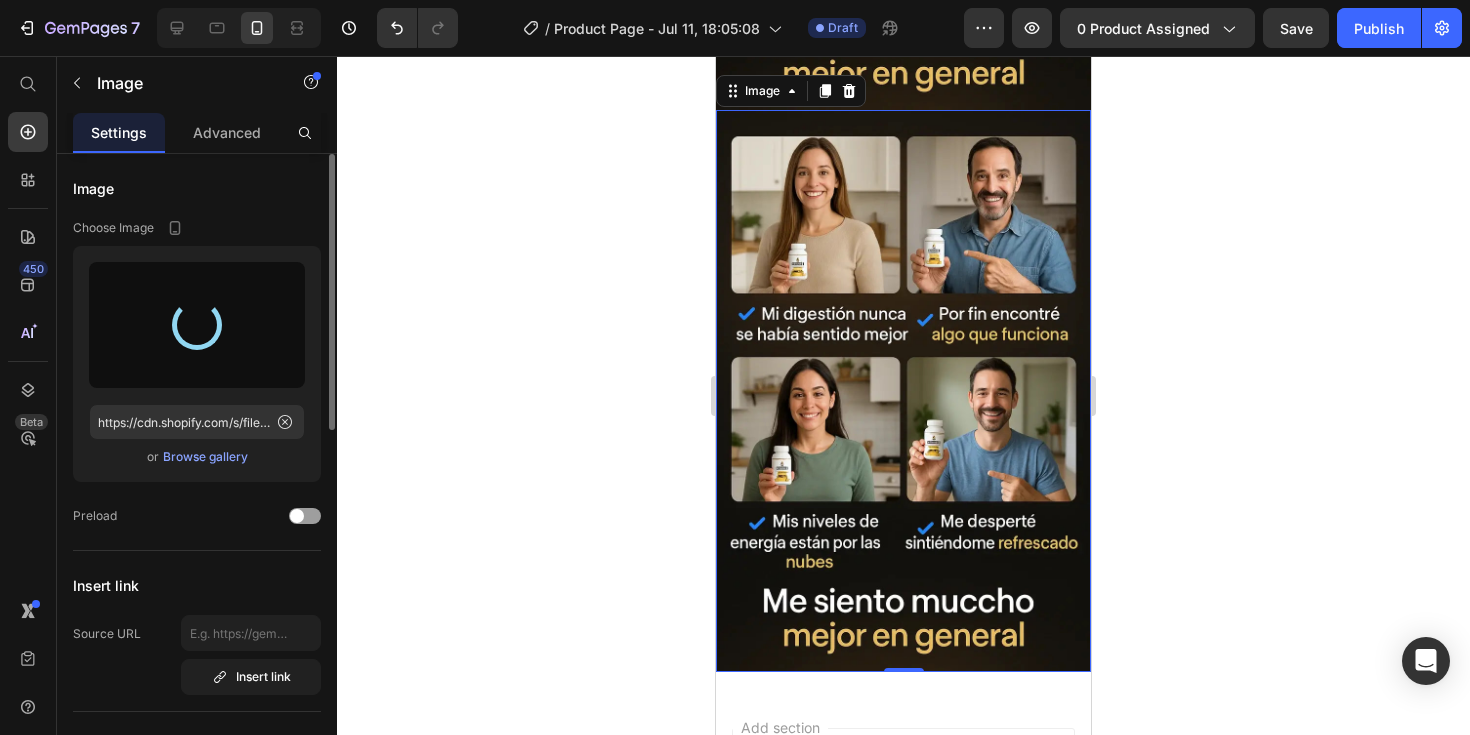 type on "https://cdn.shopify.com/s/files/1/0934/8503/9913/files/gempages_572413904764797767-ce1d1f3f-62de-4e29-b3ff-4ab5415ead09.webp" 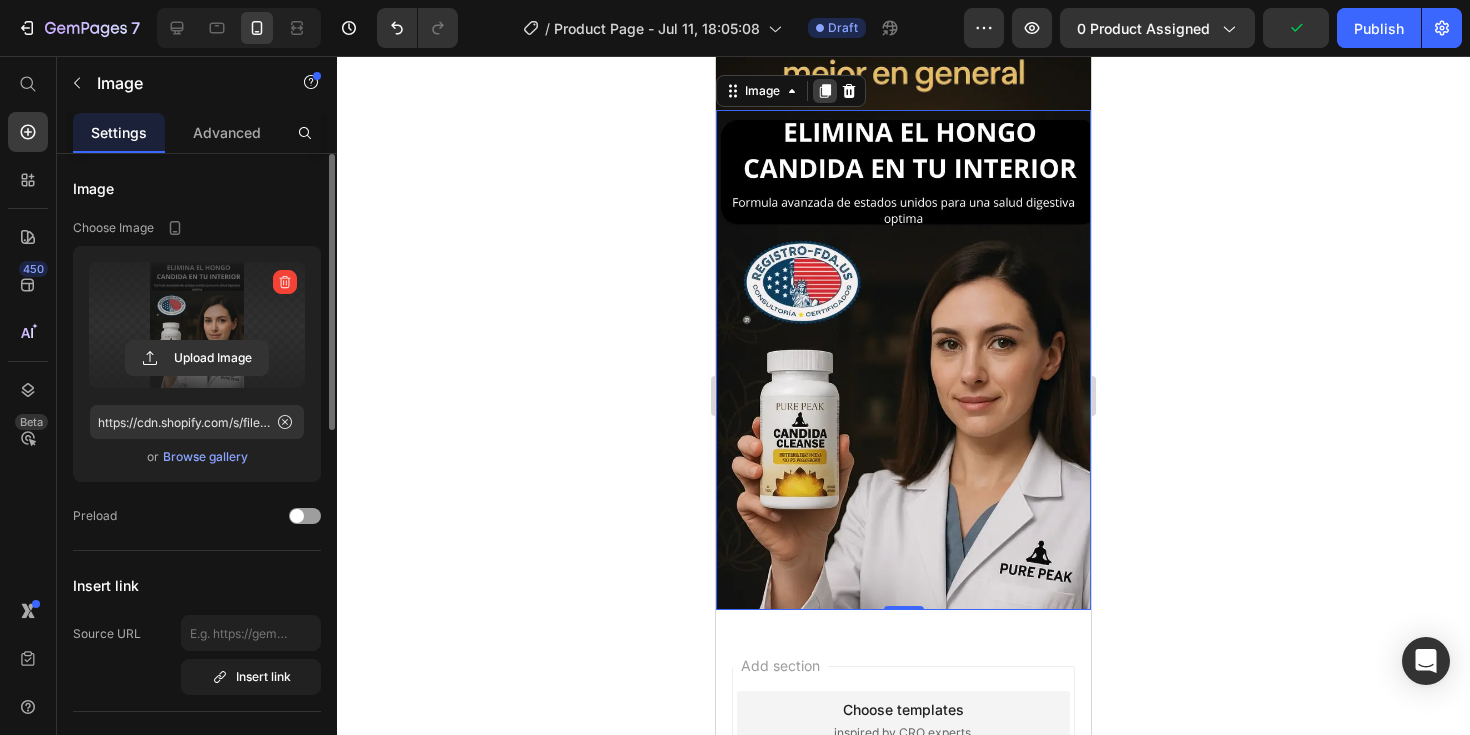 click 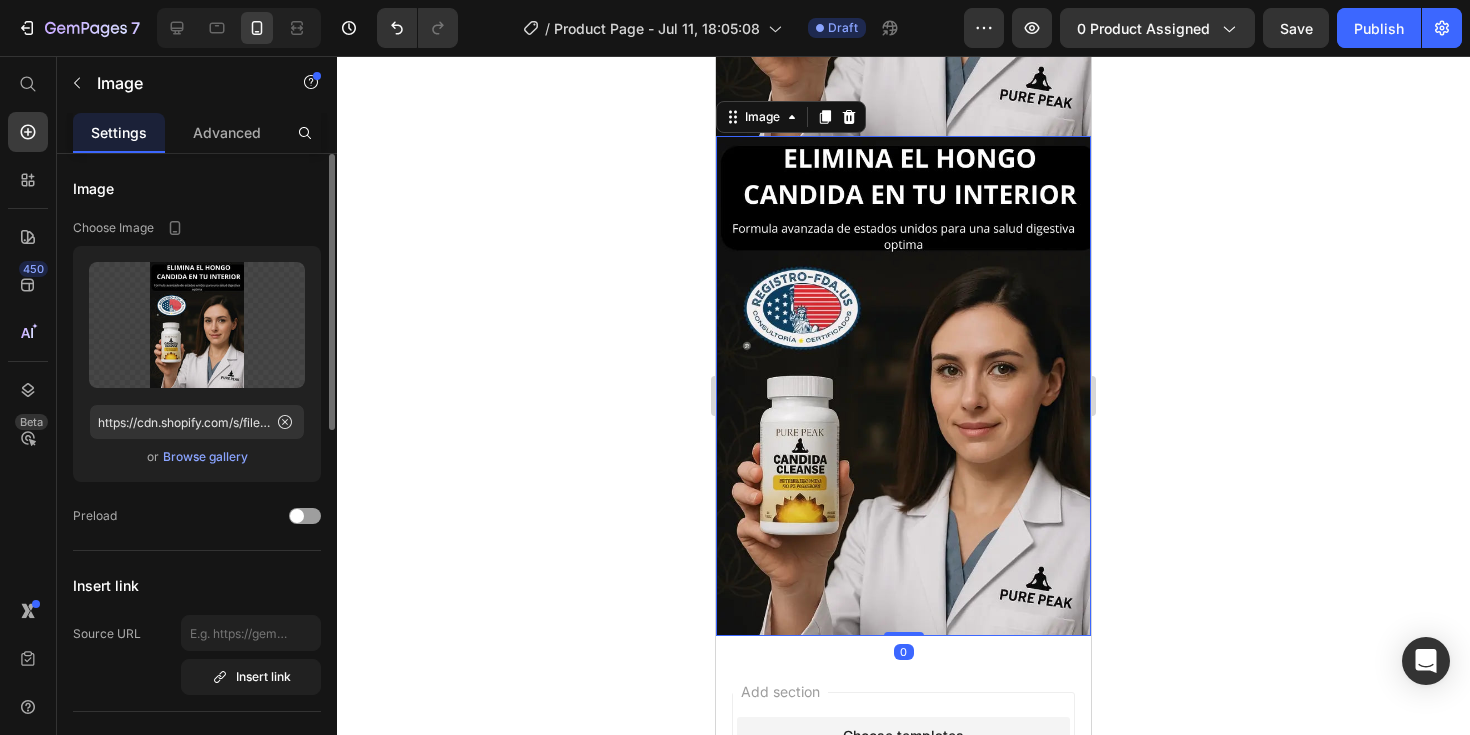 scroll, scrollTop: 2832, scrollLeft: 0, axis: vertical 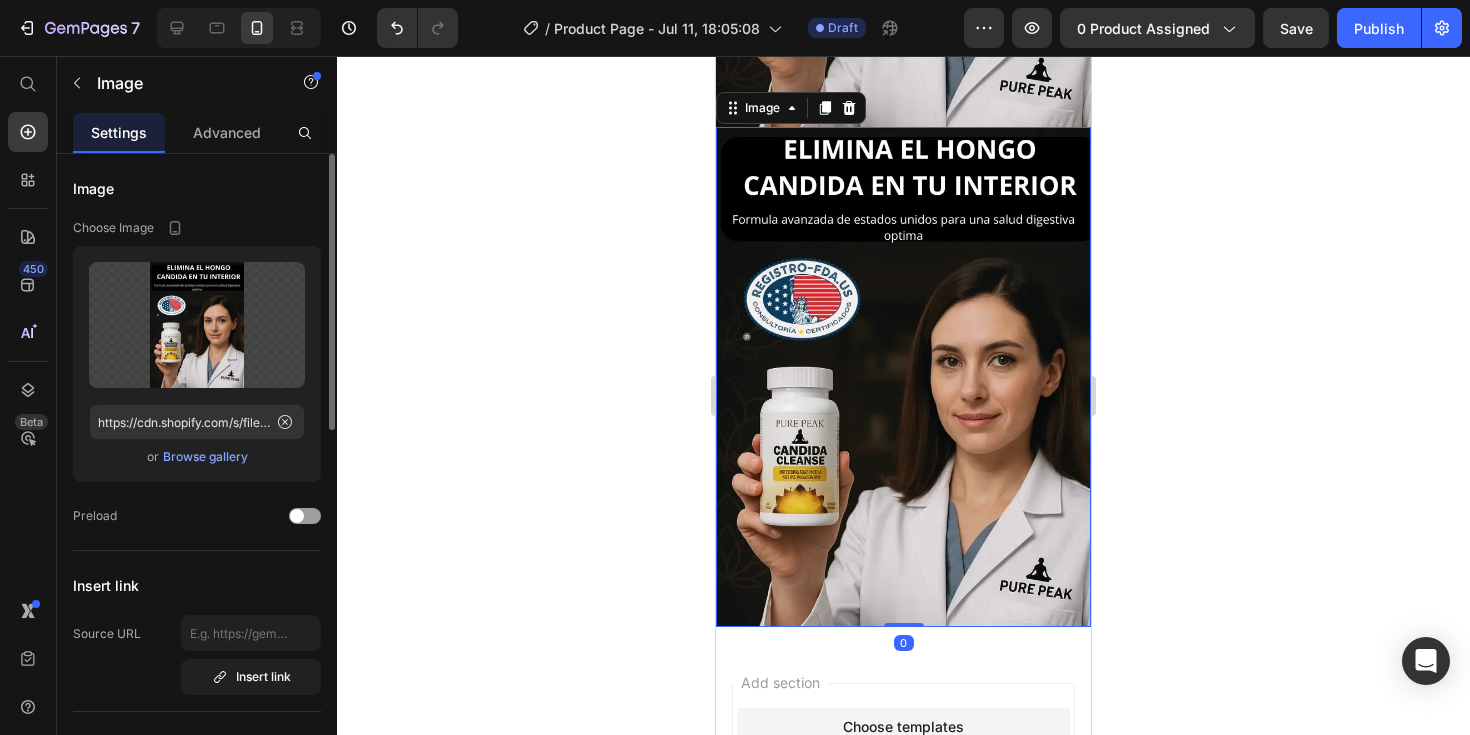 click at bounding box center [903, 377] 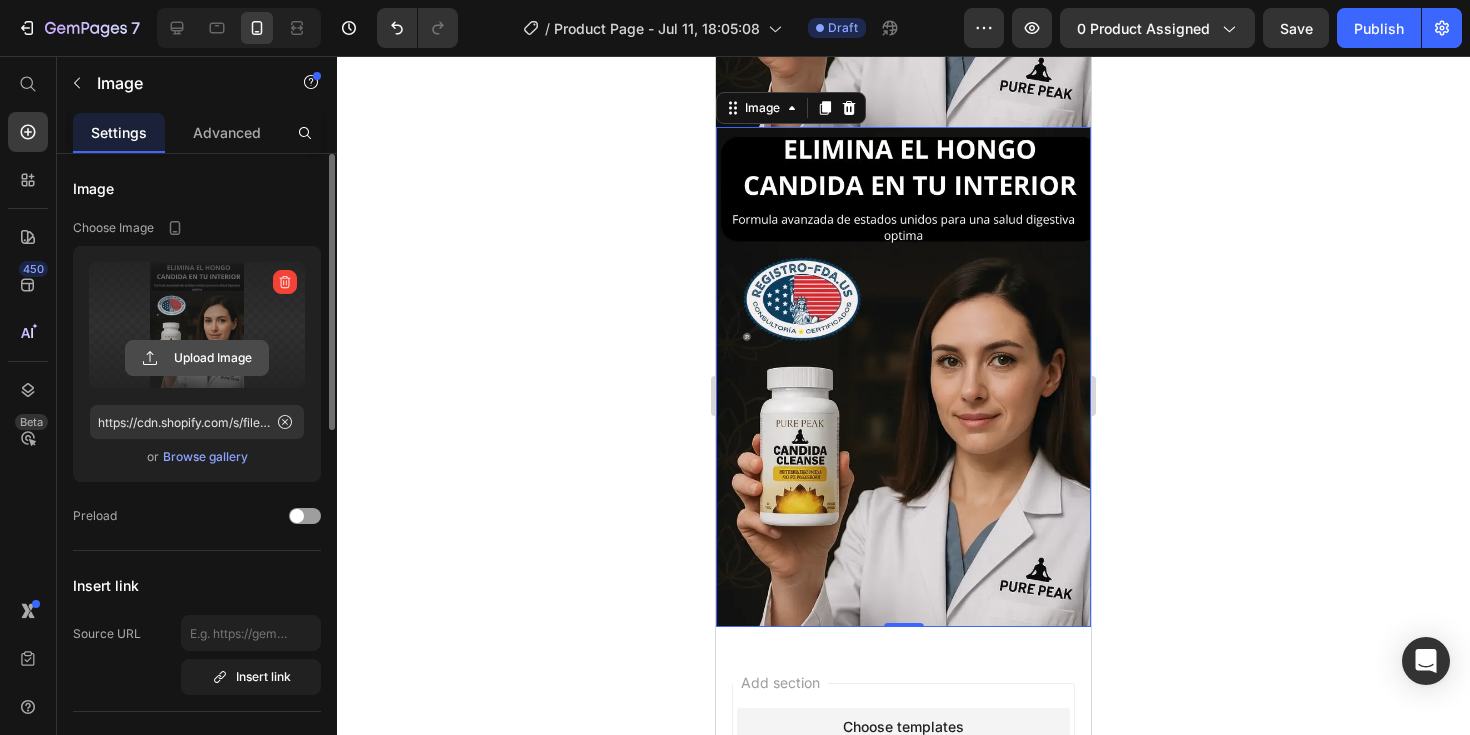 click 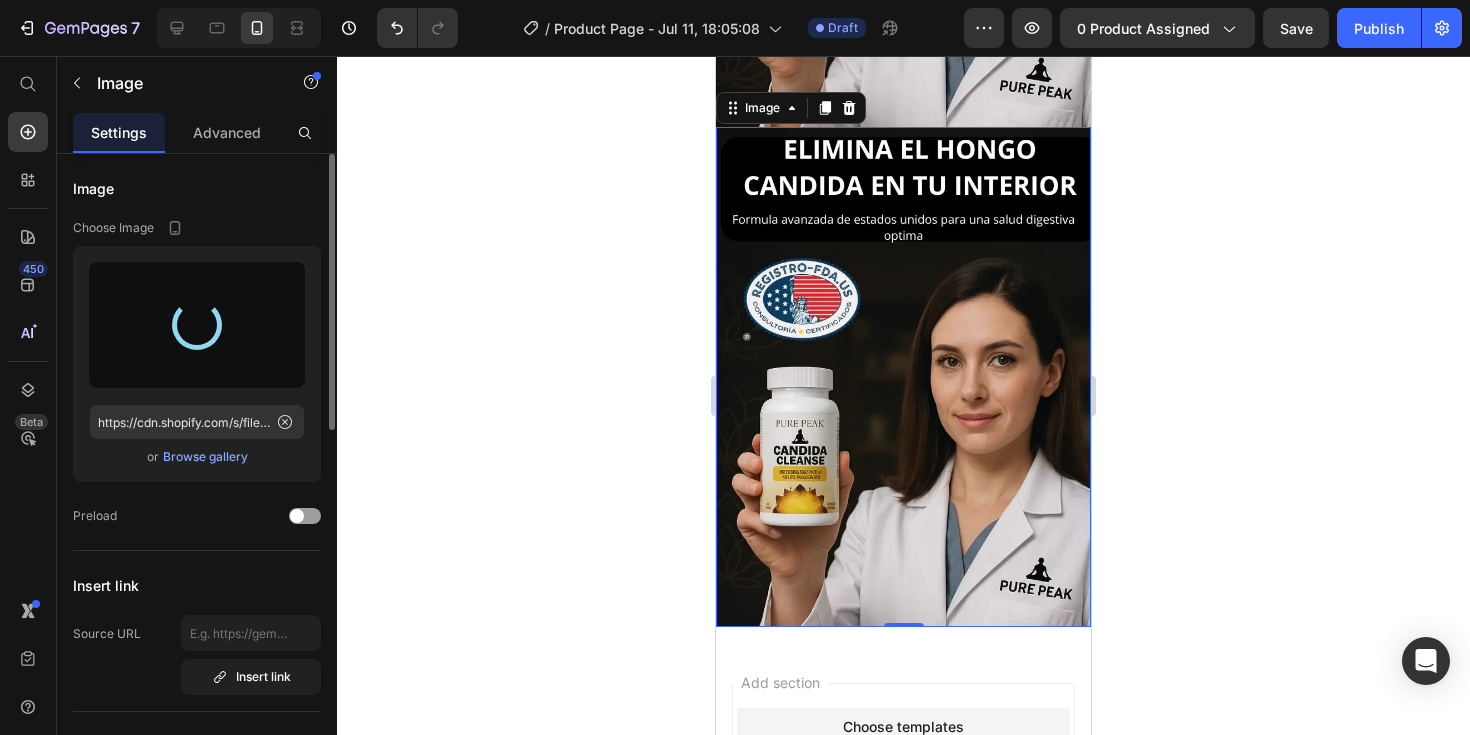 type on "https://cdn.shopify.com/s/files/1/0934/8503/9913/files/gempages_572413904764797767-b6401ba9-d848-453c-8ab3-54f498556955.webp" 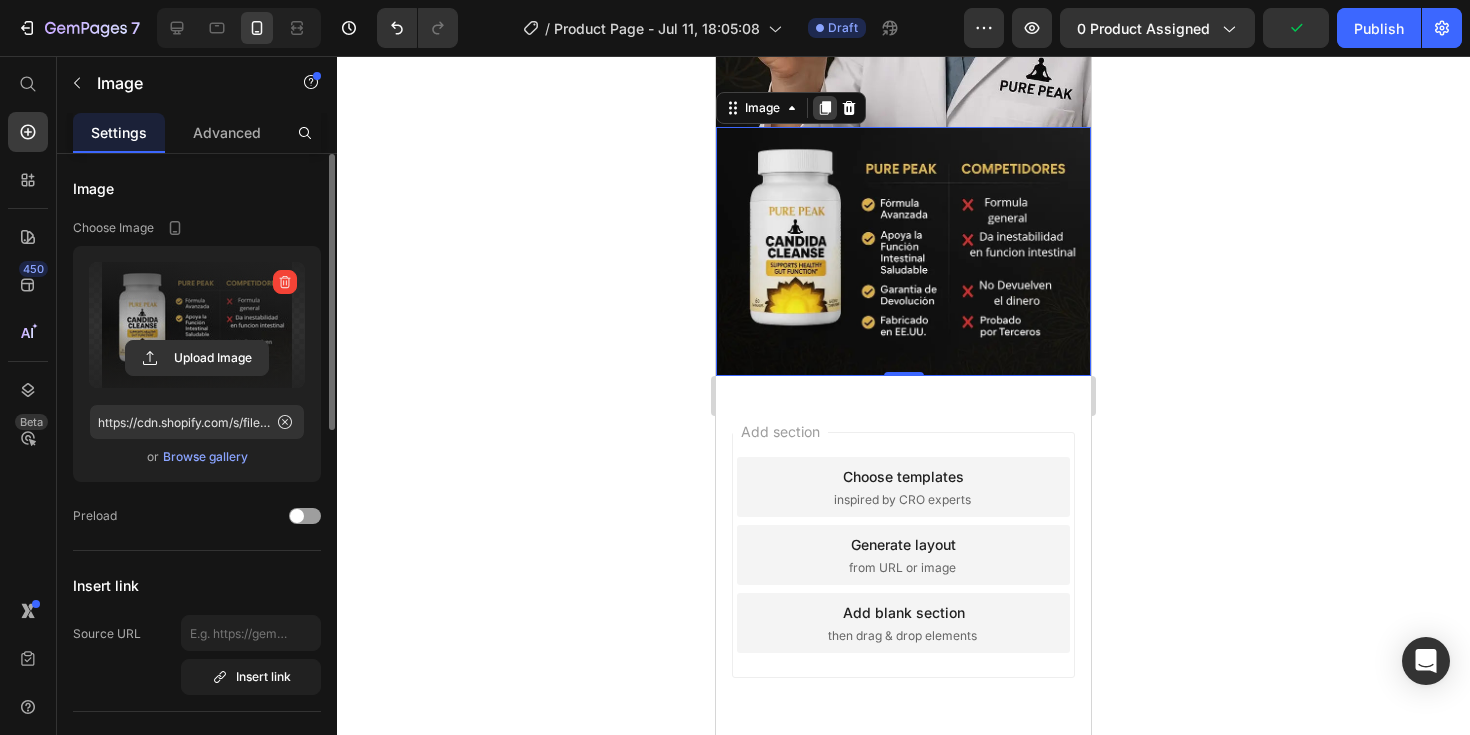 click 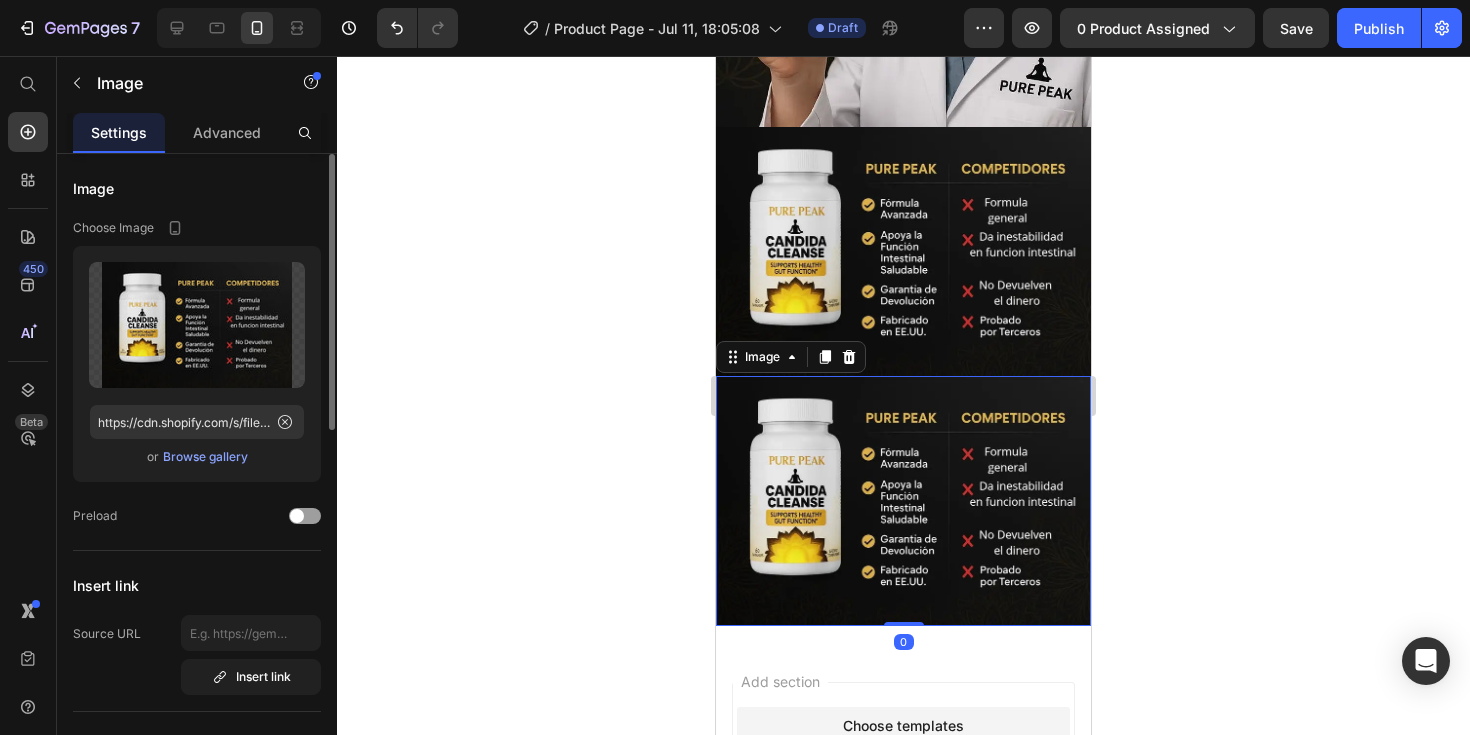 click at bounding box center (903, 501) 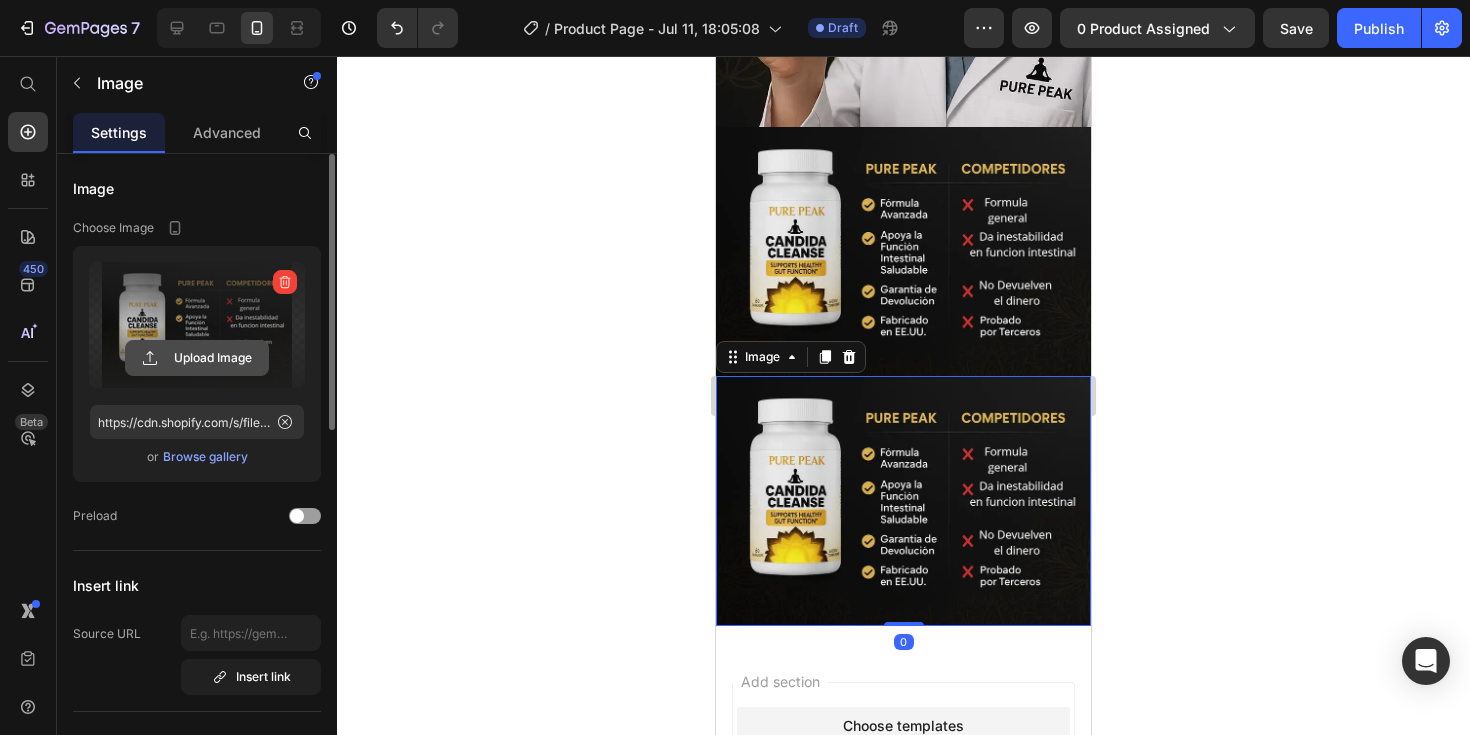 click 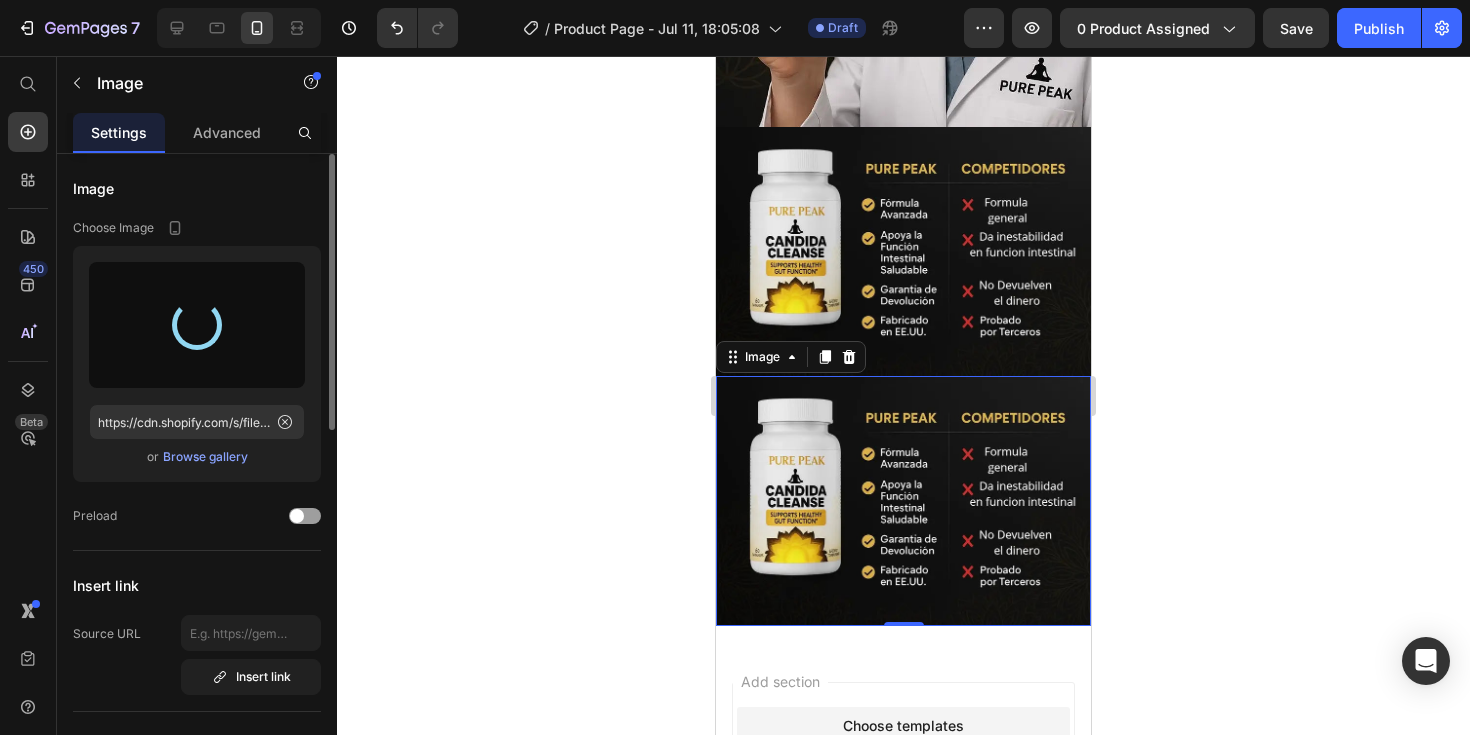 type on "https://cdn.shopify.com/s/files/1/0934/8503/9913/files/gempages_572413904764797767-73550cd0-41d3-43dc-a54d-93c8d5993bb2.webp" 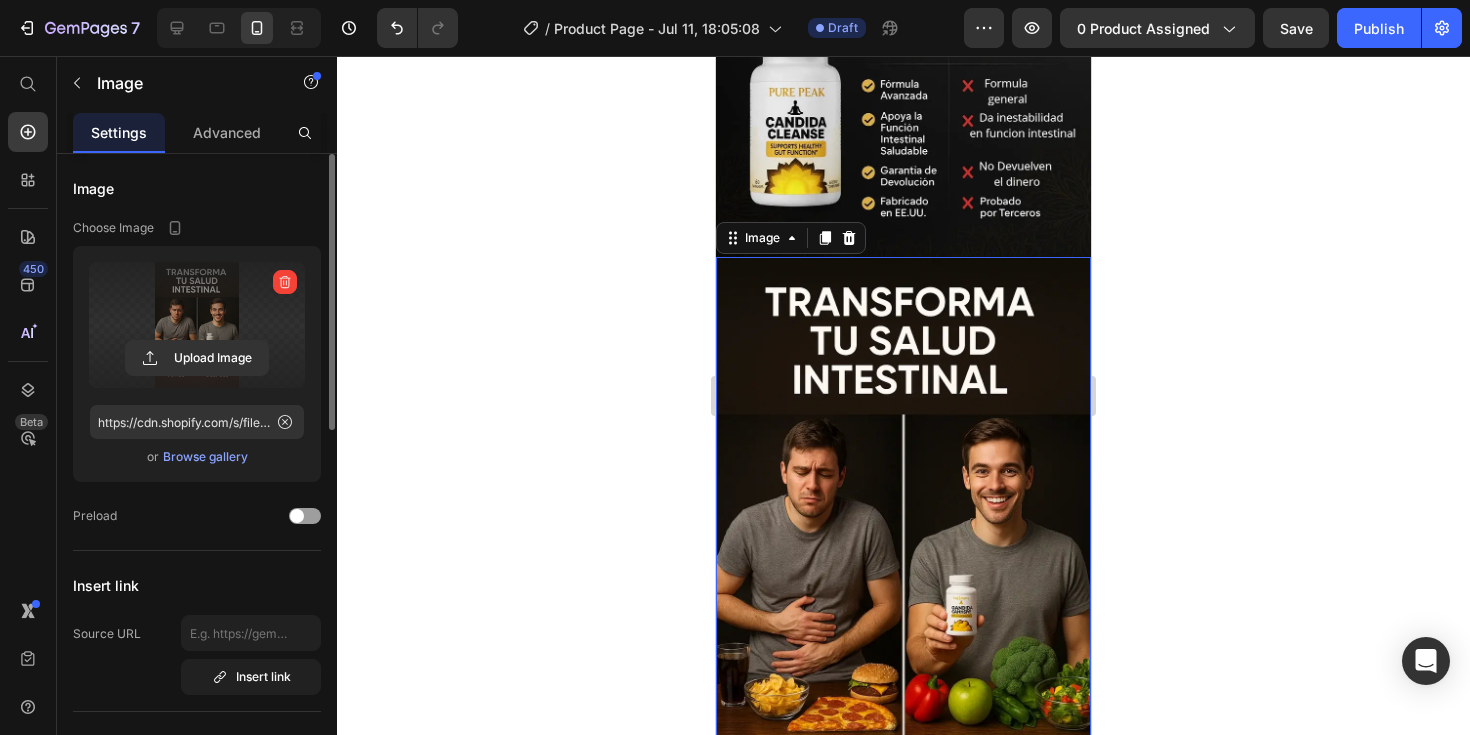 scroll, scrollTop: 3204, scrollLeft: 0, axis: vertical 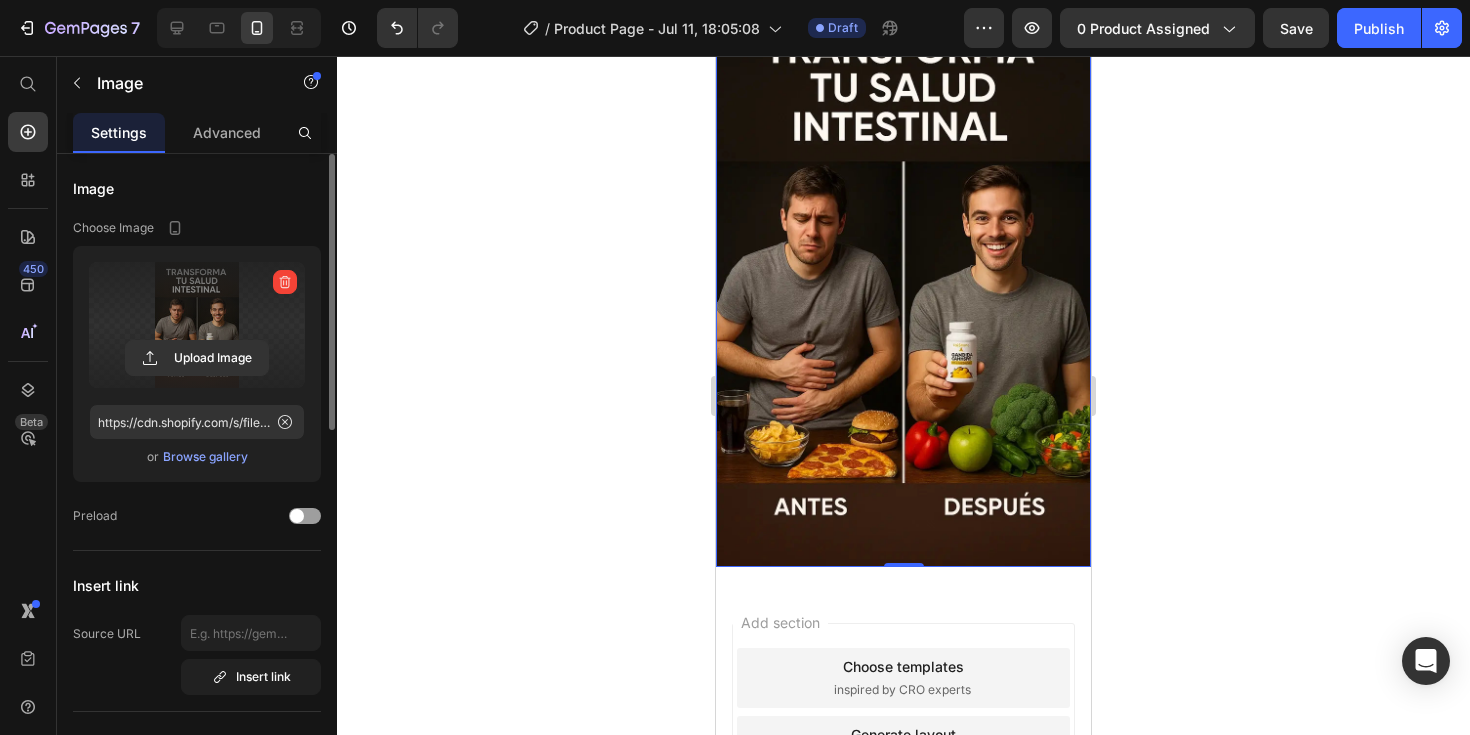 click at bounding box center [903, 285] 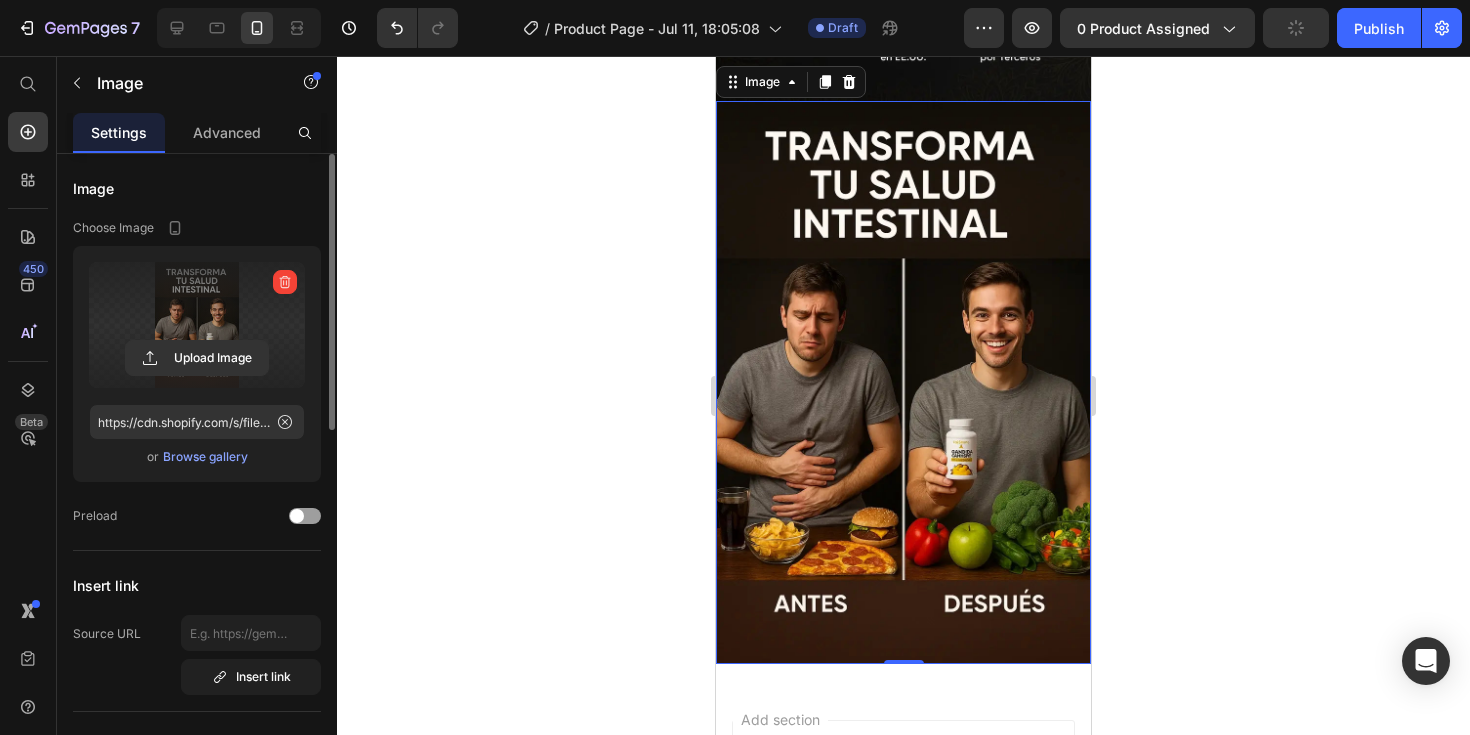scroll, scrollTop: 3103, scrollLeft: 0, axis: vertical 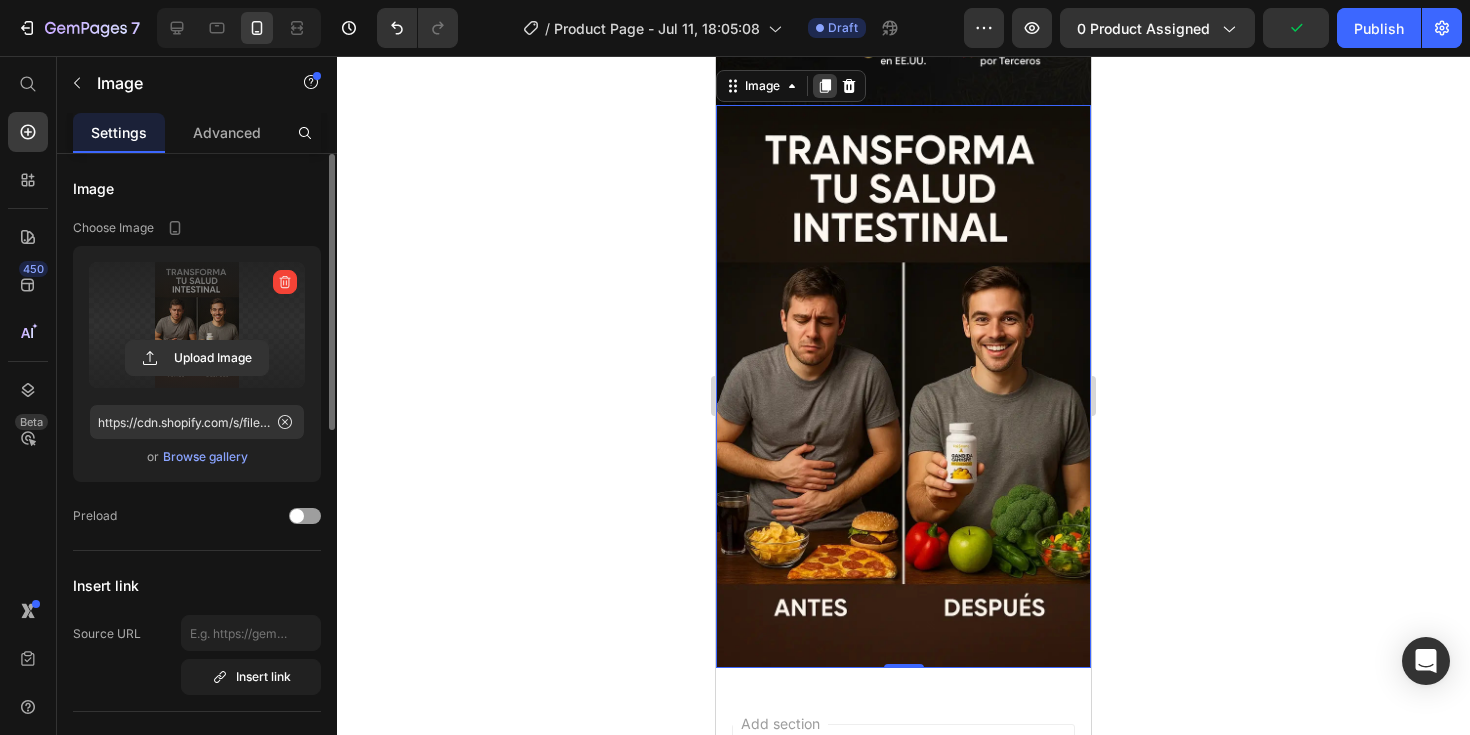 click 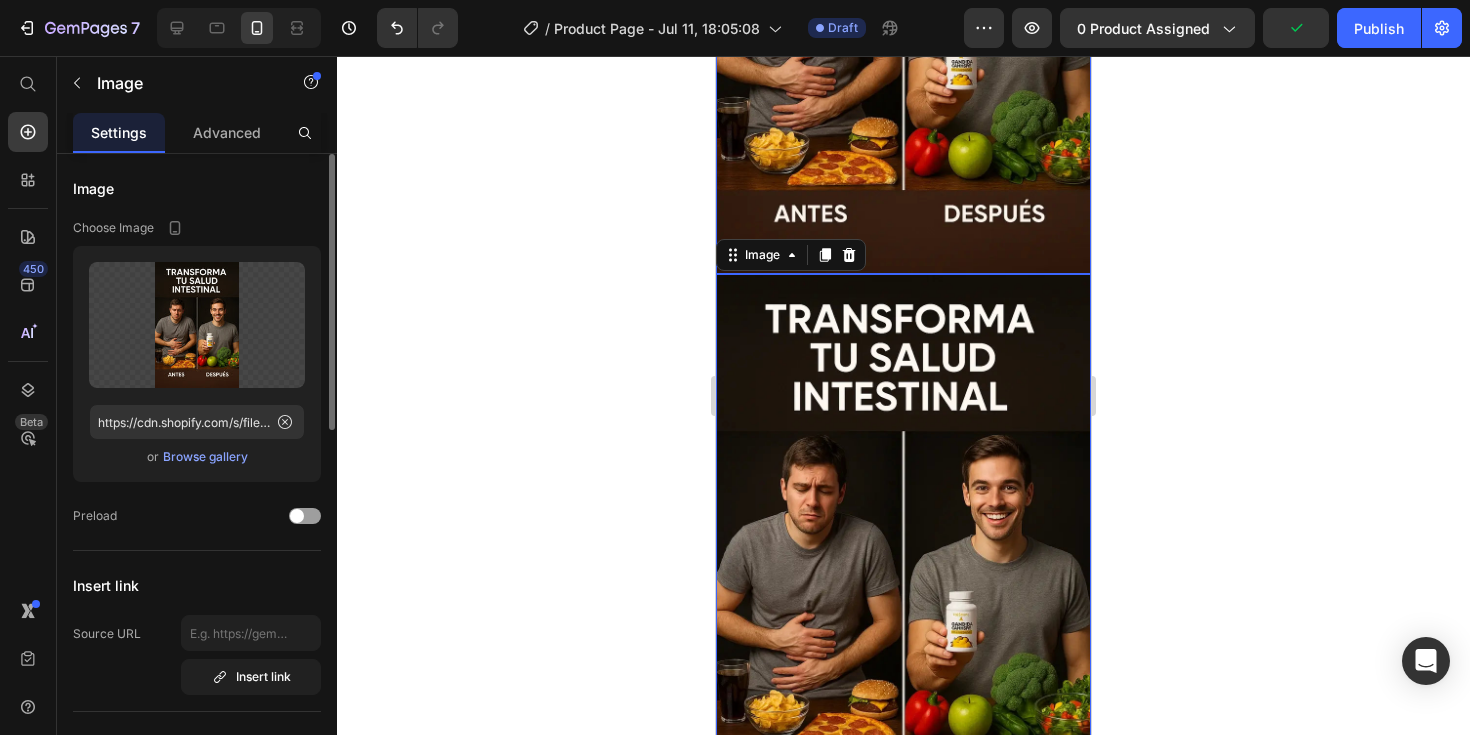 scroll, scrollTop: 3645, scrollLeft: 0, axis: vertical 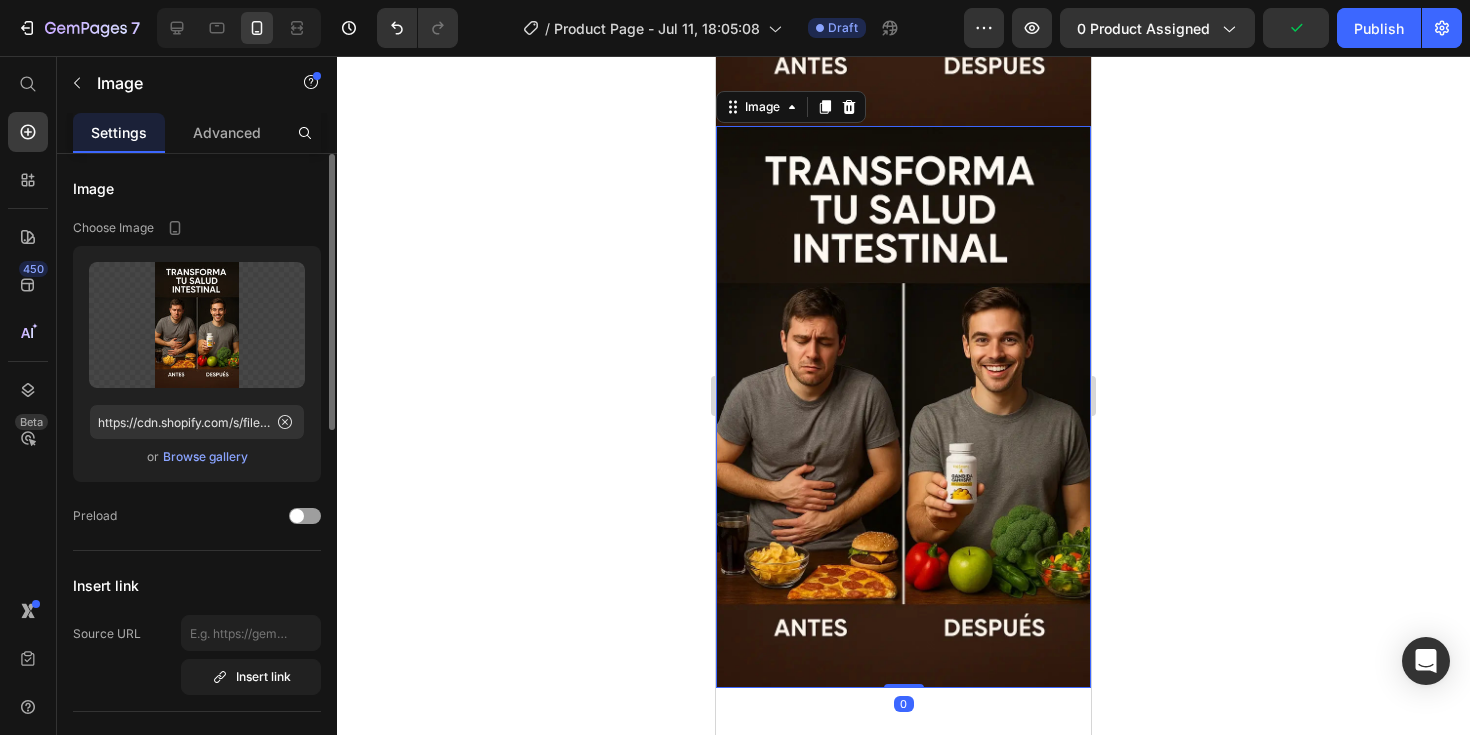 click at bounding box center [903, 407] 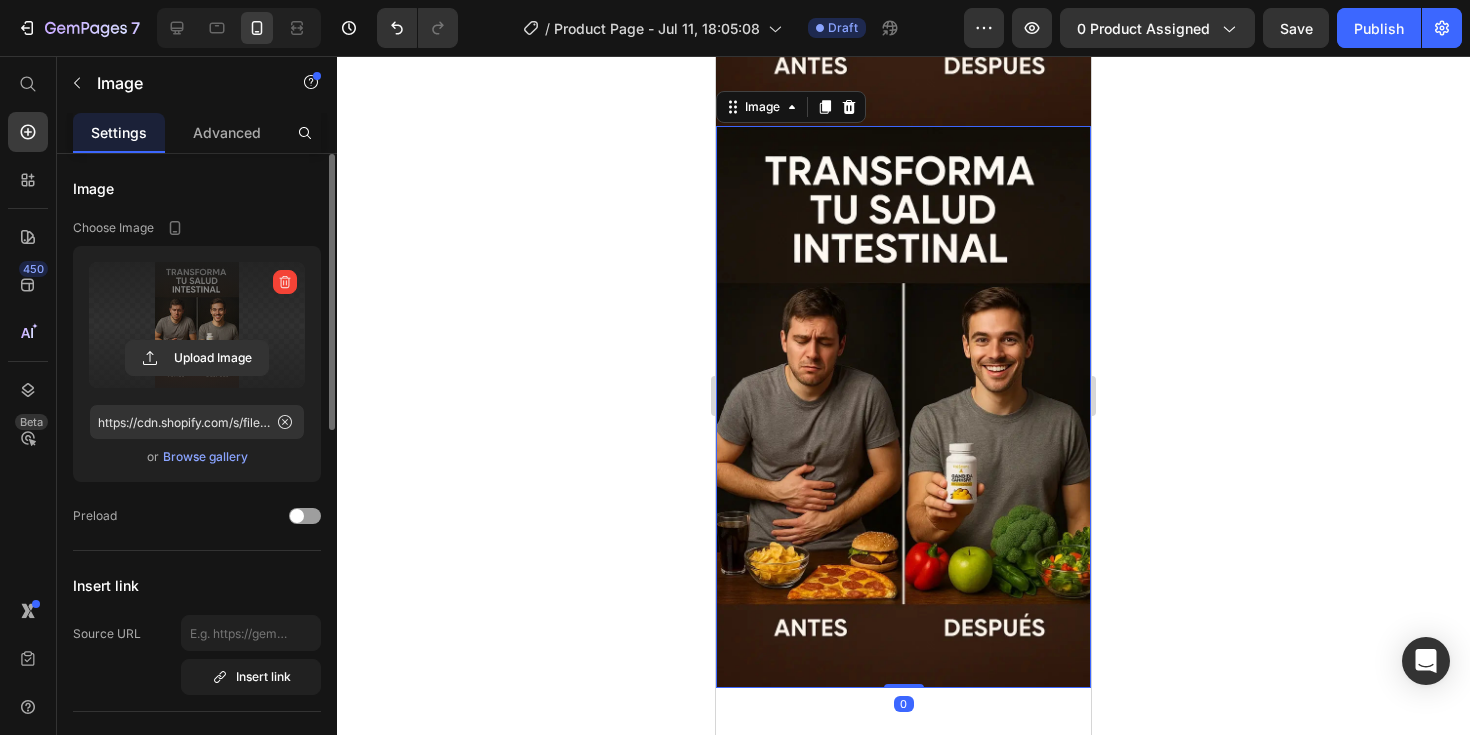 click at bounding box center (197, 325) 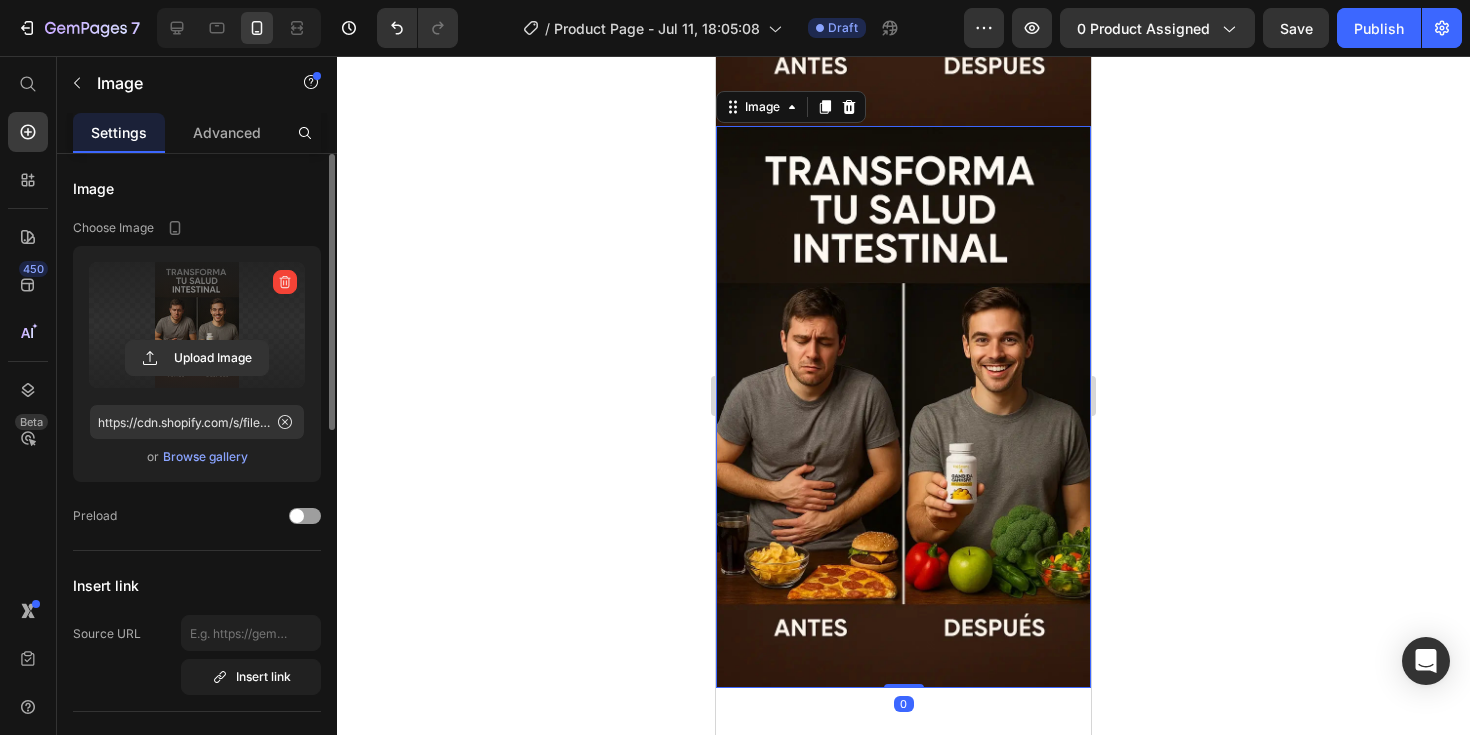 click 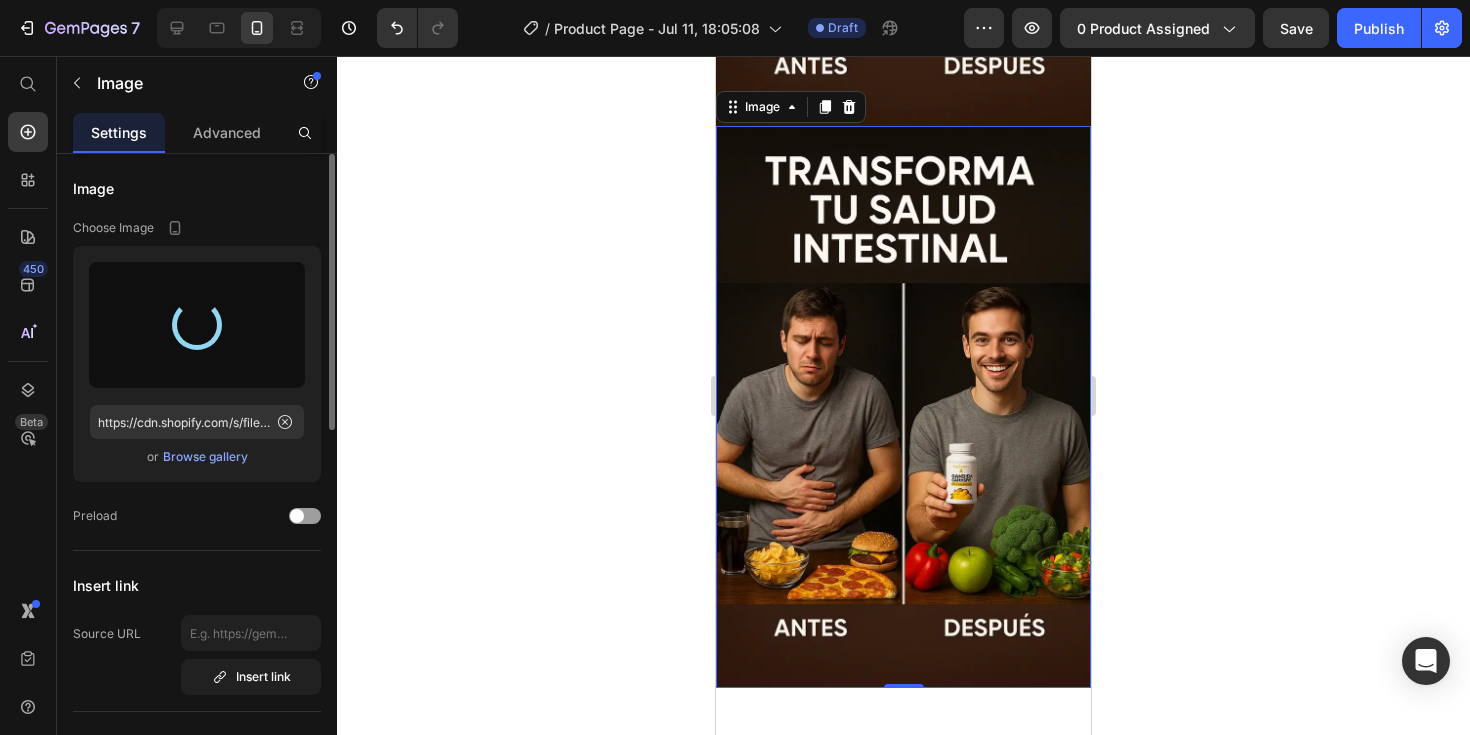 type on "https://cdn.shopify.com/s/files/1/0934/8503/9913/files/gempages_572413904764797767-d6d21bfb-b802-4bff-a1c3-227ac5e9f659.webp" 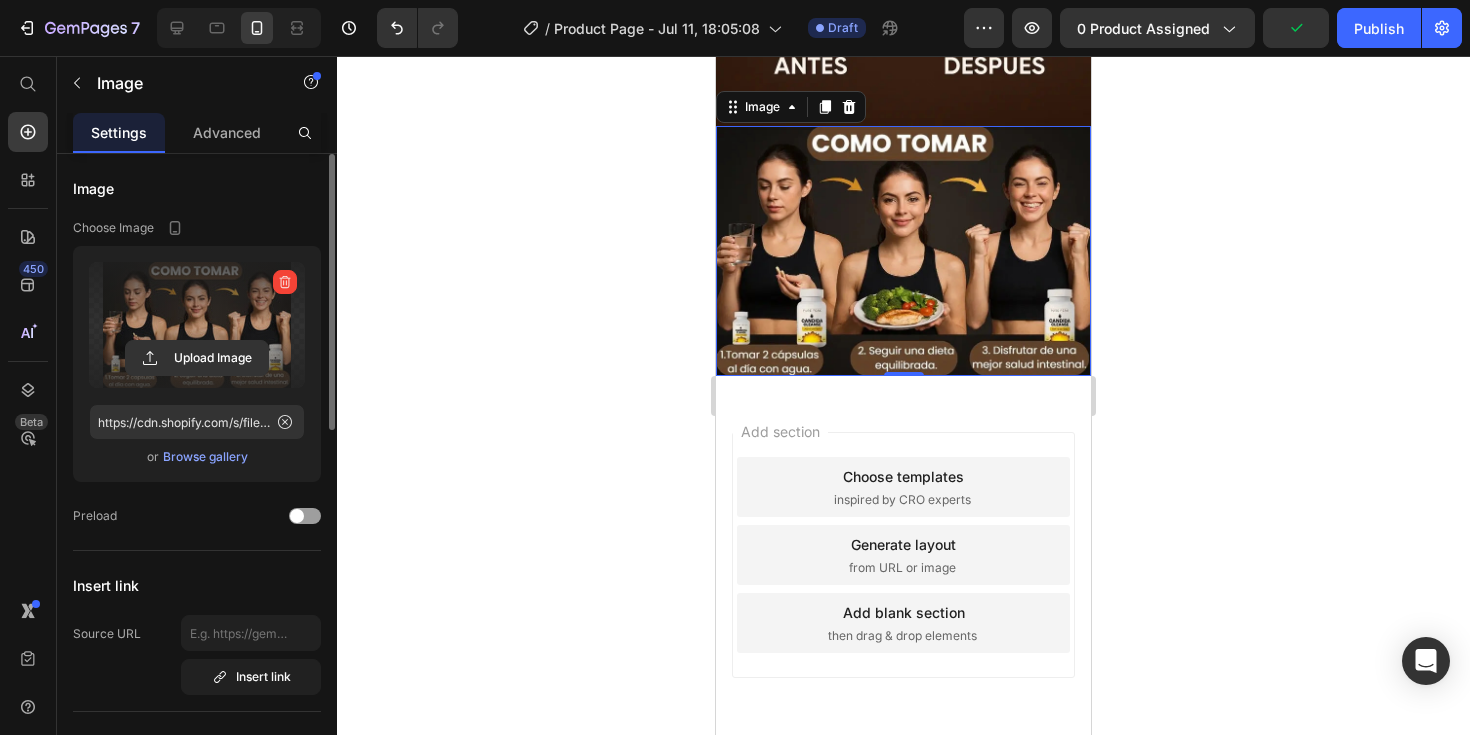 scroll, scrollTop: 3393, scrollLeft: 0, axis: vertical 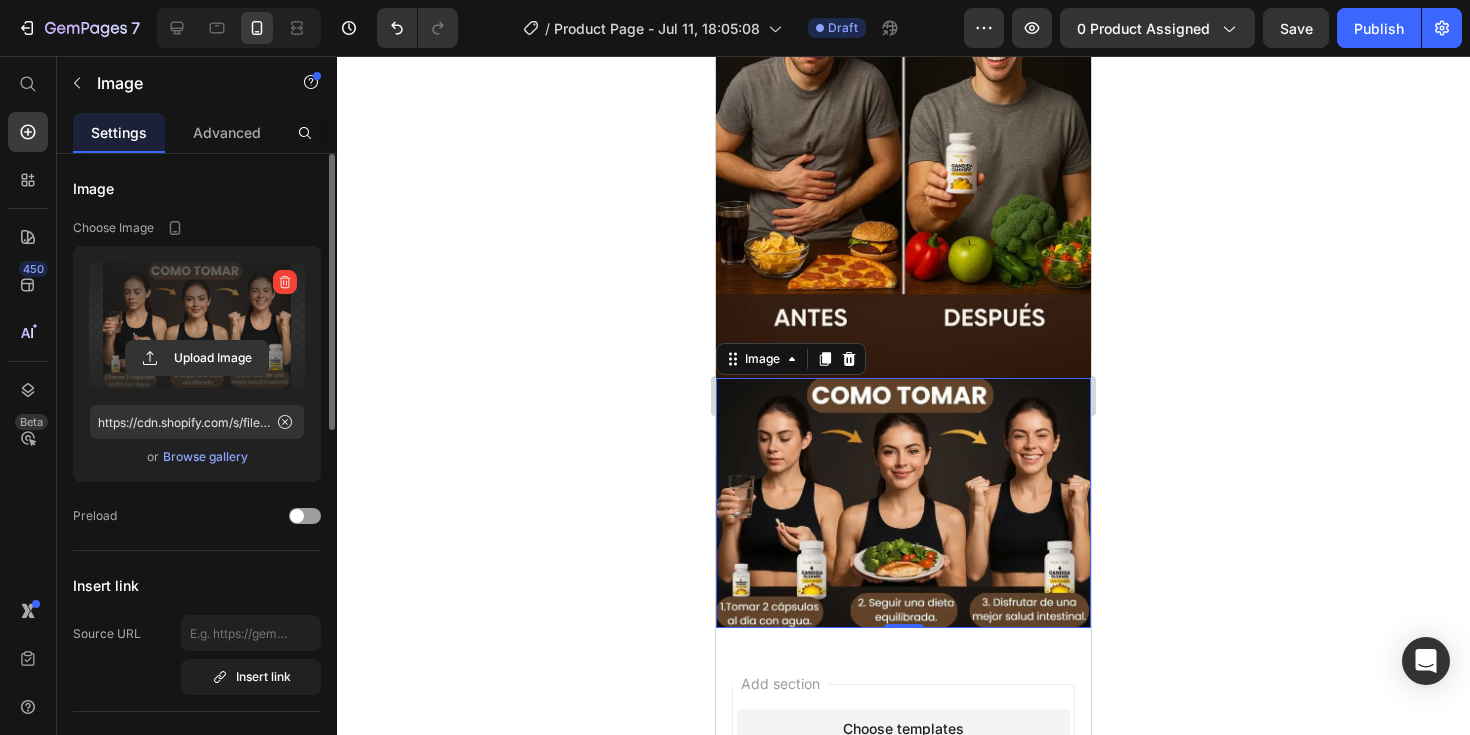 click at bounding box center (903, 503) 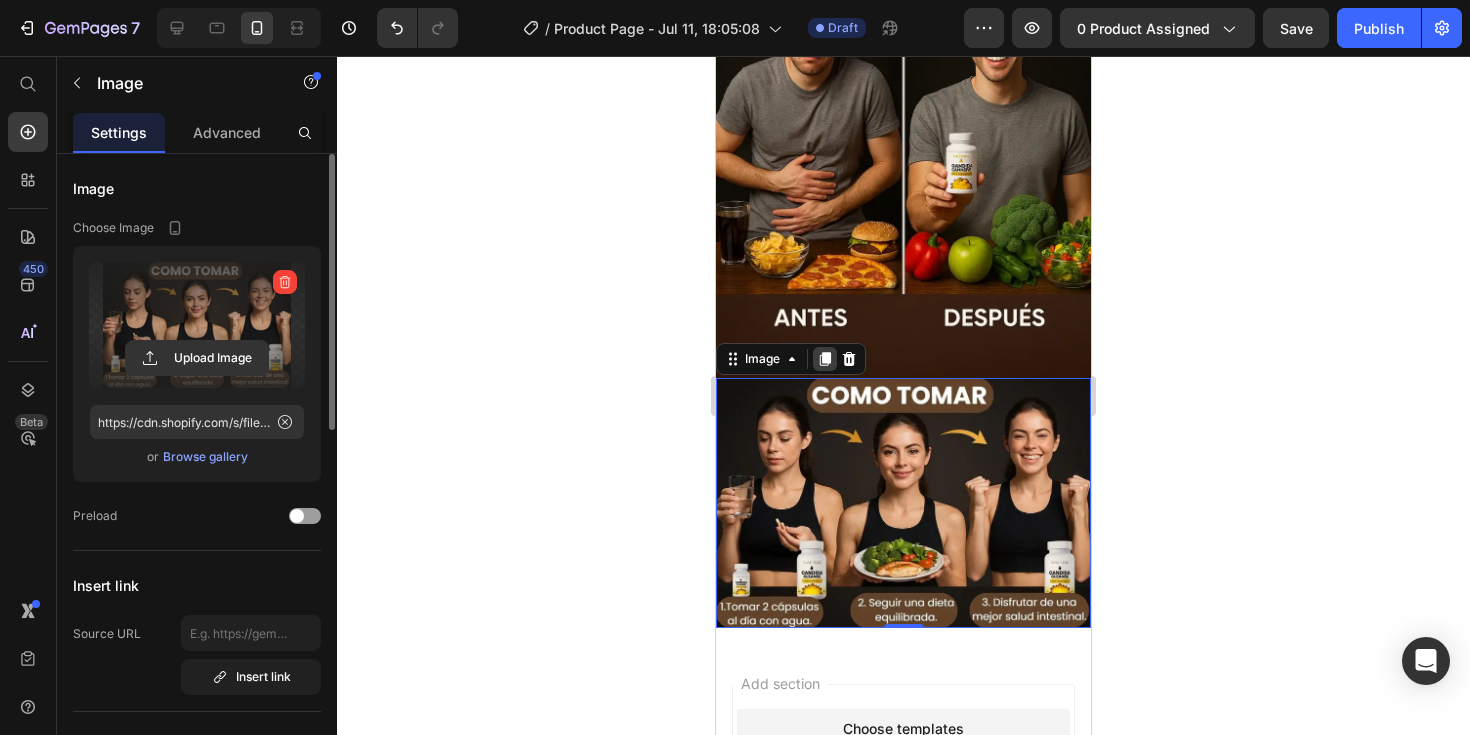 click 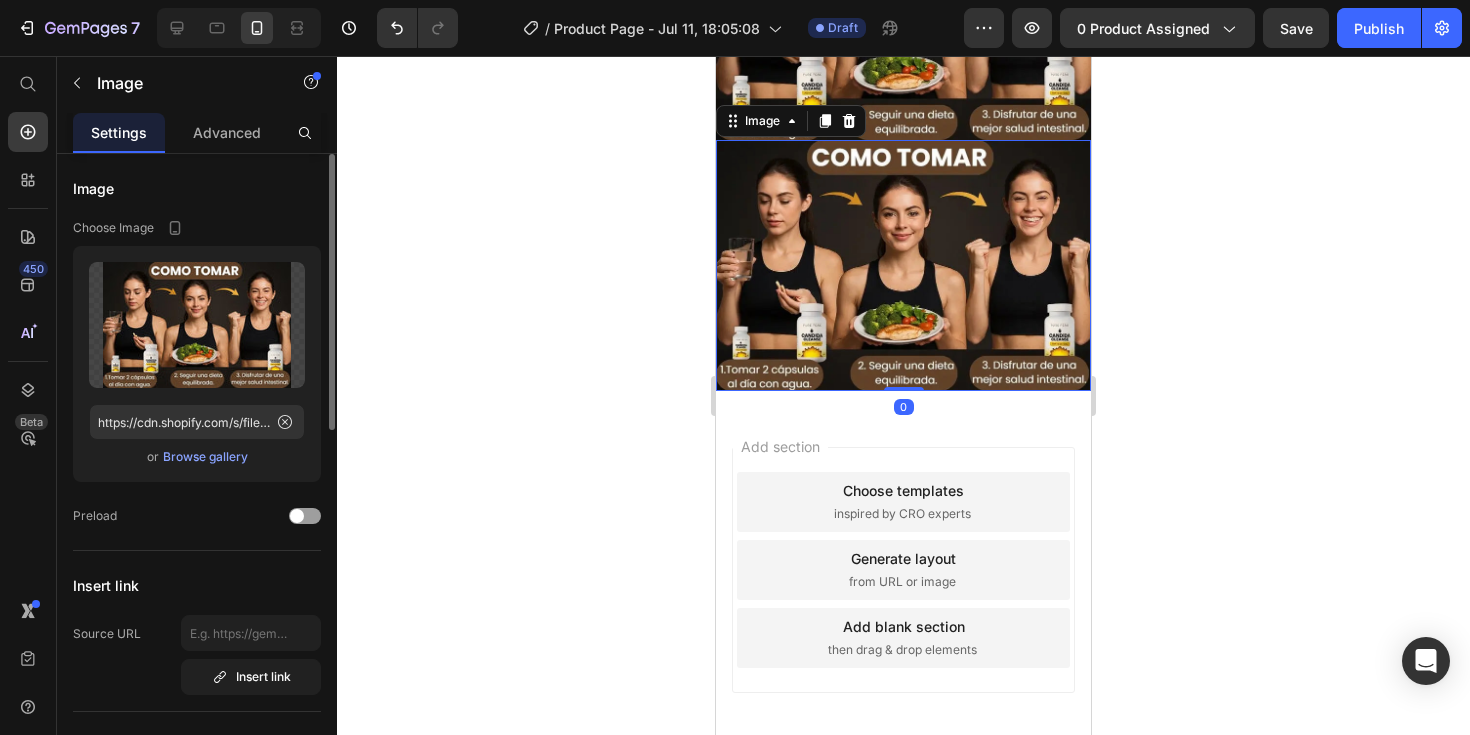 scroll, scrollTop: 3897, scrollLeft: 0, axis: vertical 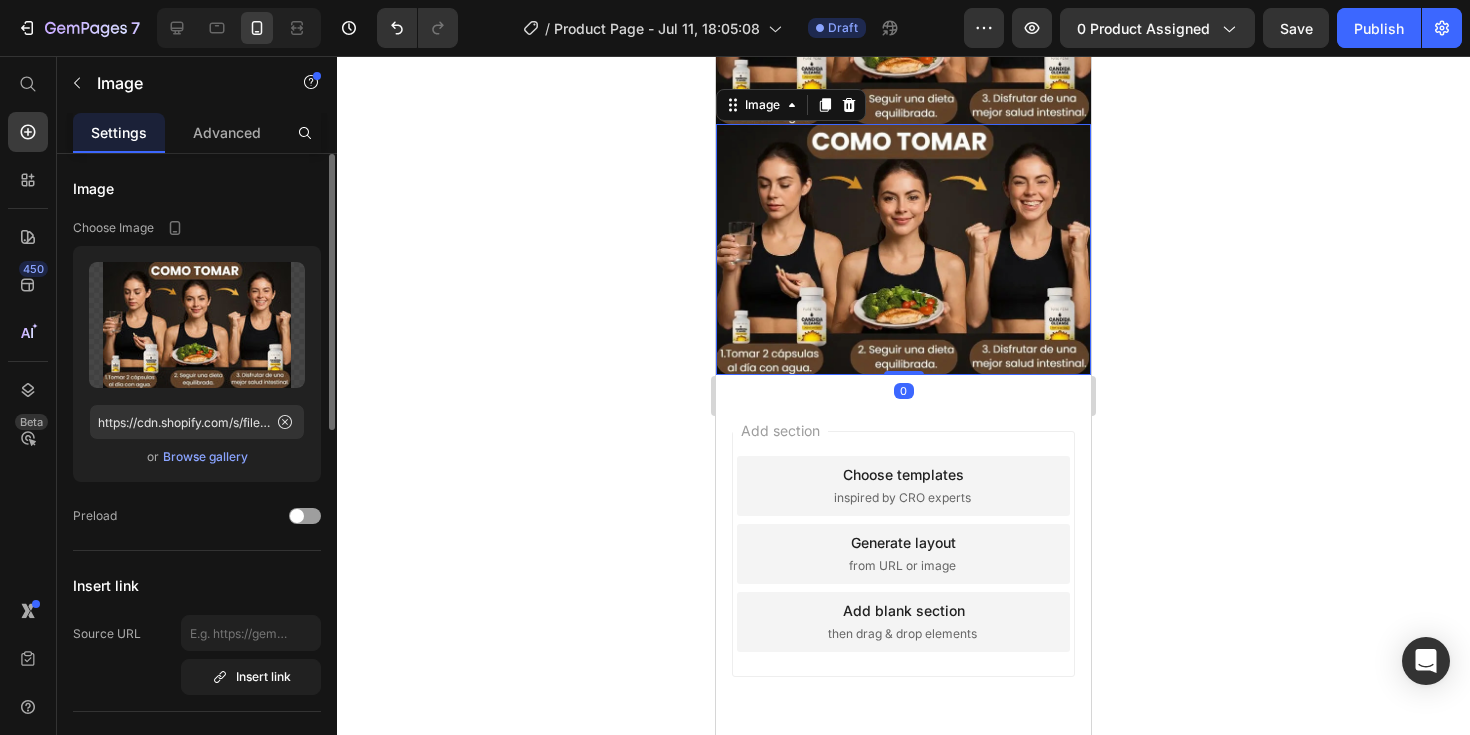 click at bounding box center (903, 249) 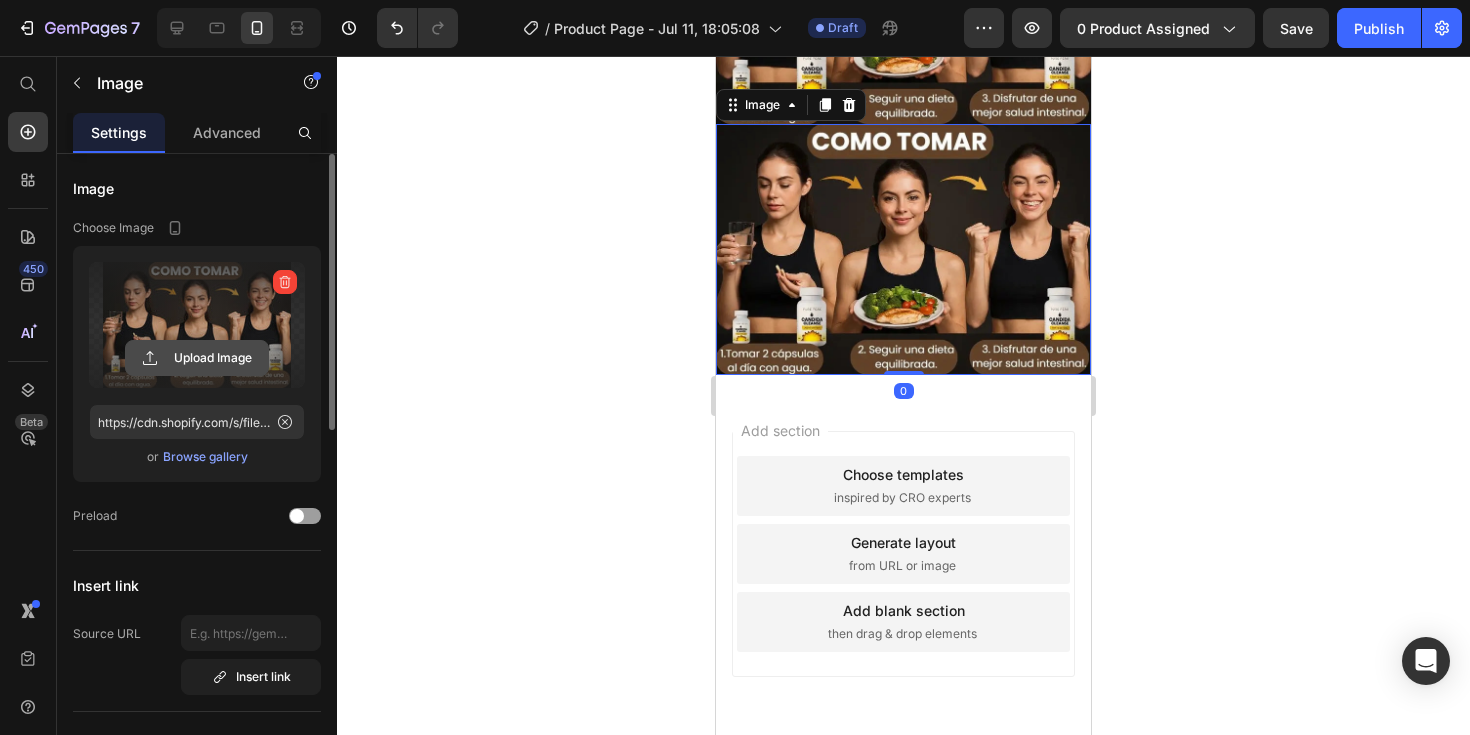 click 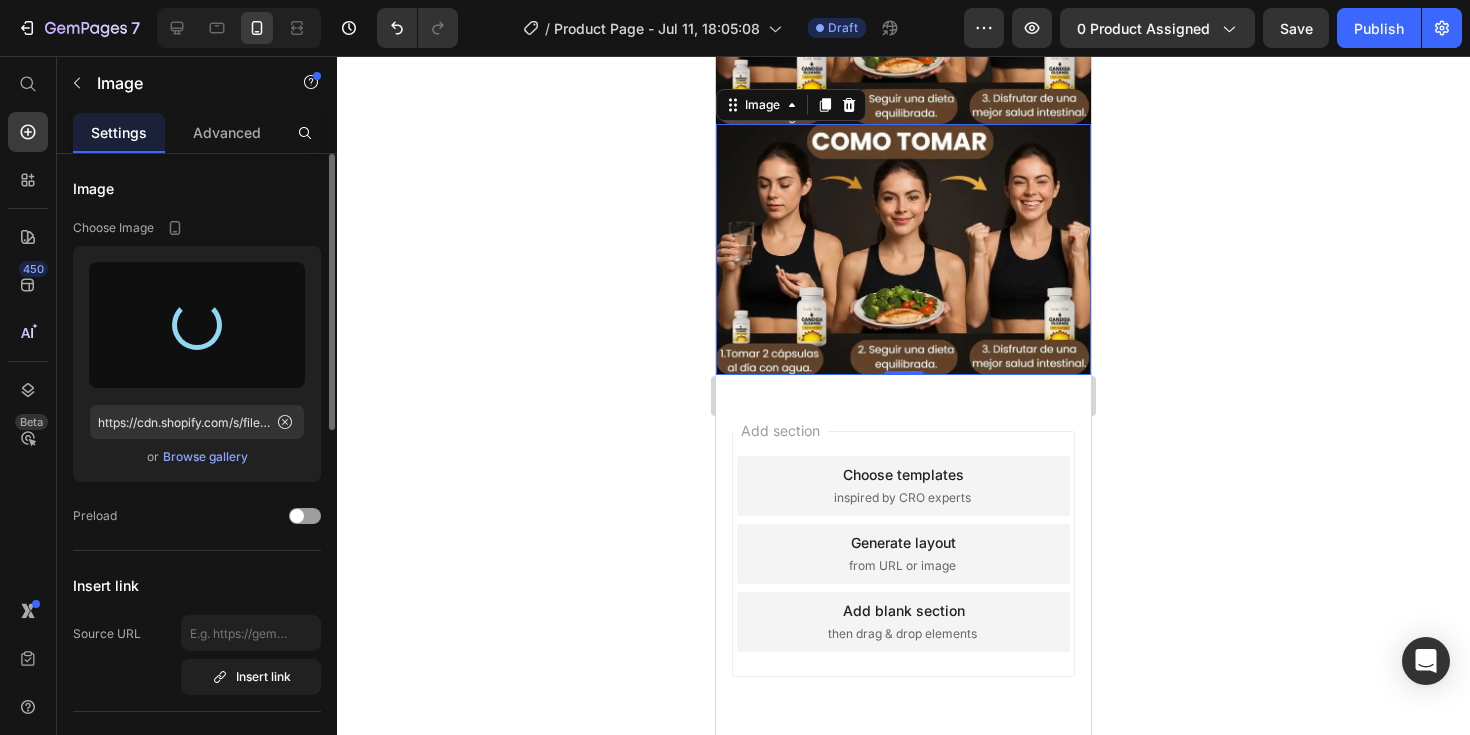 type on "https://cdn.shopify.com/s/files/1/0934/8503/9913/files/gempages_572413904764797767-a524f3ca-c9ce-42ac-954f-635de9aca7f4.webp" 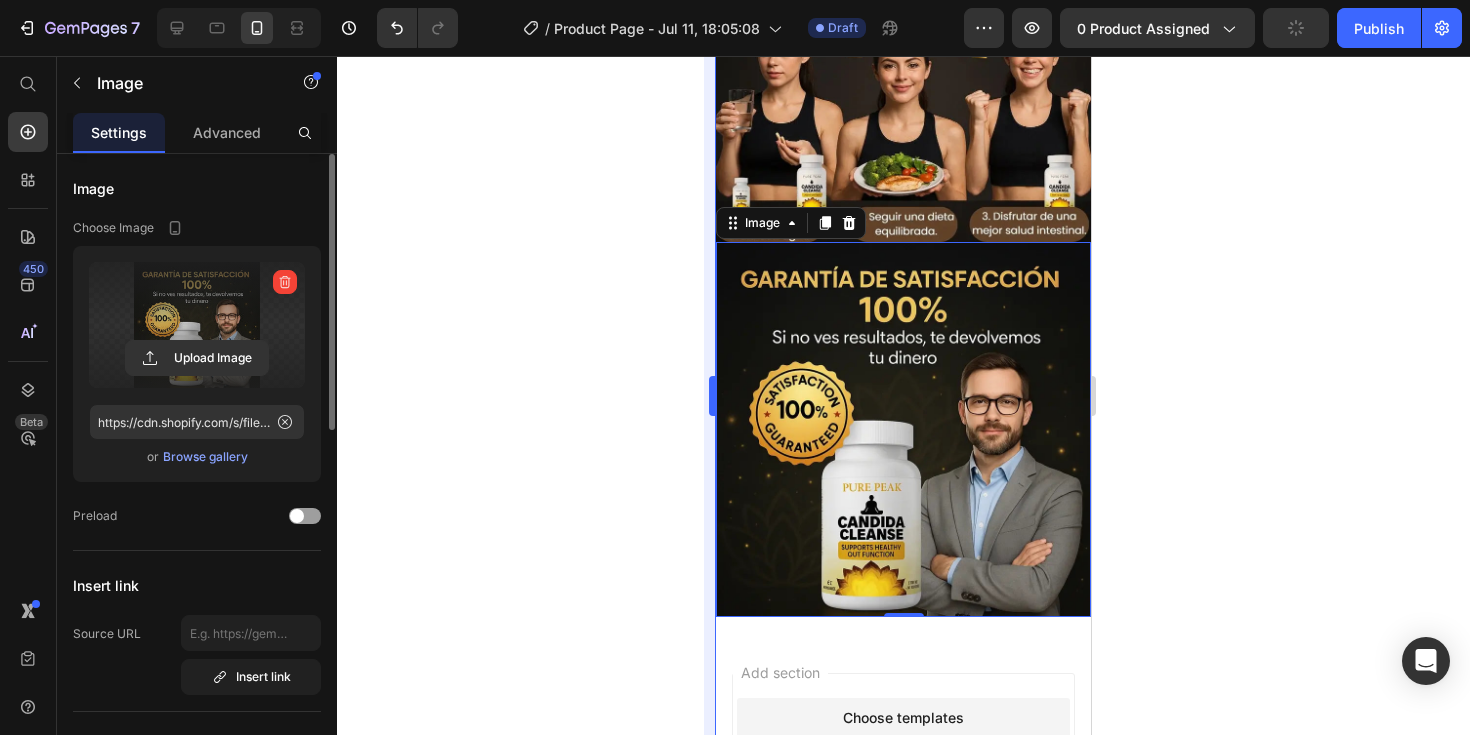 scroll, scrollTop: 3577, scrollLeft: 0, axis: vertical 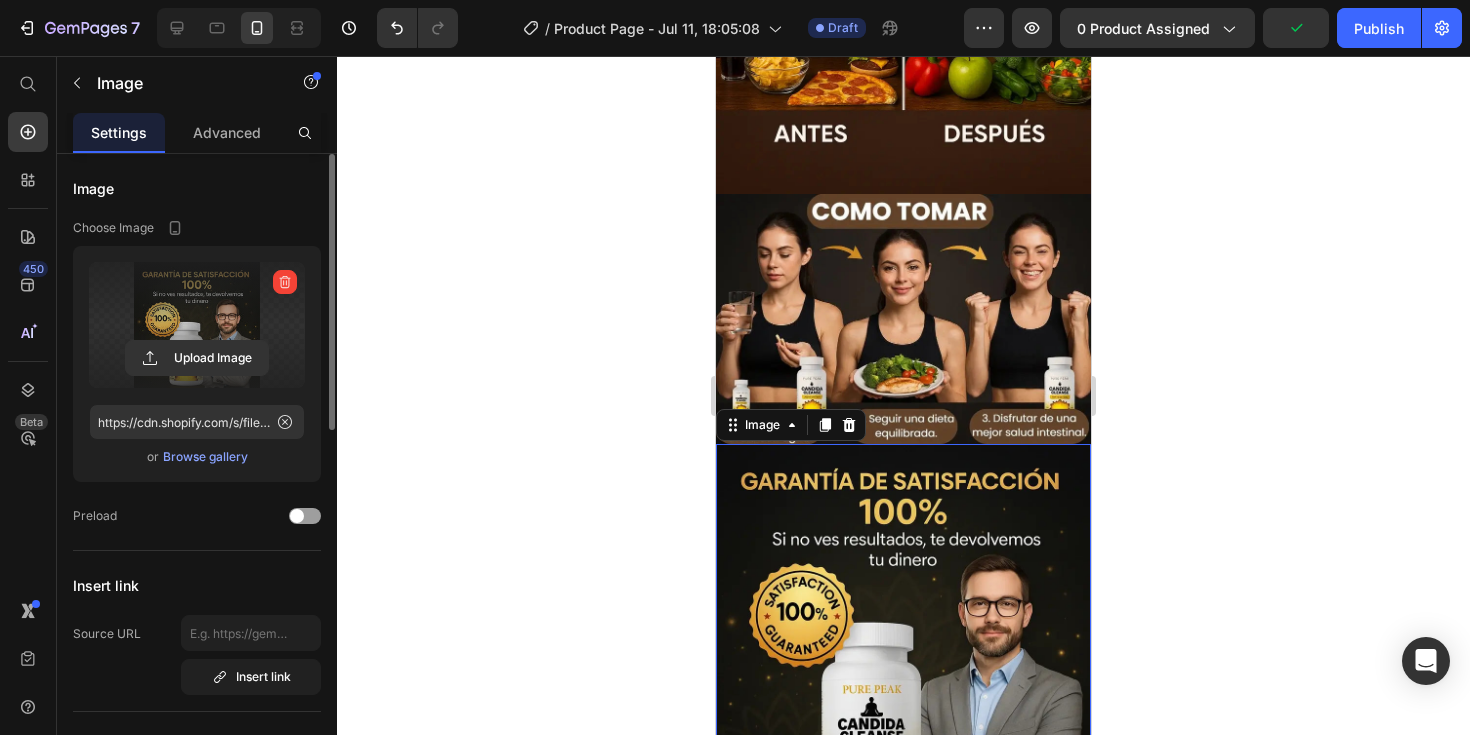 click at bounding box center (903, 631) 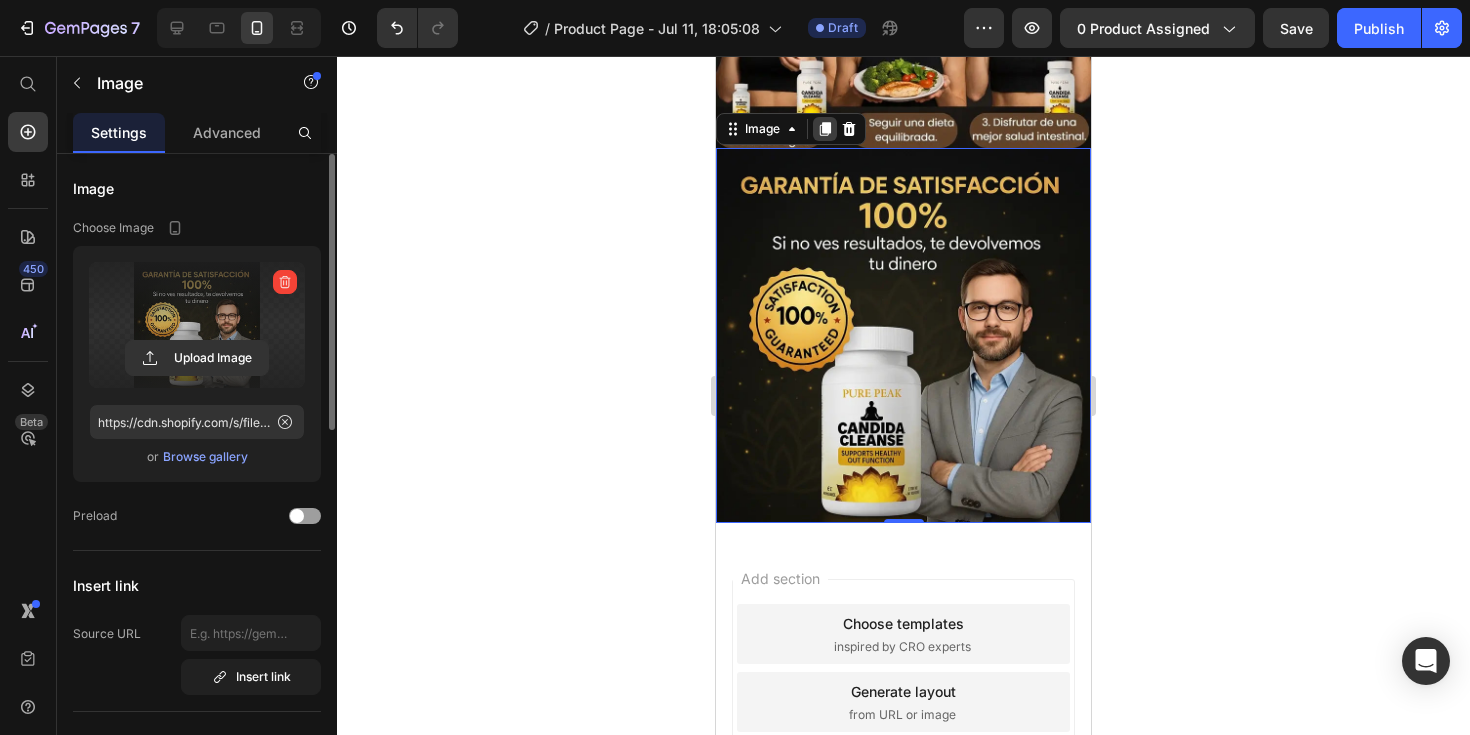 click 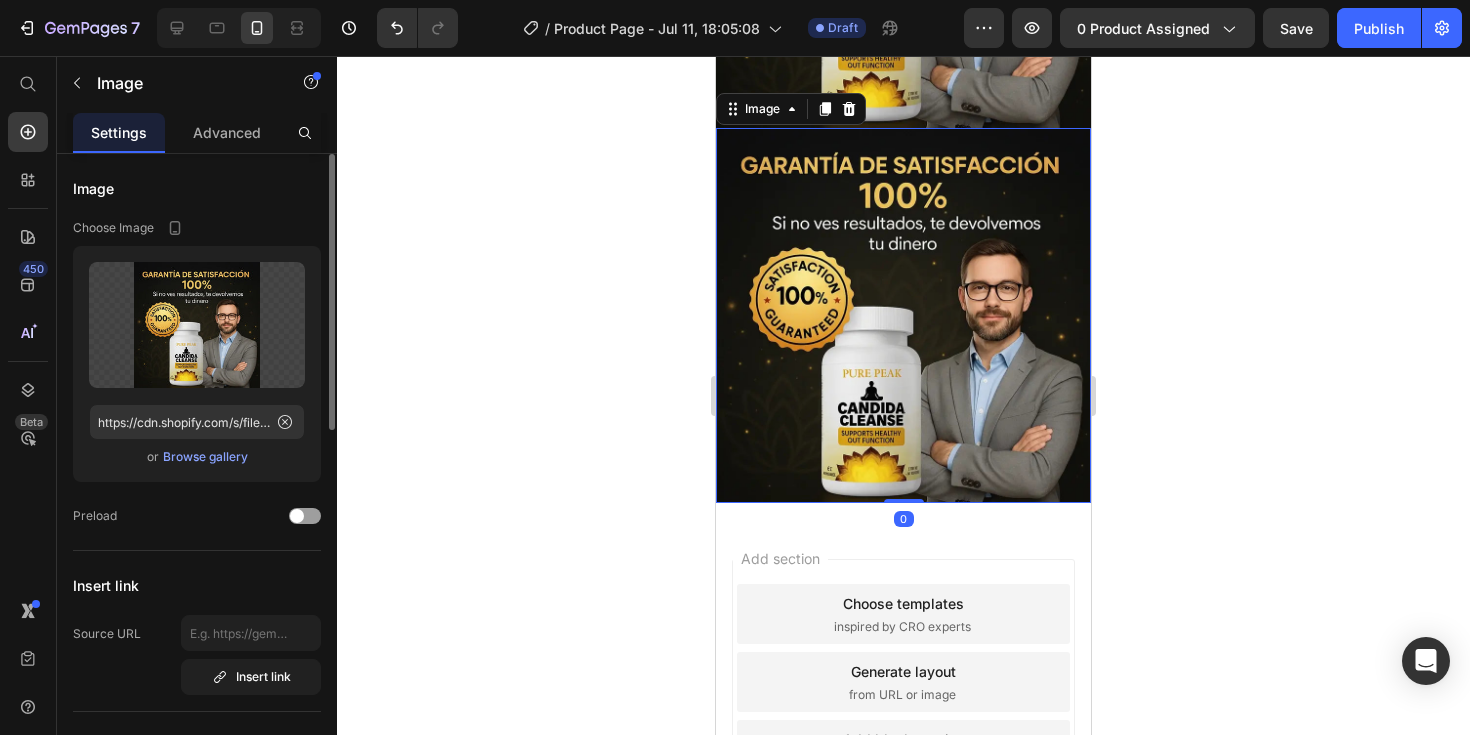 scroll, scrollTop: 4270, scrollLeft: 0, axis: vertical 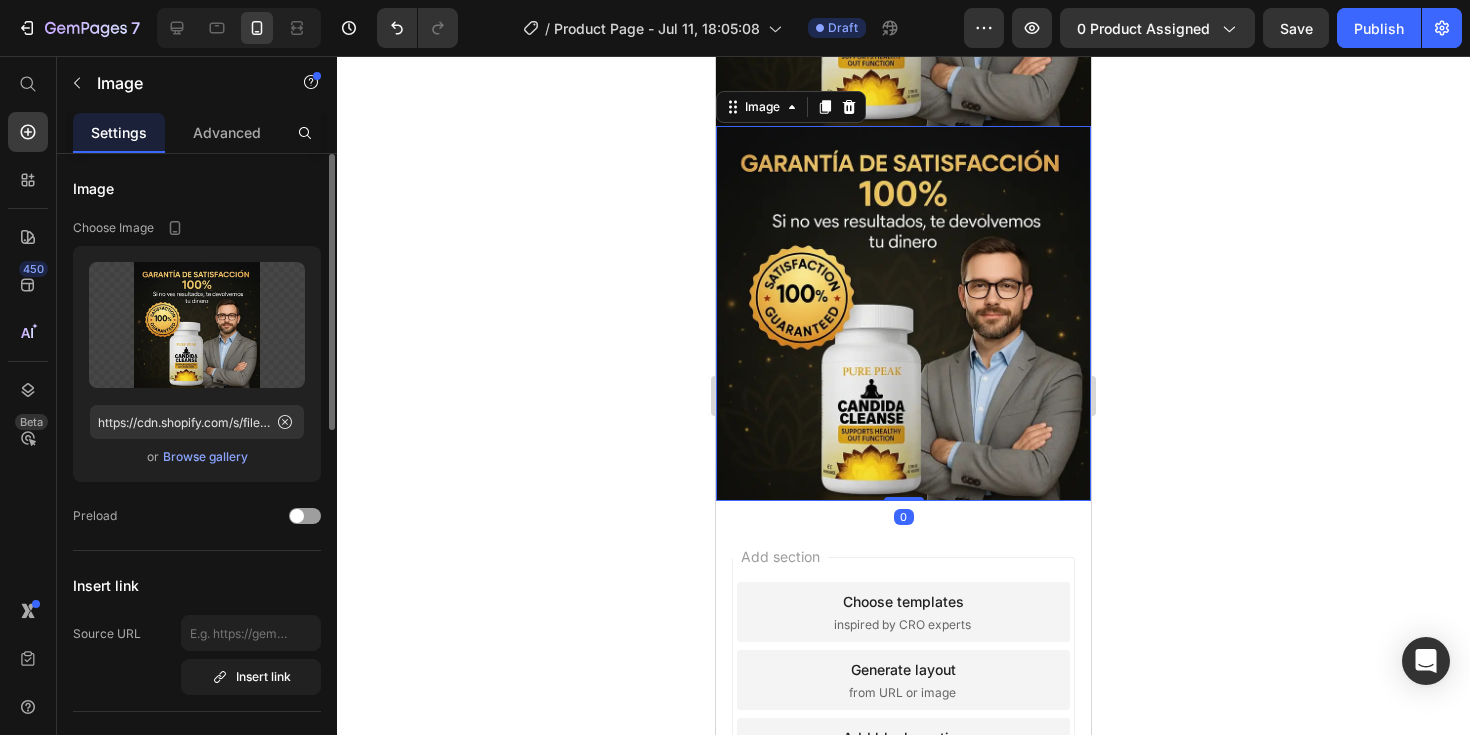 click at bounding box center [903, 313] 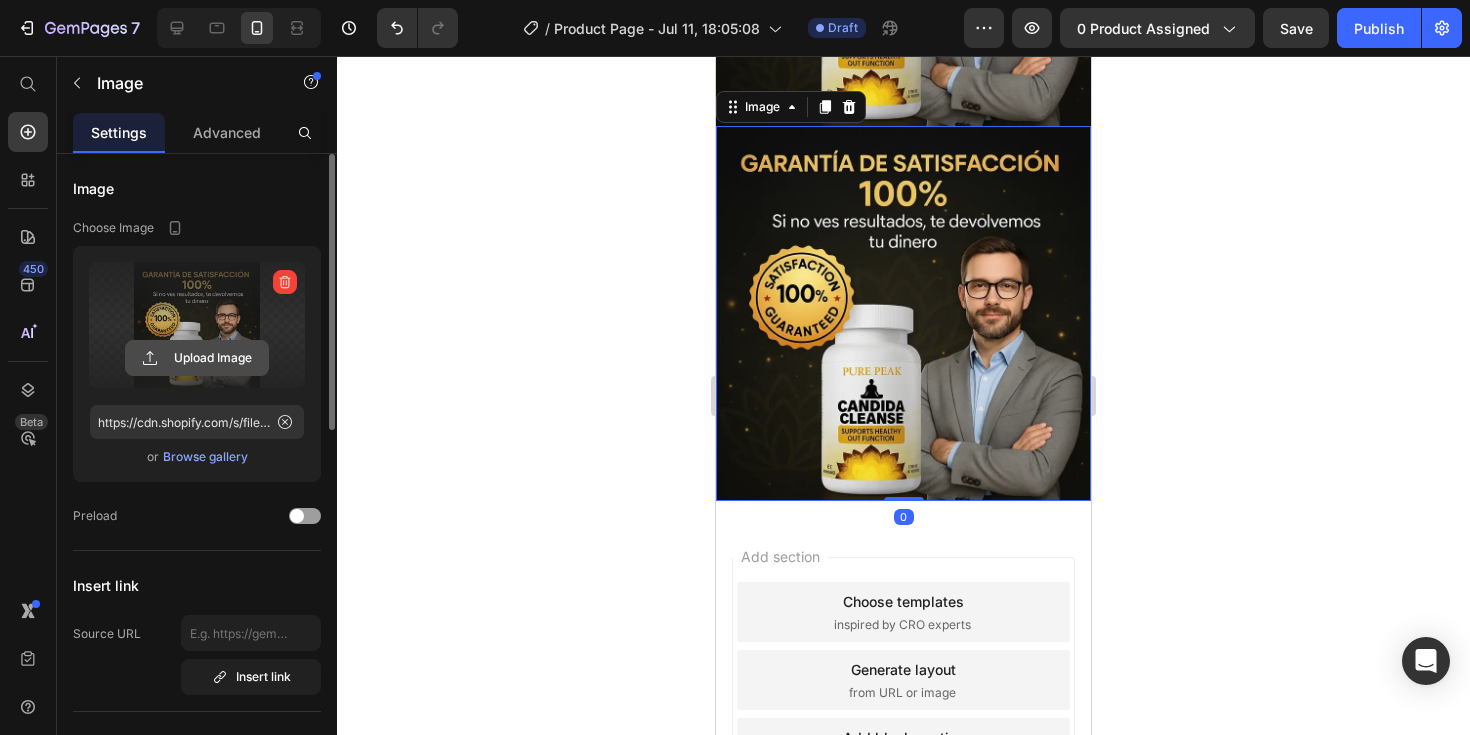 click 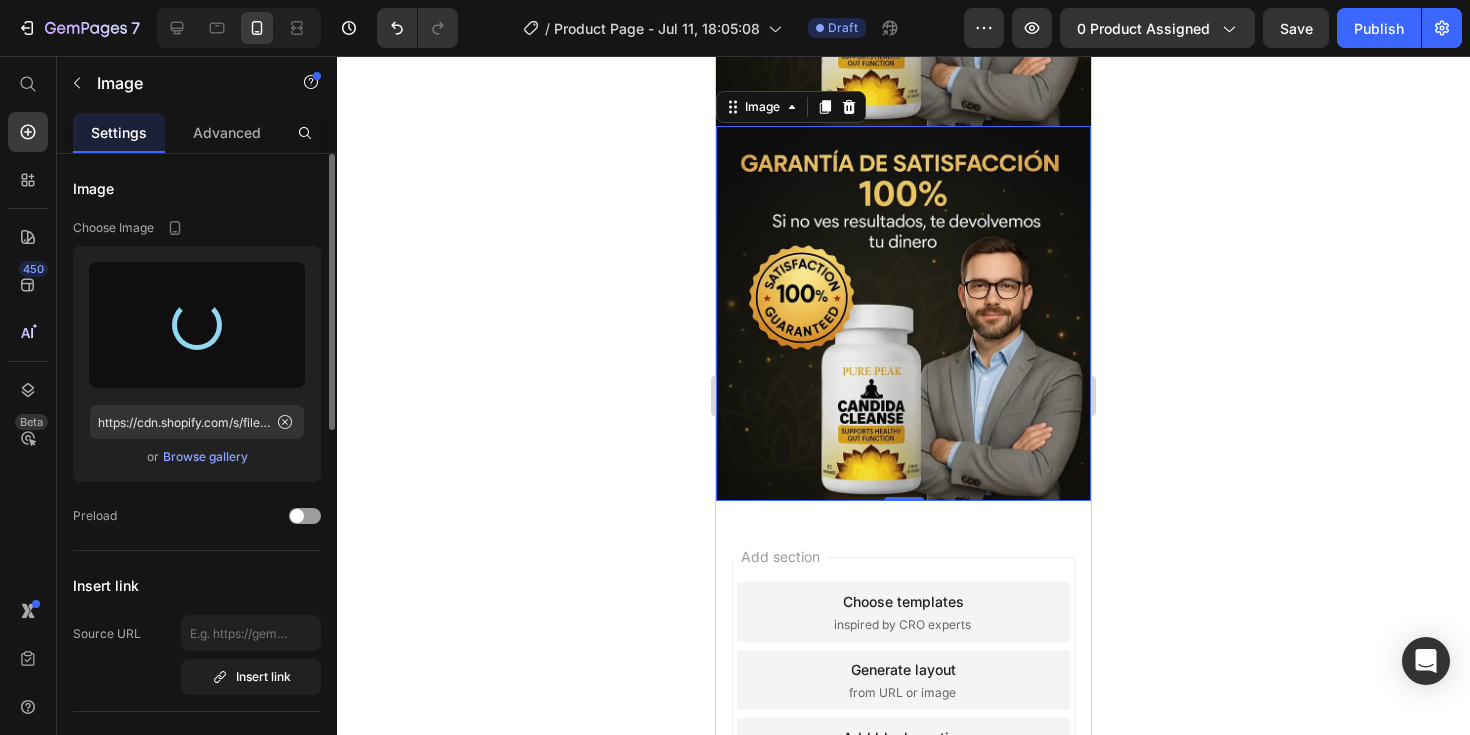 type on "https://cdn.shopify.com/s/files/1/0934/8503/9913/files/gempages_572413904764797767-e0e3ac6b-26d7-45c2-ba50-d5898cef2bb9.webp" 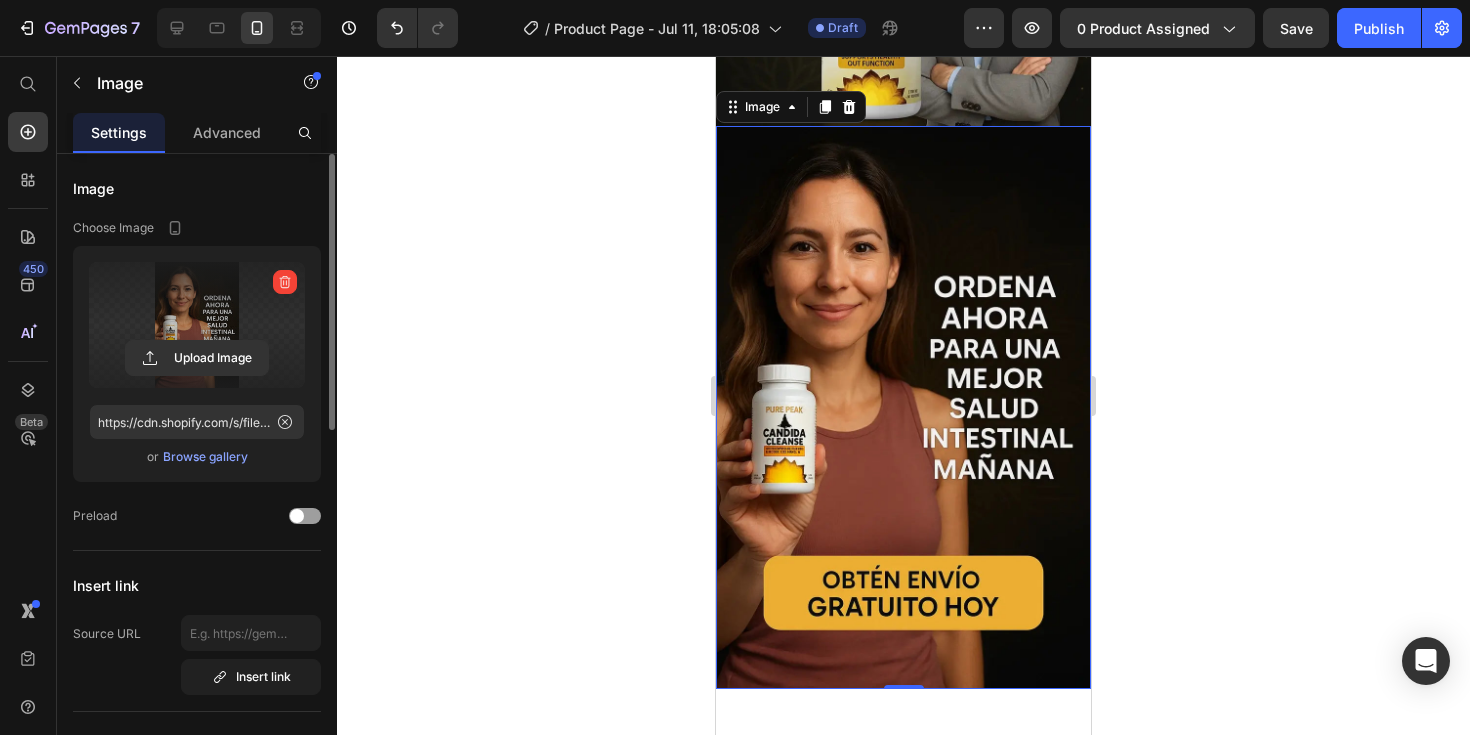 click at bounding box center (903, 407) 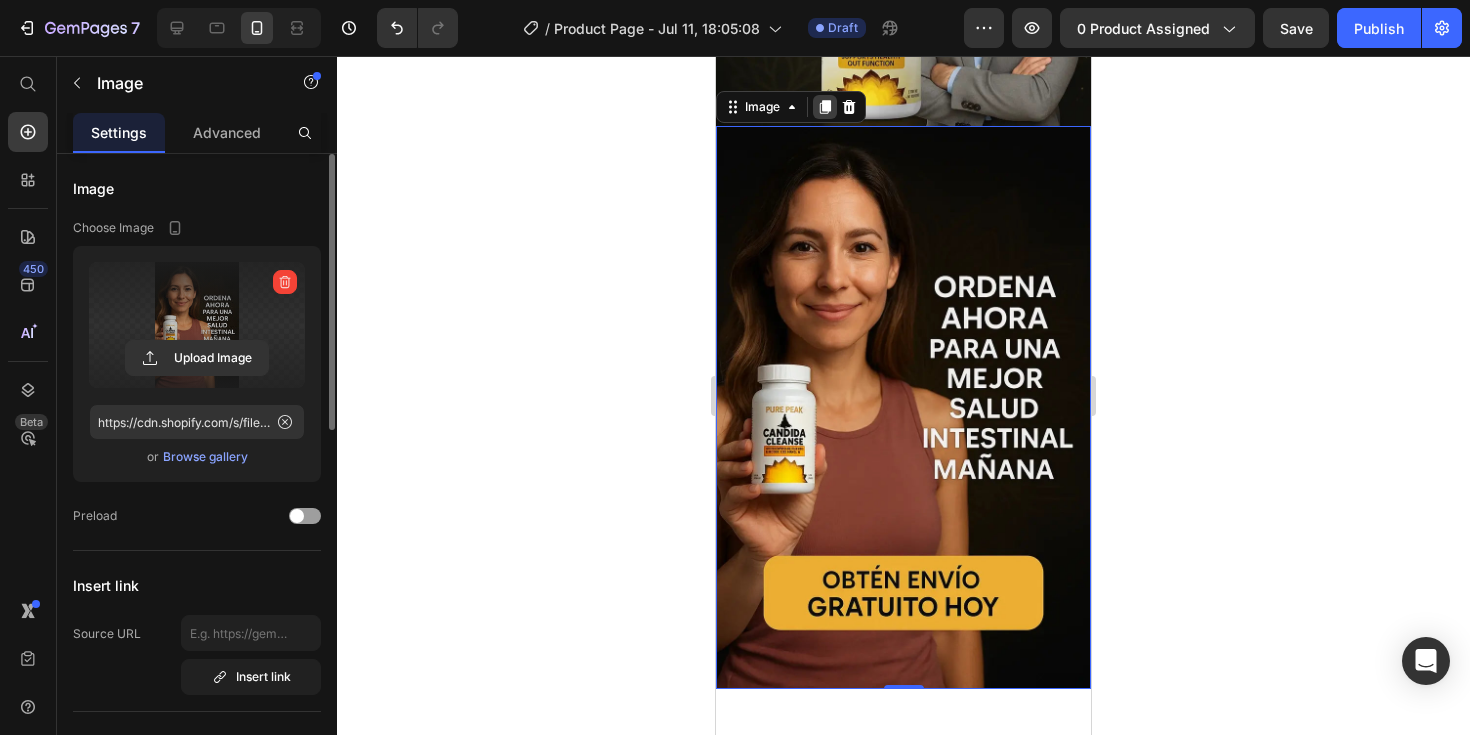 click at bounding box center [825, 107] 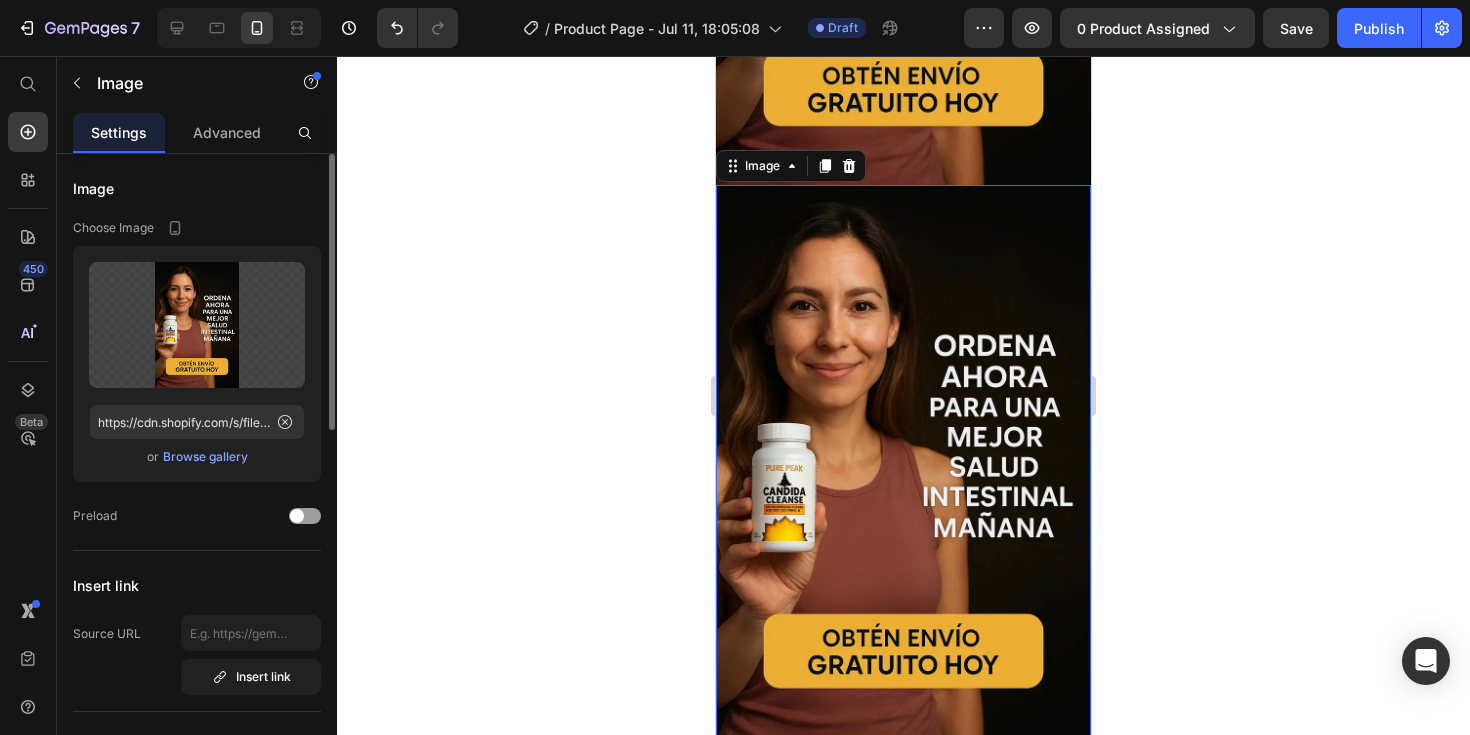 scroll, scrollTop: 4832, scrollLeft: 0, axis: vertical 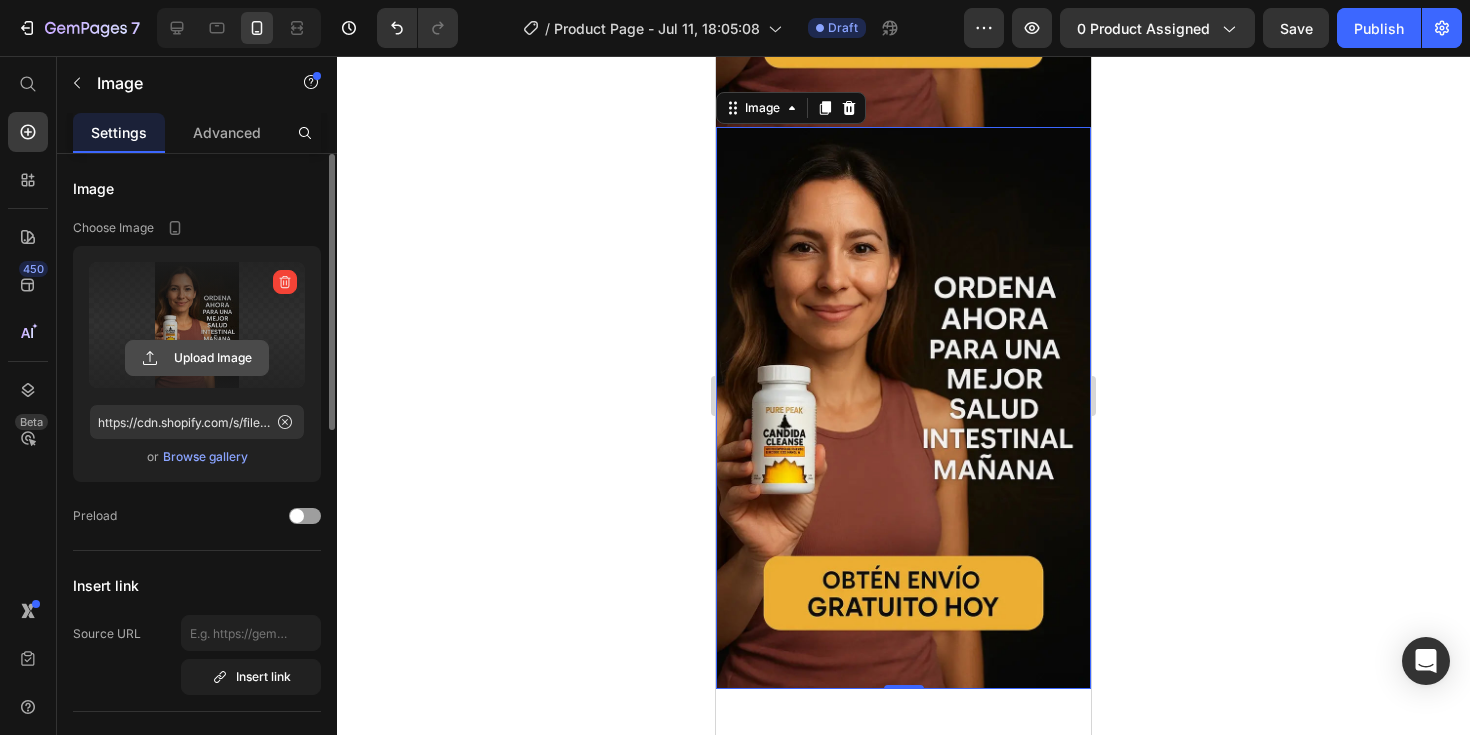 click 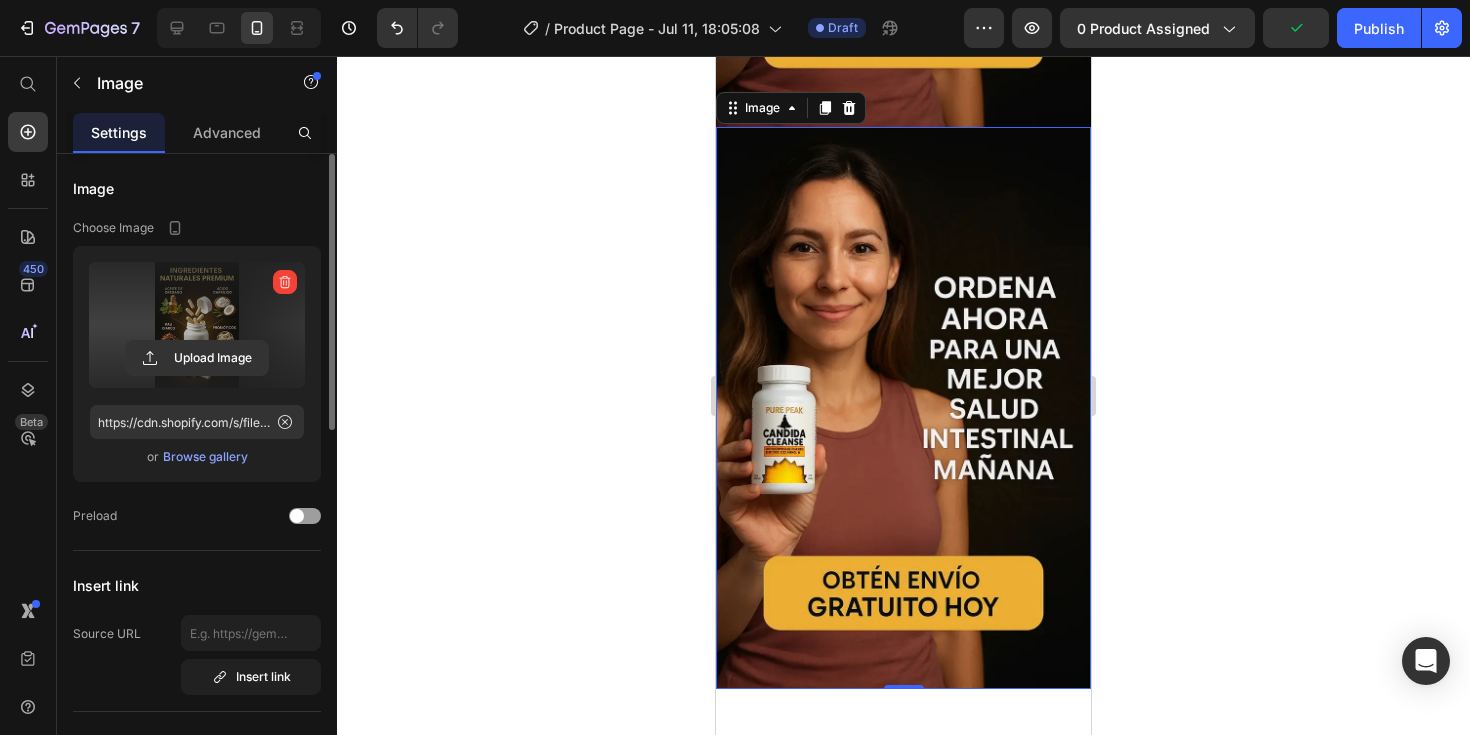 type on "https://cdn.shopify.com/s/files/1/0934/8503/9913/files/gempages_572413904764797767-5802b770-aebc-4337-8cbb-c60c44621045.webp" 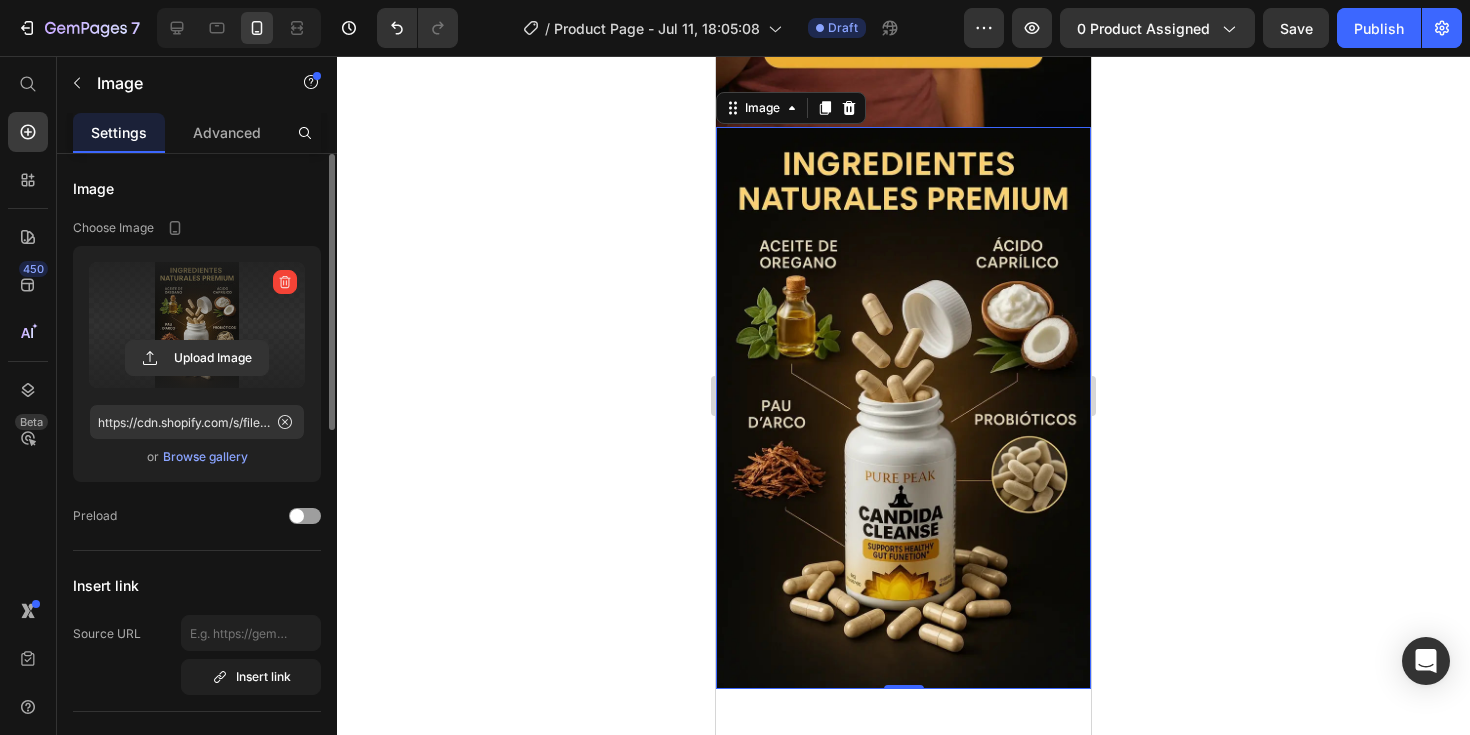 click at bounding box center (903, 408) 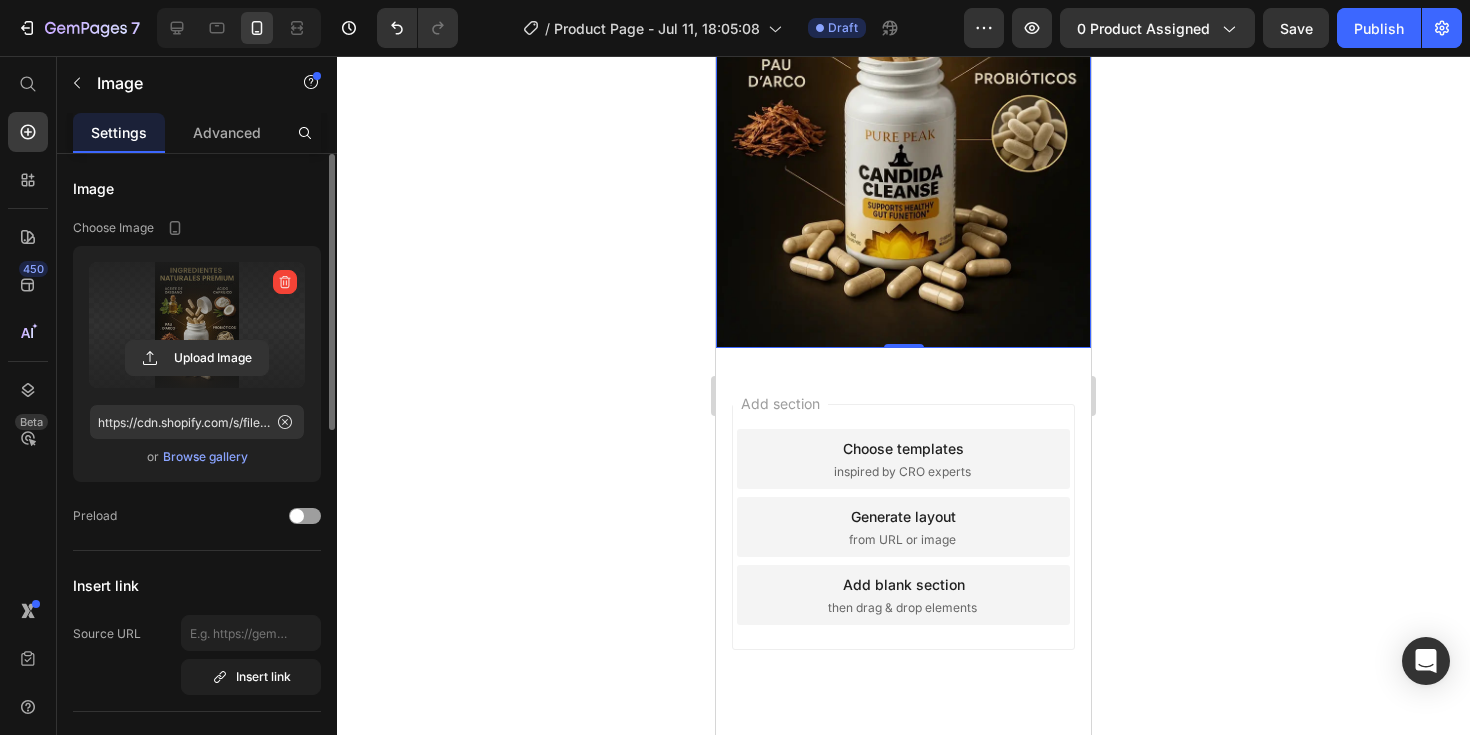 scroll, scrollTop: 5226, scrollLeft: 0, axis: vertical 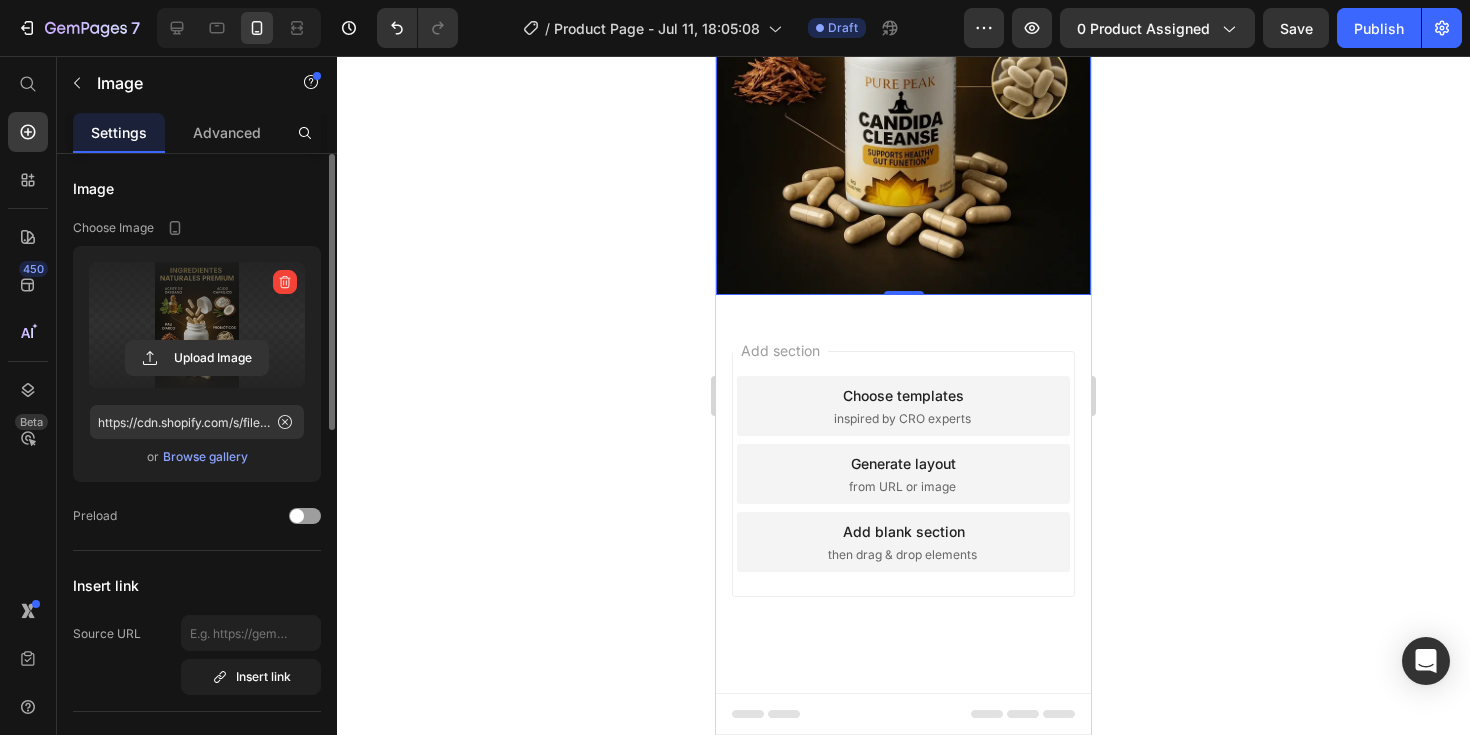 click at bounding box center [903, 14] 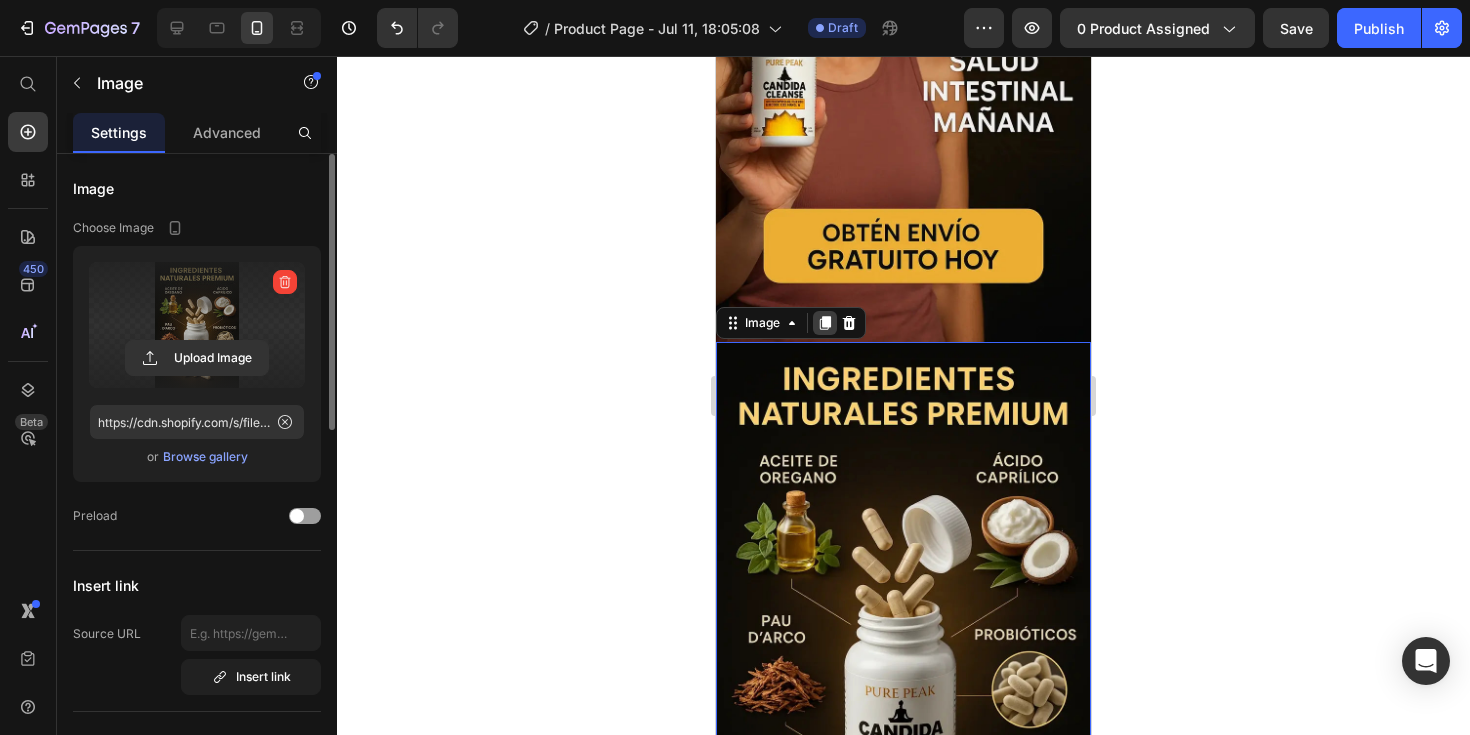 click at bounding box center (825, 323) 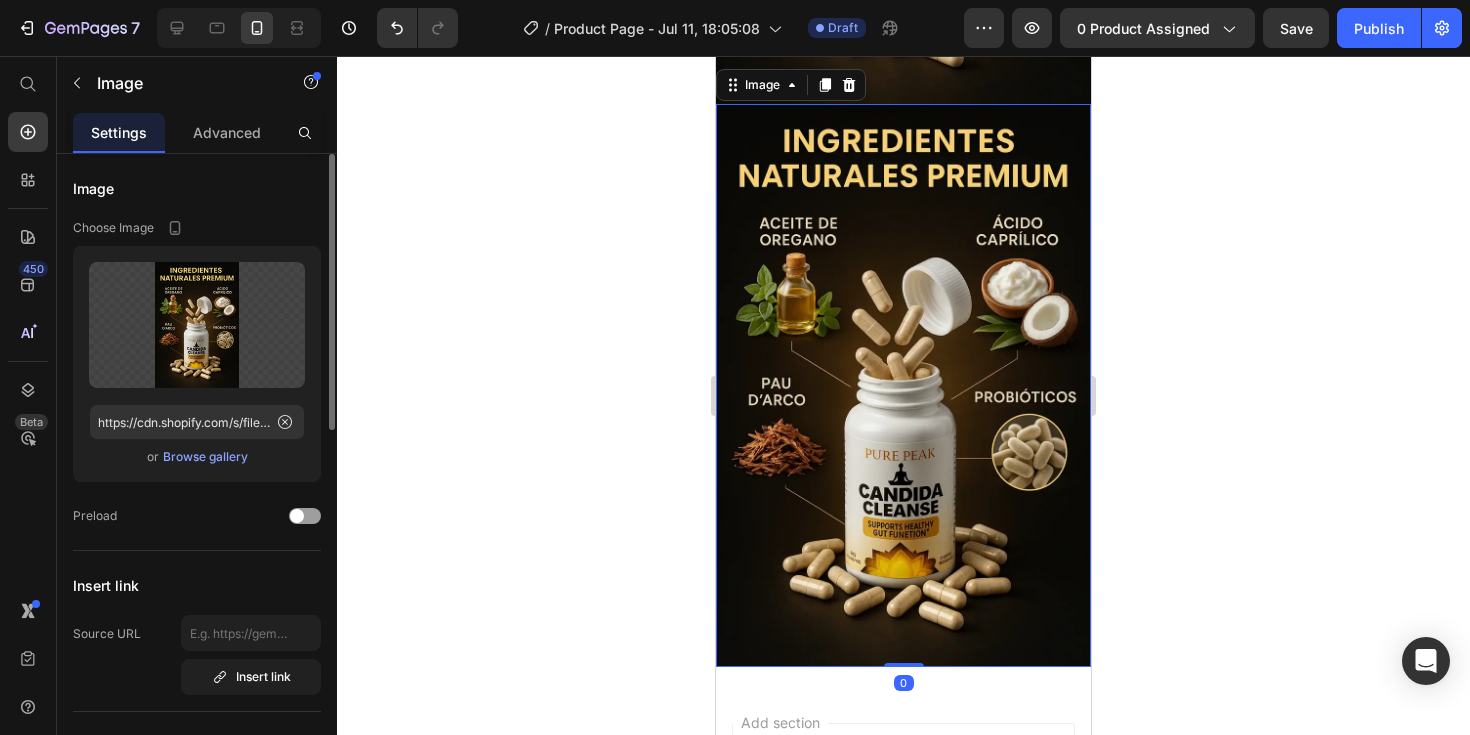 scroll, scrollTop: 5437, scrollLeft: 0, axis: vertical 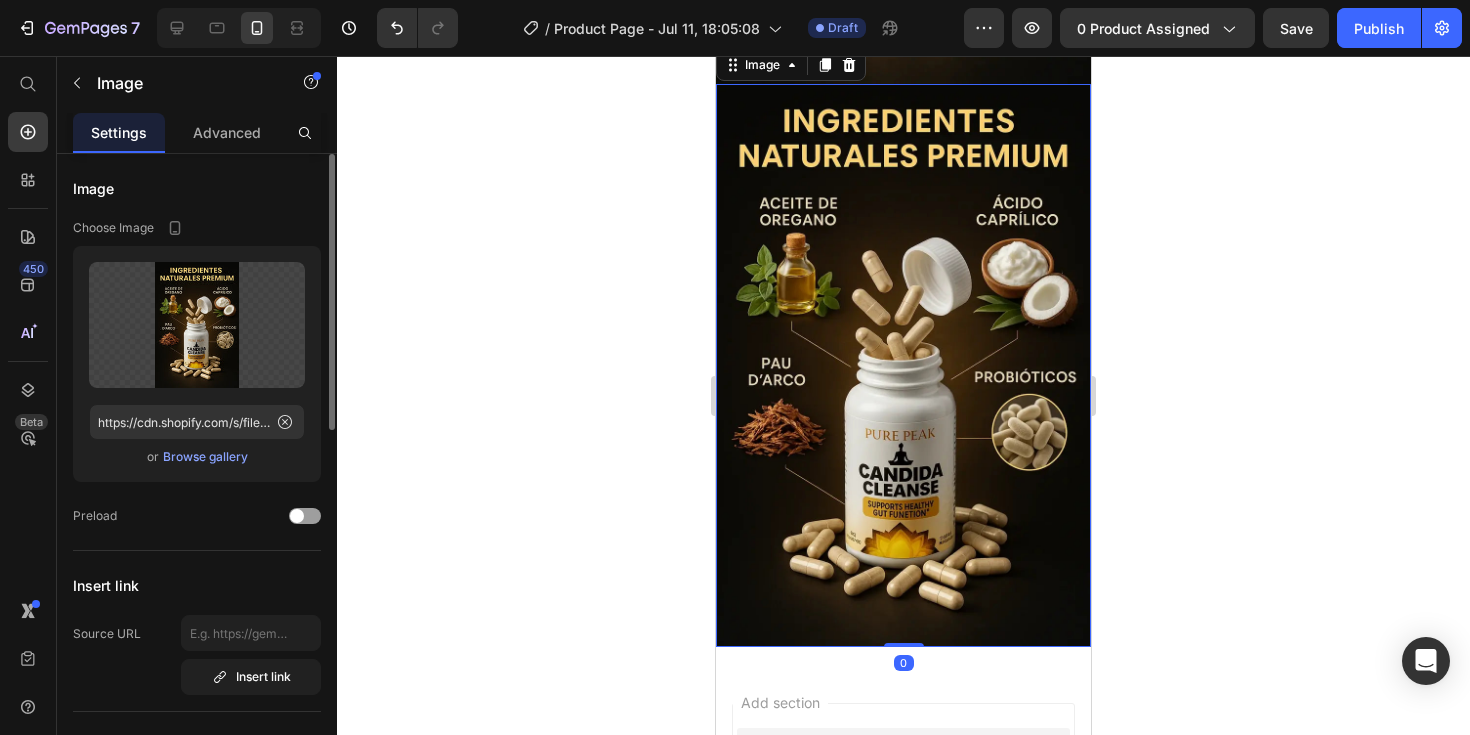 click at bounding box center [903, 365] 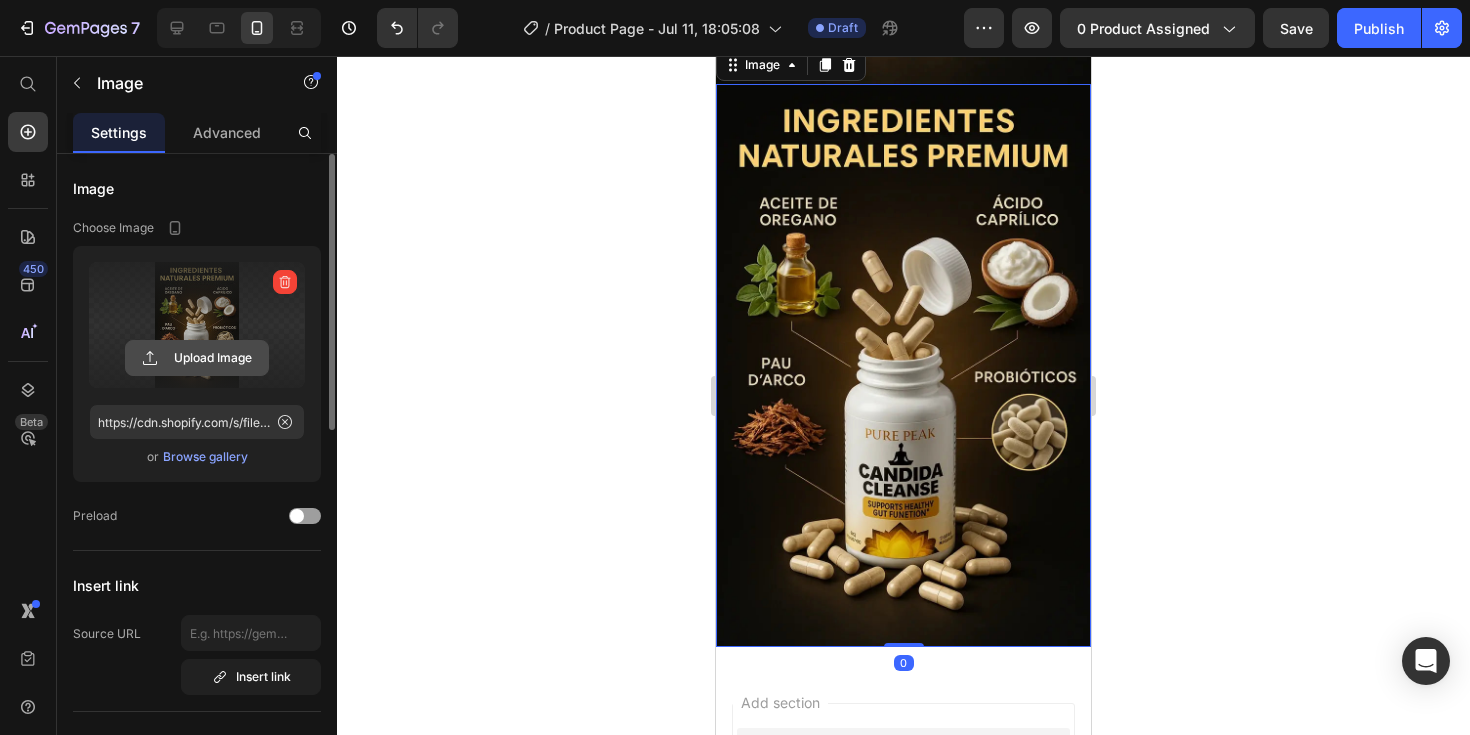 click 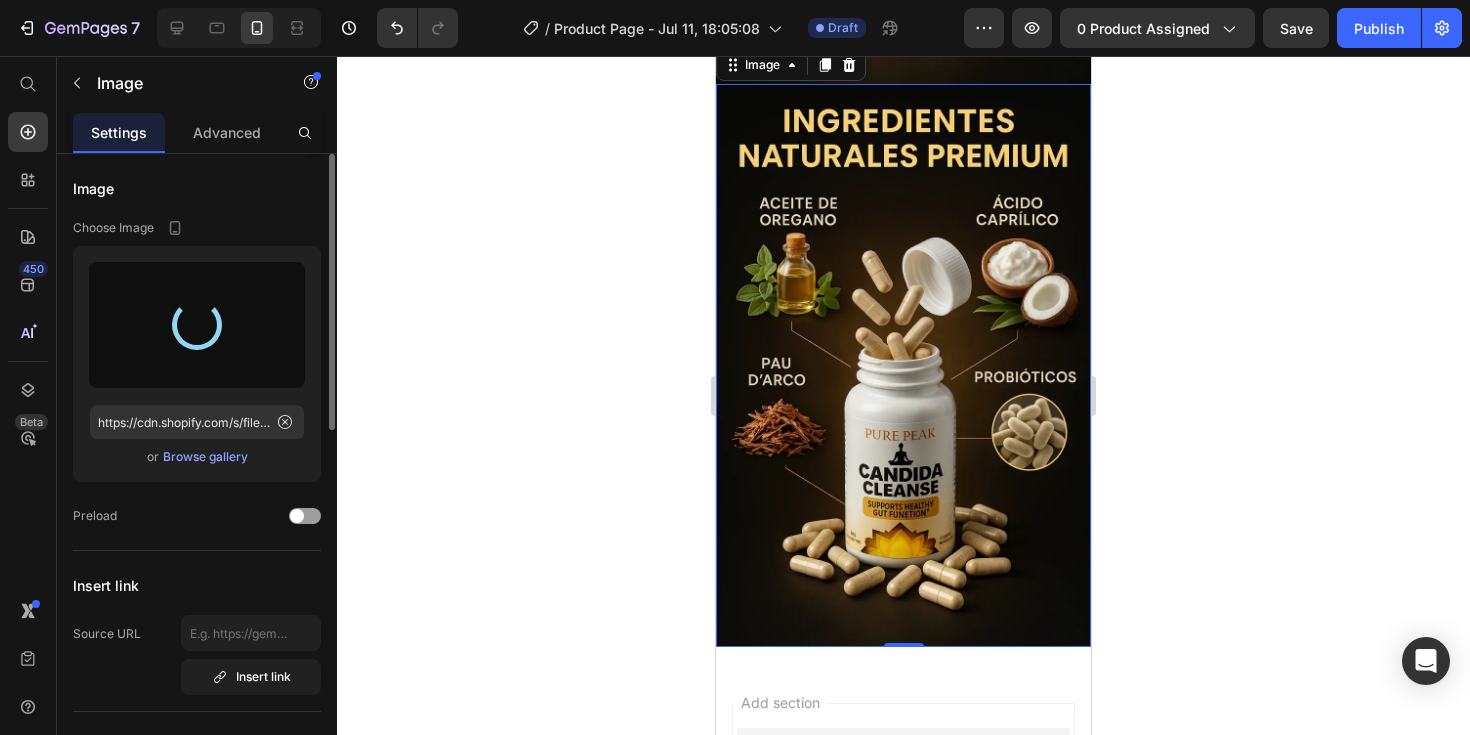 type on "https://cdn.shopify.com/s/files/1/0934/8503/9913/files/gempages_572413904764797767-34fd9bf4-db46-4871-84bc-d0241de9cc58.webp" 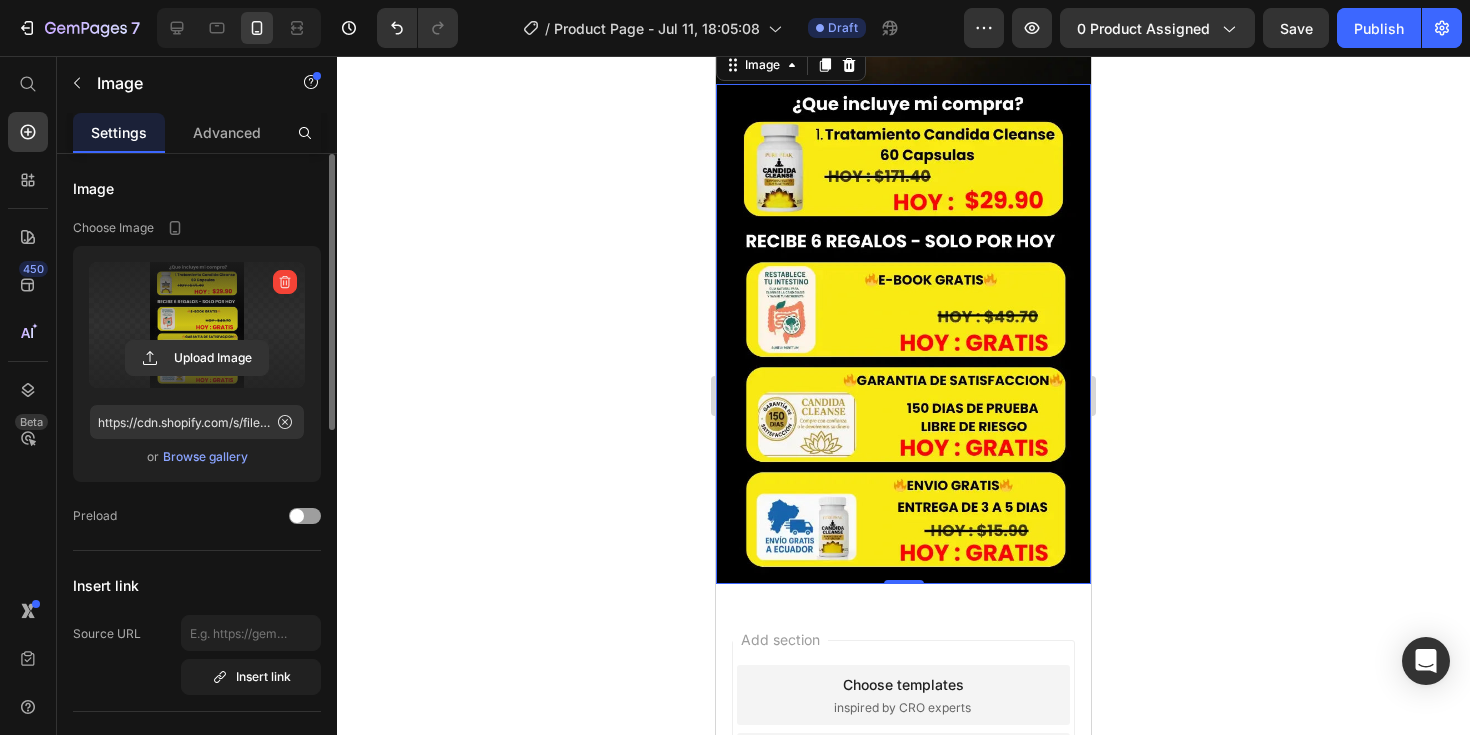 scroll, scrollTop: 5298, scrollLeft: 0, axis: vertical 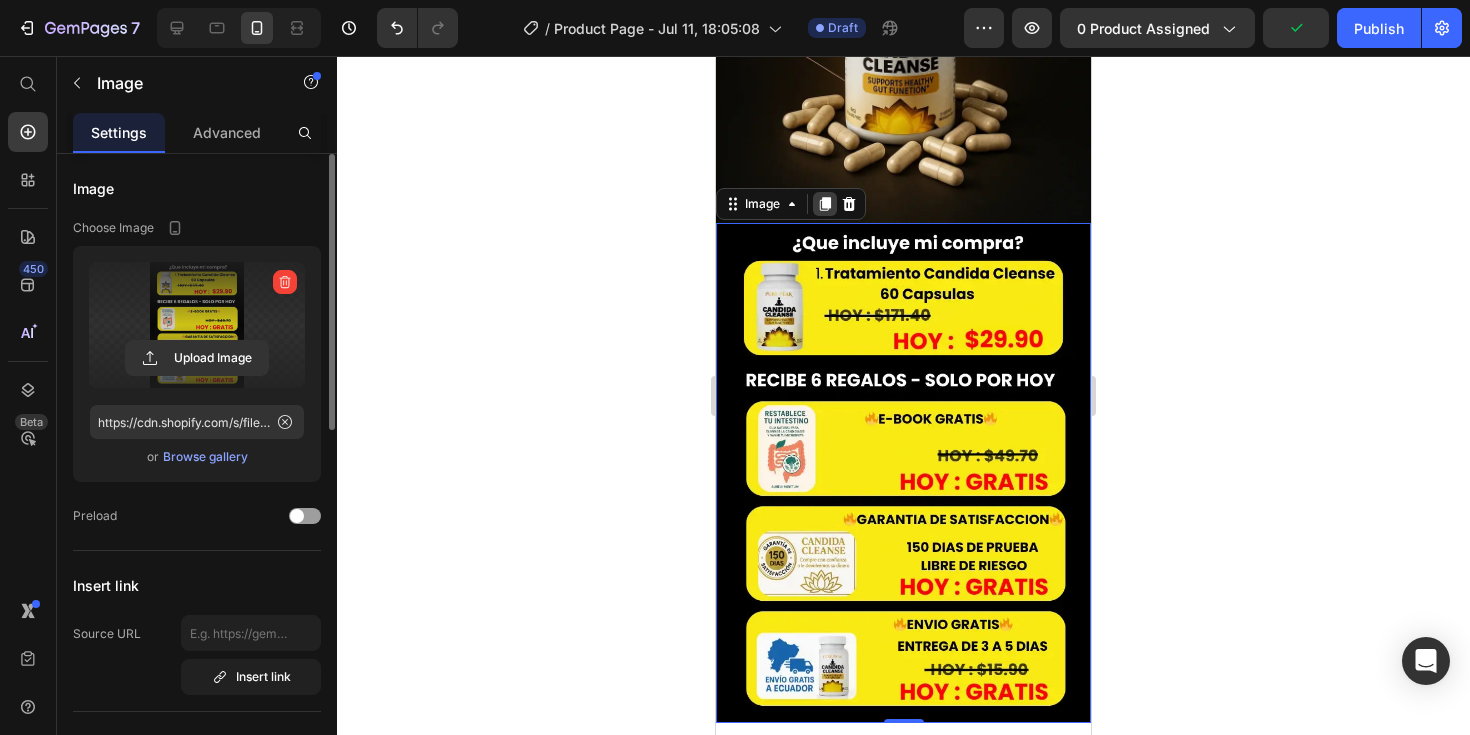 click 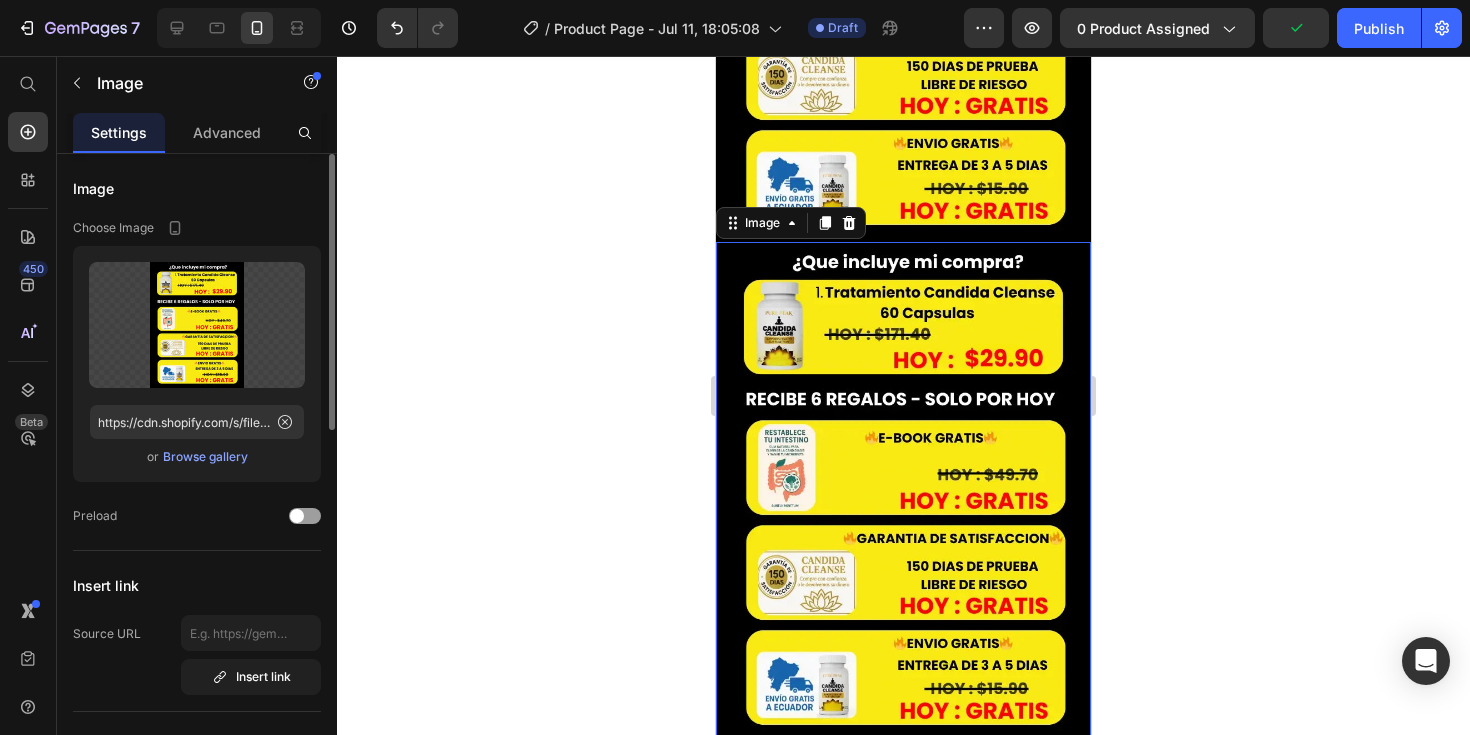 scroll, scrollTop: 5895, scrollLeft: 0, axis: vertical 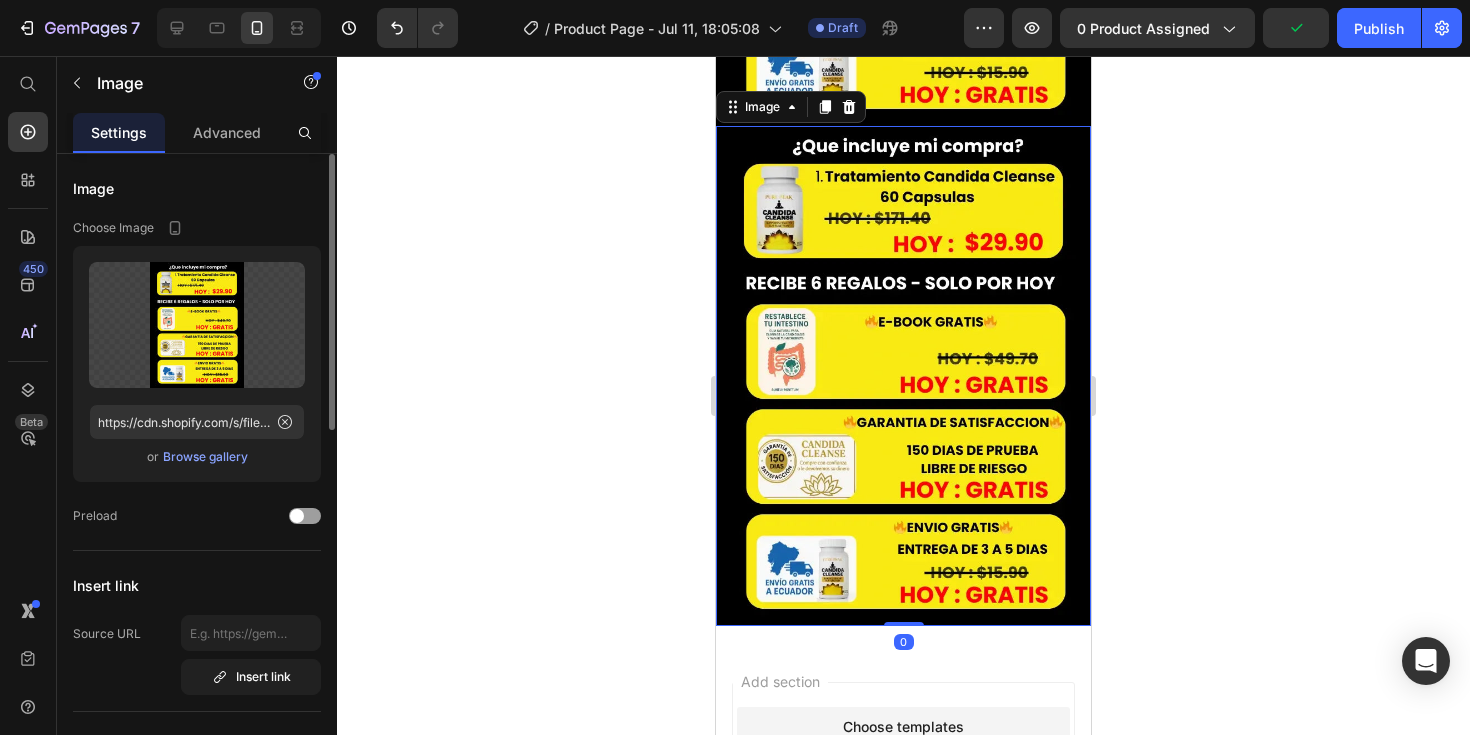click at bounding box center [903, 376] 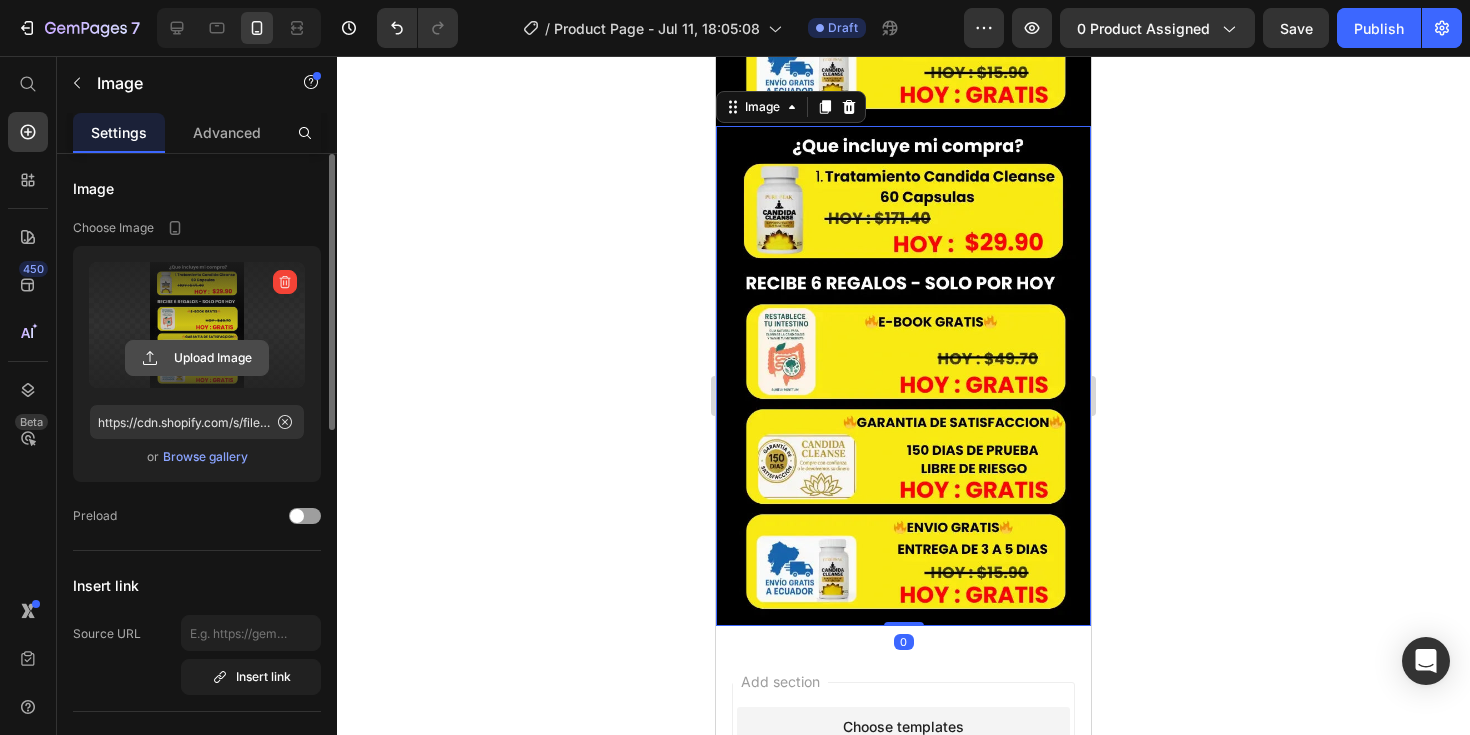 click 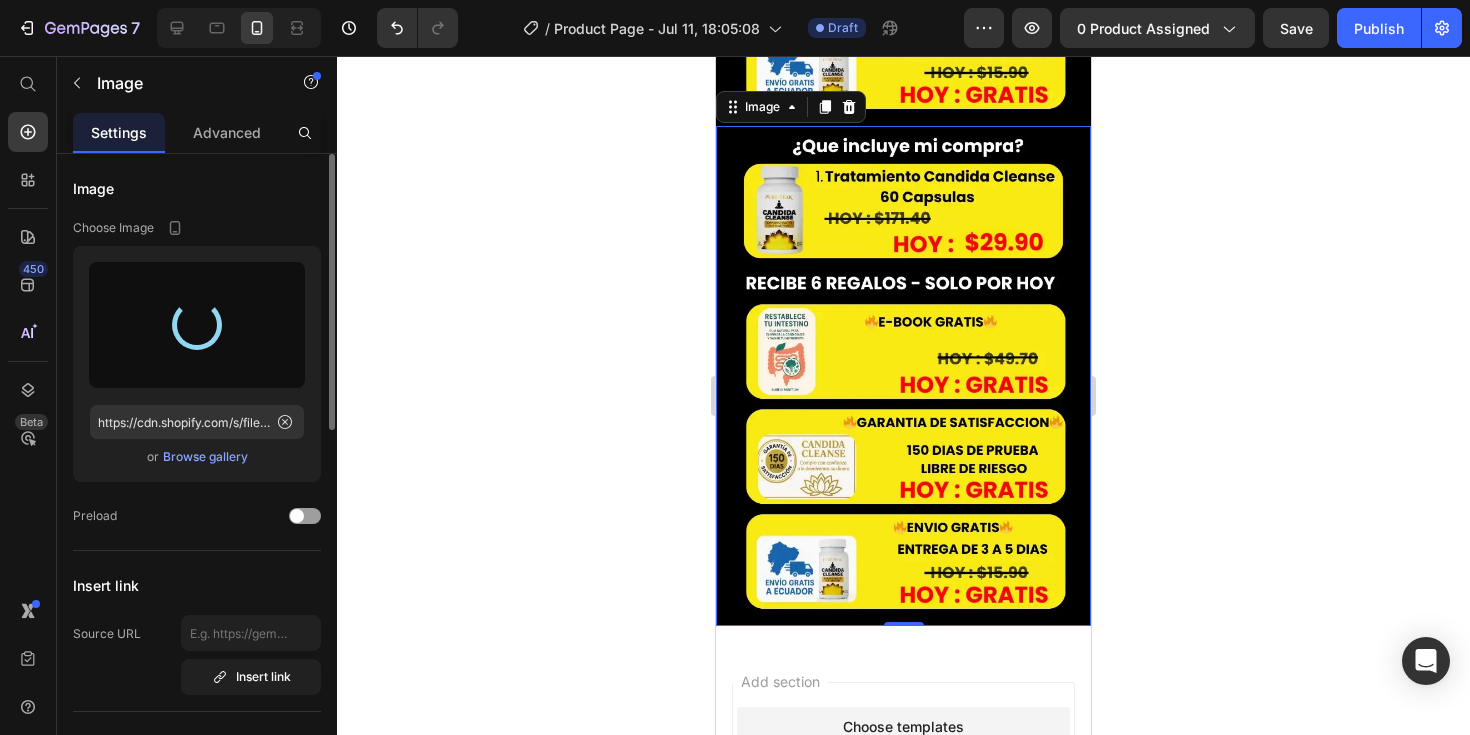 type on "https://cdn.shopify.com/s/files/1/0934/8503/9913/files/gempages_572413904764797767-49c92258-97ad-42fb-85d9-a64207078213.webp" 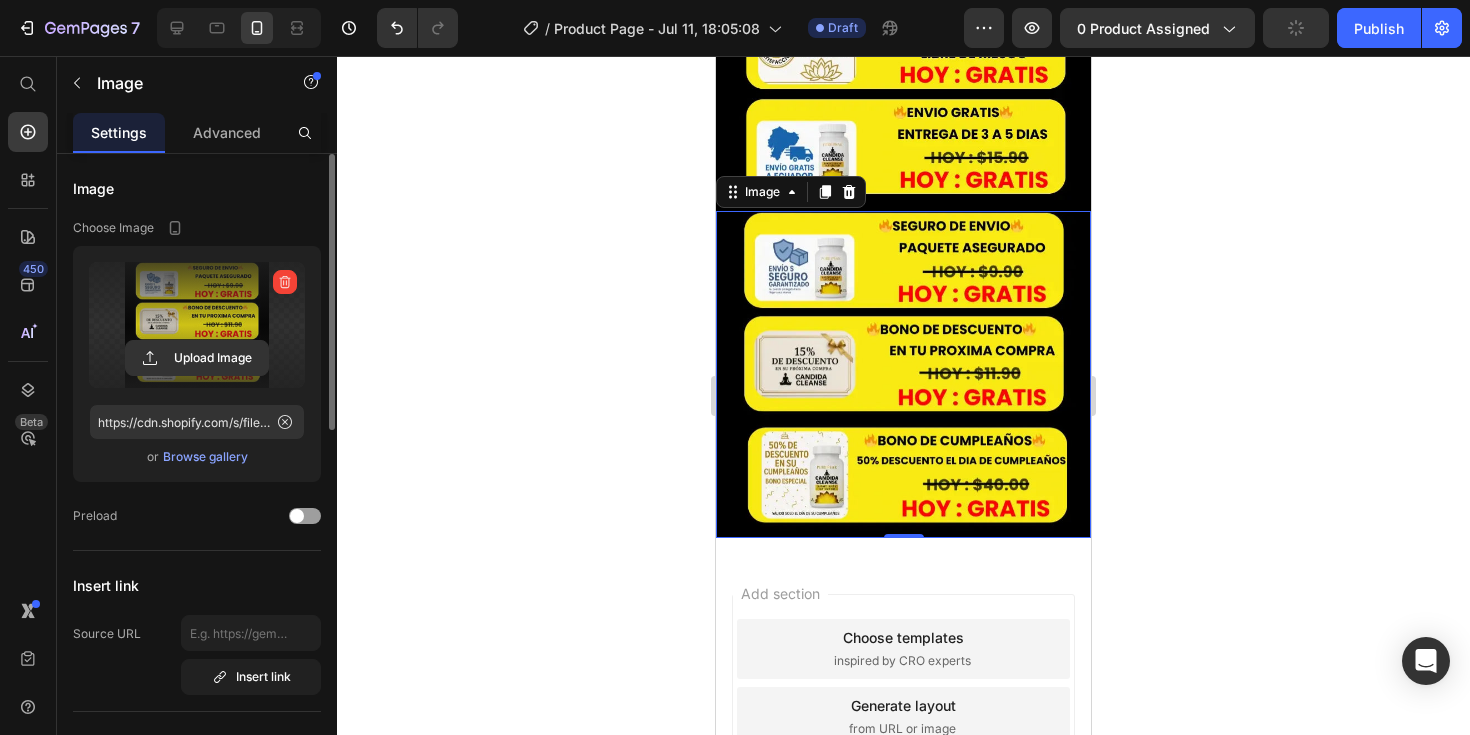 scroll, scrollTop: 5768, scrollLeft: 0, axis: vertical 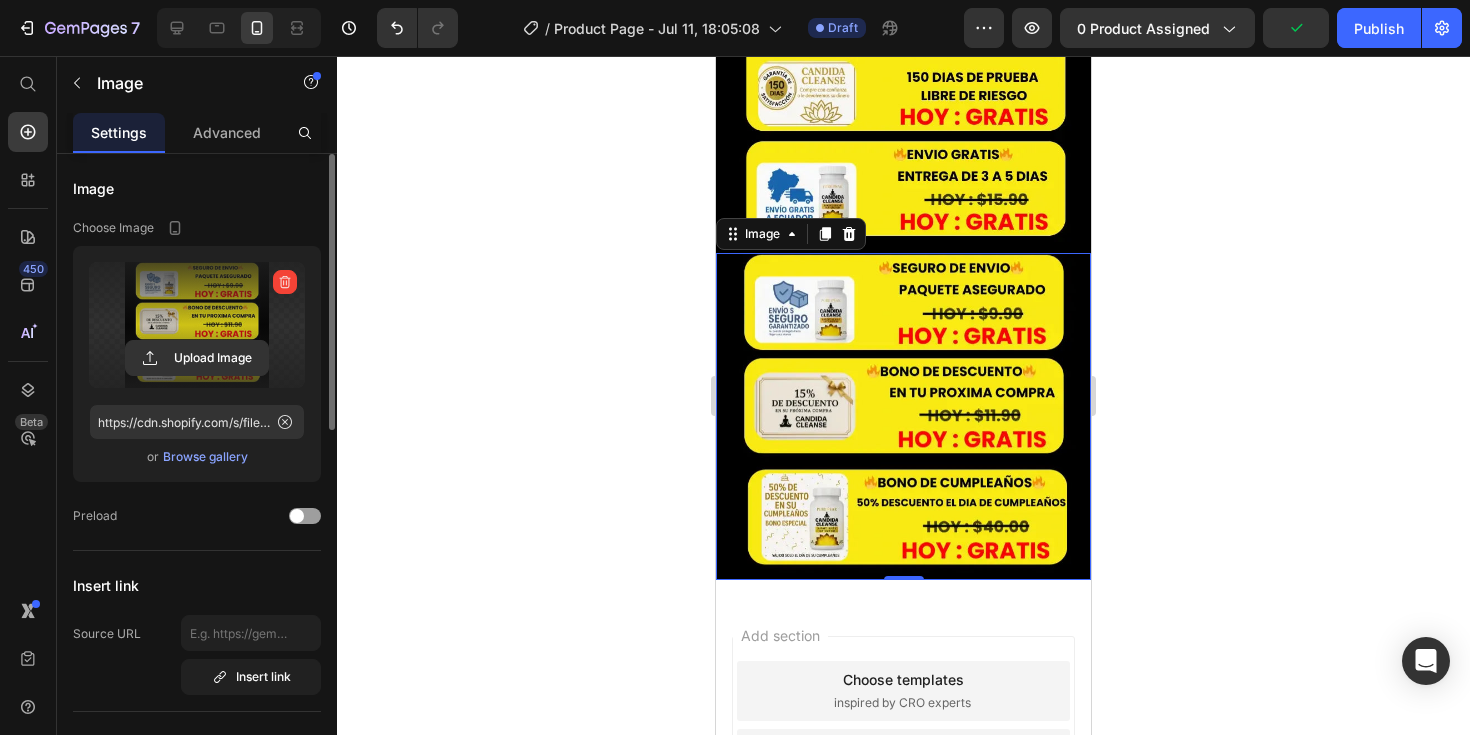 click 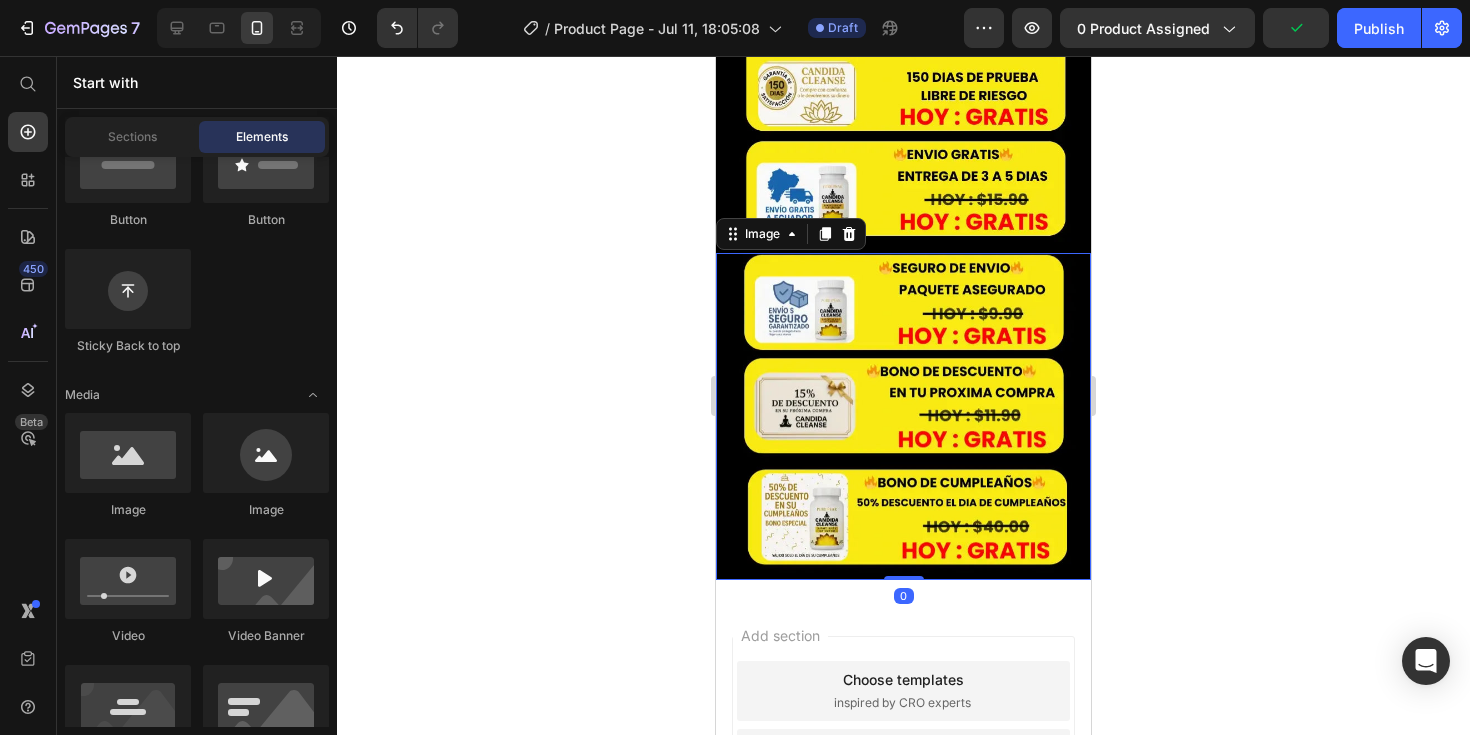 click at bounding box center [903, 416] 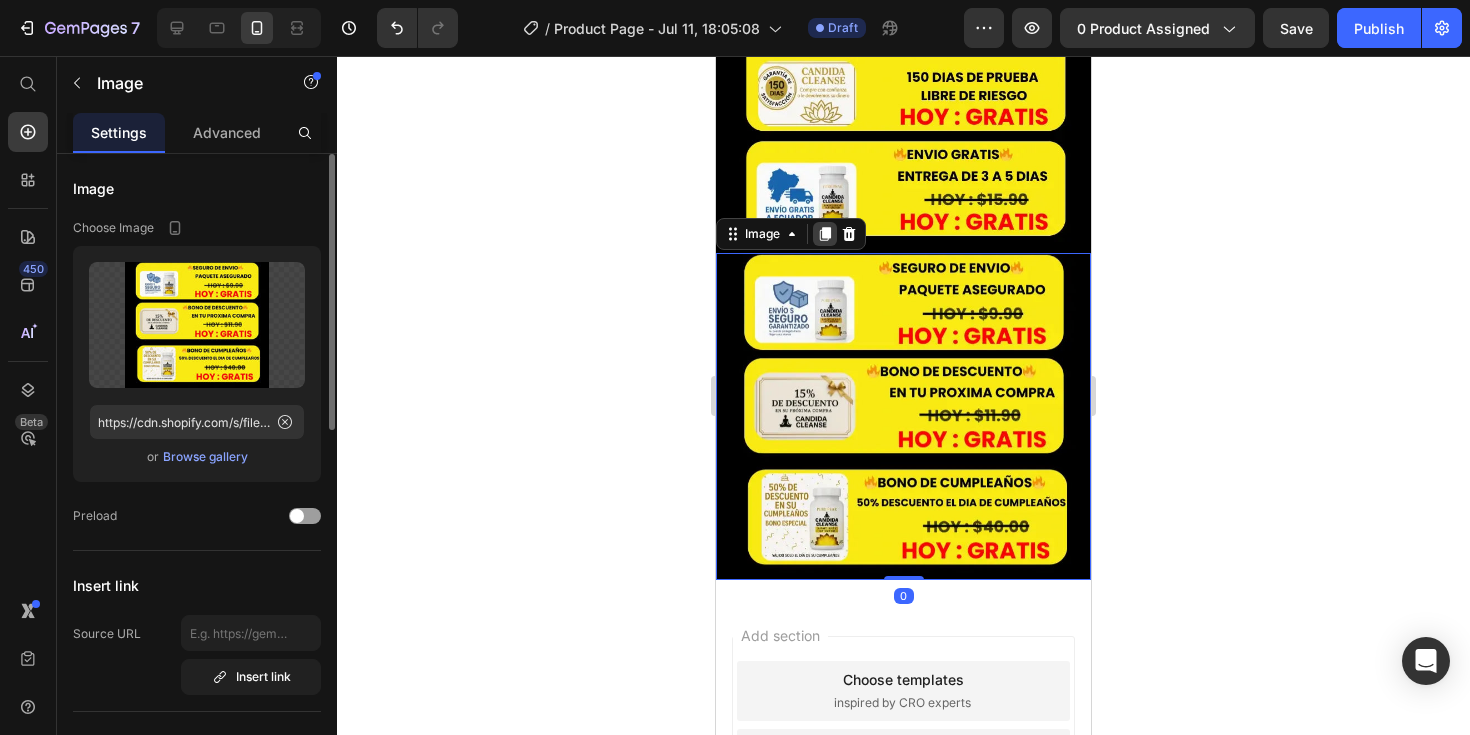 click at bounding box center [825, 234] 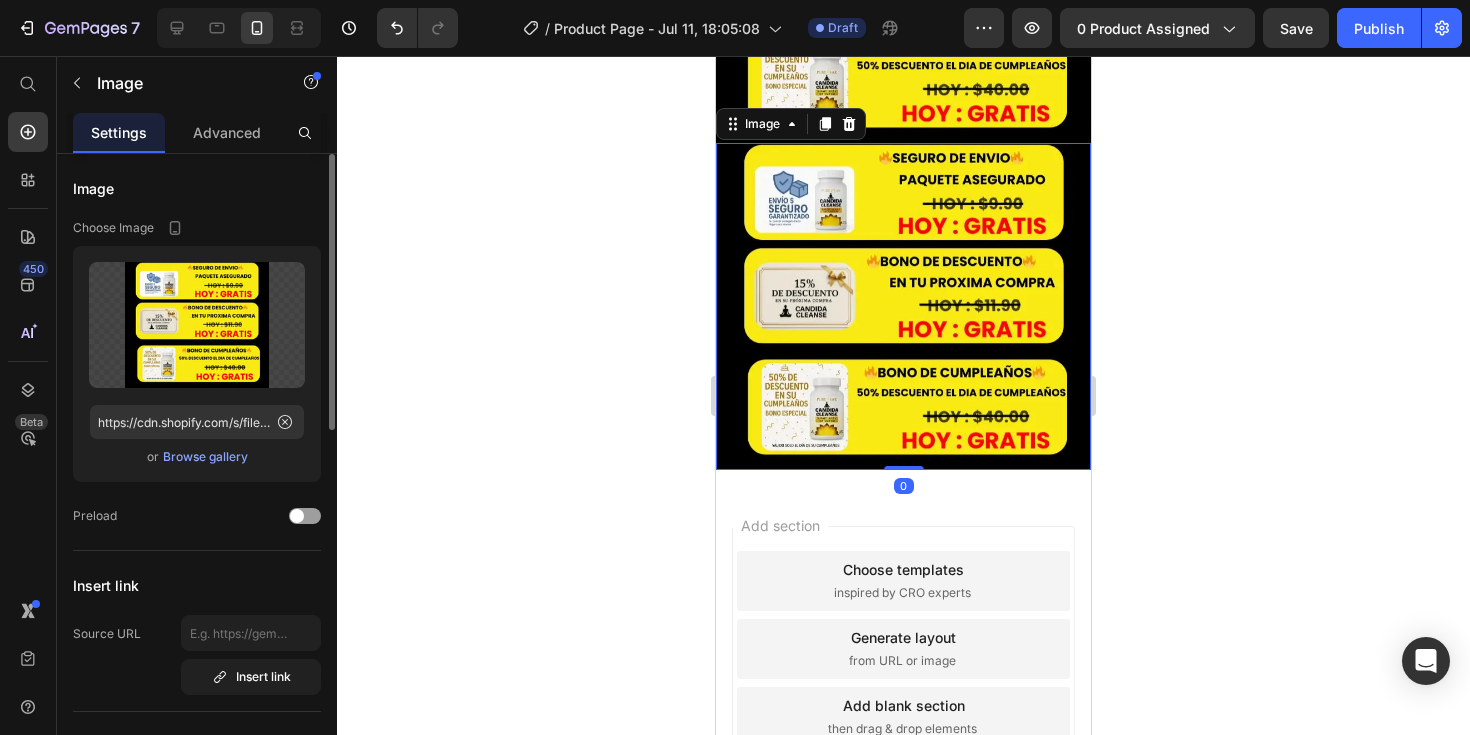 scroll, scrollTop: 6222, scrollLeft: 0, axis: vertical 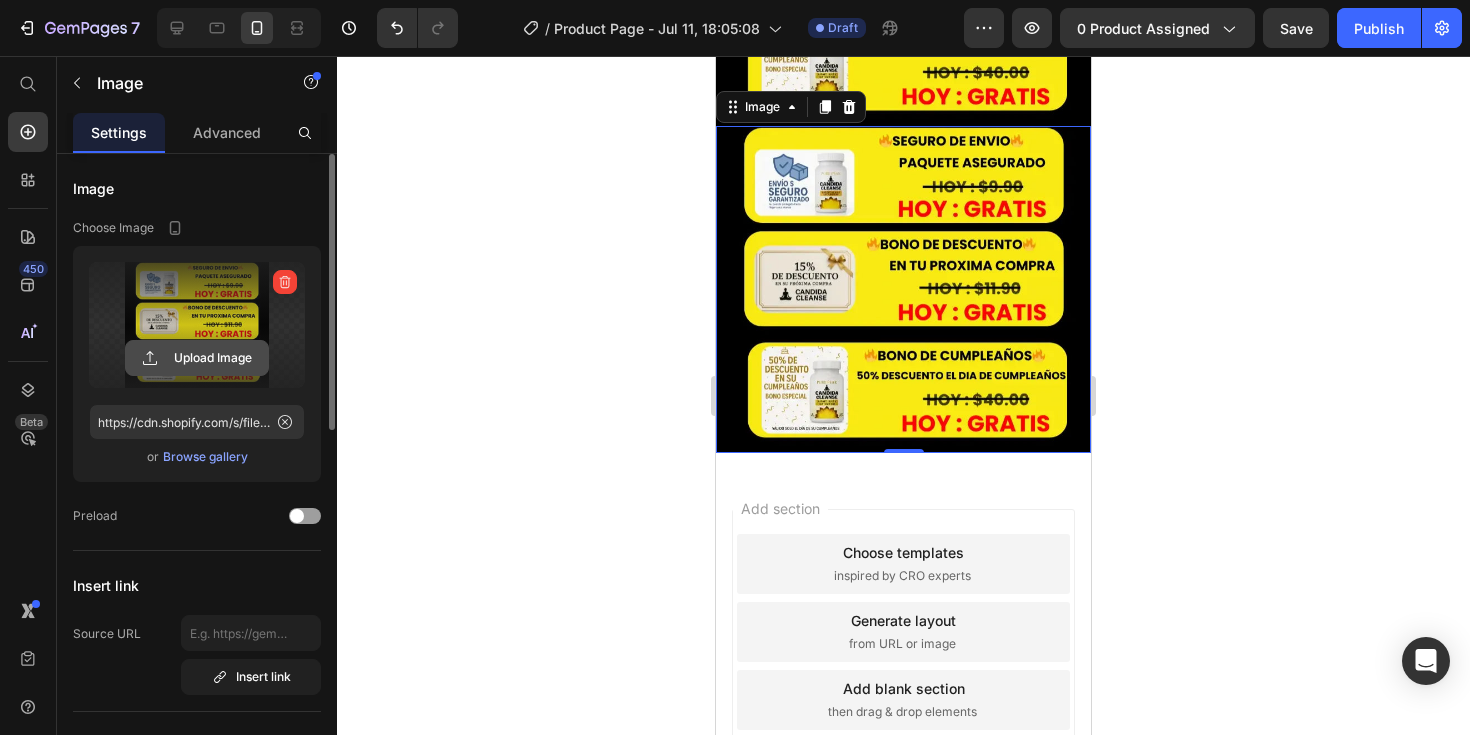 click 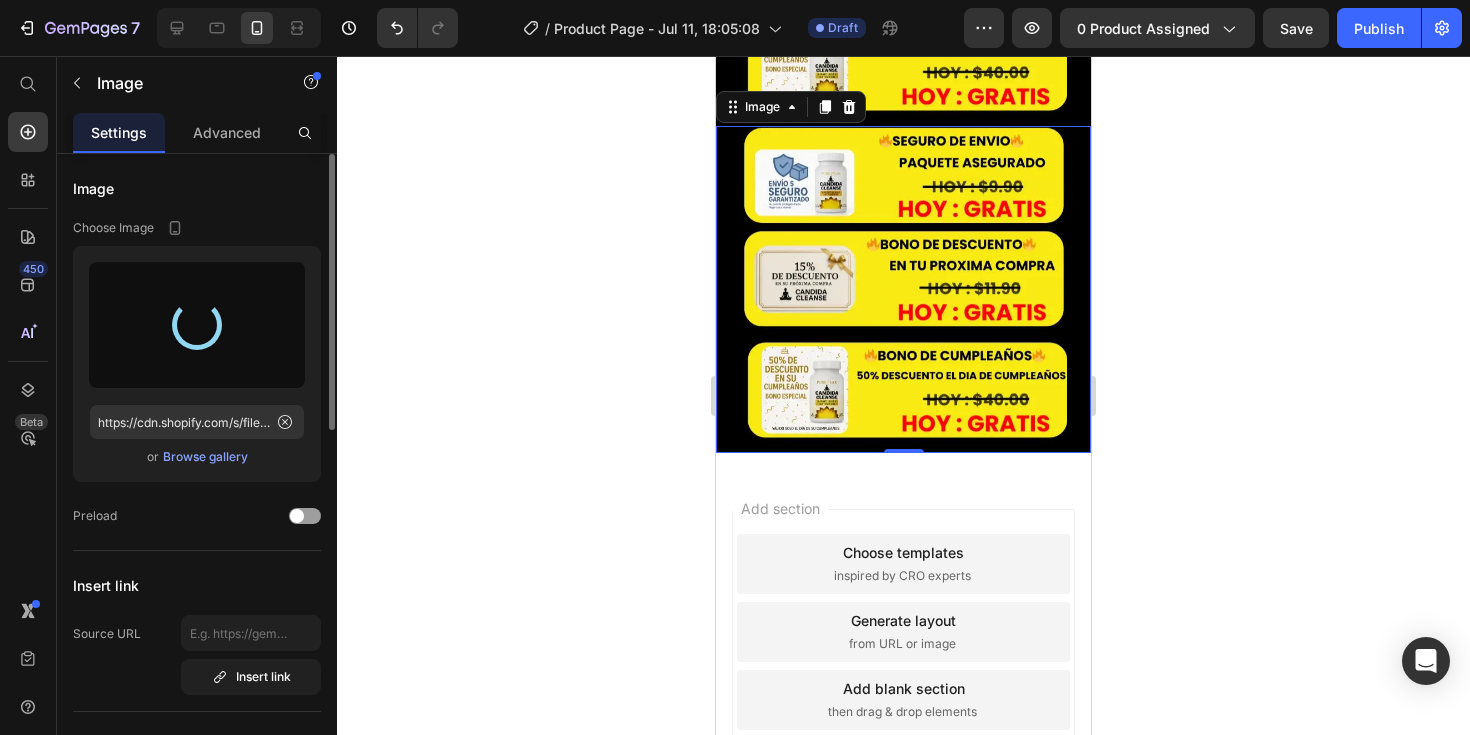type on "https://cdn.shopify.com/s/files/1/0934/8503/9913/files/gempages_572413904764797767-6e745c58-f8c1-4651-bea8-e38f318c2ab6.webp" 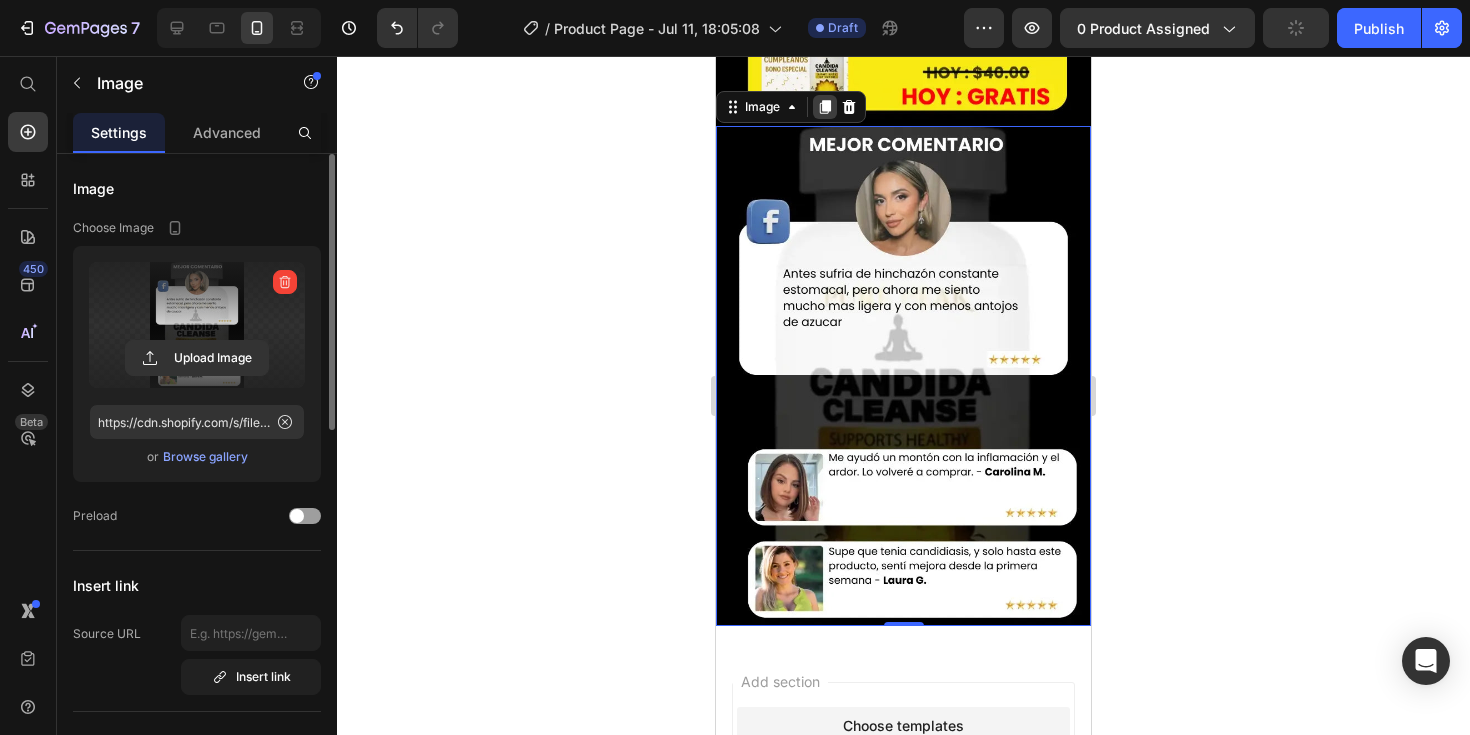 click 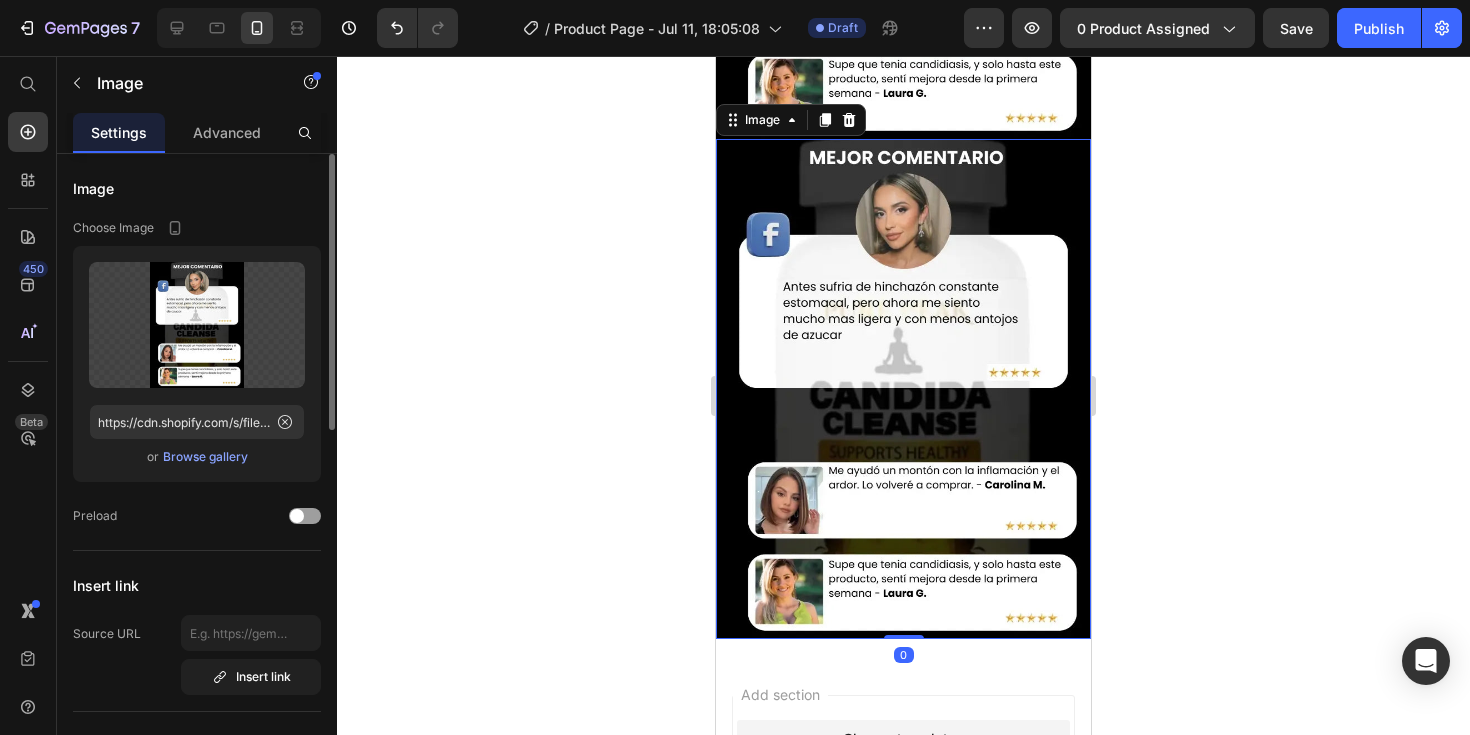 scroll, scrollTop: 6722, scrollLeft: 0, axis: vertical 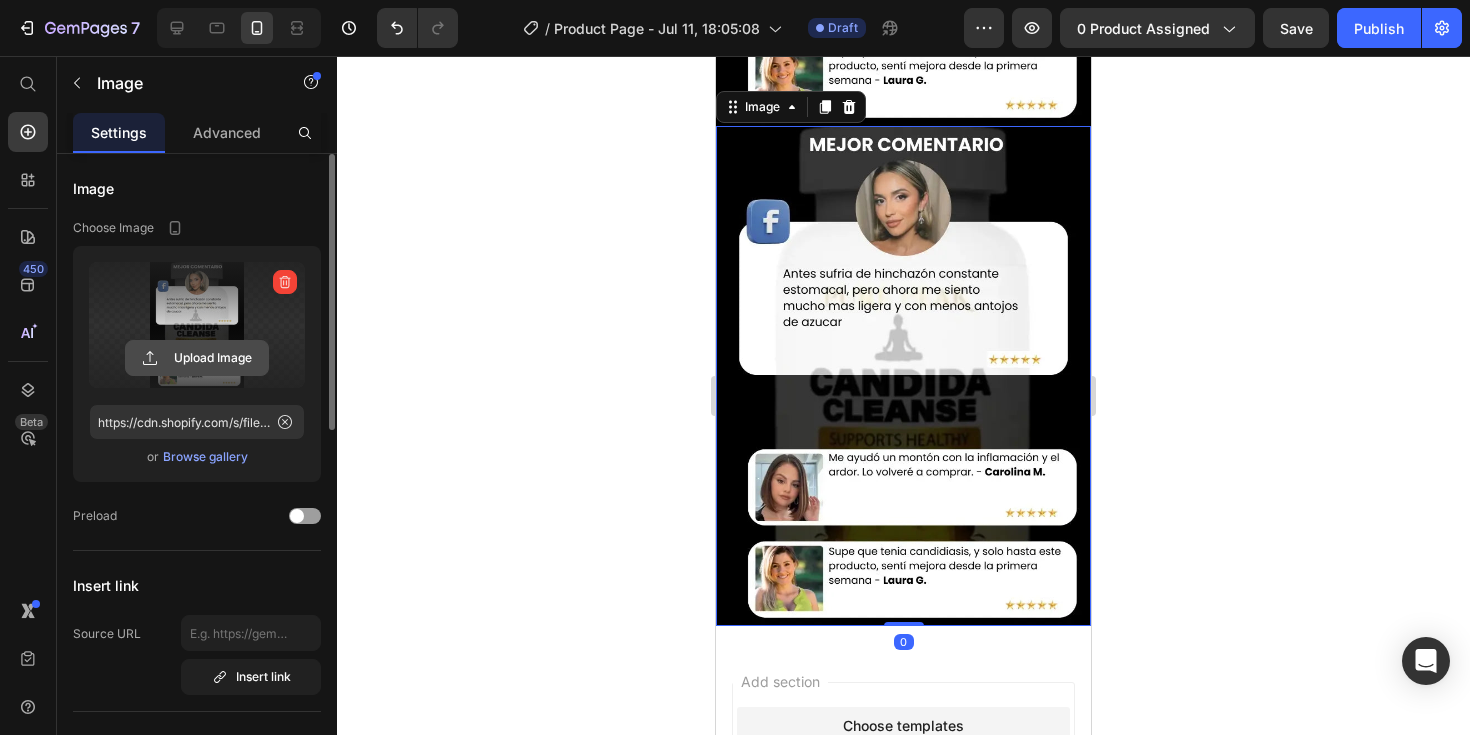 click 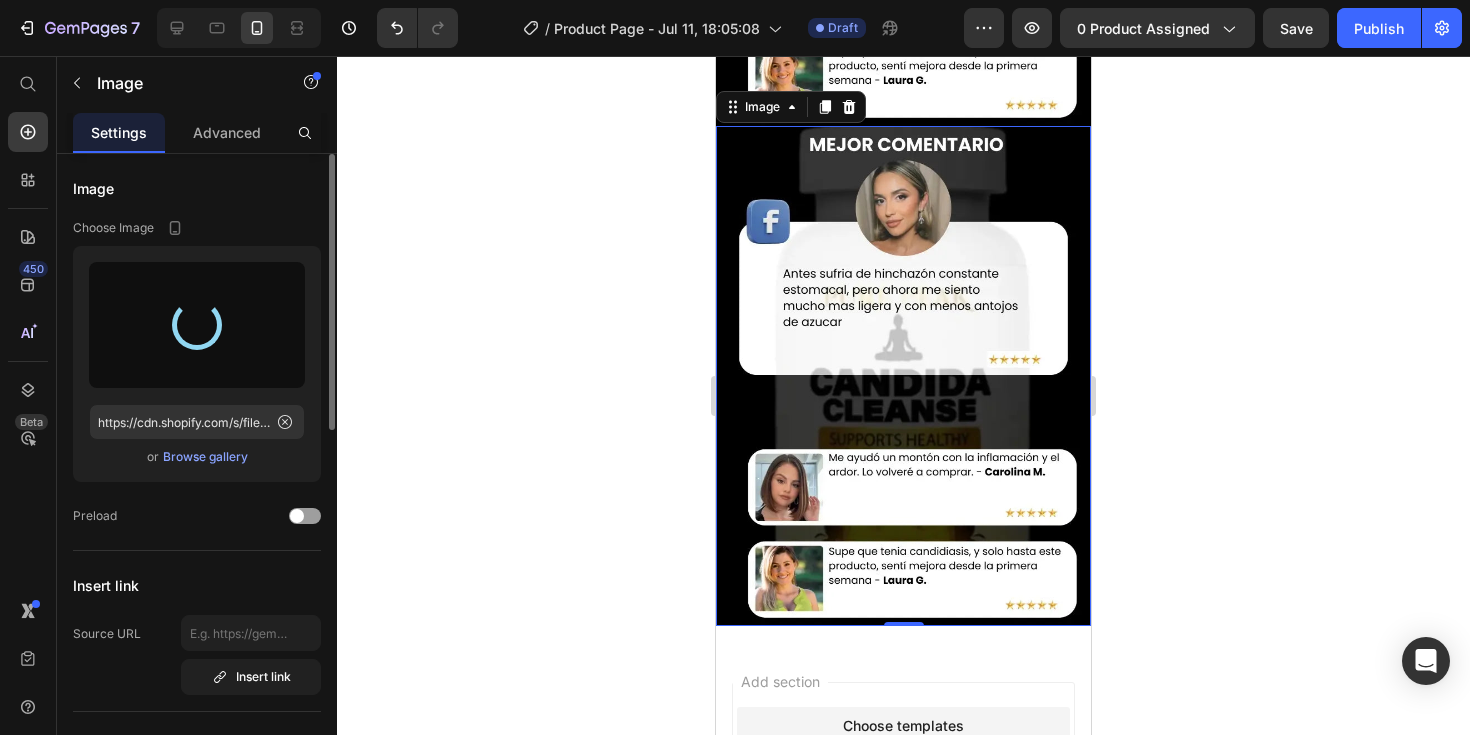type on "https://cdn.shopify.com/s/files/1/0934/8503/9913/files/gempages_572413904764797767-16dc9dab-2e54-4f18-89e0-b0f263fa1cdf.webp" 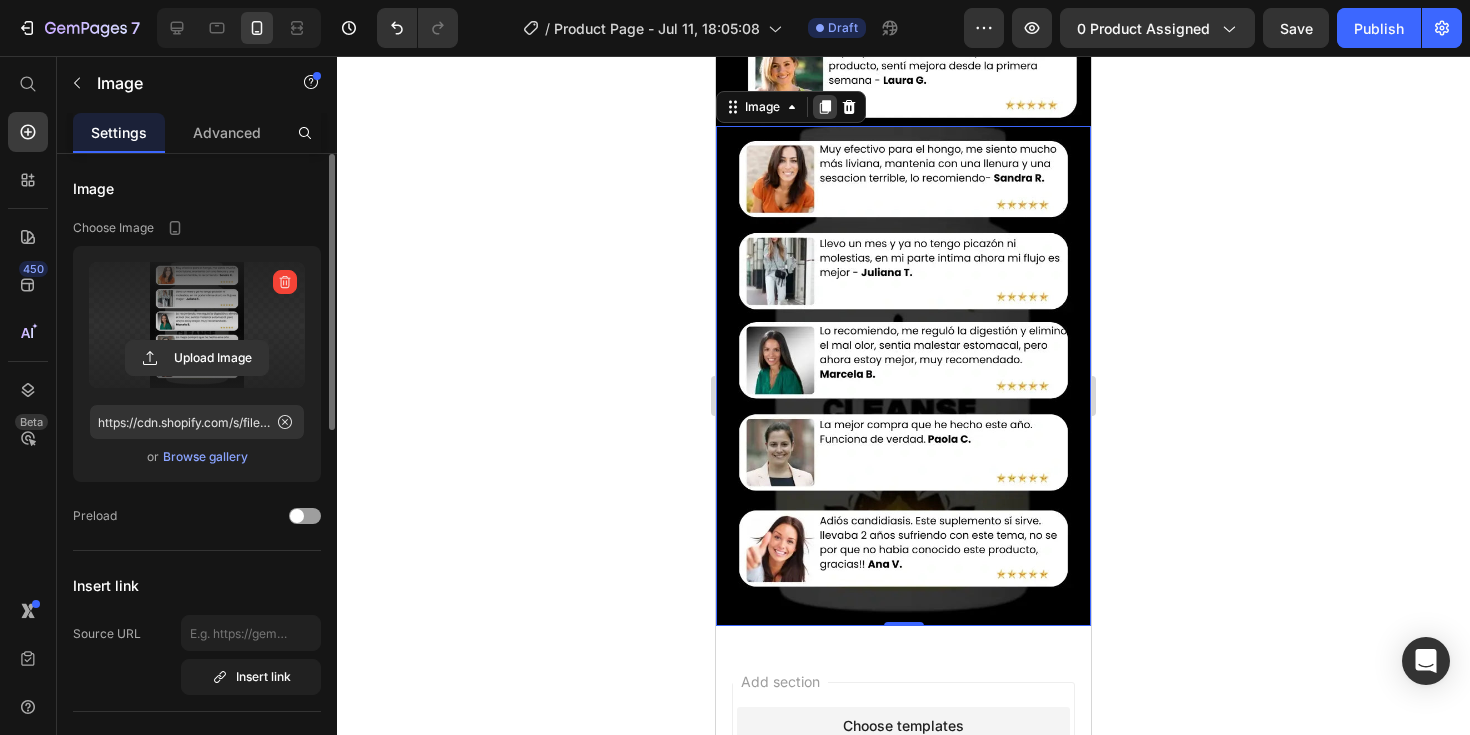 click 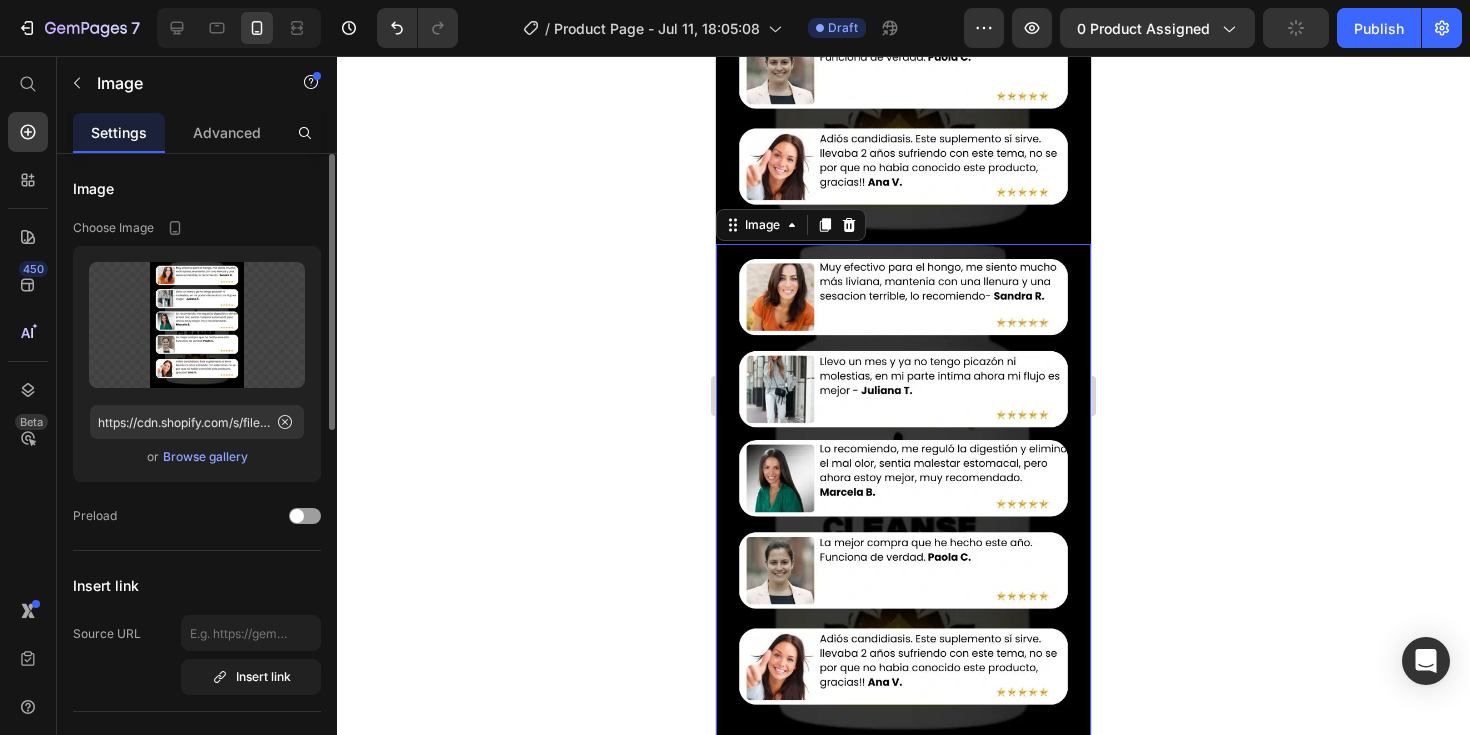 scroll, scrollTop: 7222, scrollLeft: 0, axis: vertical 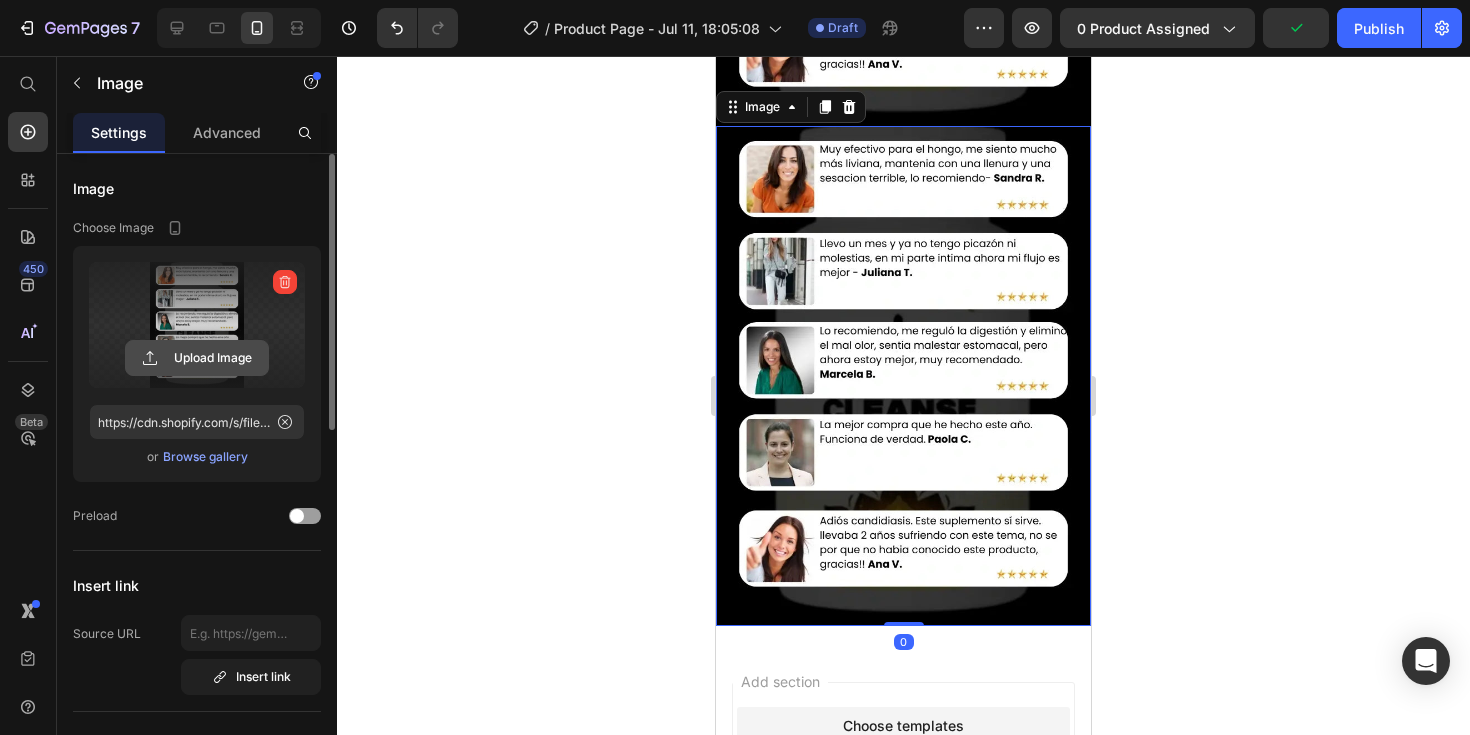 click 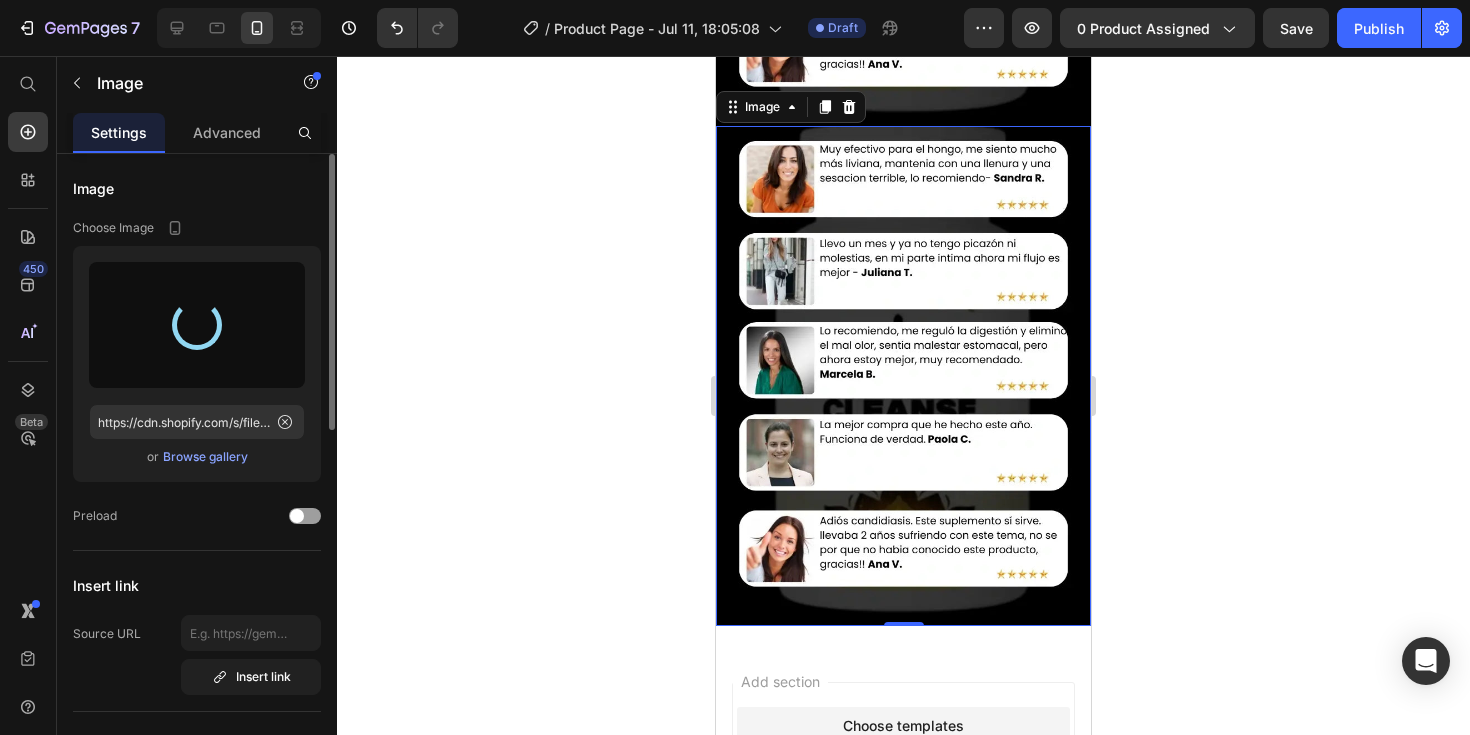 type on "https://cdn.shopify.com/s/files/1/0934/8503/9913/files/gempages_572413904764797767-b7e83e21-8421-4243-a61f-1cc4b01c1478.webp" 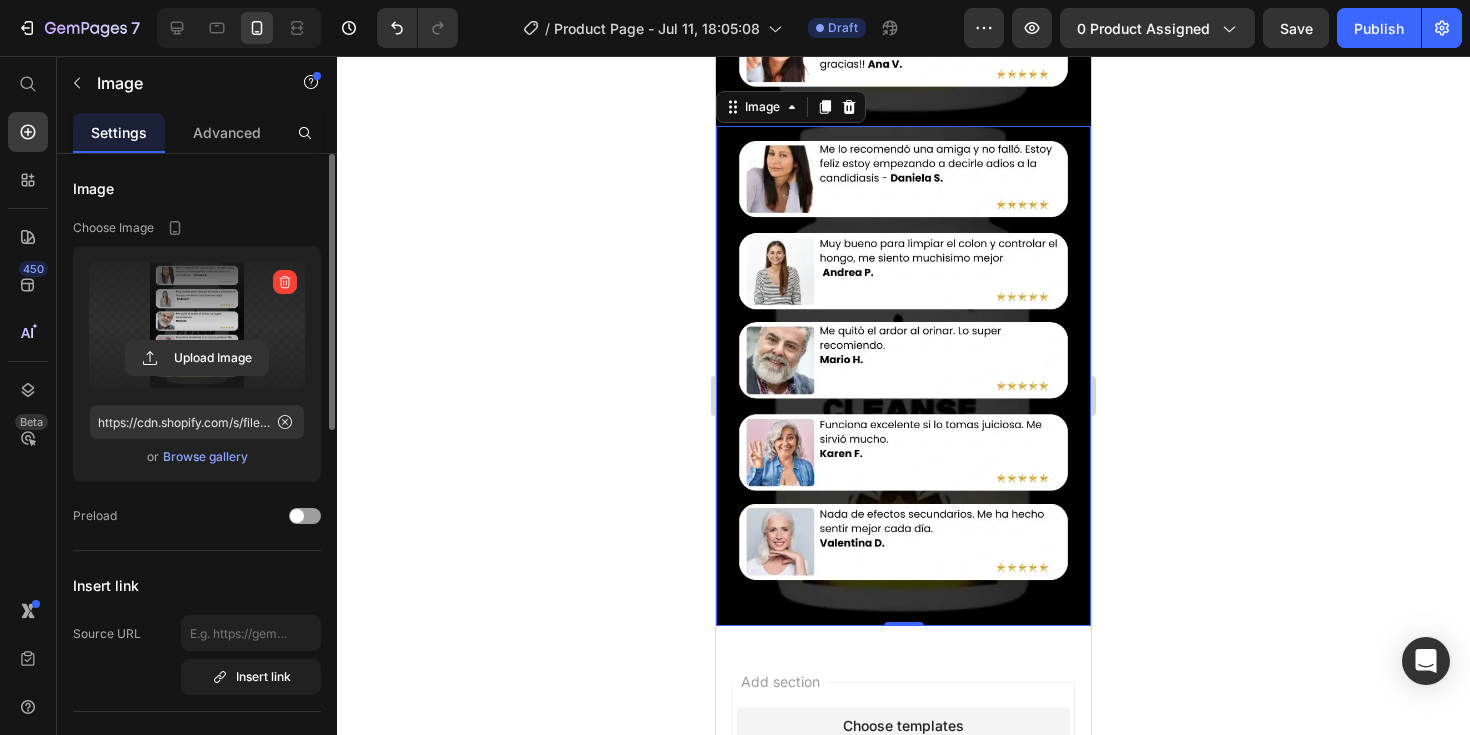 click 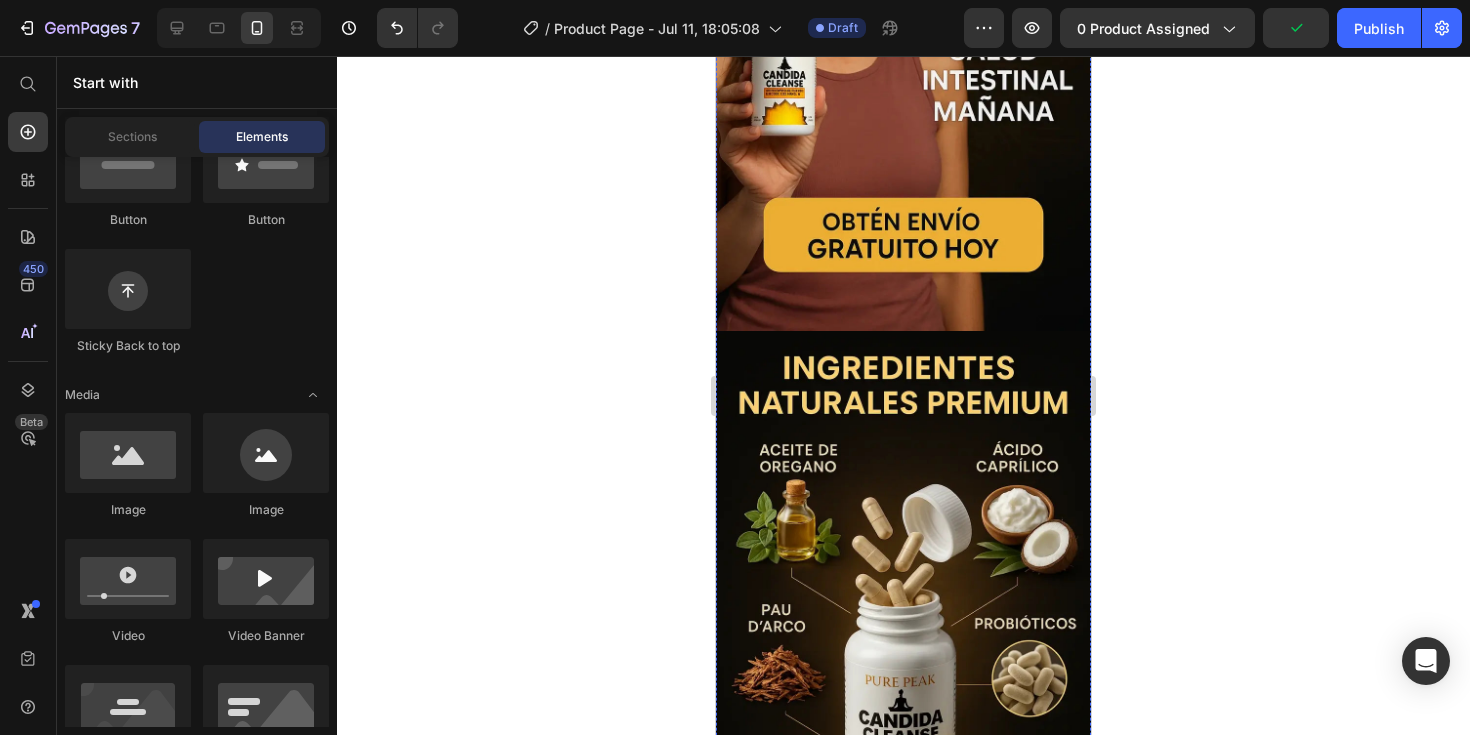 scroll, scrollTop: 4709, scrollLeft: 0, axis: vertical 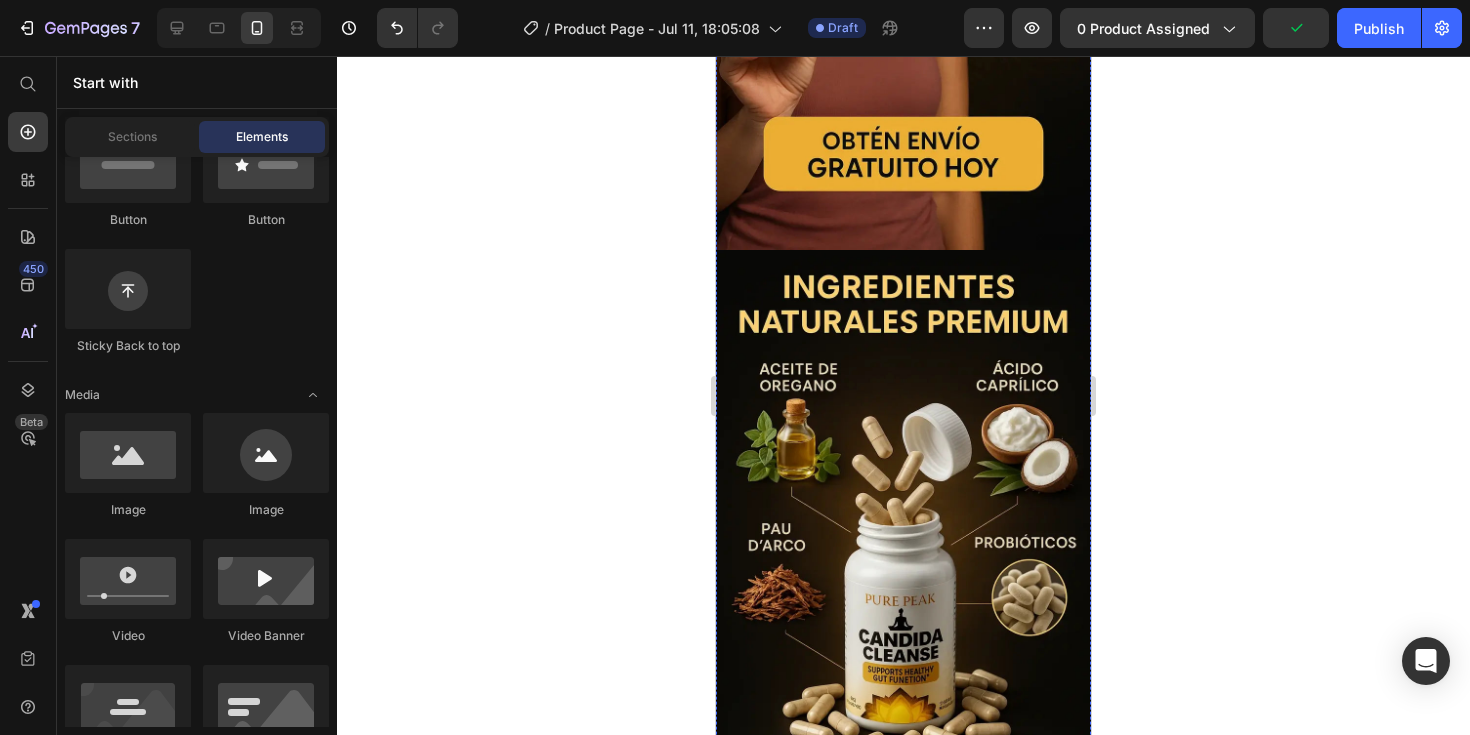 click at bounding box center [903, 531] 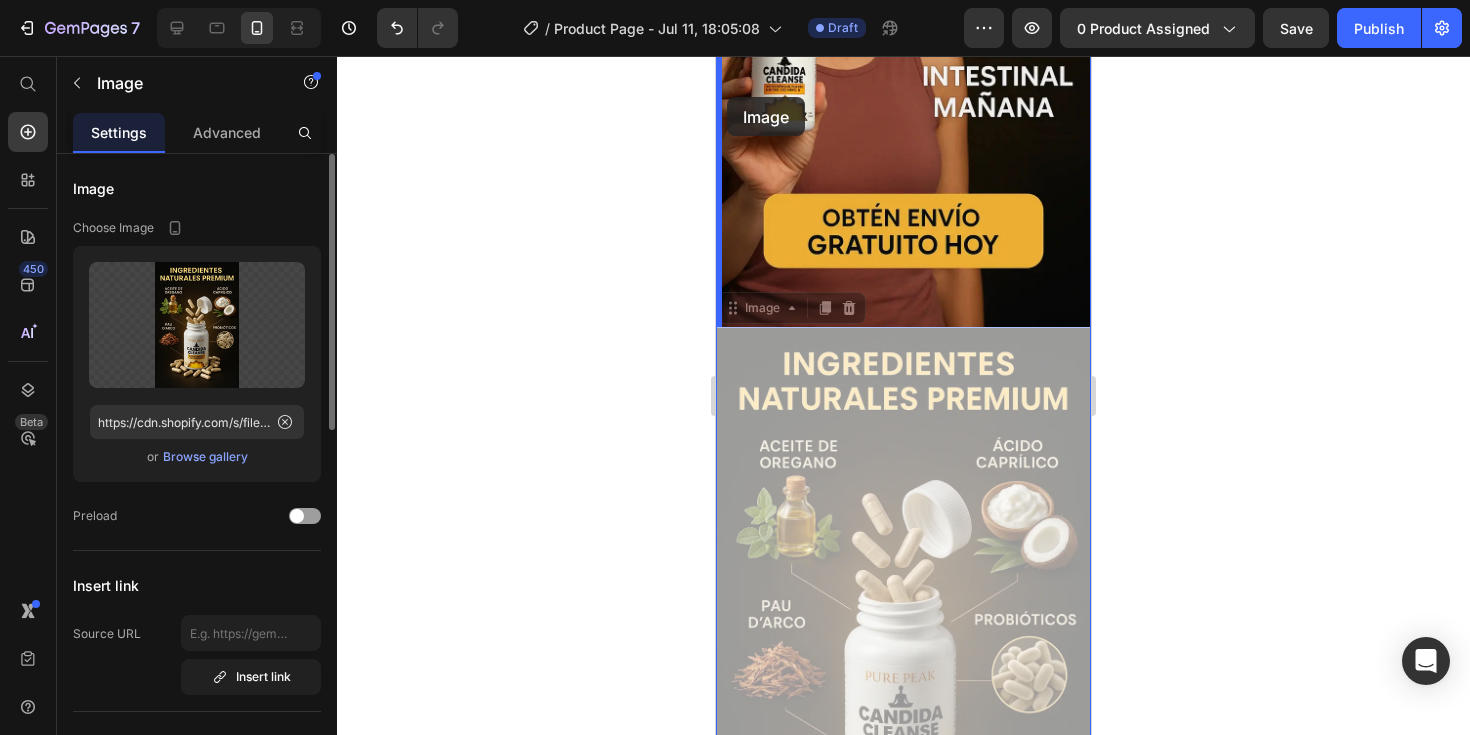 drag, startPoint x: 727, startPoint y: 237, endPoint x: 727, endPoint y: 97, distance: 140 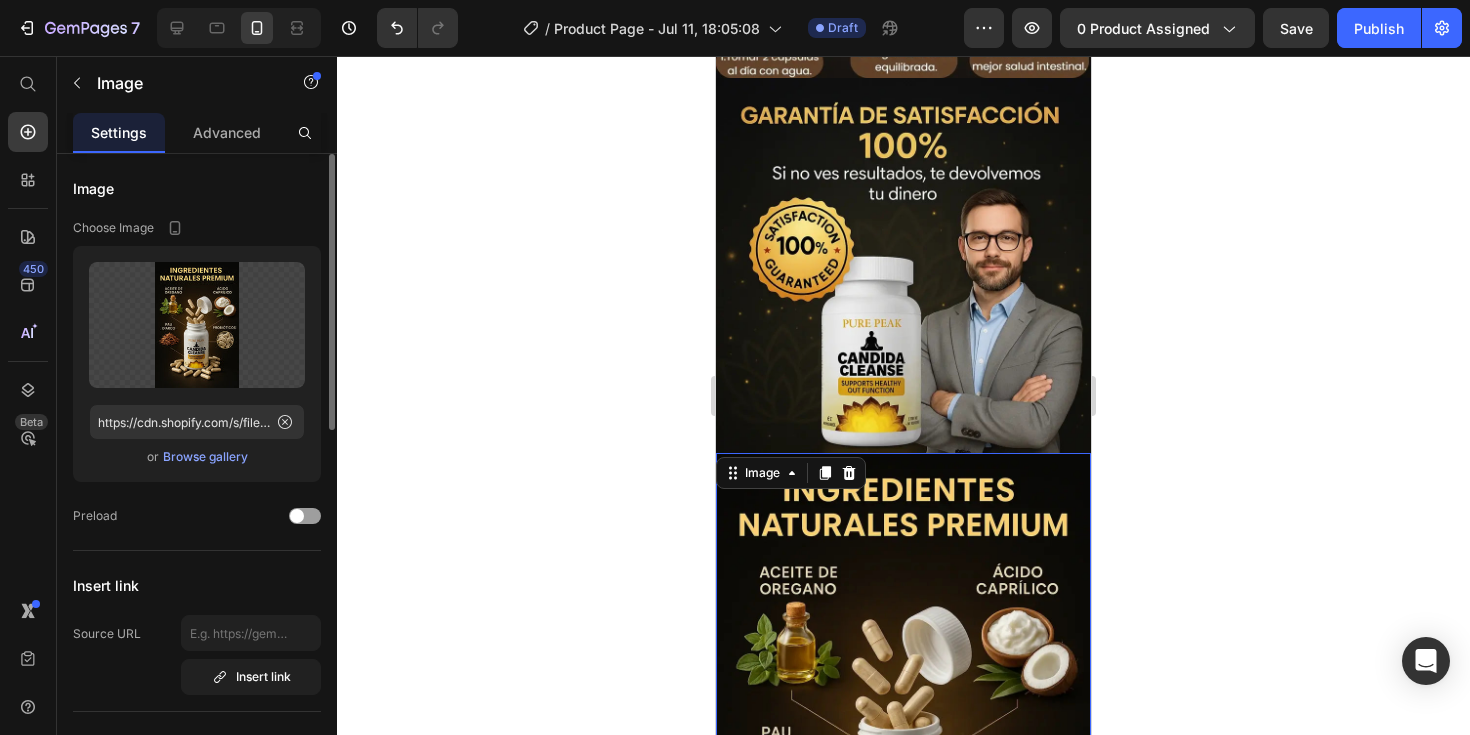 scroll, scrollTop: 3926, scrollLeft: 0, axis: vertical 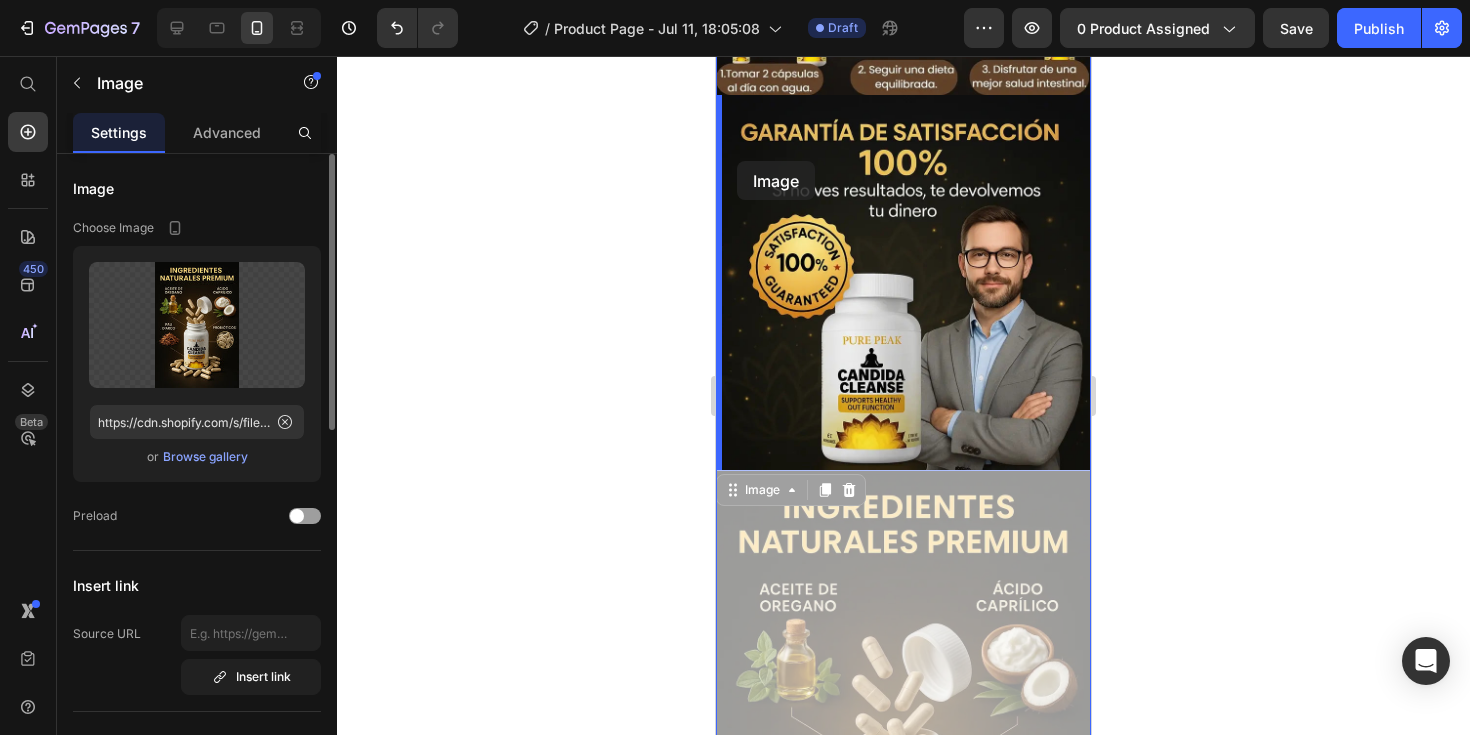 drag, startPoint x: 734, startPoint y: 489, endPoint x: 738, endPoint y: 158, distance: 331.02417 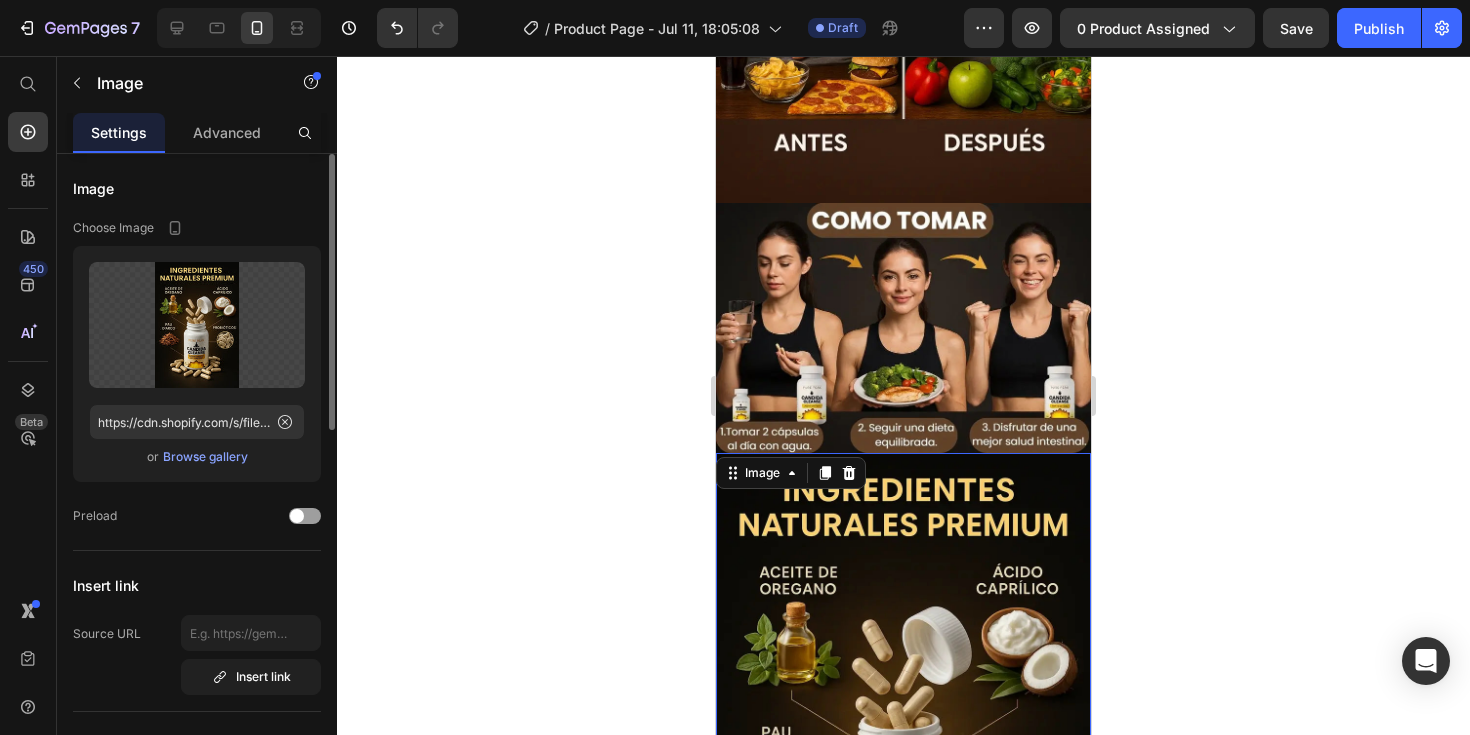 scroll, scrollTop: 3388, scrollLeft: 0, axis: vertical 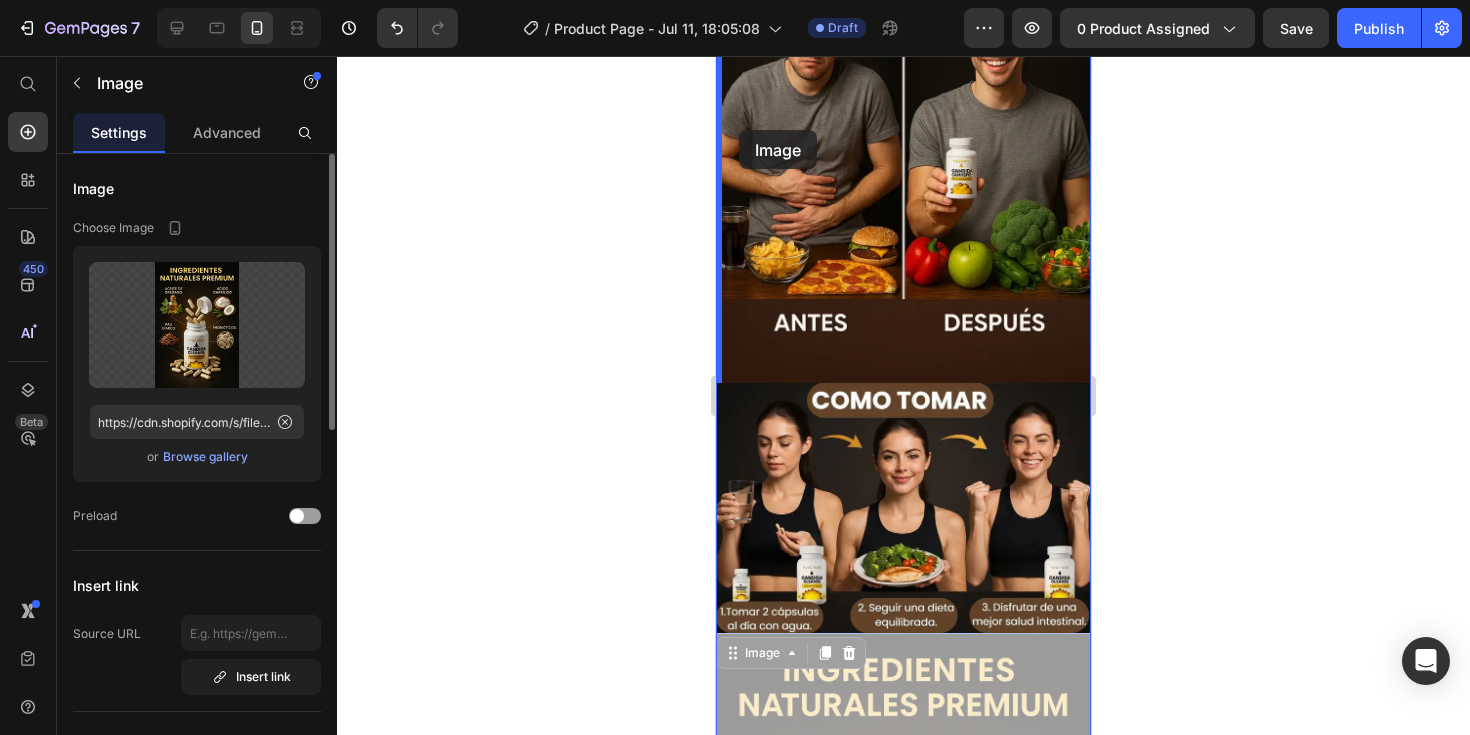 drag, startPoint x: 731, startPoint y: 657, endPoint x: 739, endPoint y: 129, distance: 528.0606 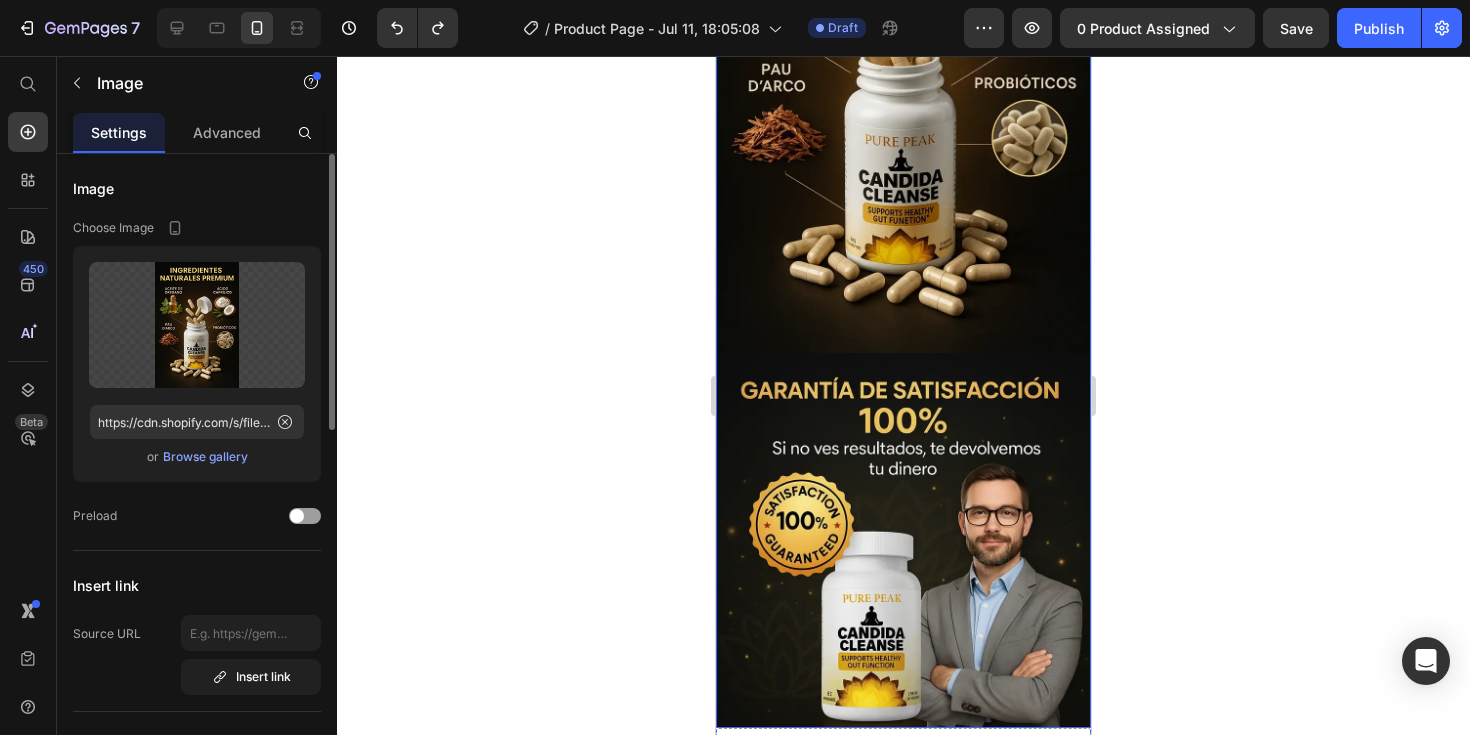 scroll, scrollTop: 3669, scrollLeft: 0, axis: vertical 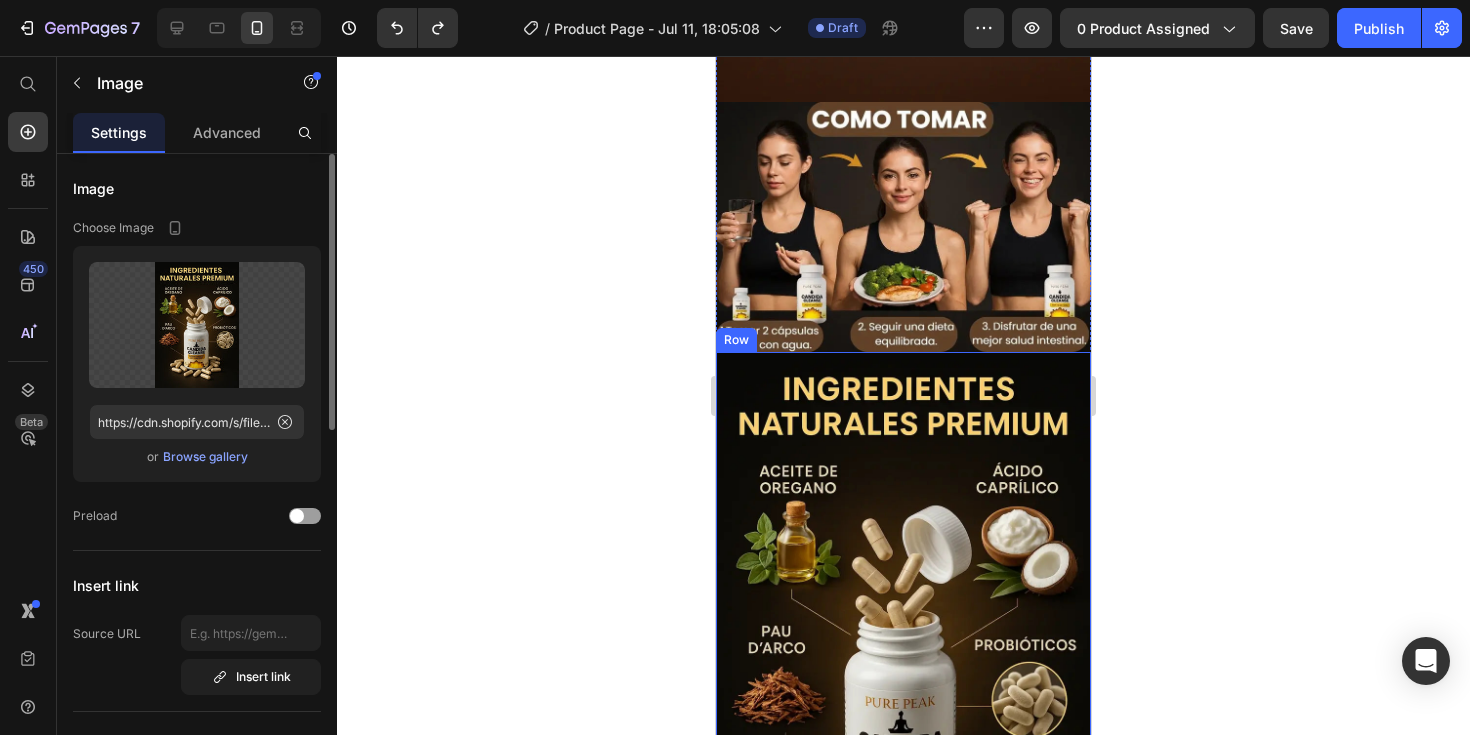 click at bounding box center [903, 633] 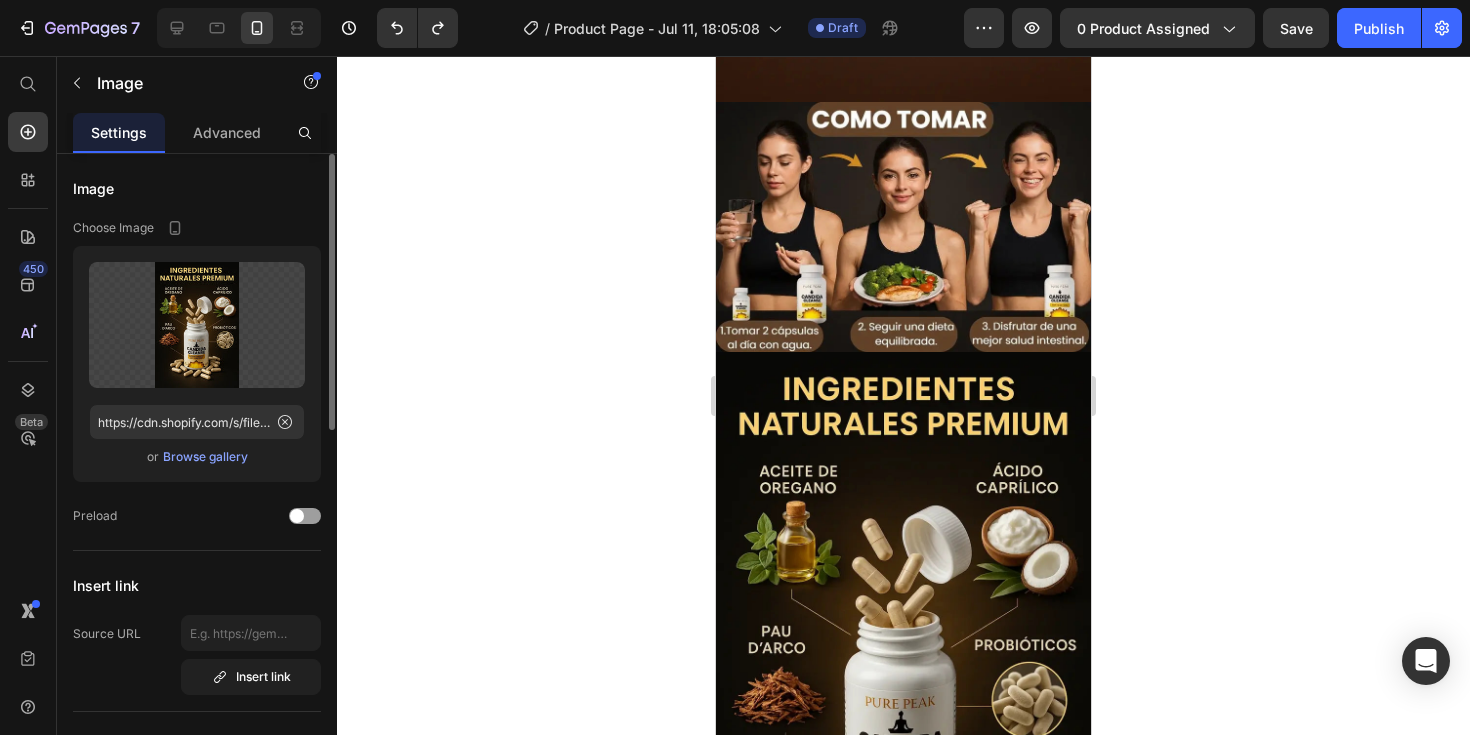 click at bounding box center (903, 633) 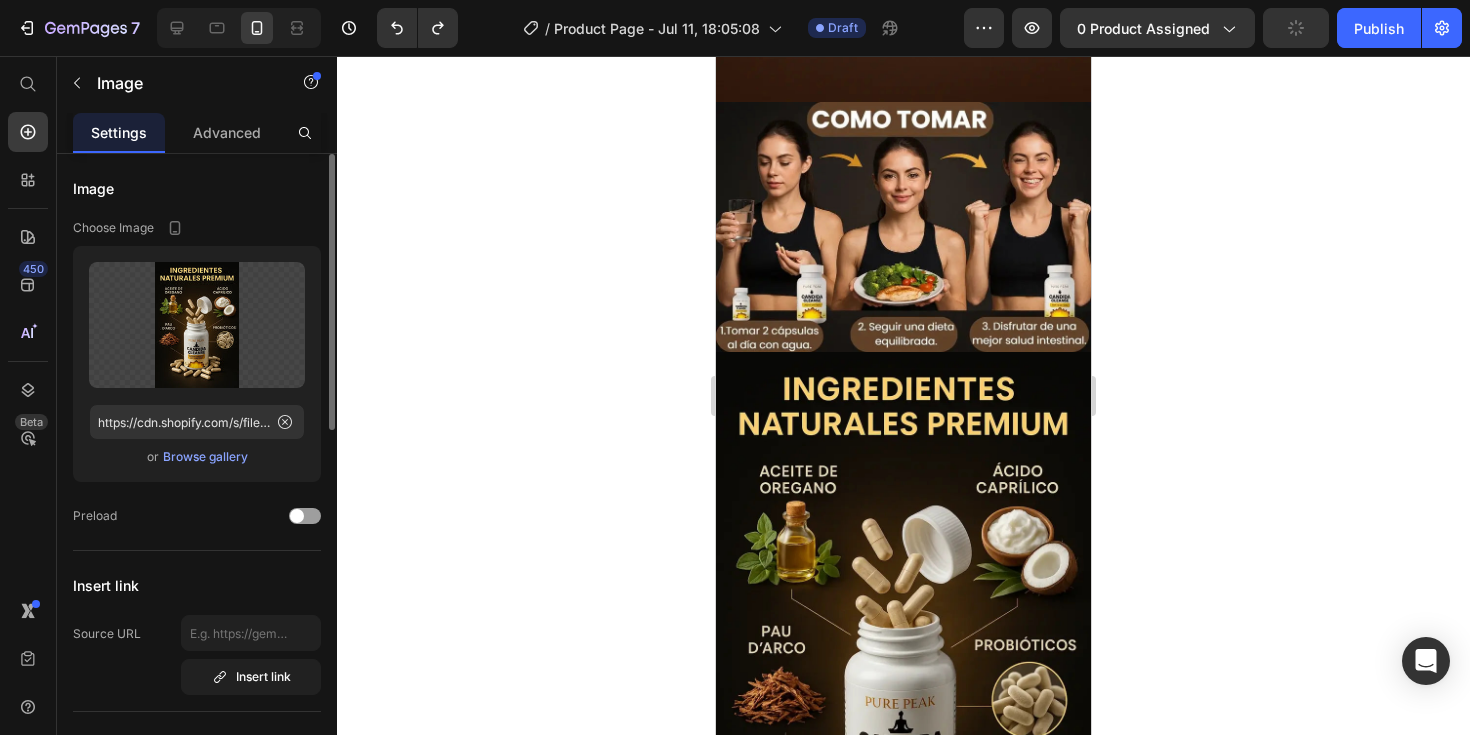 click at bounding box center [903, 633] 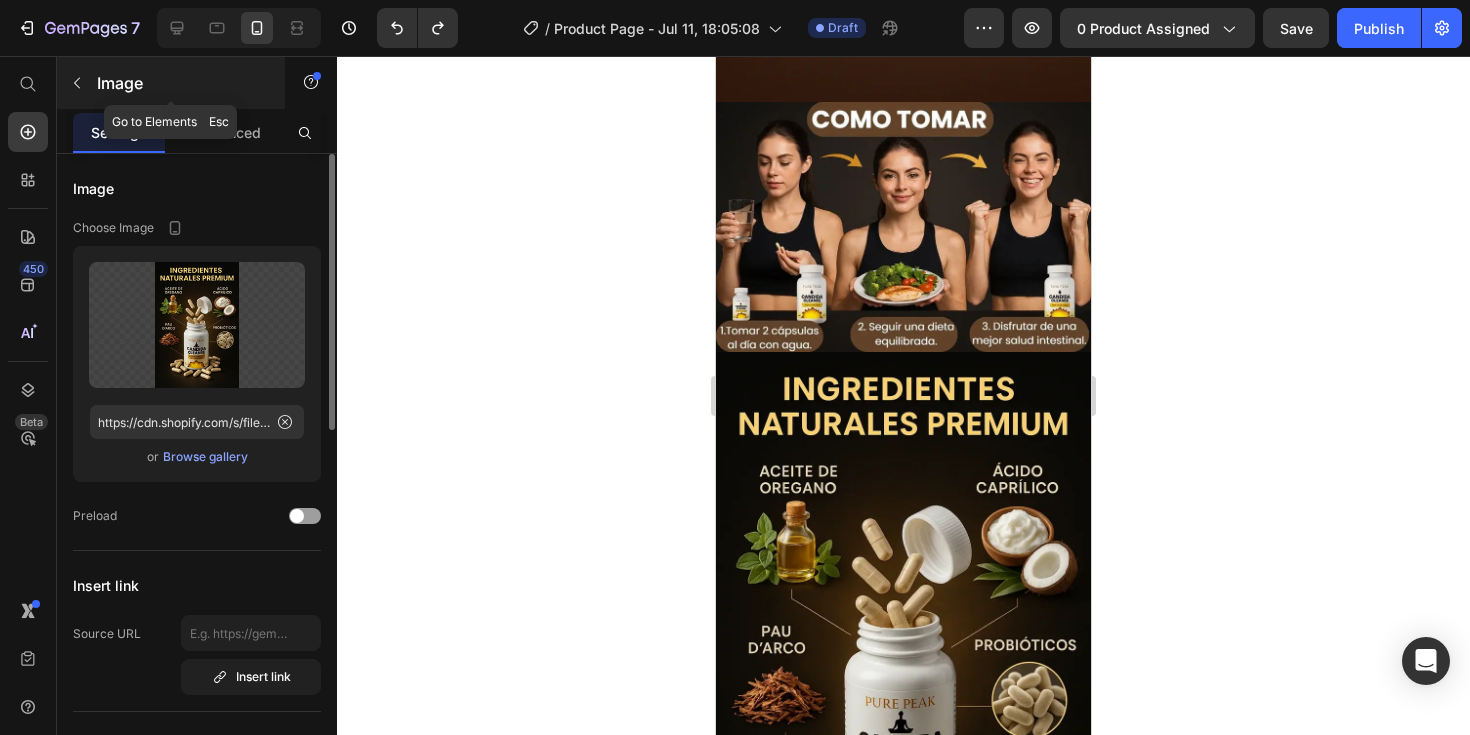 click 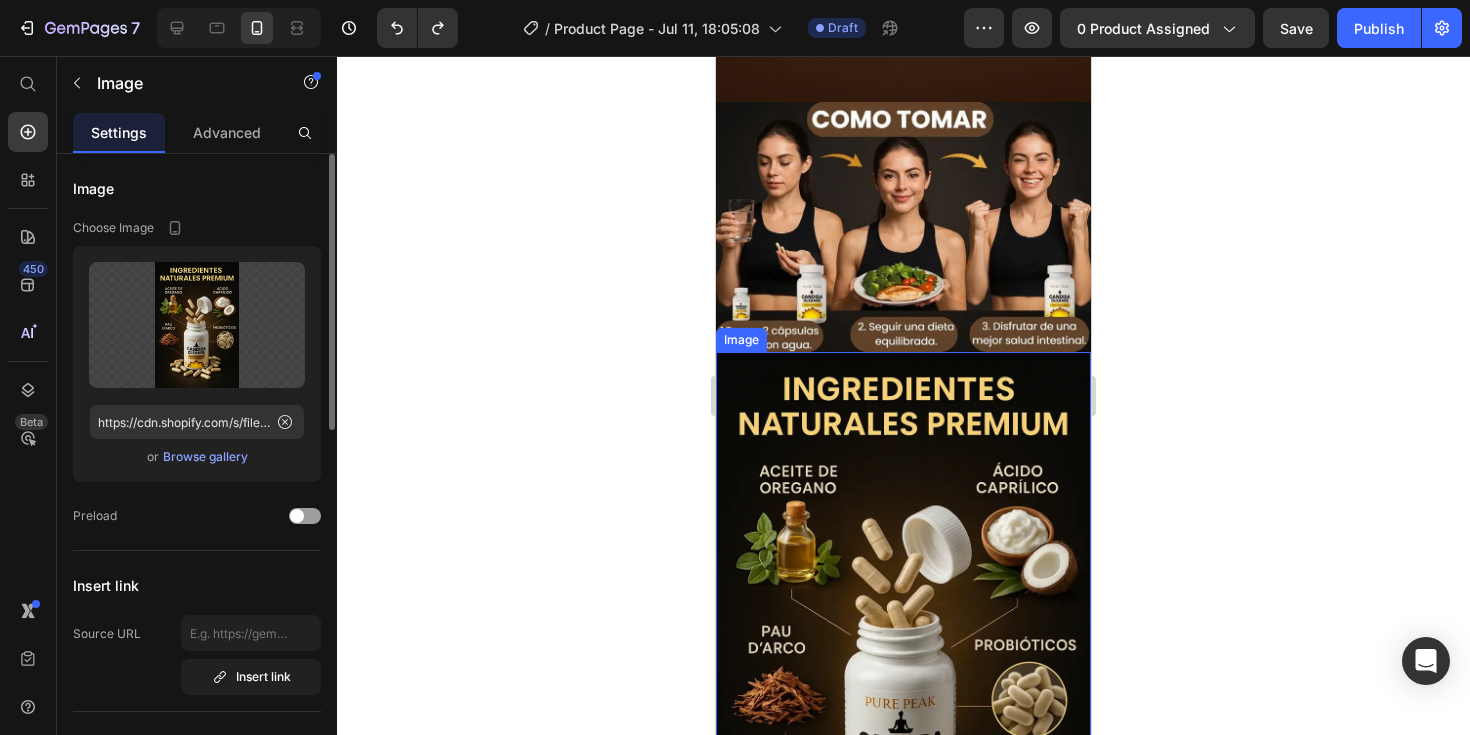 click at bounding box center [903, 633] 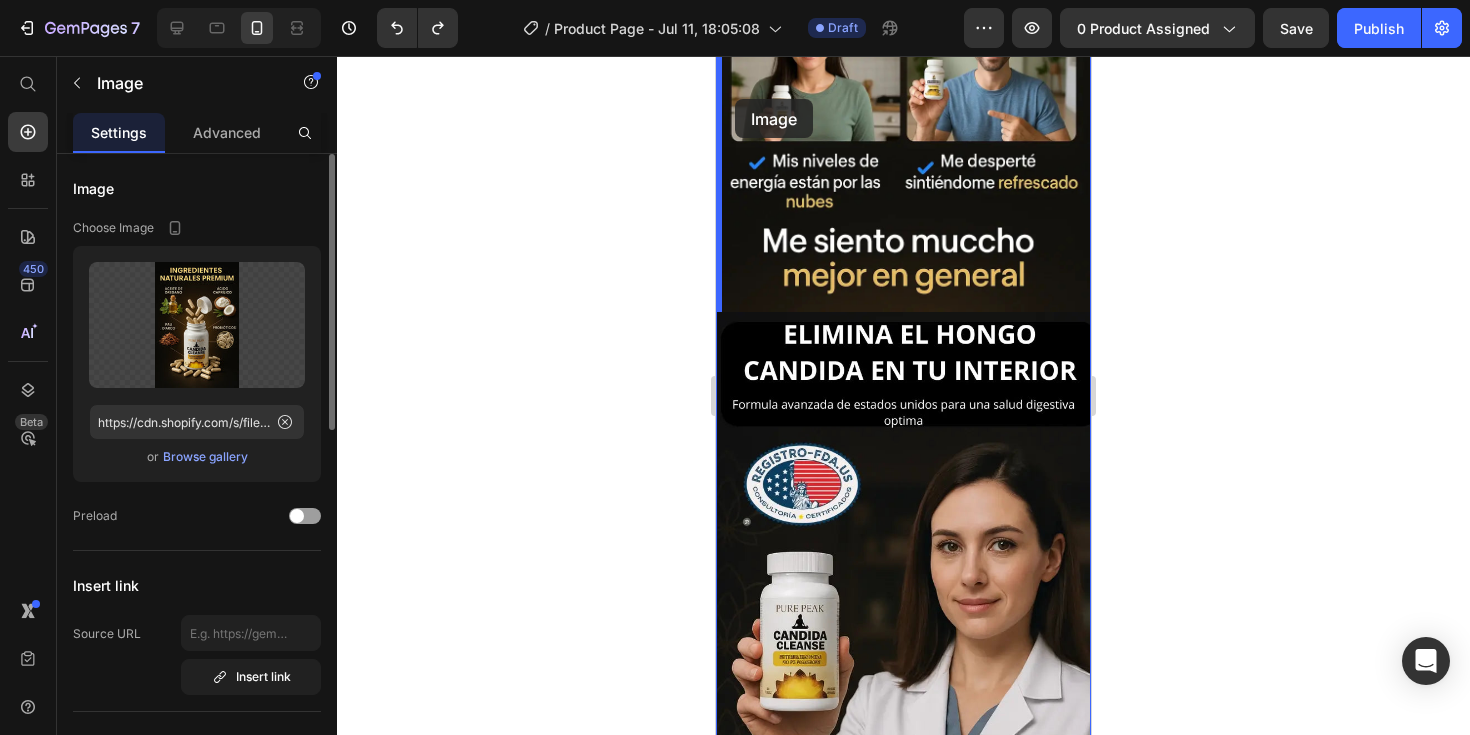 scroll, scrollTop: 2110, scrollLeft: 0, axis: vertical 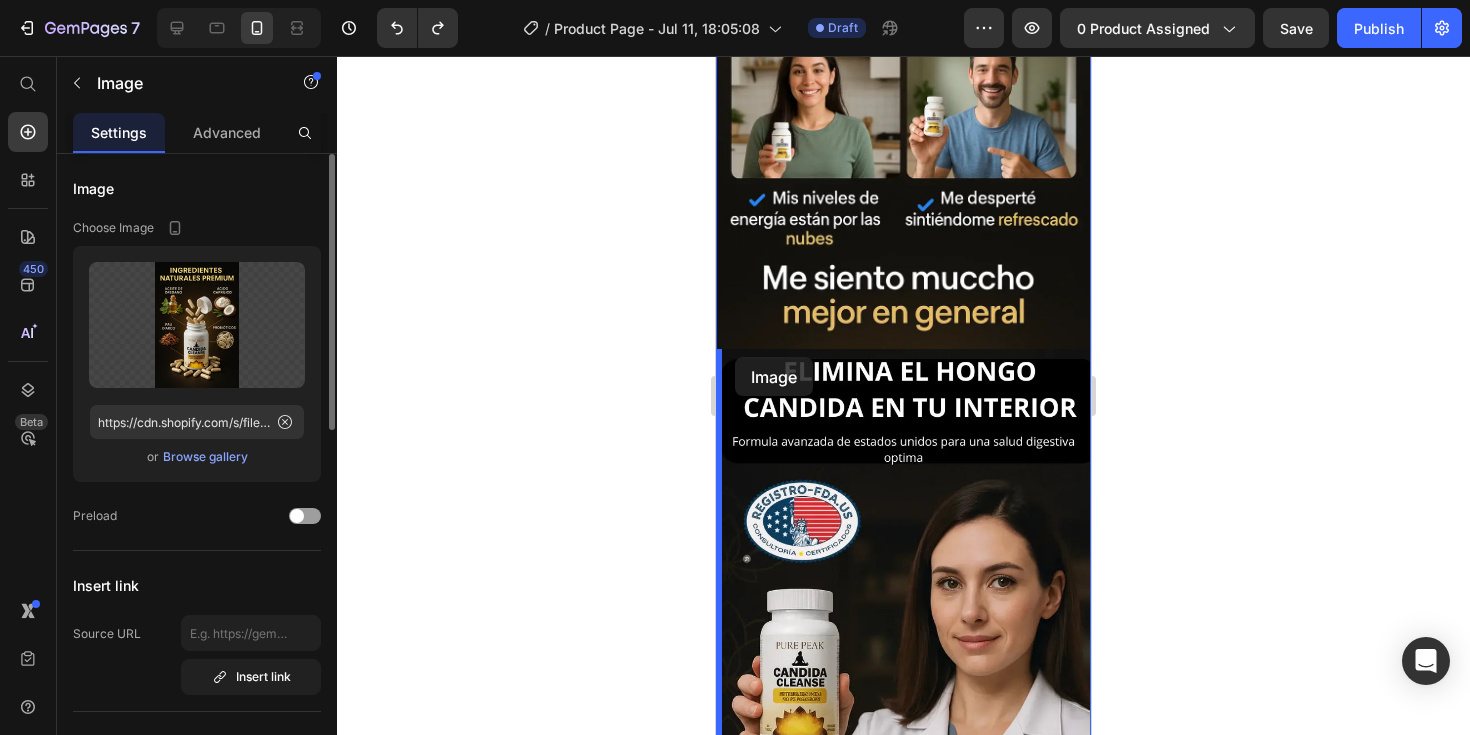 drag, startPoint x: 730, startPoint y: 333, endPoint x: 735, endPoint y: 352, distance: 19.646883 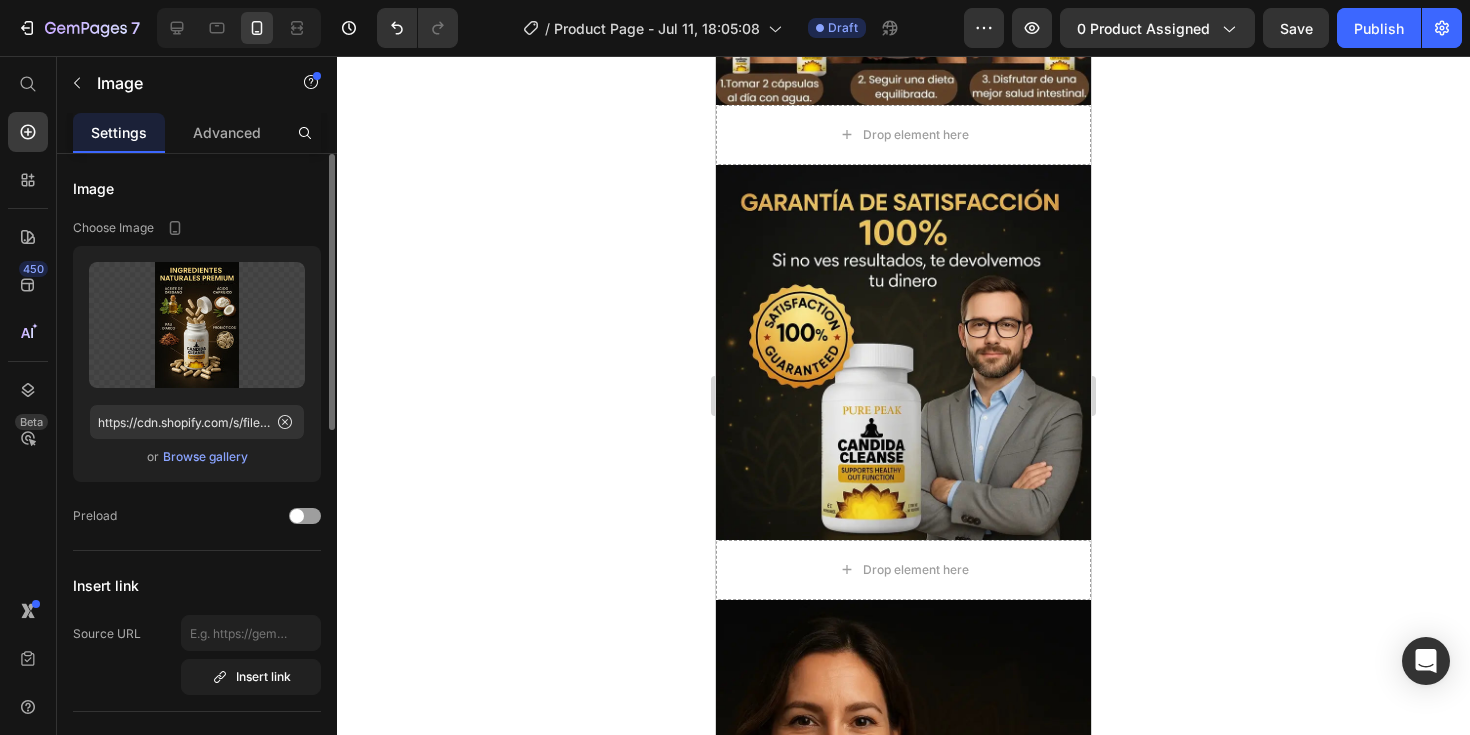 scroll, scrollTop: 4224, scrollLeft: 0, axis: vertical 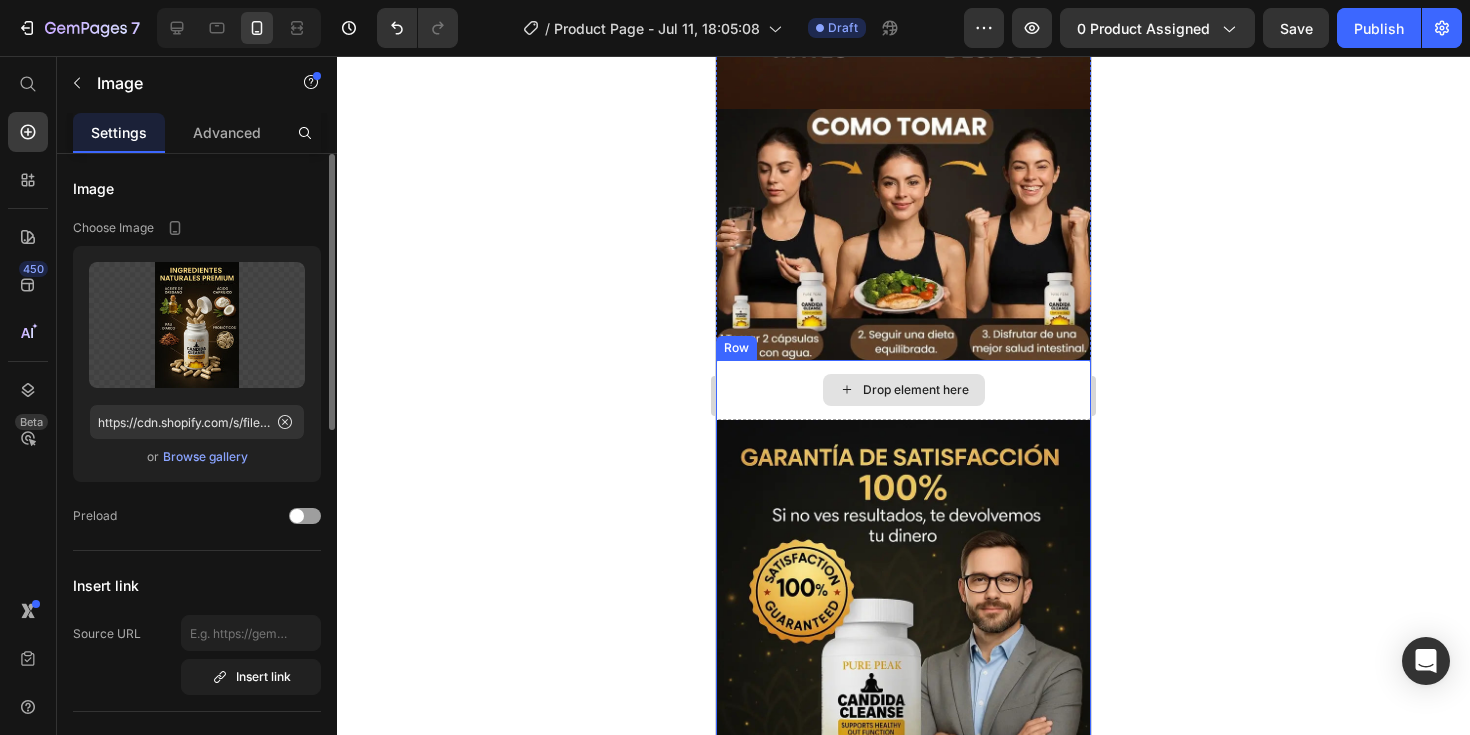 click on "Drop element here" at bounding box center (903, 390) 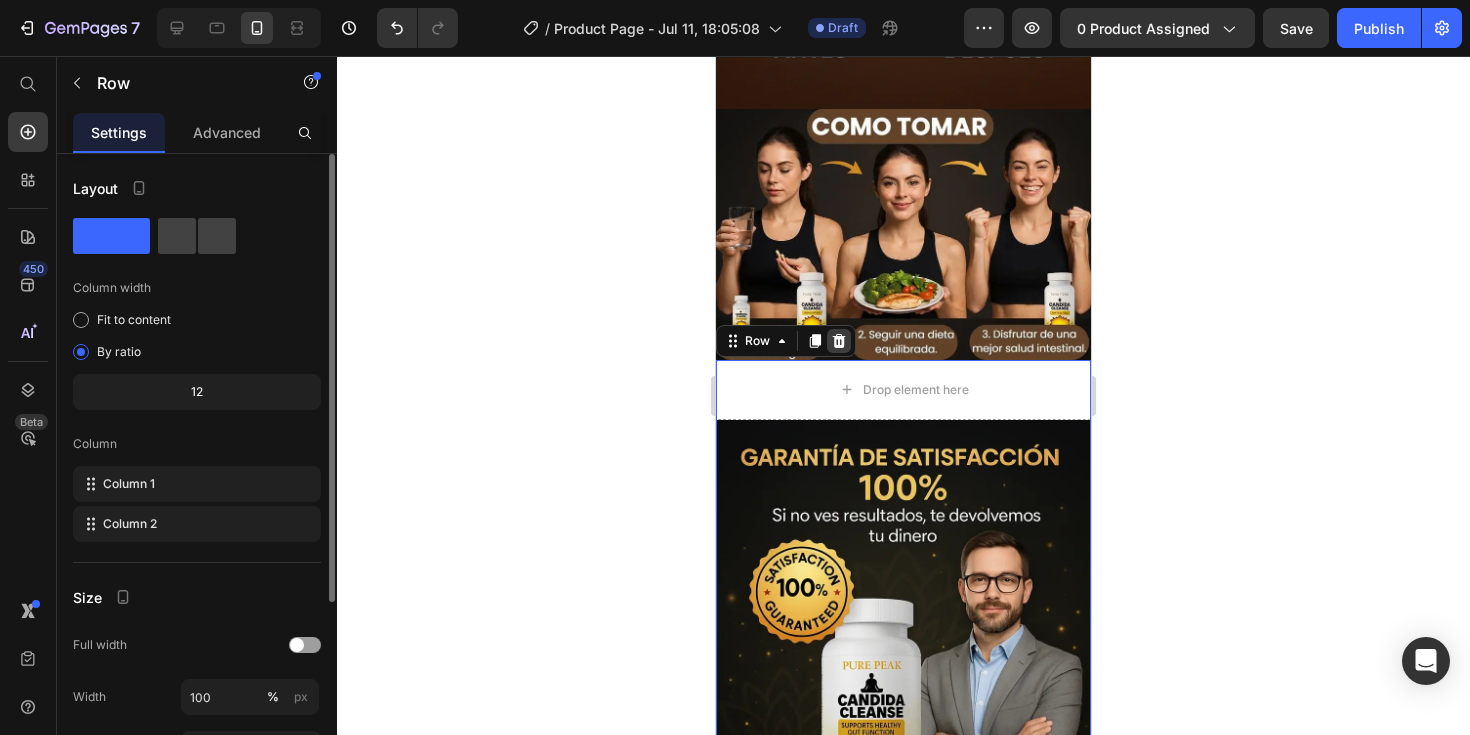 click 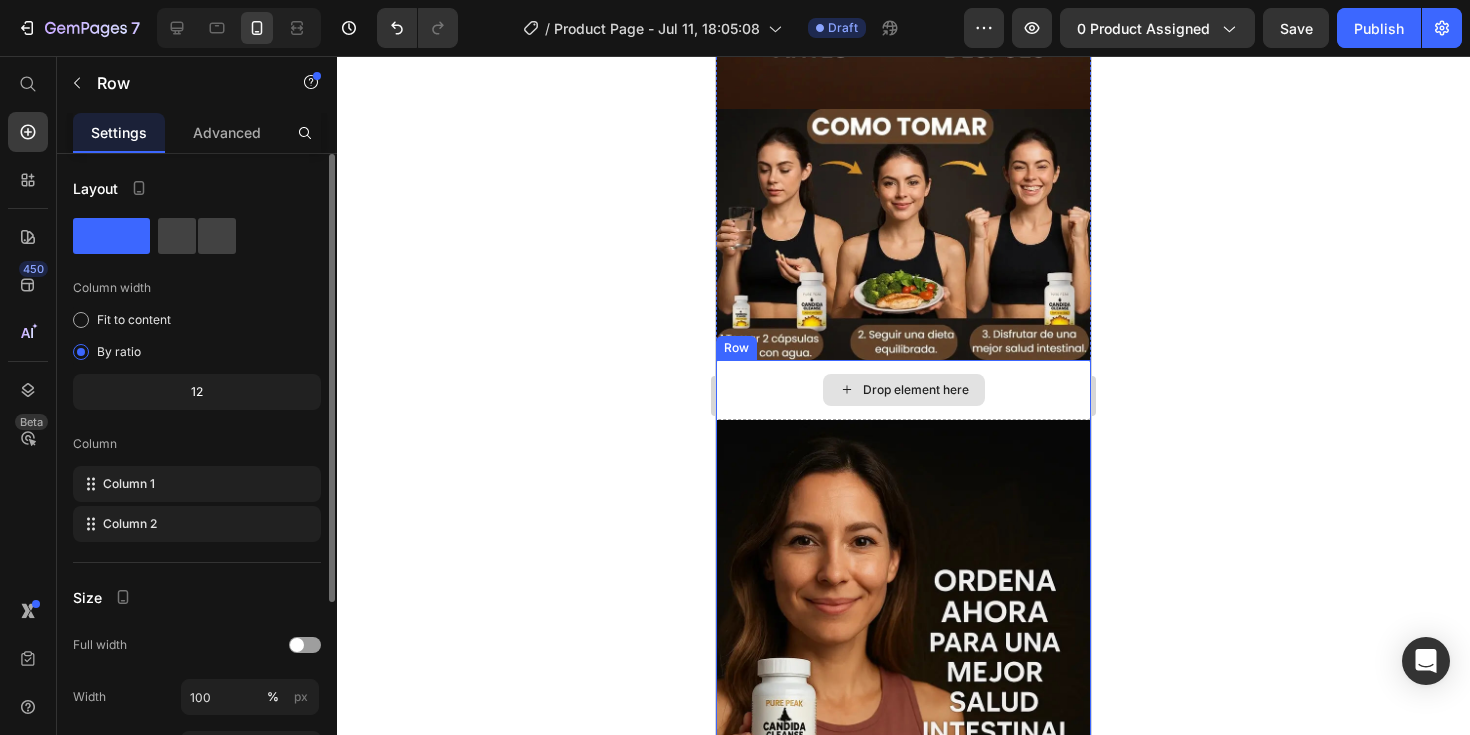 click on "Drop element here" at bounding box center [903, 390] 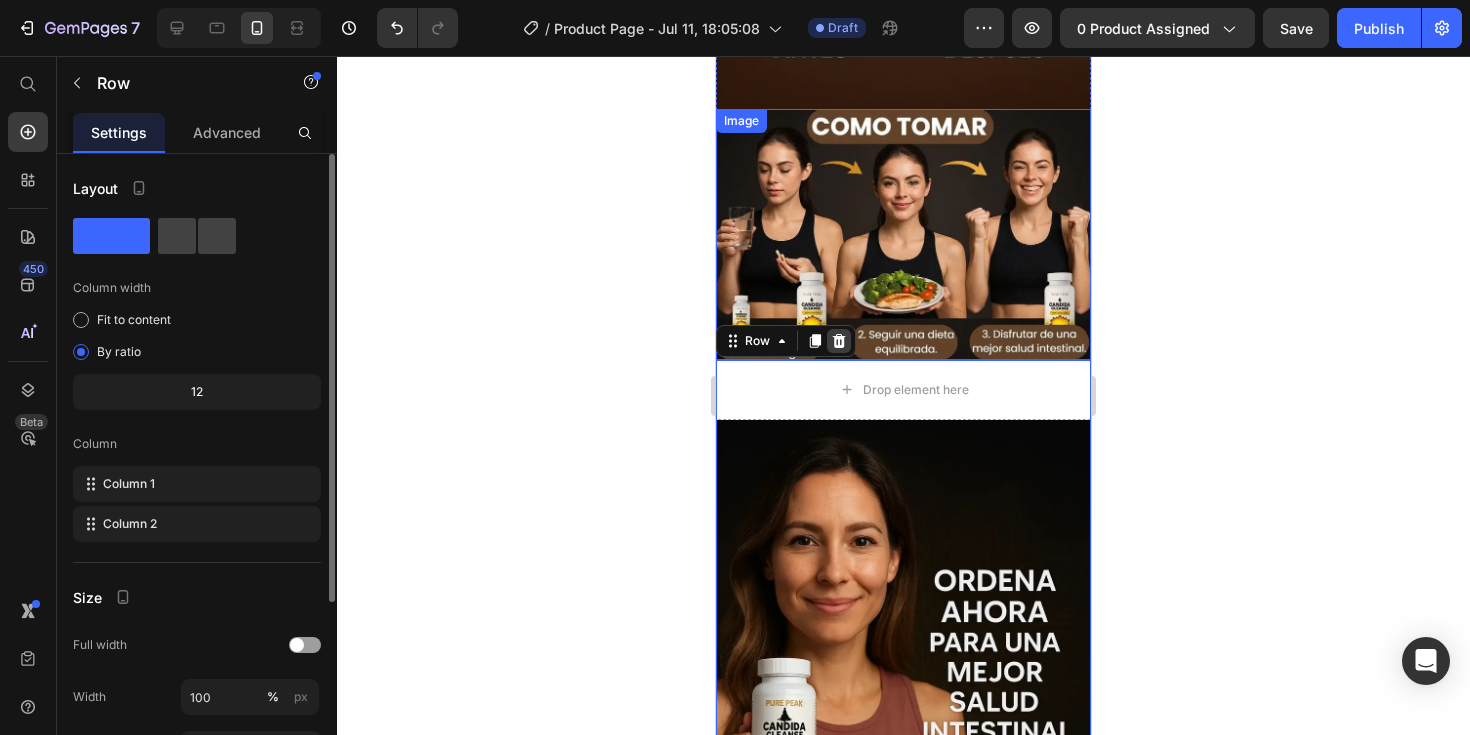 click 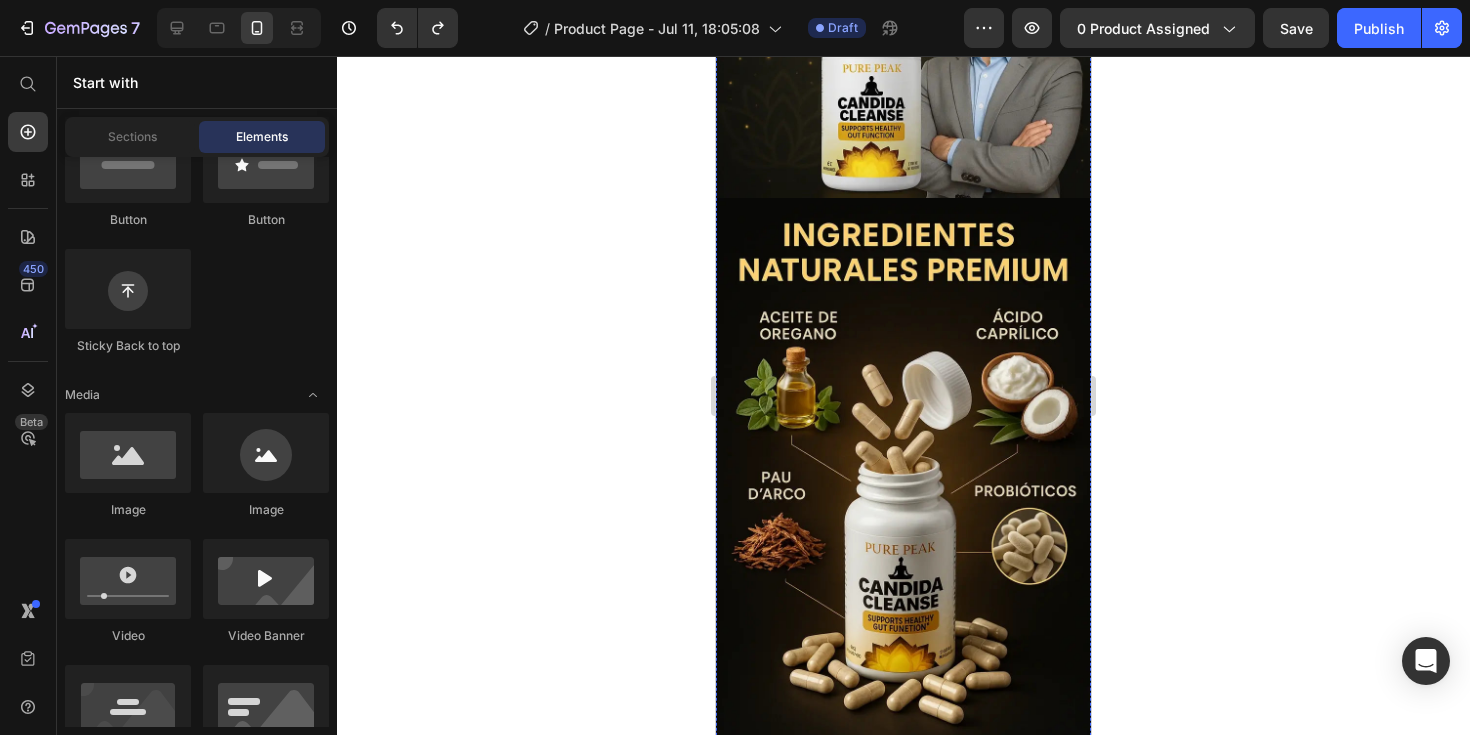 click at bounding box center [903, 479] 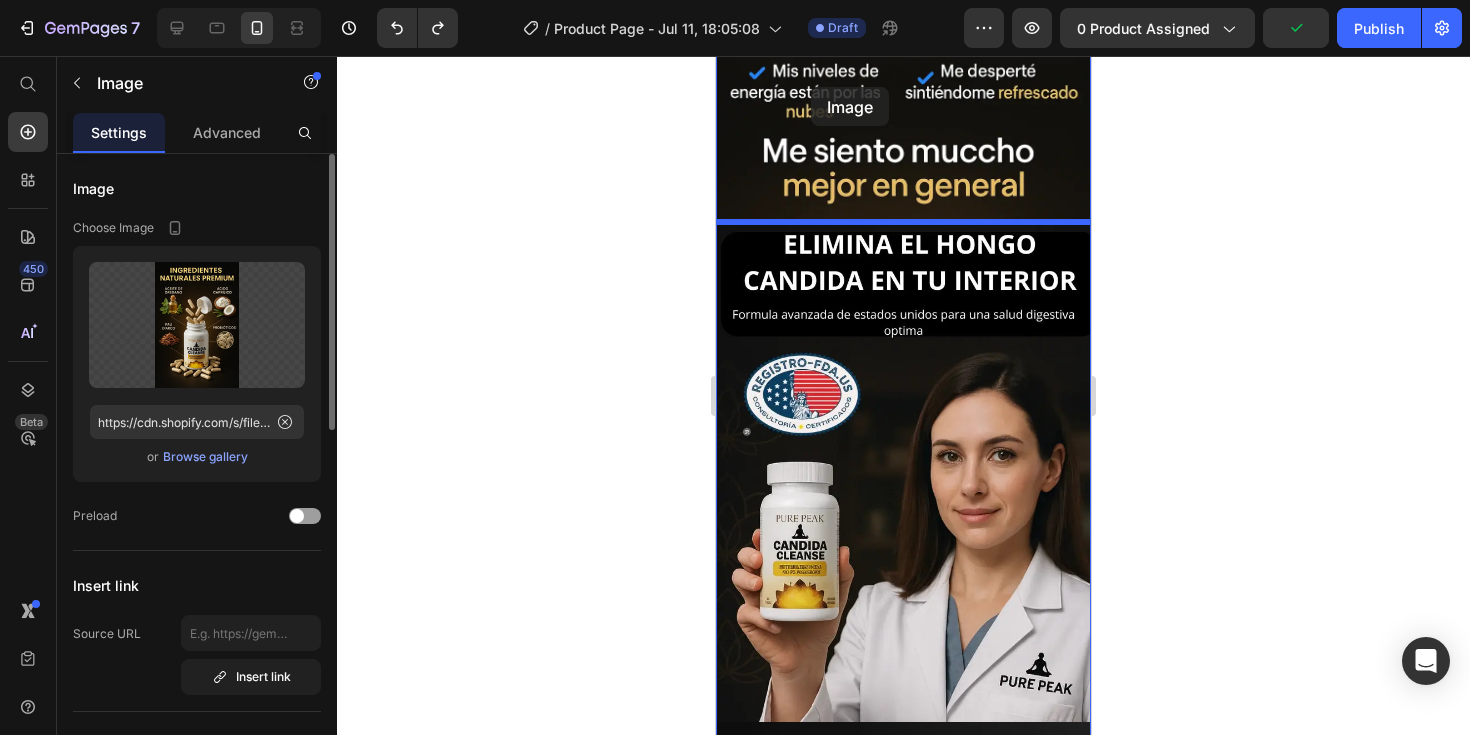 scroll, scrollTop: 2176, scrollLeft: 0, axis: vertical 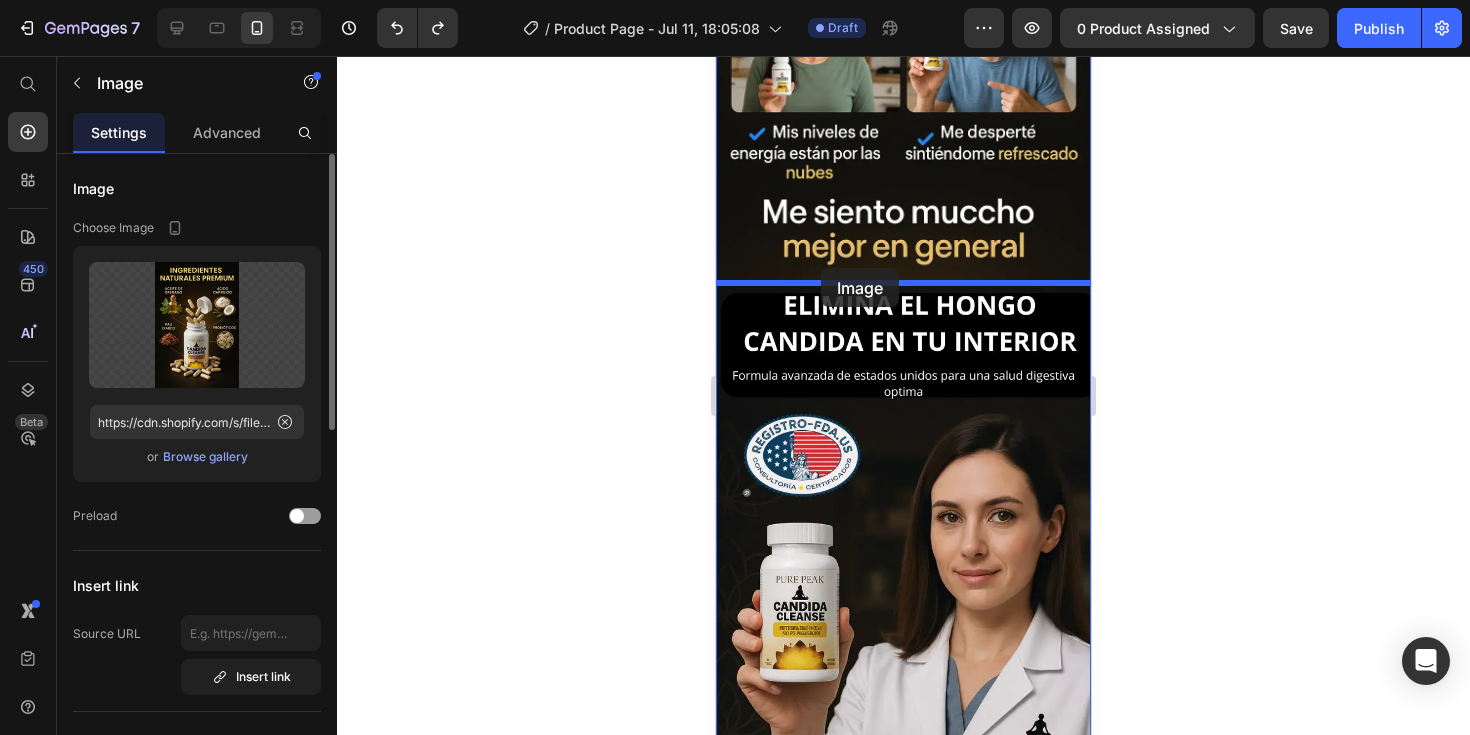 drag, startPoint x: 737, startPoint y: 434, endPoint x: 821, endPoint y: 265, distance: 188.72467 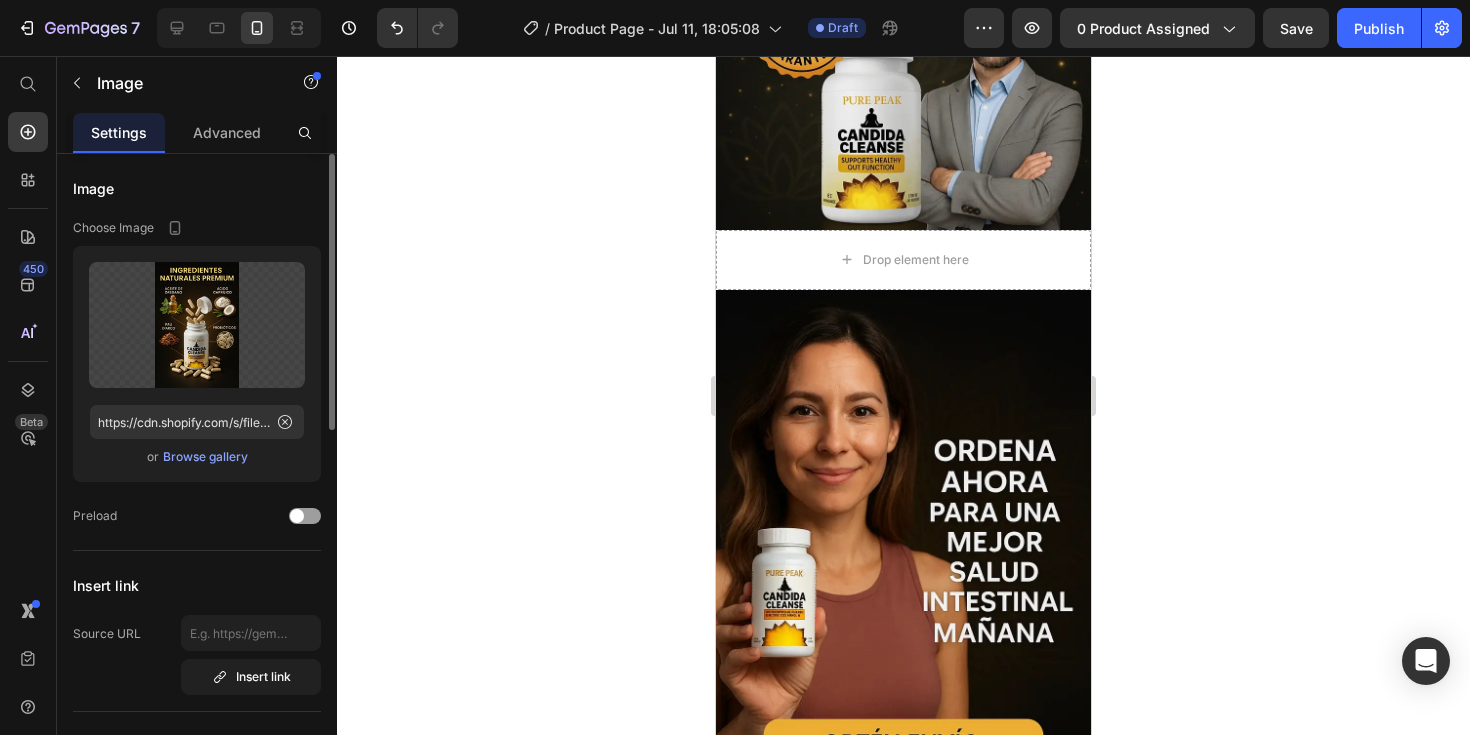 scroll, scrollTop: 4722, scrollLeft: 0, axis: vertical 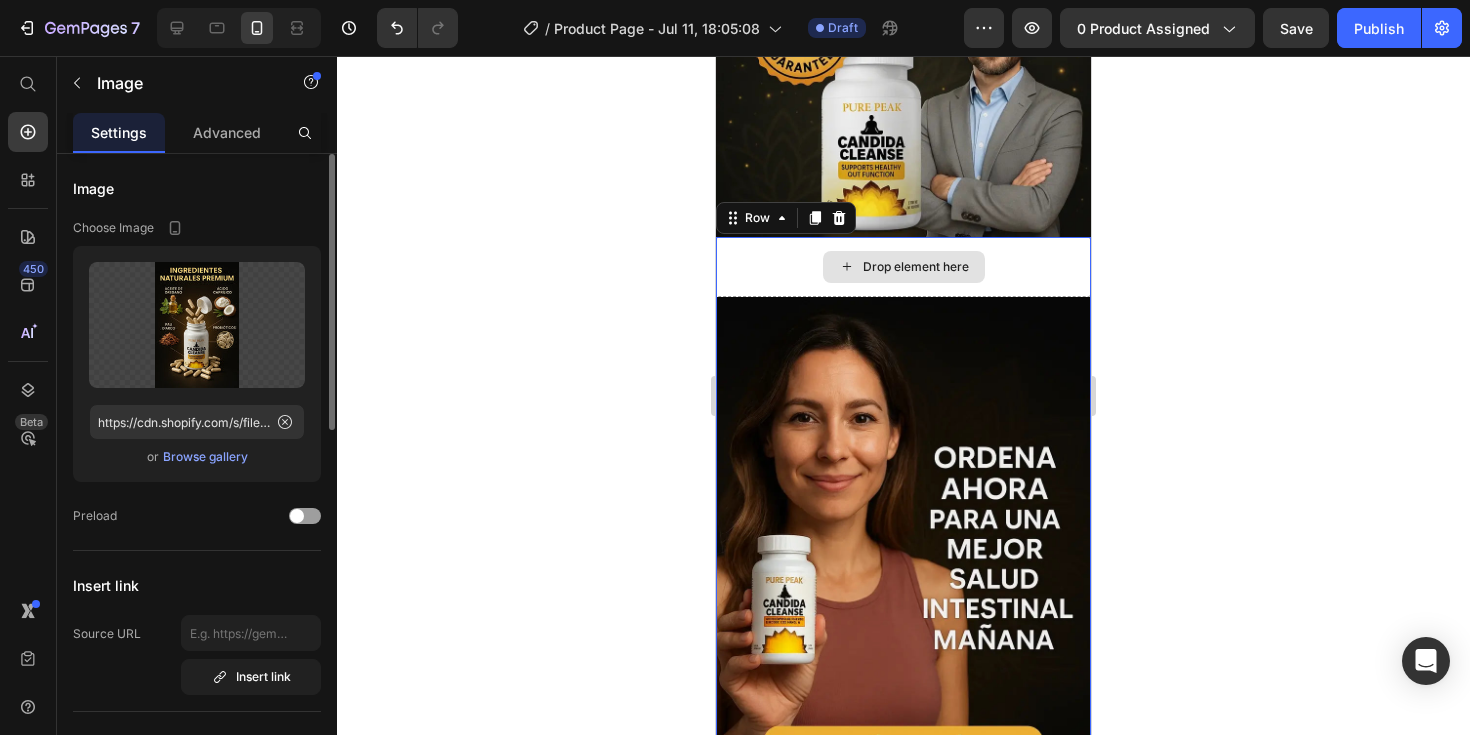click on "Drop element here" at bounding box center (903, 267) 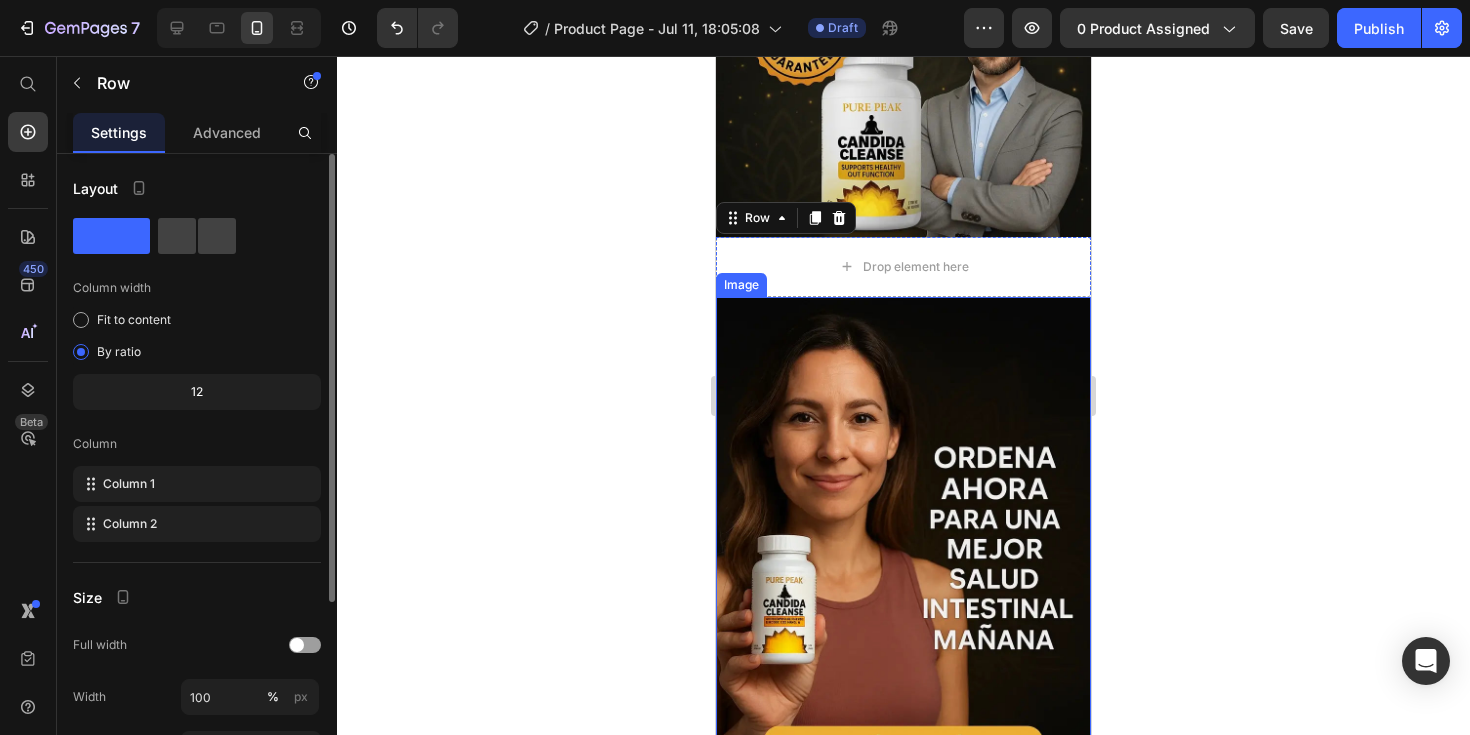 click 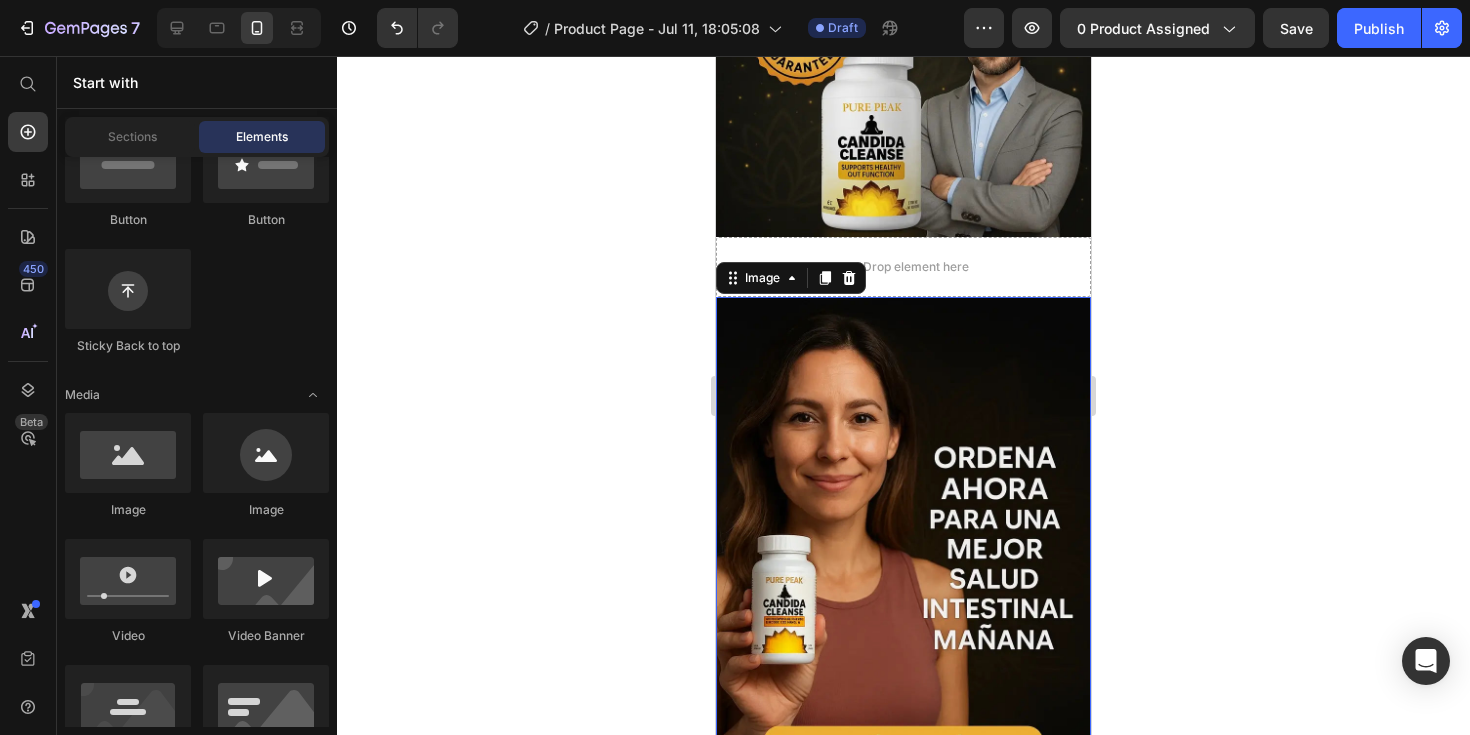 click at bounding box center (903, 578) 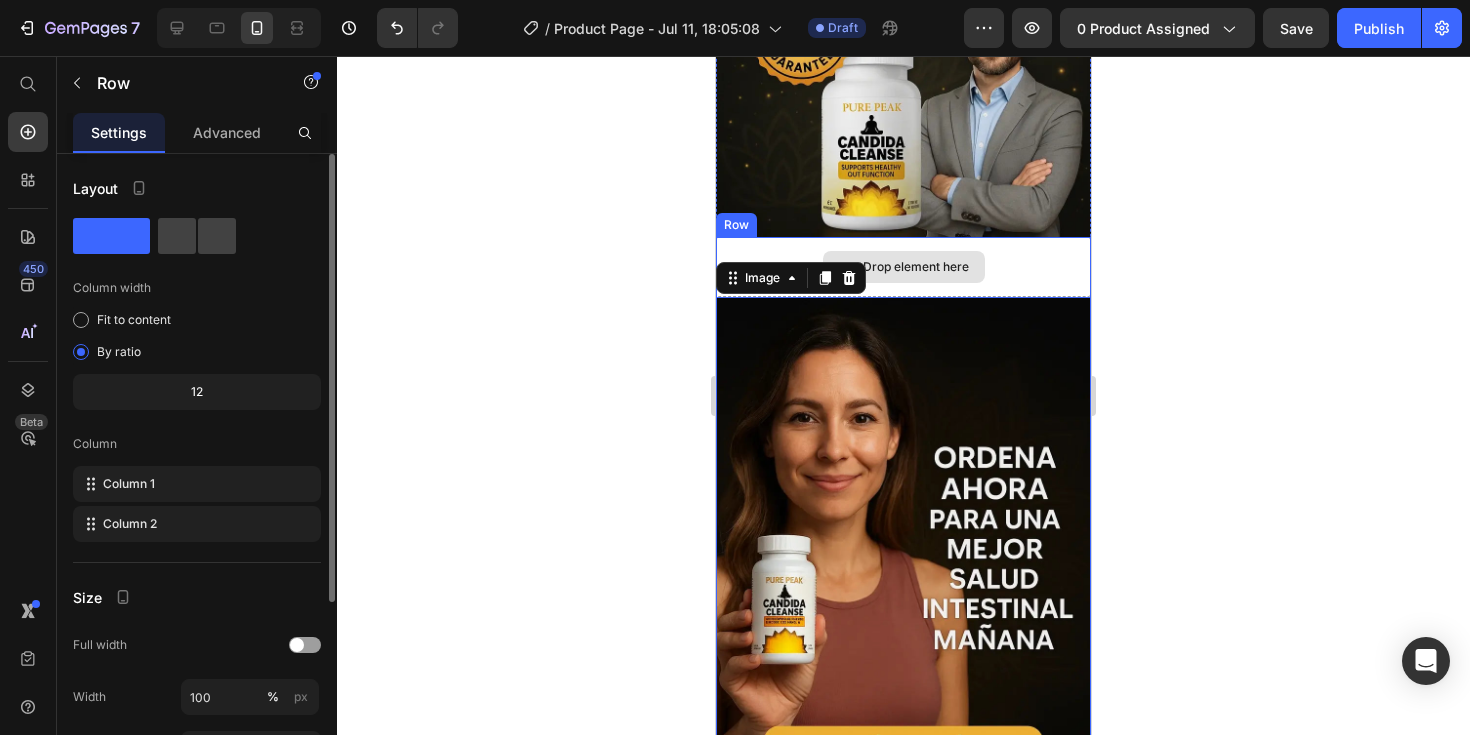 click on "Drop element here" at bounding box center [903, 267] 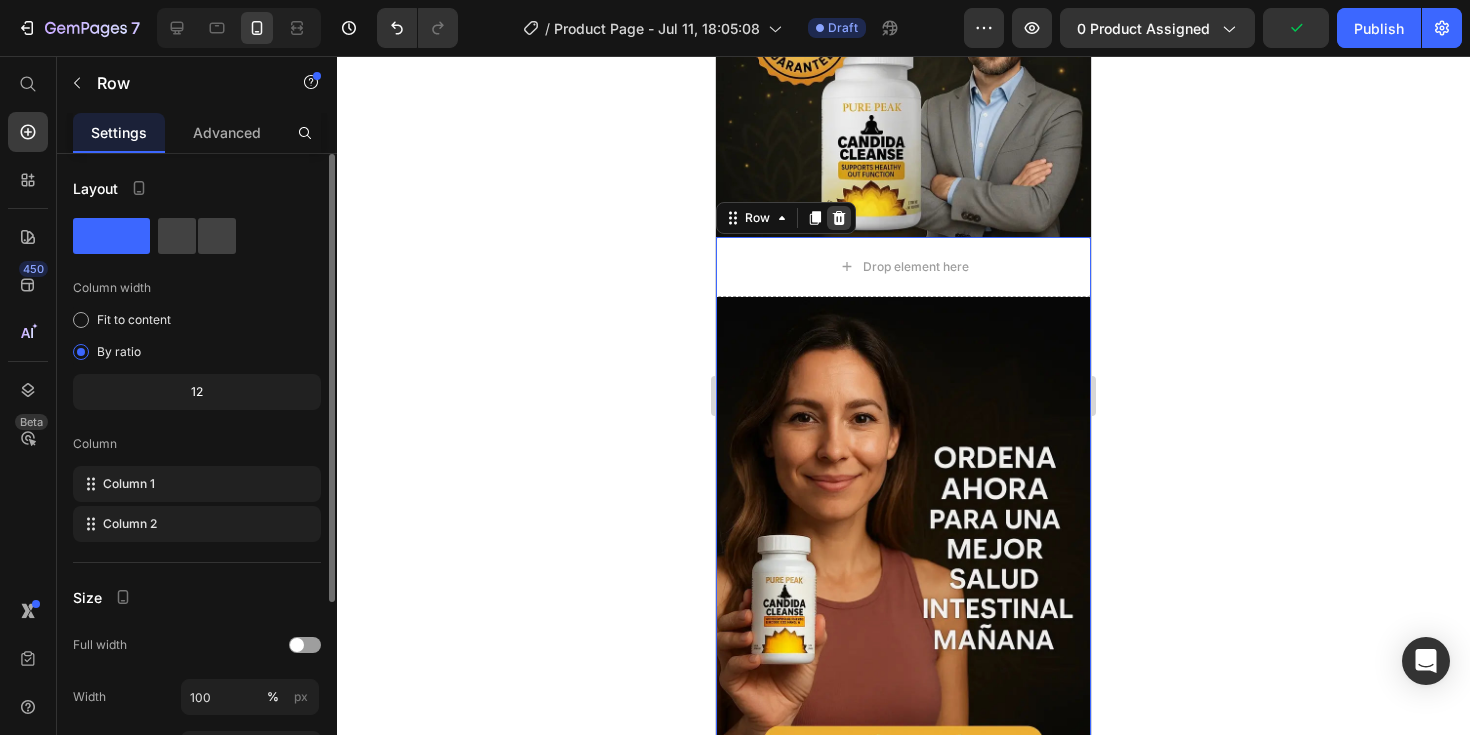 click 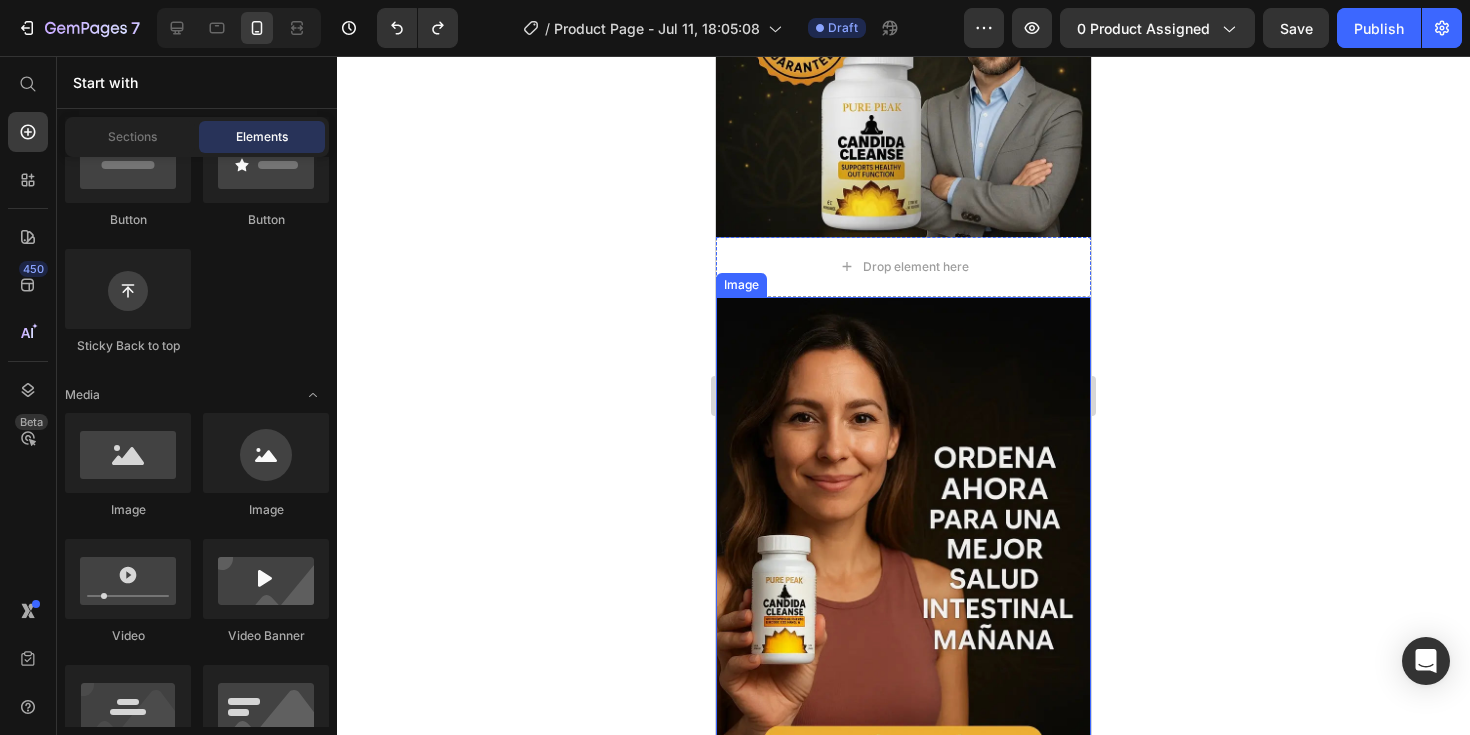click at bounding box center [903, 578] 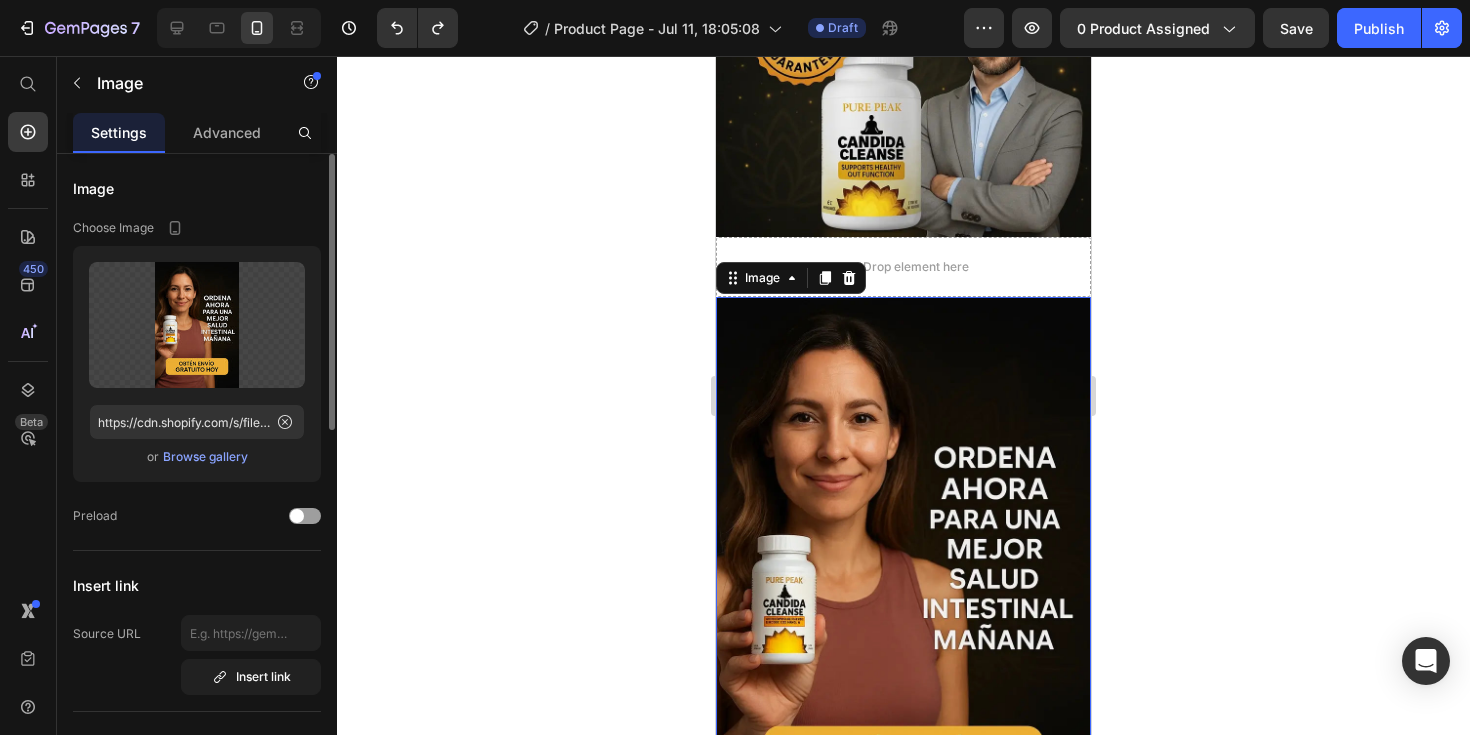 click on "Image Choose Image Upload Image https://cdn.shopify.com/s/files/1/0934/8503/9913/files/gempages_572413904764797767-e0e3ac6b-26d7-45c2-ba50-d5898cef2bb9.webp  or   Browse gallery  Preload Insert link Source URL  Insert link  Size Proportion Original Width px % Height px % Shape Border Corner Shadow Align SEO Alt text Image title  Delete element" at bounding box center [197, 889] 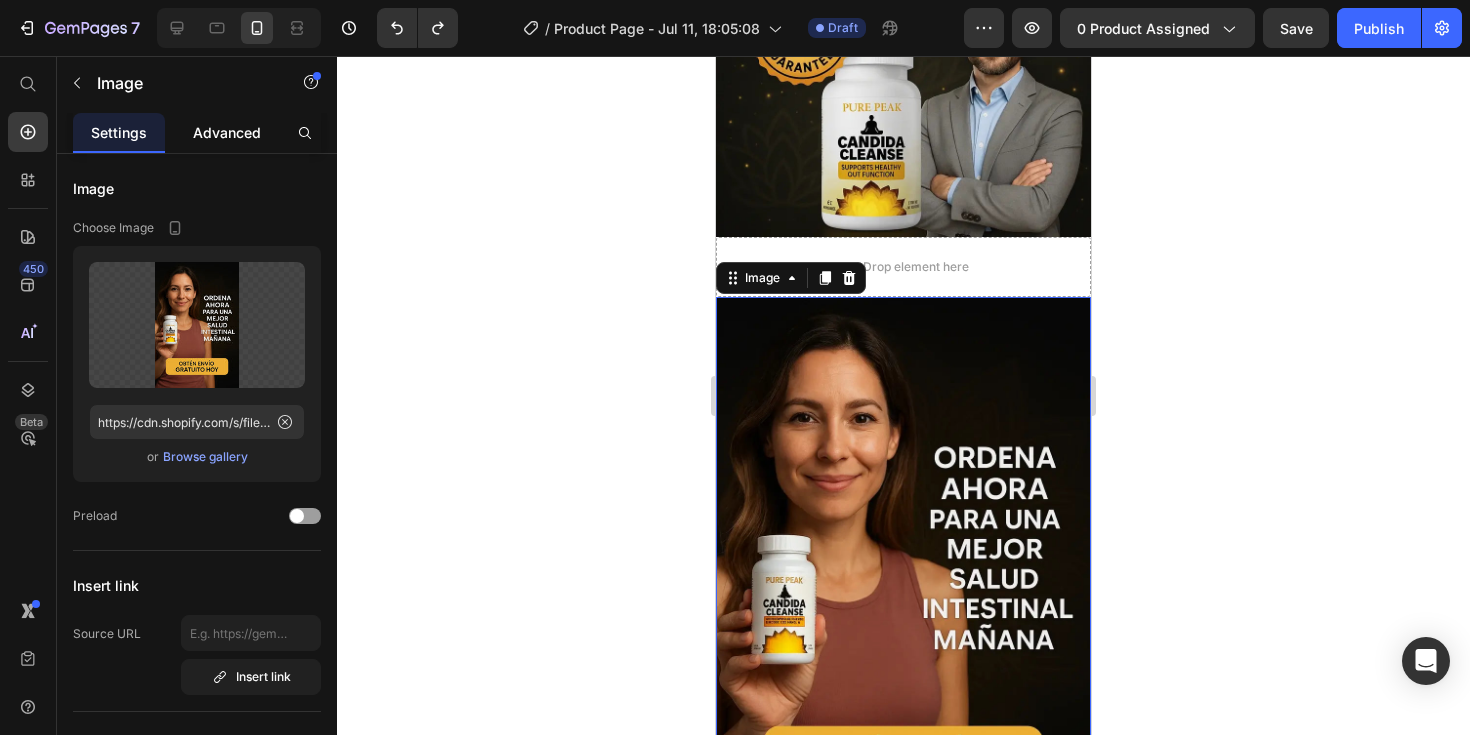 click on "Advanced" at bounding box center (227, 132) 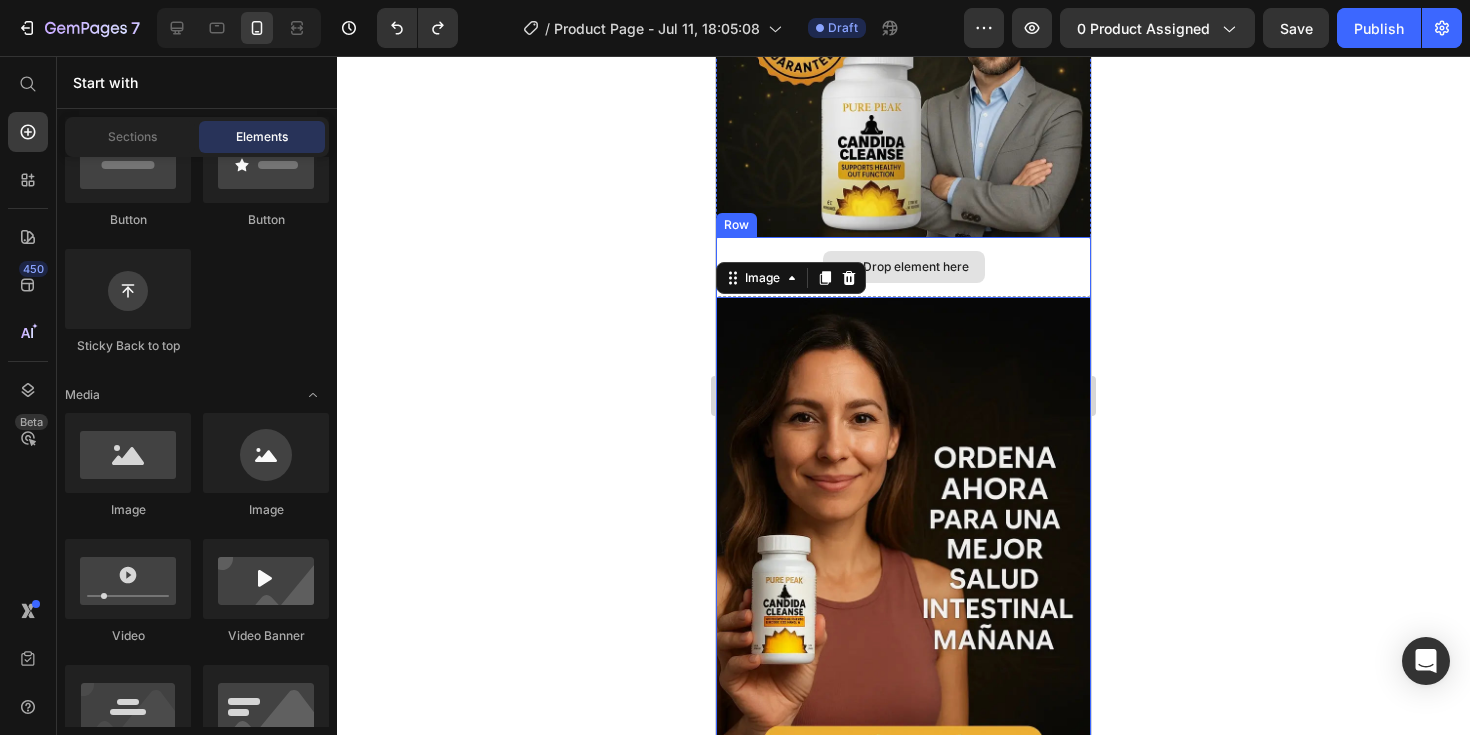 click on "Drop element here" at bounding box center (916, 267) 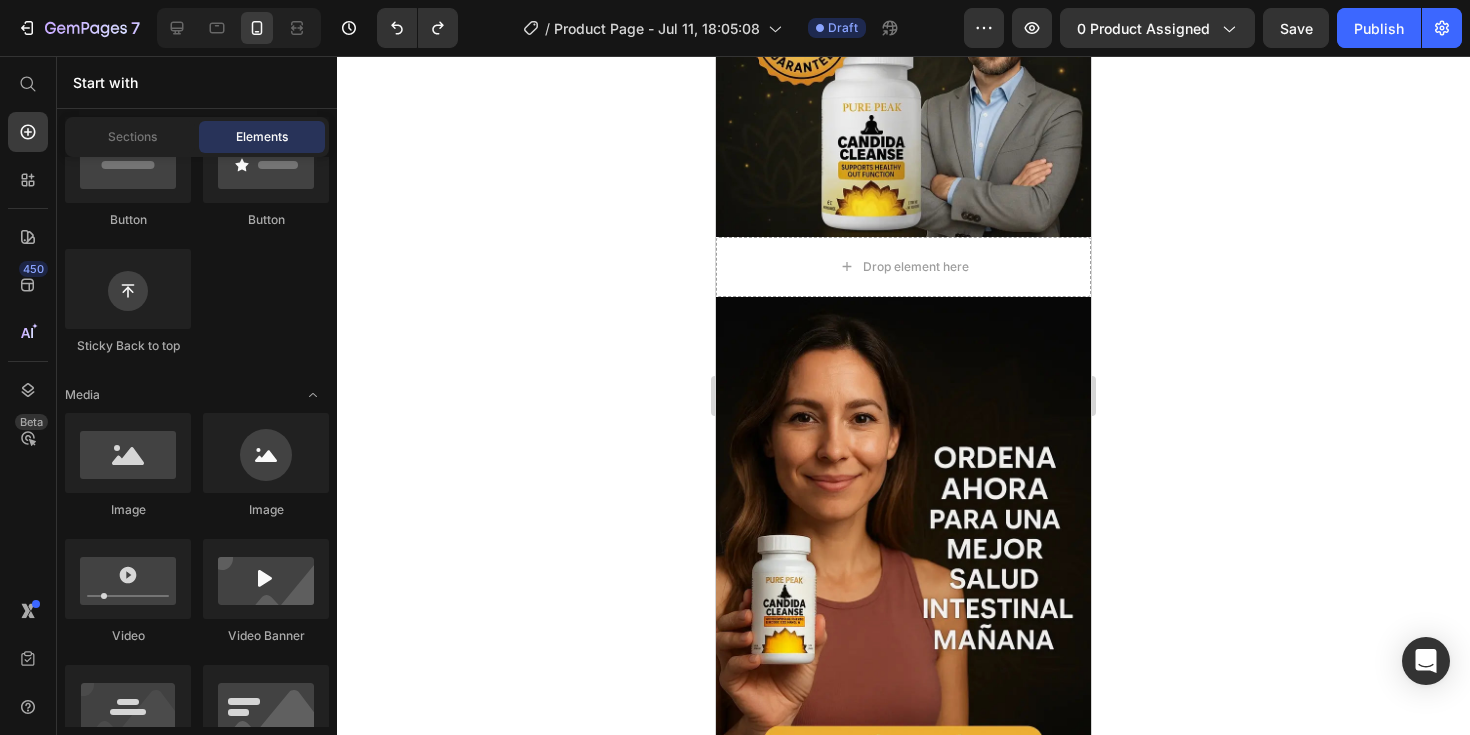 click 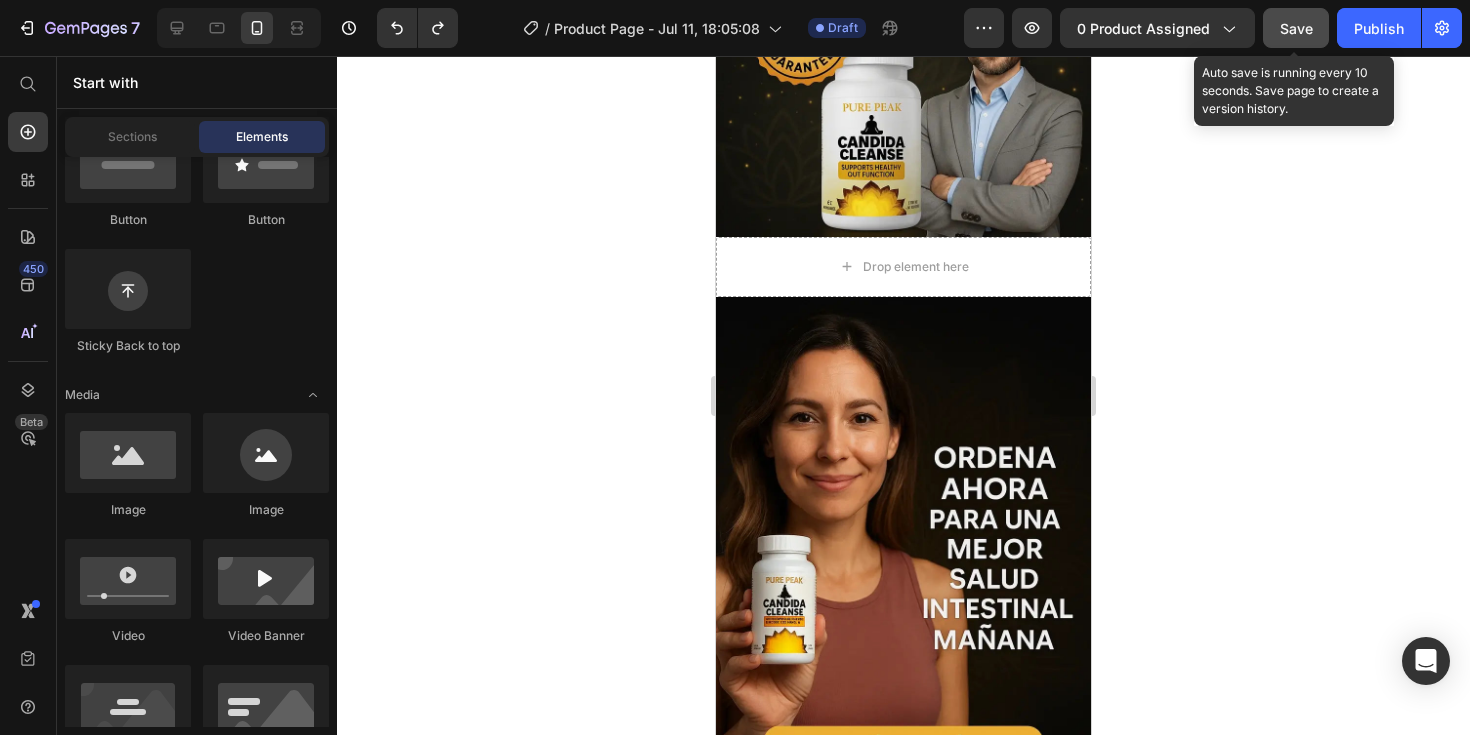 click on "Save" at bounding box center (1296, 28) 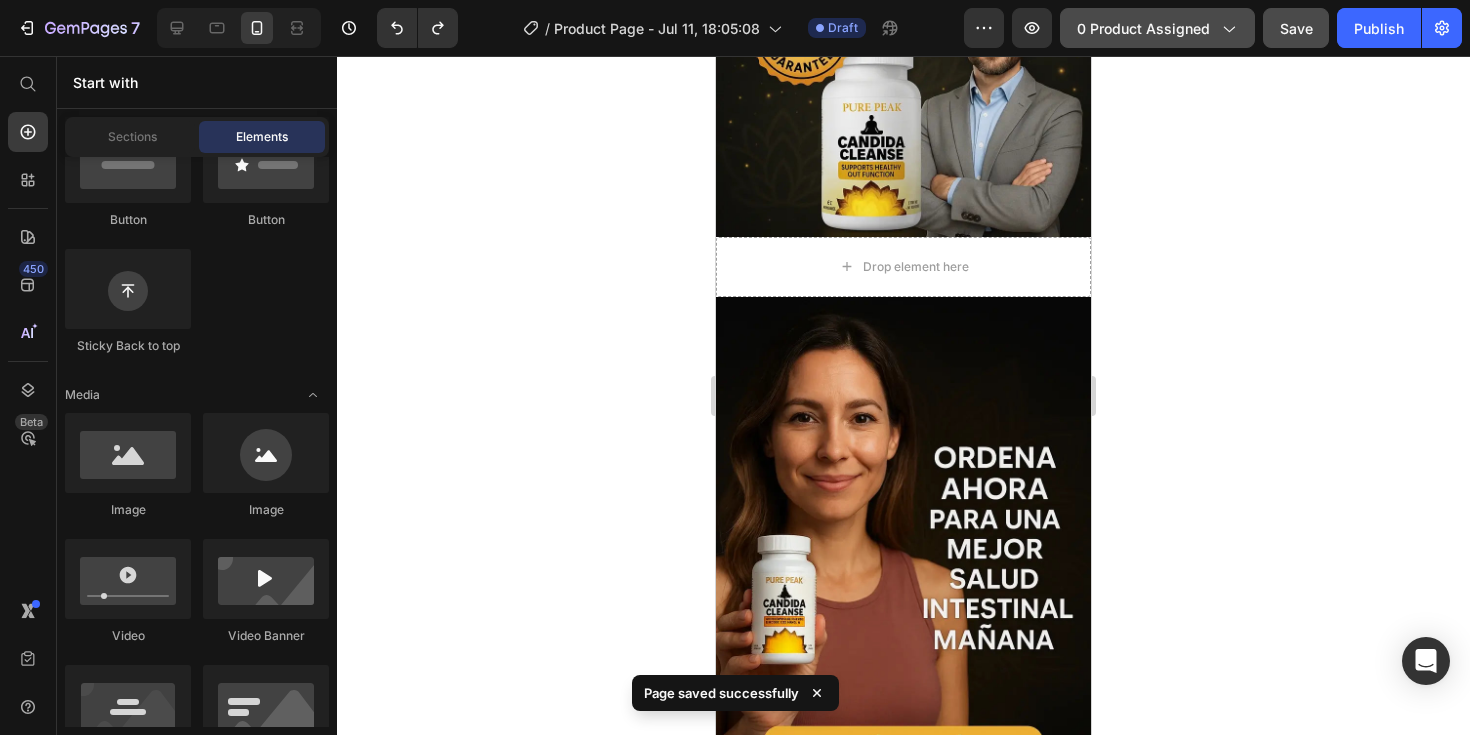 click on "0 product assigned" 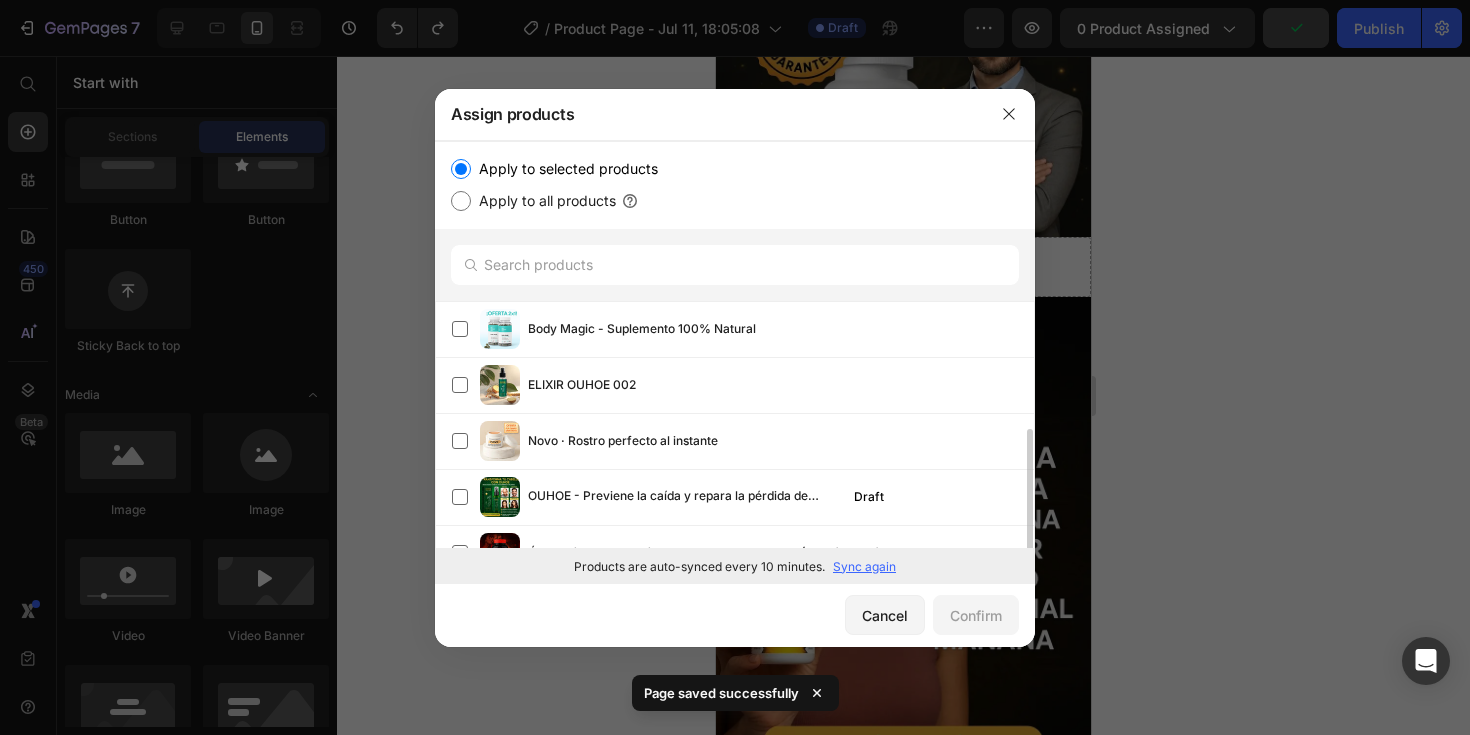 scroll, scrollTop: 201, scrollLeft: 0, axis: vertical 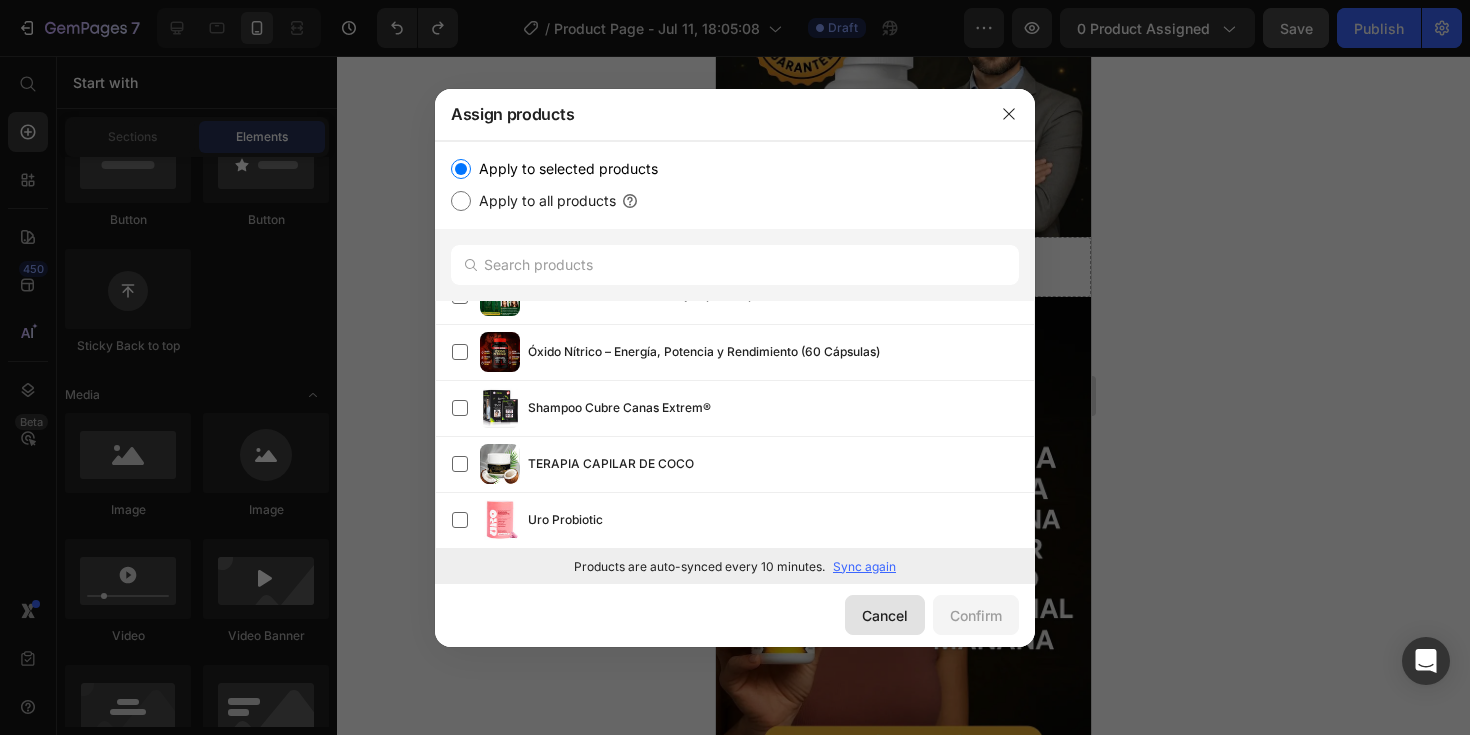 click on "Cancel" 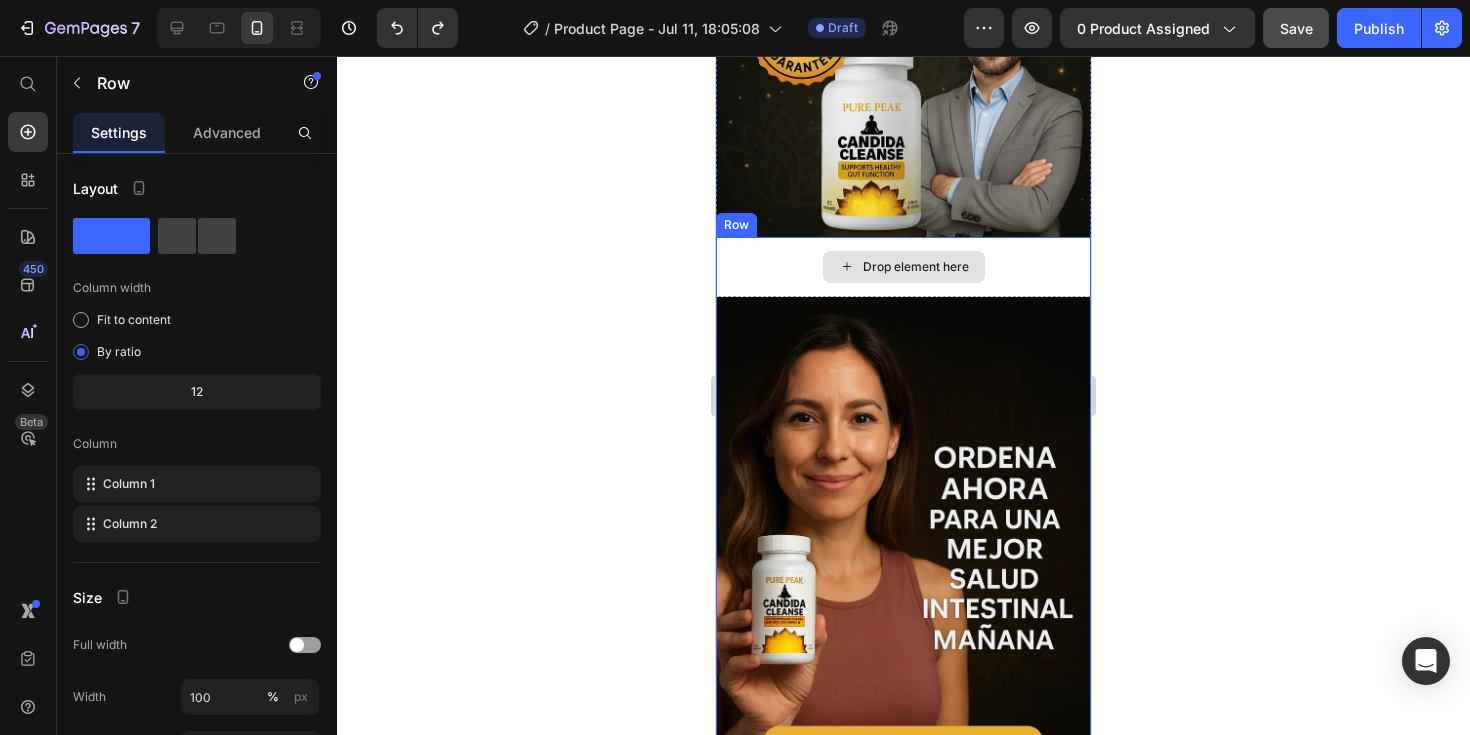 click on "Drop element here" at bounding box center [903, 267] 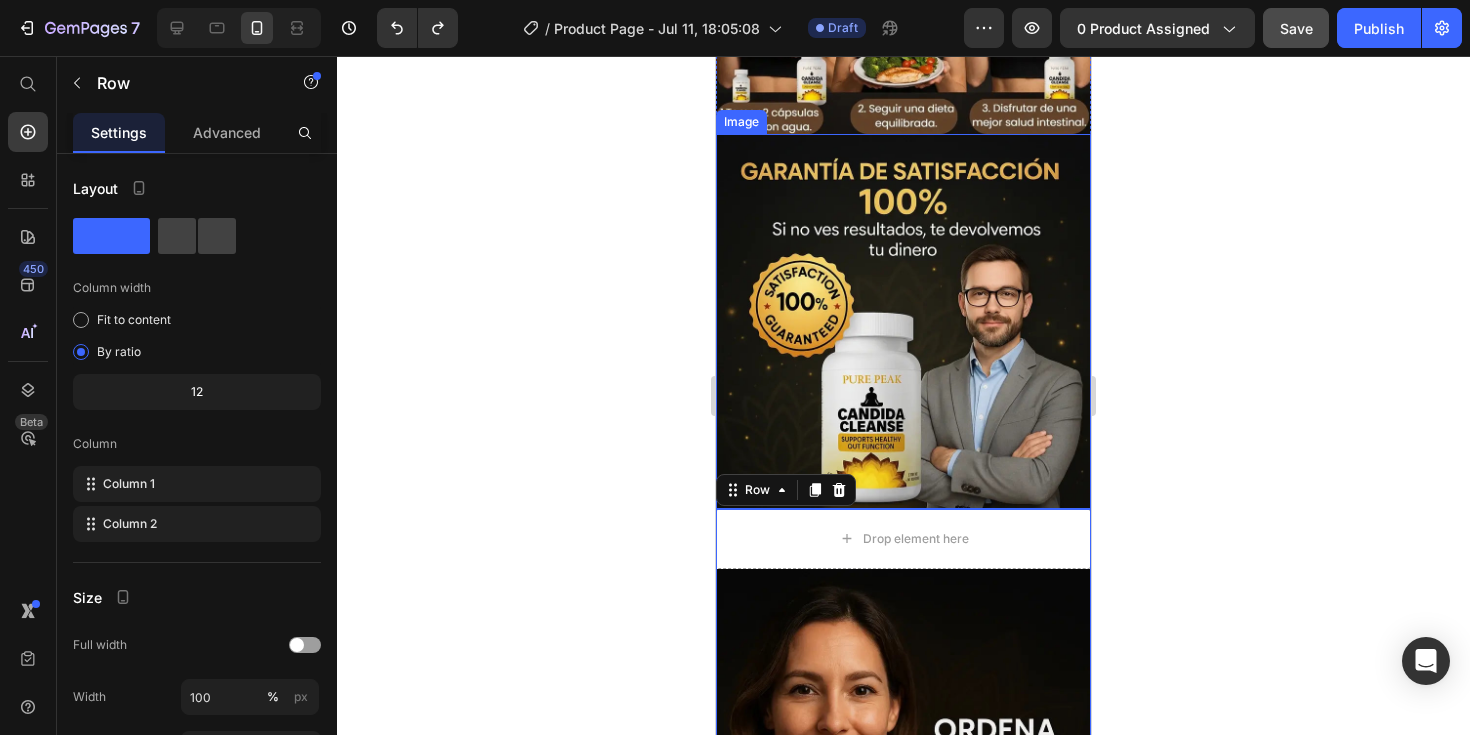 scroll, scrollTop: 4775, scrollLeft: 0, axis: vertical 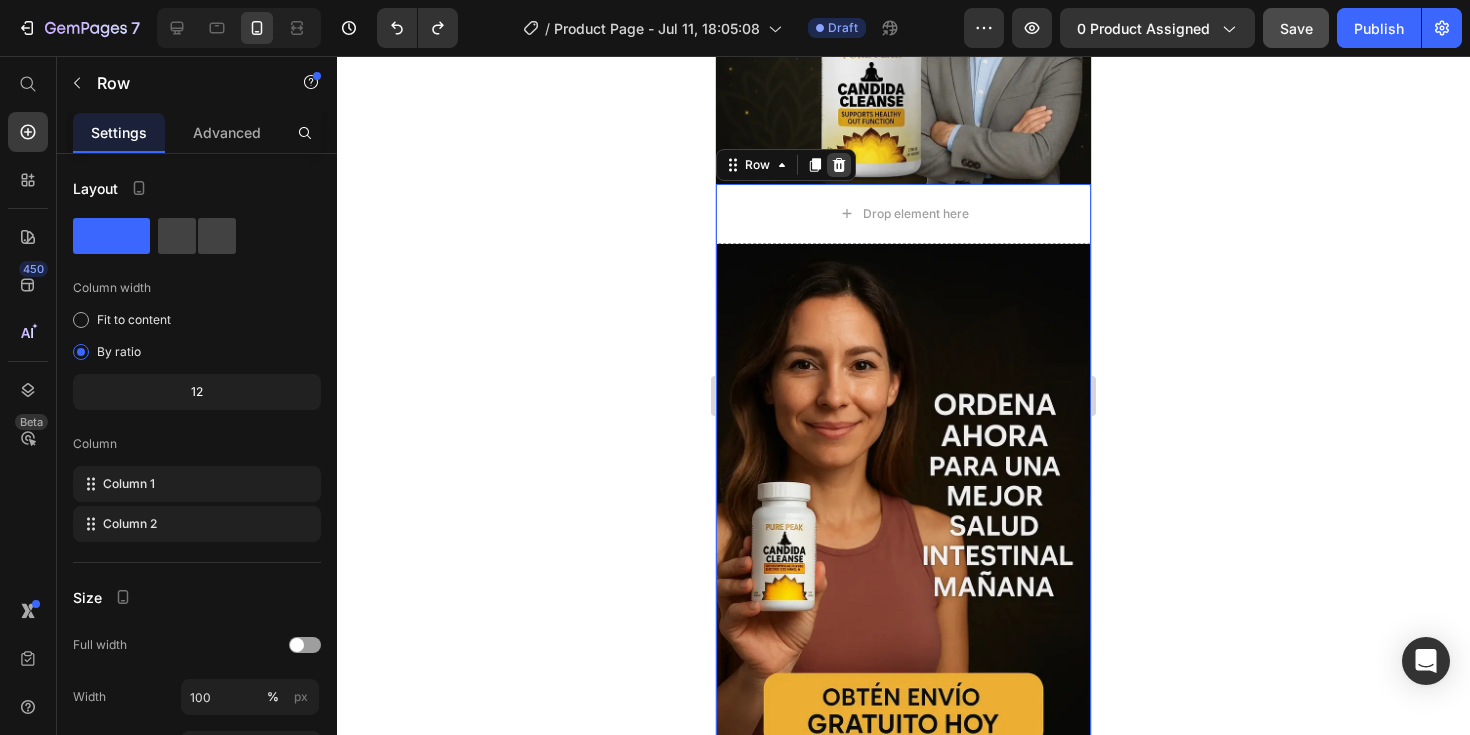 click 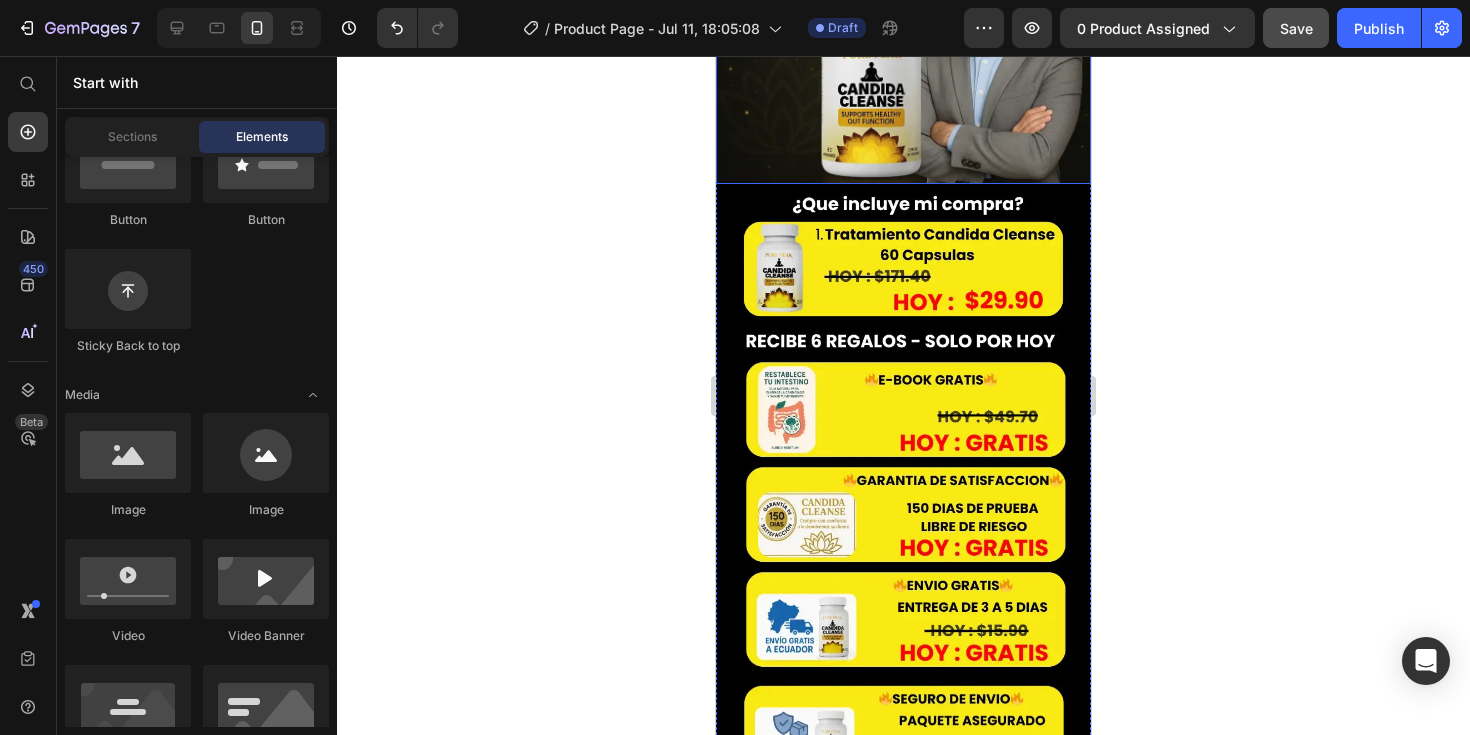 click at bounding box center (903, -4) 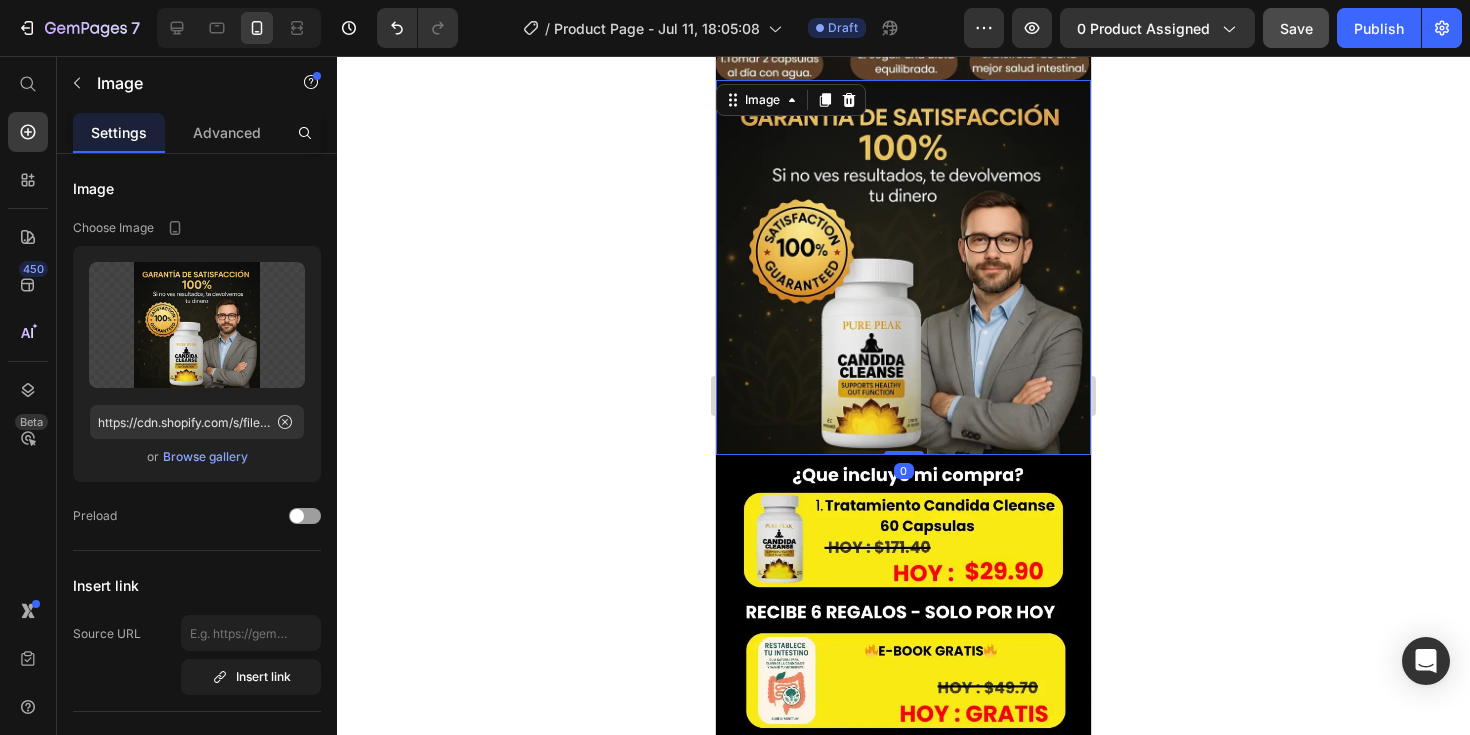 scroll, scrollTop: 4113, scrollLeft: 0, axis: vertical 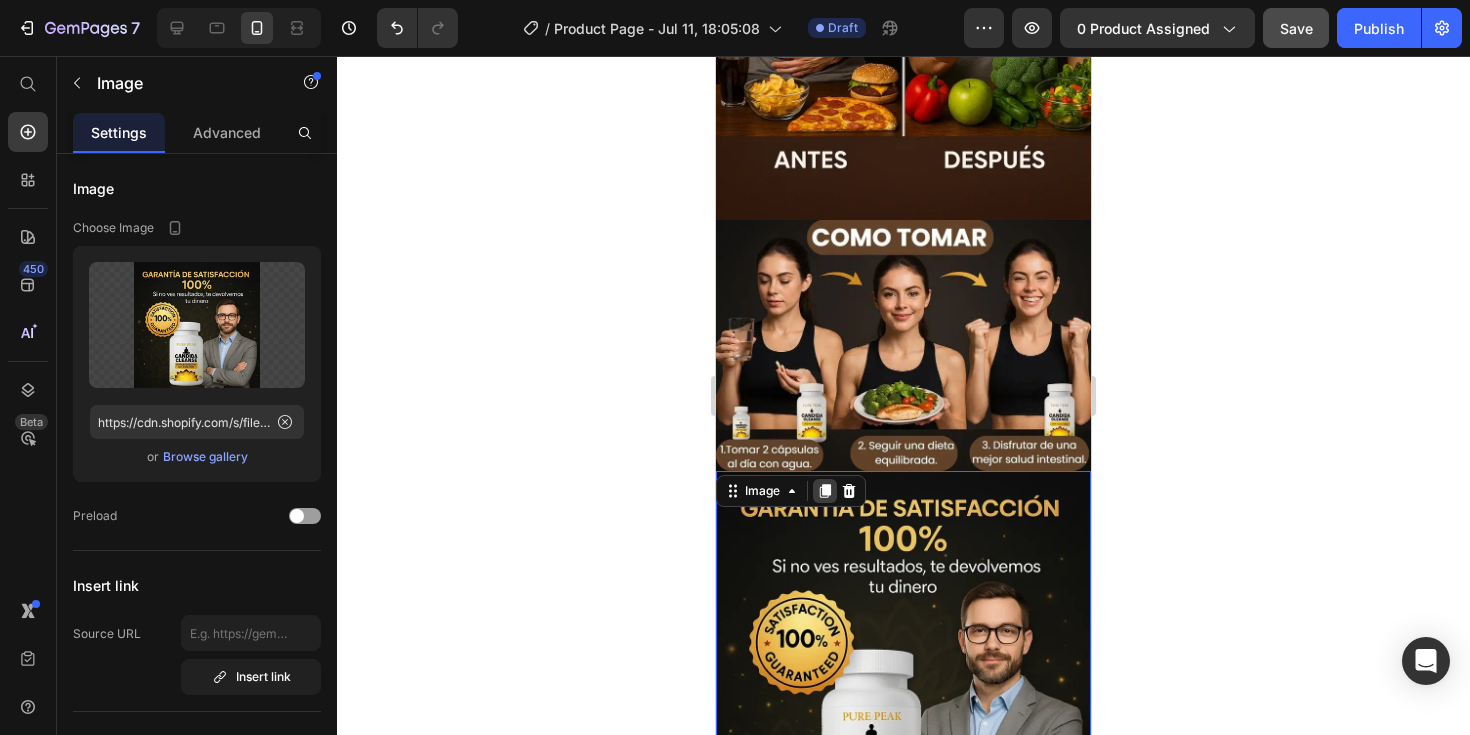 click at bounding box center [825, 491] 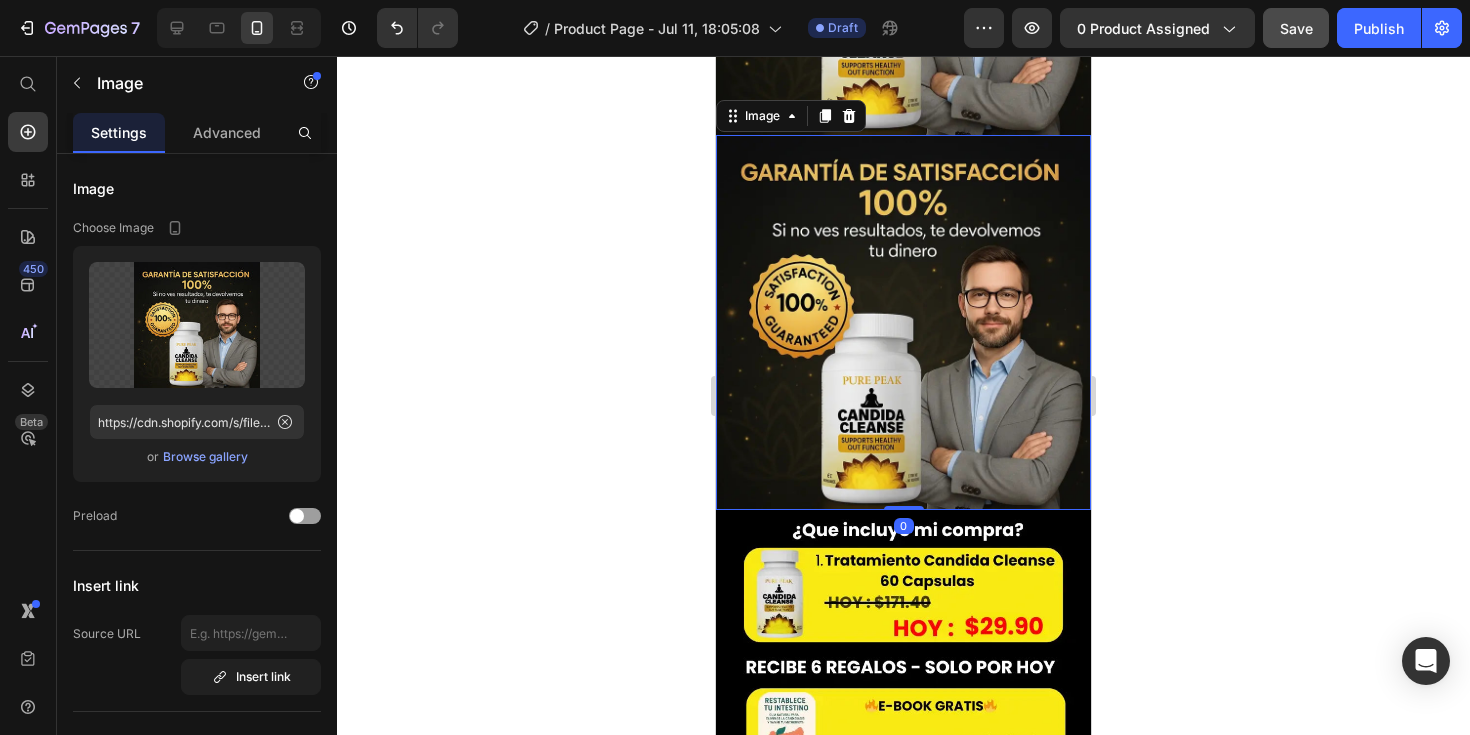scroll, scrollTop: 4832, scrollLeft: 0, axis: vertical 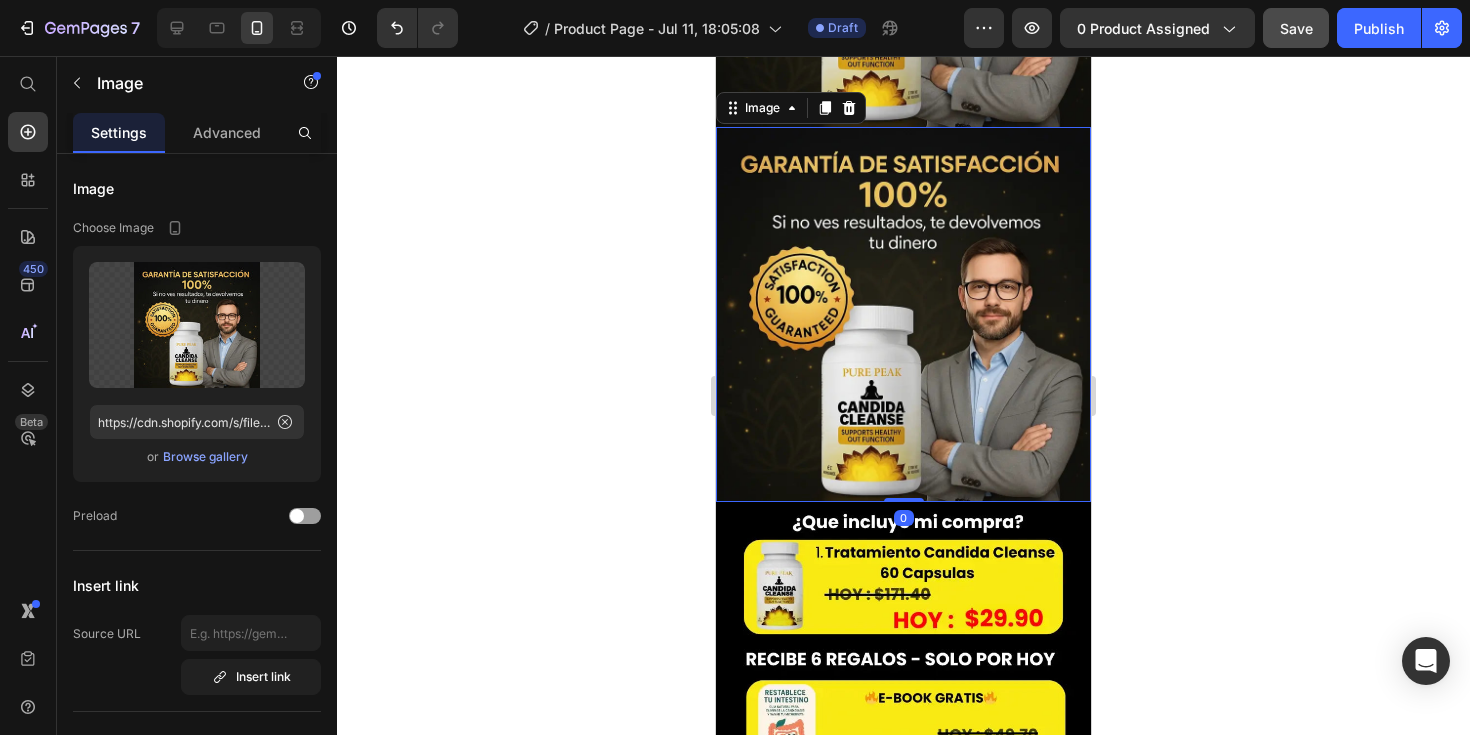 click at bounding box center [903, 314] 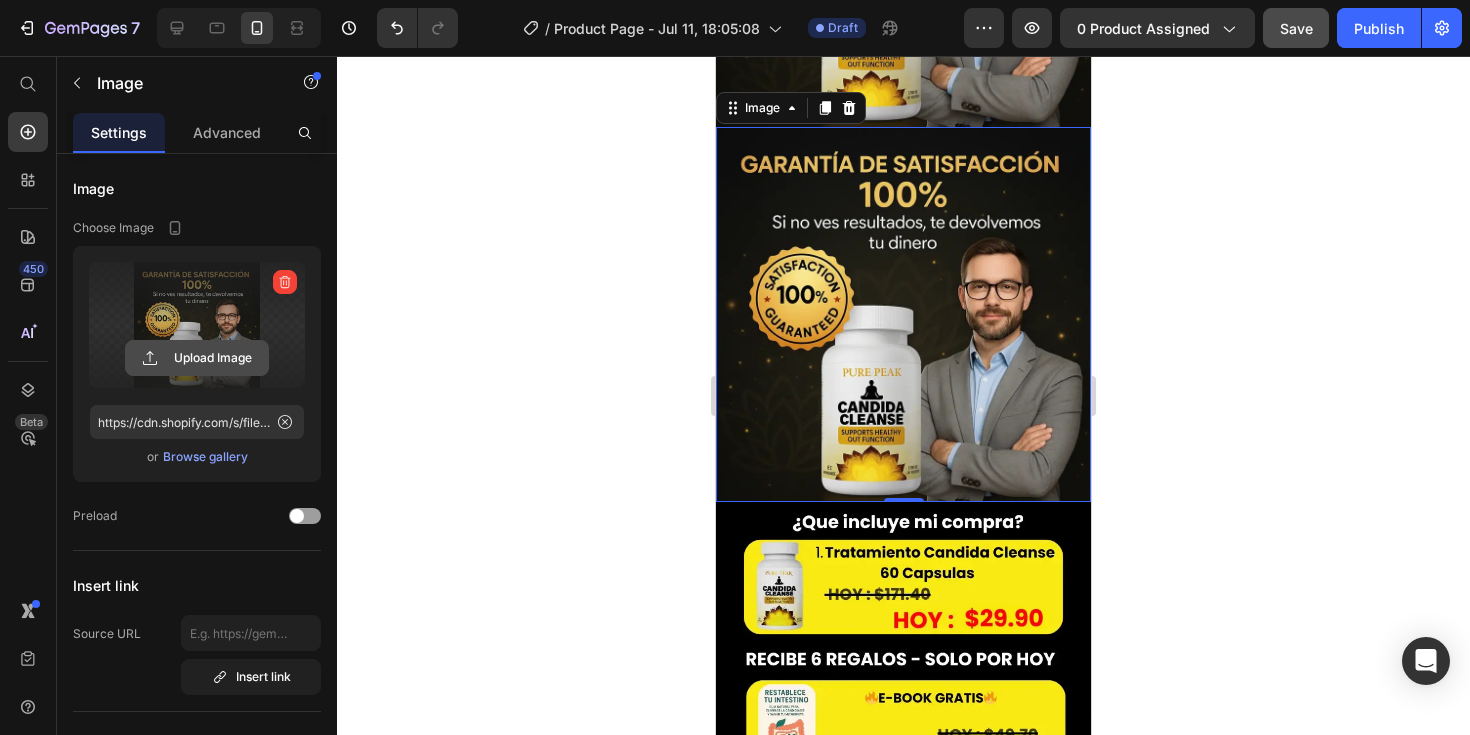 click 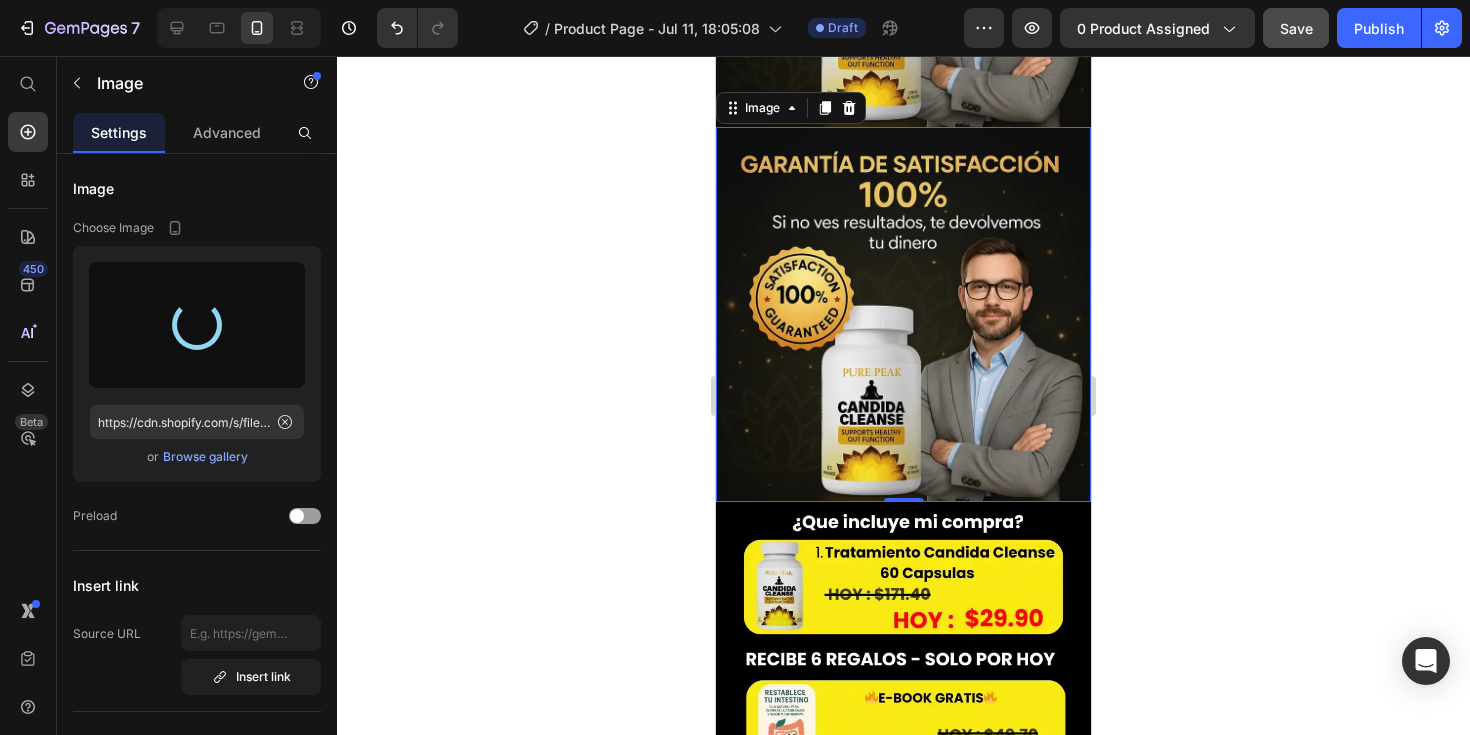 type on "https://cdn.shopify.com/s/files/1/0934/8503/9913/files/gempages_572413904764797767-e0e3ac6b-26d7-45c2-ba50-d5898cef2bb9.webp" 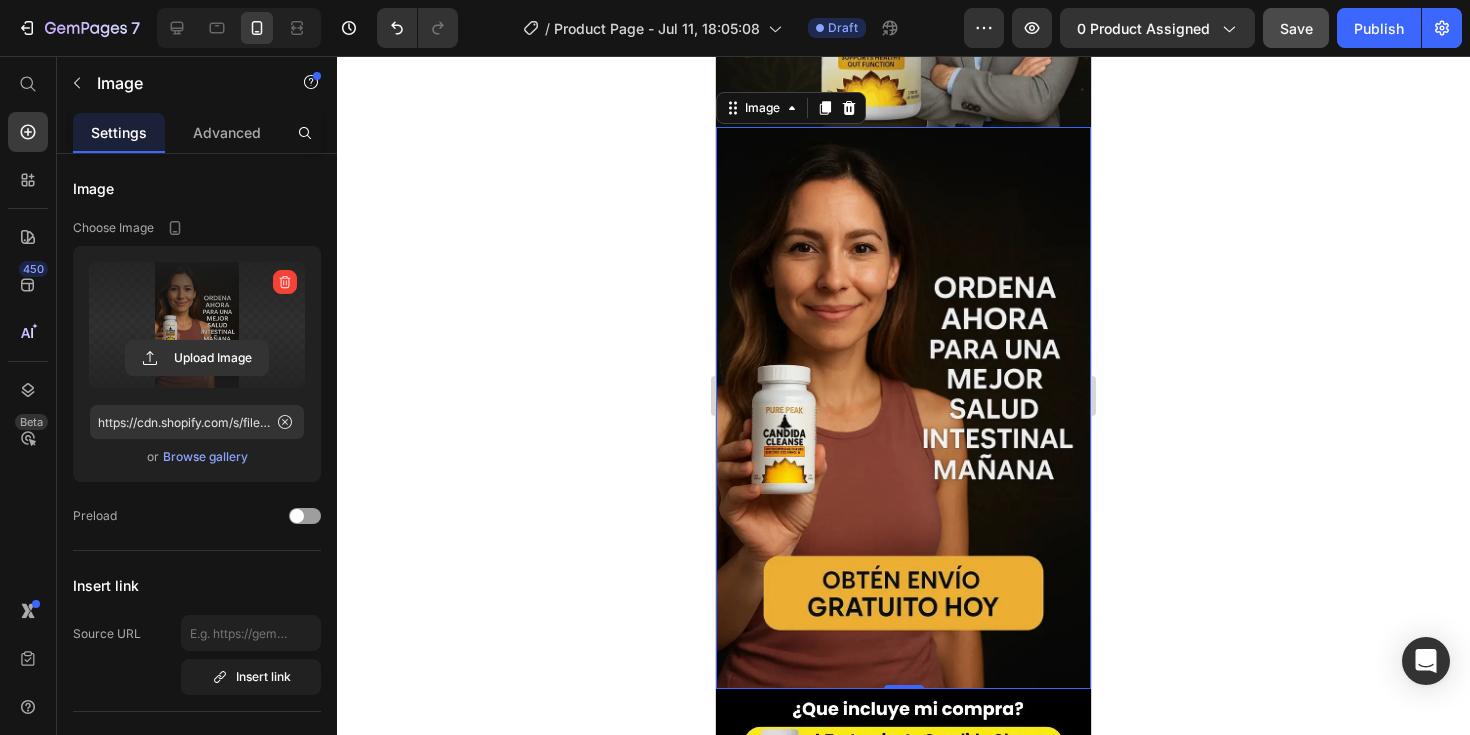 click 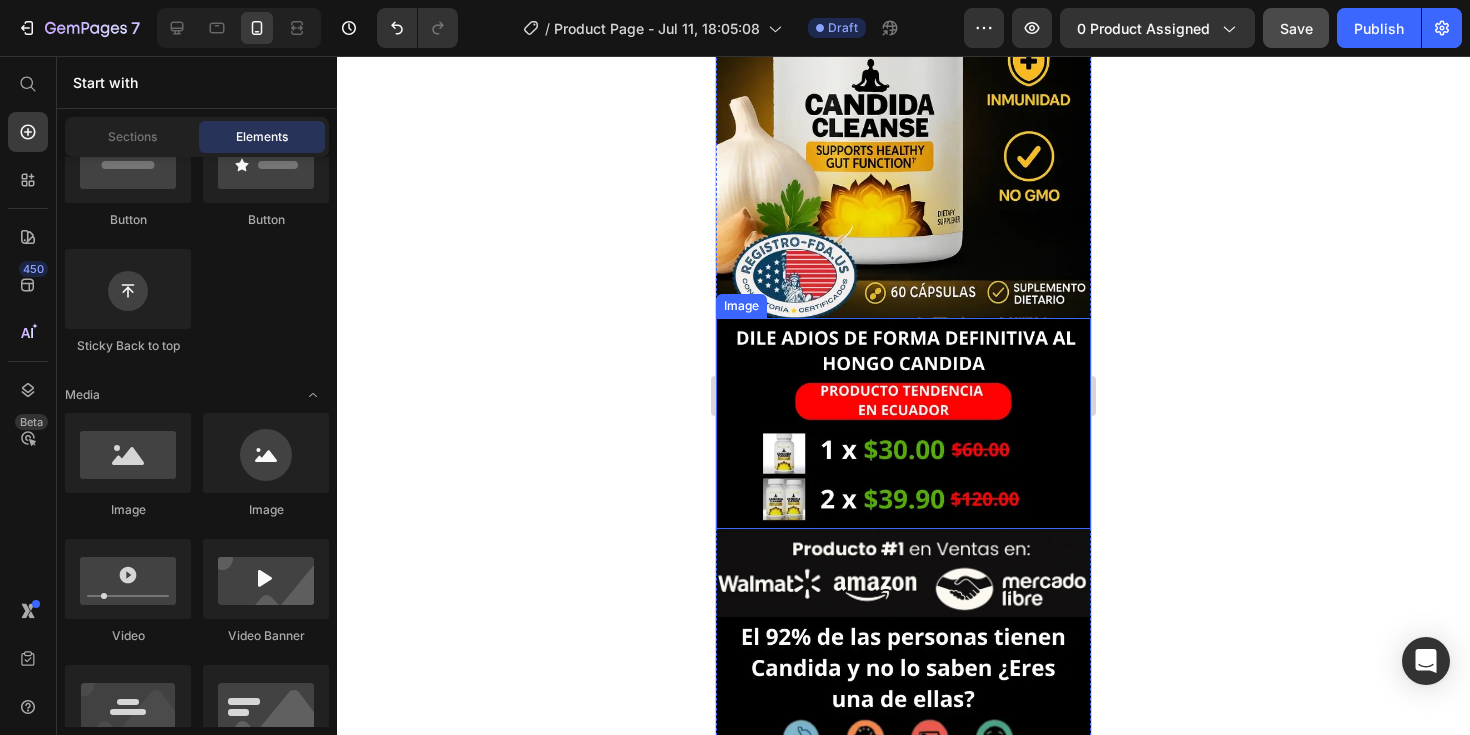 scroll, scrollTop: 411, scrollLeft: 0, axis: vertical 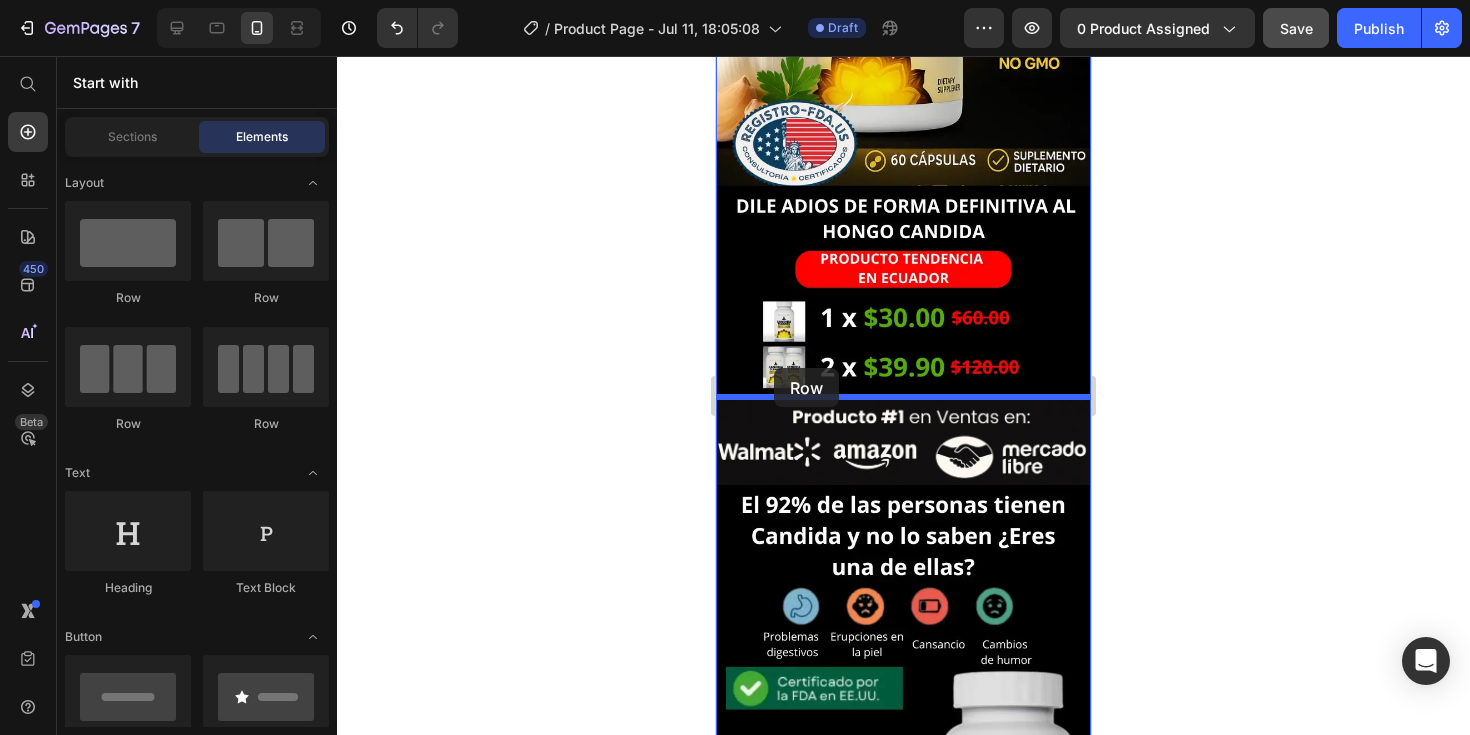 drag, startPoint x: 850, startPoint y: 322, endPoint x: 775, endPoint y: 369, distance: 88.50989 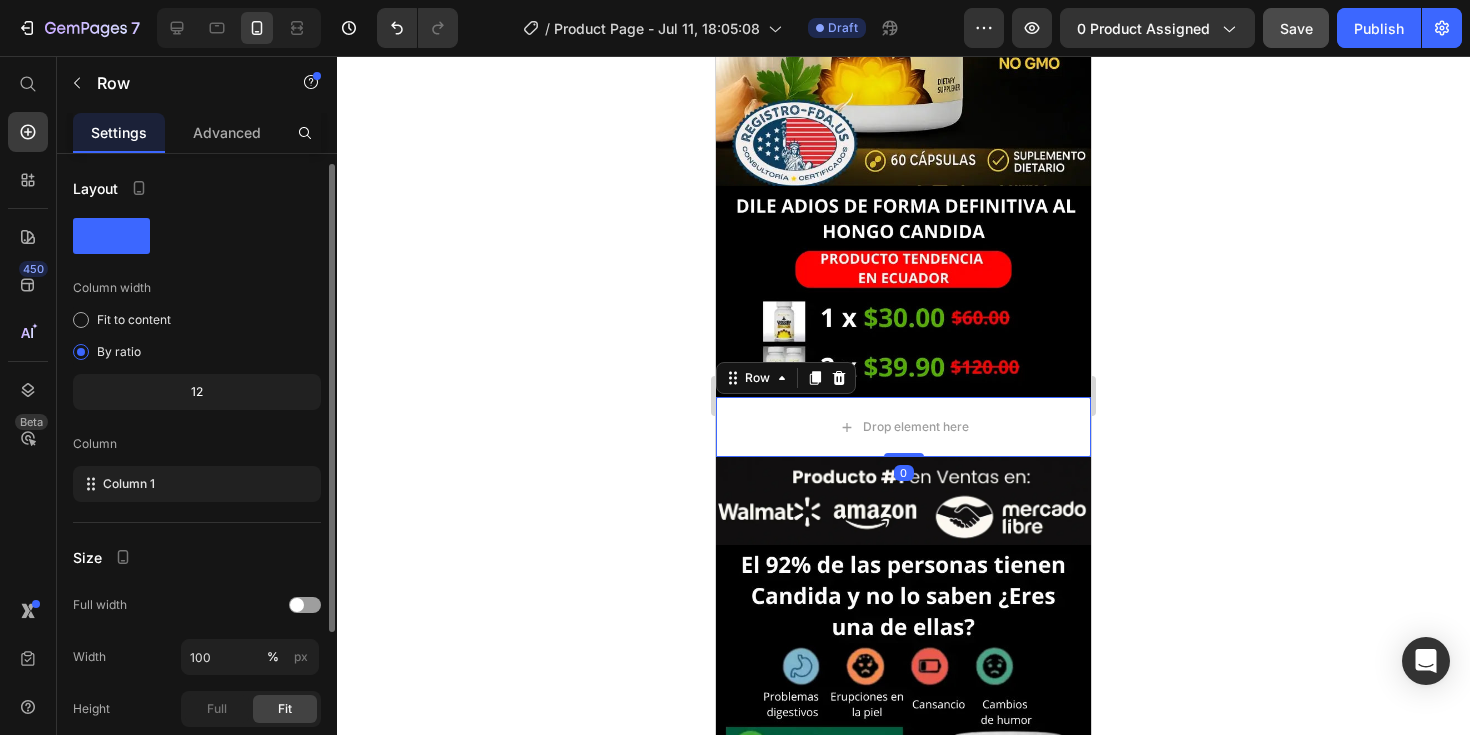 scroll, scrollTop: 230, scrollLeft: 0, axis: vertical 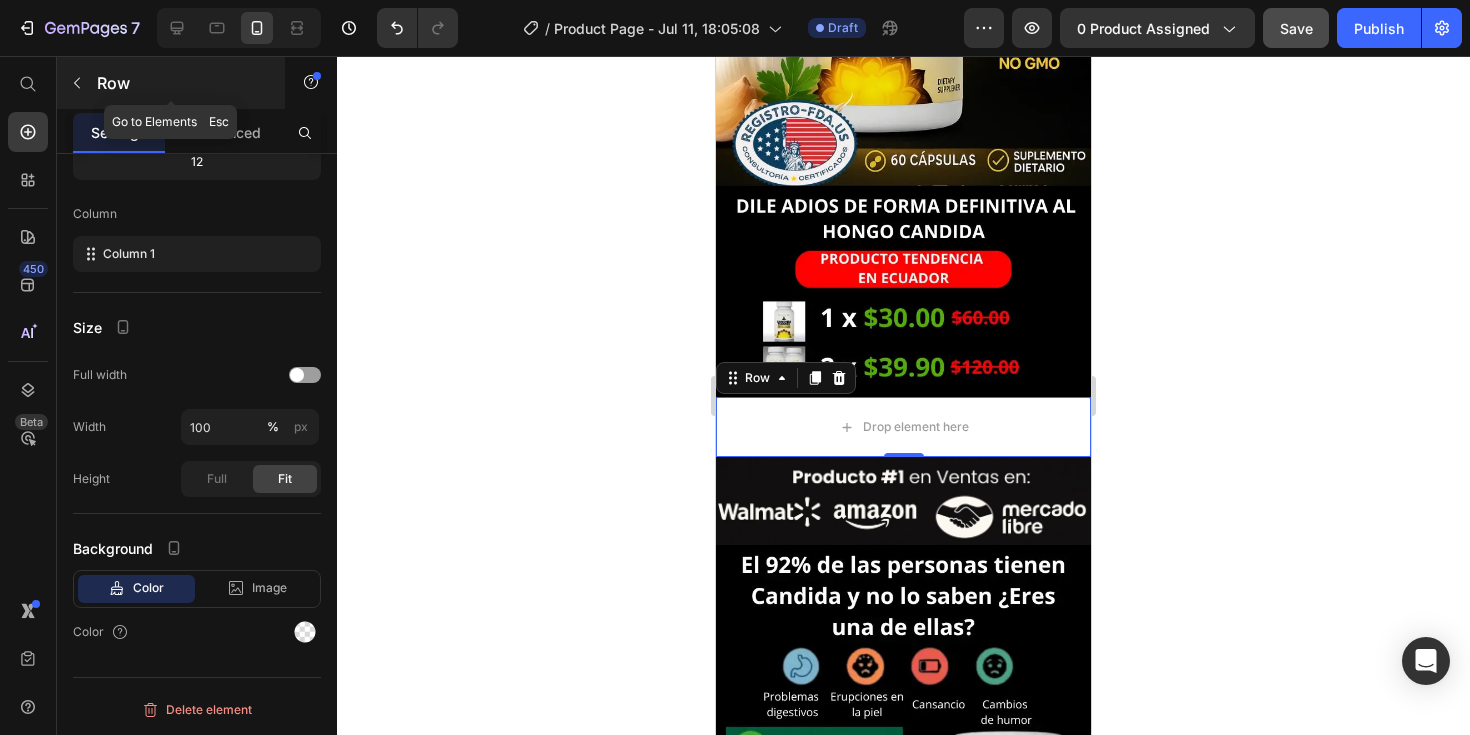 click 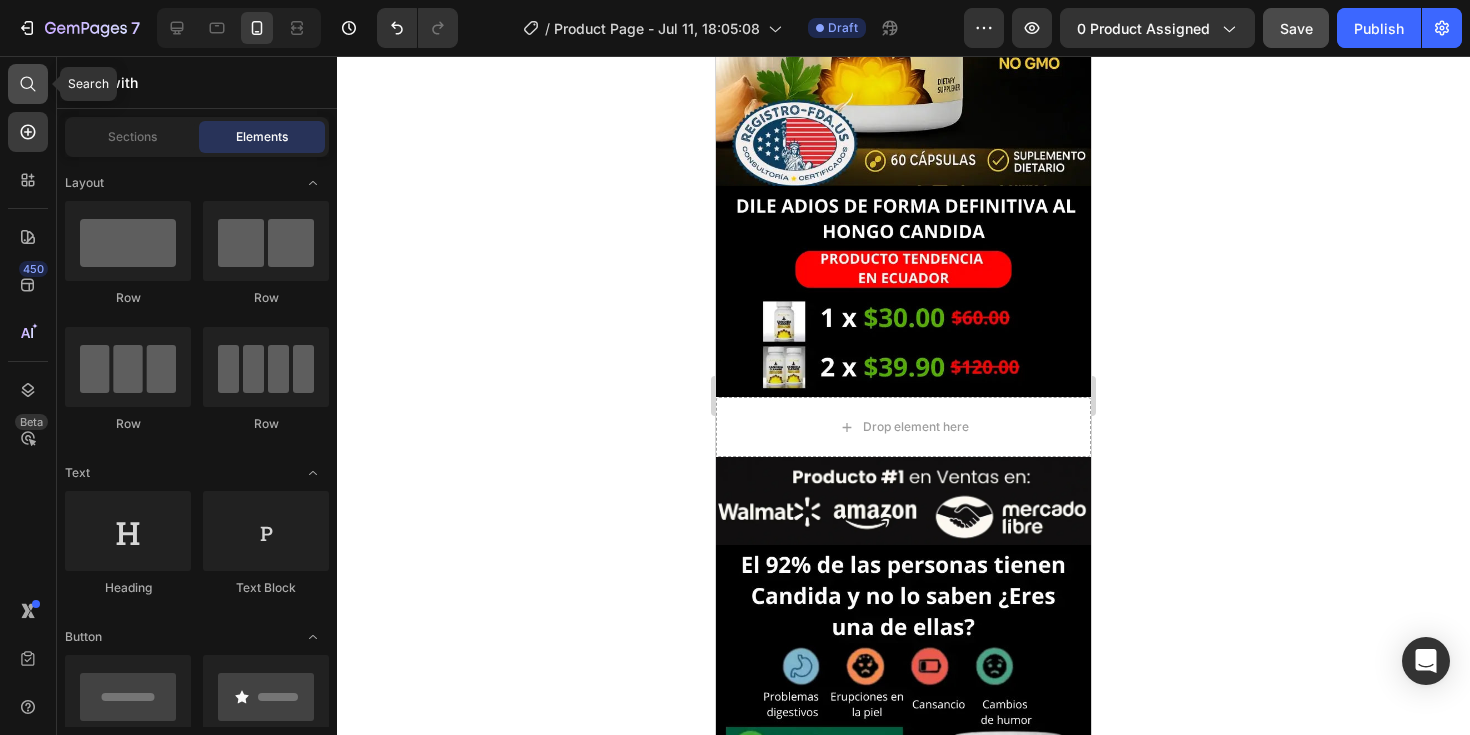 click 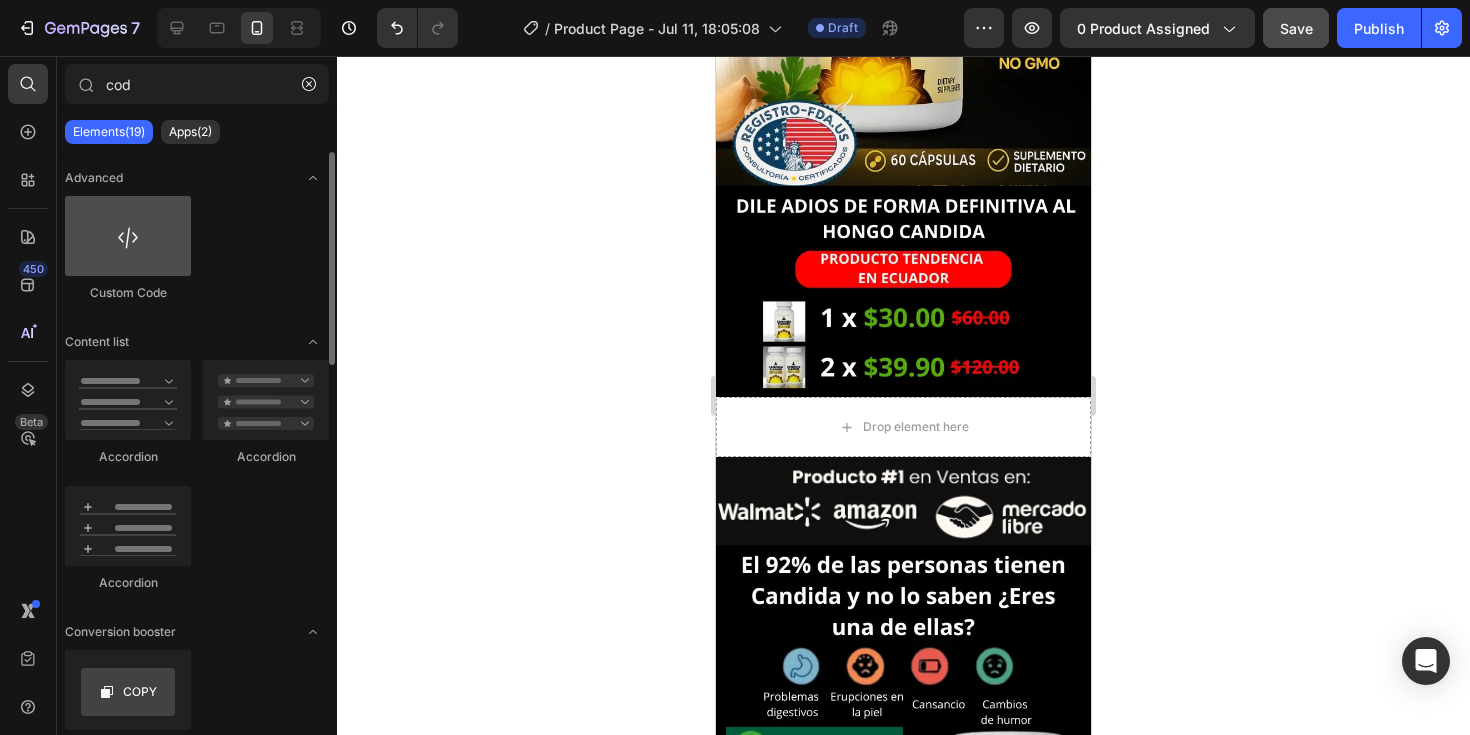 type on "cod" 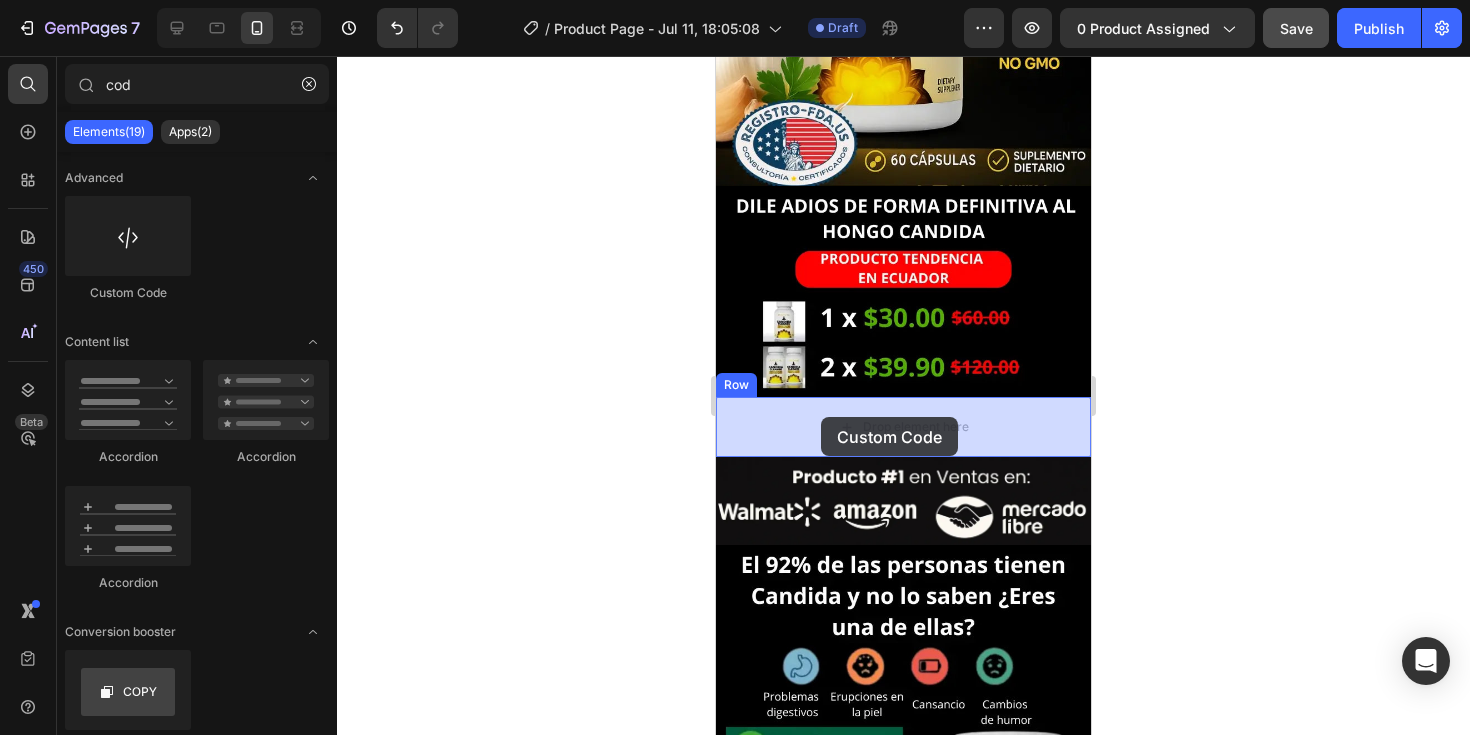 drag, startPoint x: 834, startPoint y: 311, endPoint x: 819, endPoint y: 415, distance: 105.076164 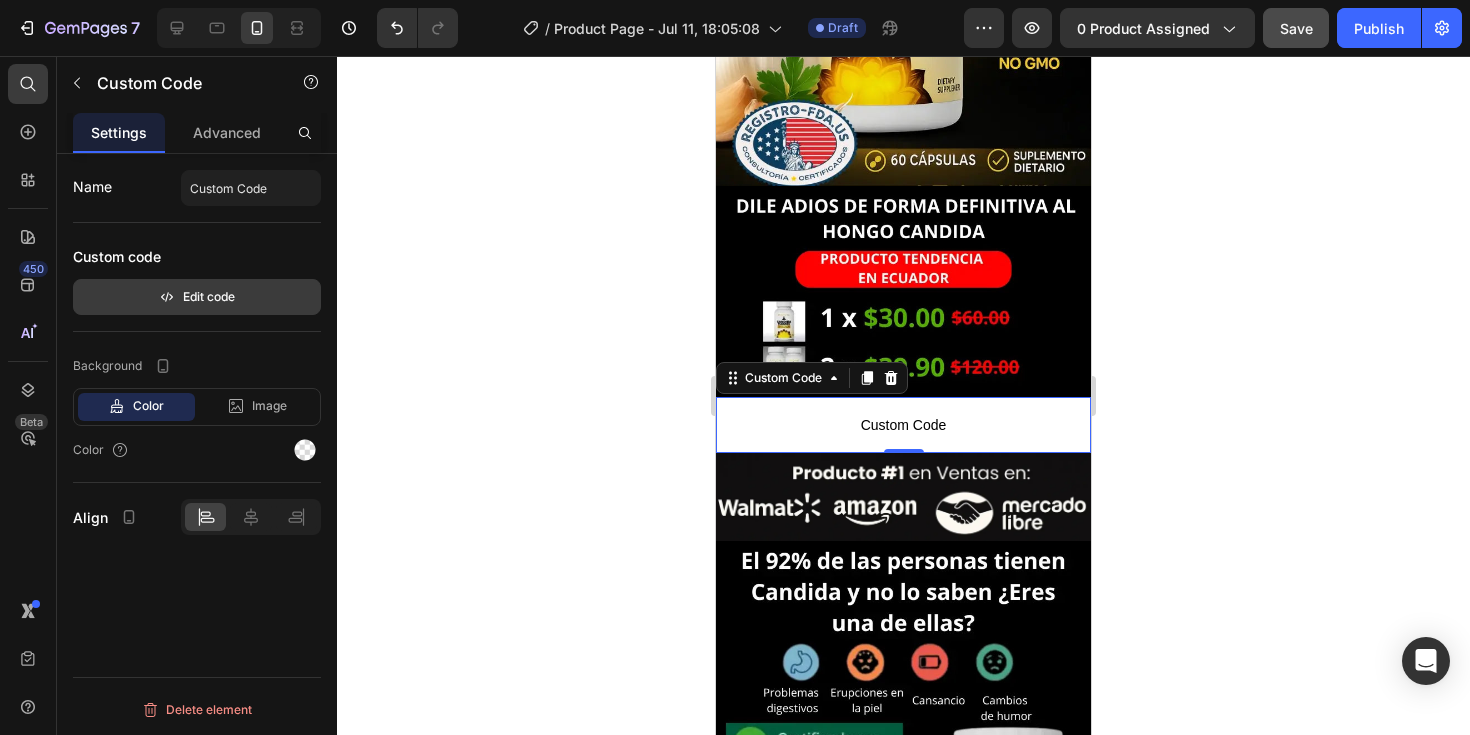 click on "Edit code" at bounding box center (197, 297) 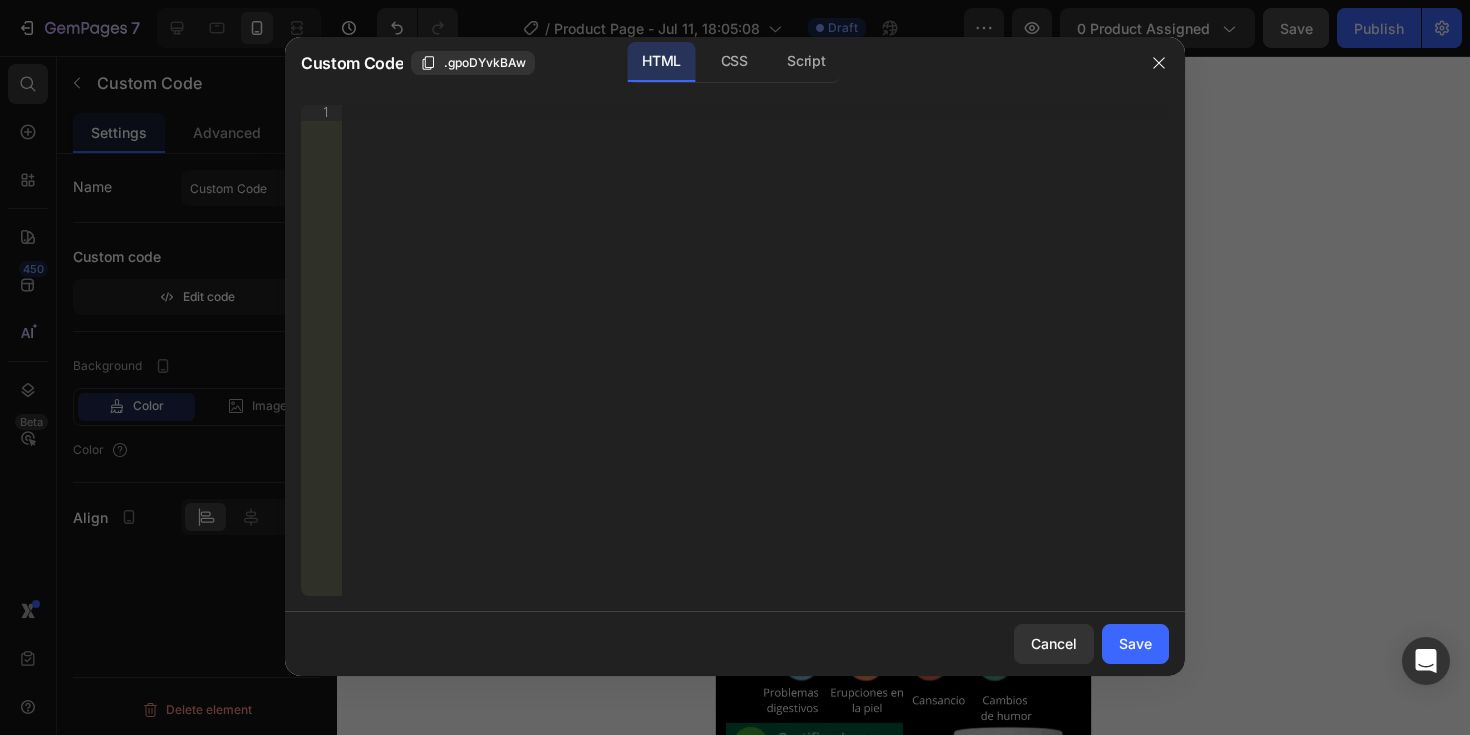 click on "Insert the 3rd-party installation code, HTML code, or Liquid code to display custom content." at bounding box center (755, 366) 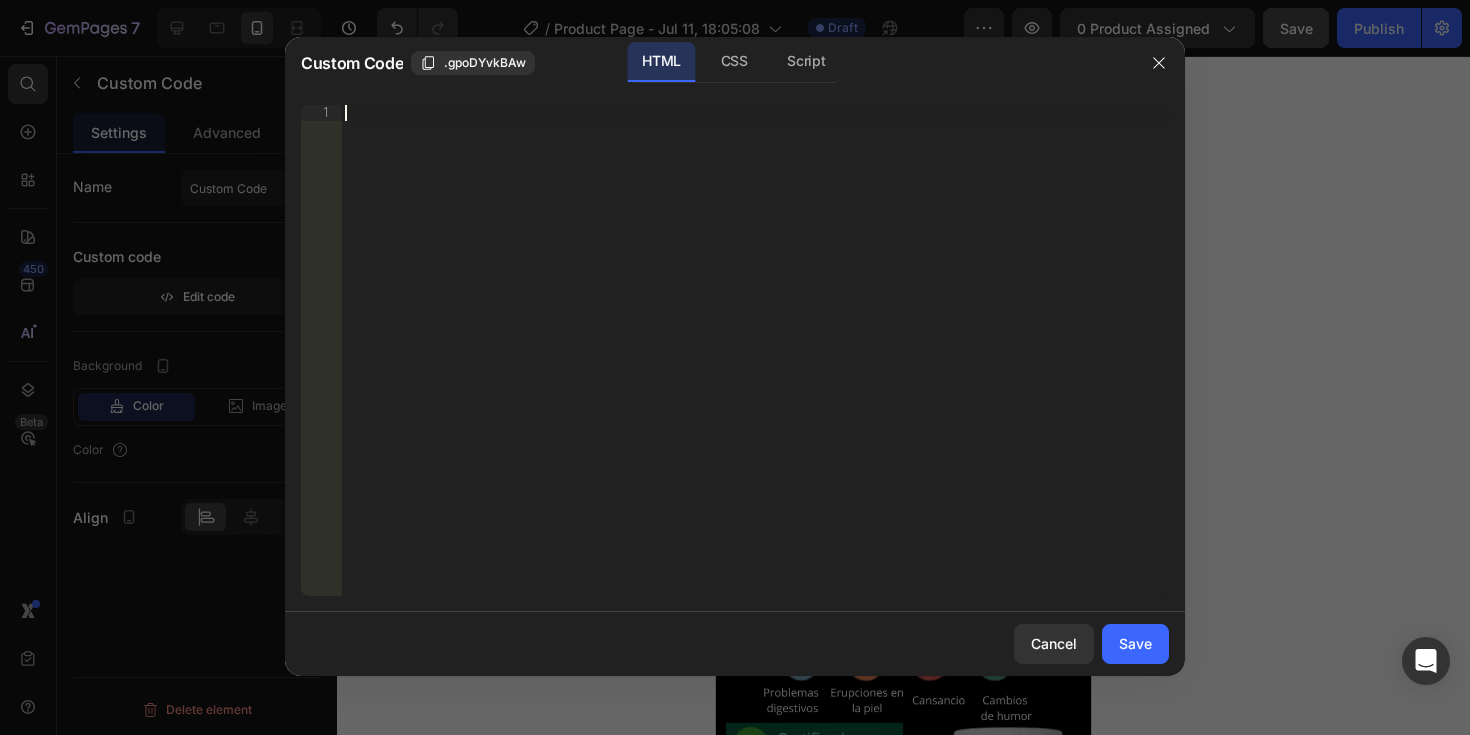 paste on "<span id="es-form-hook" ></span>" 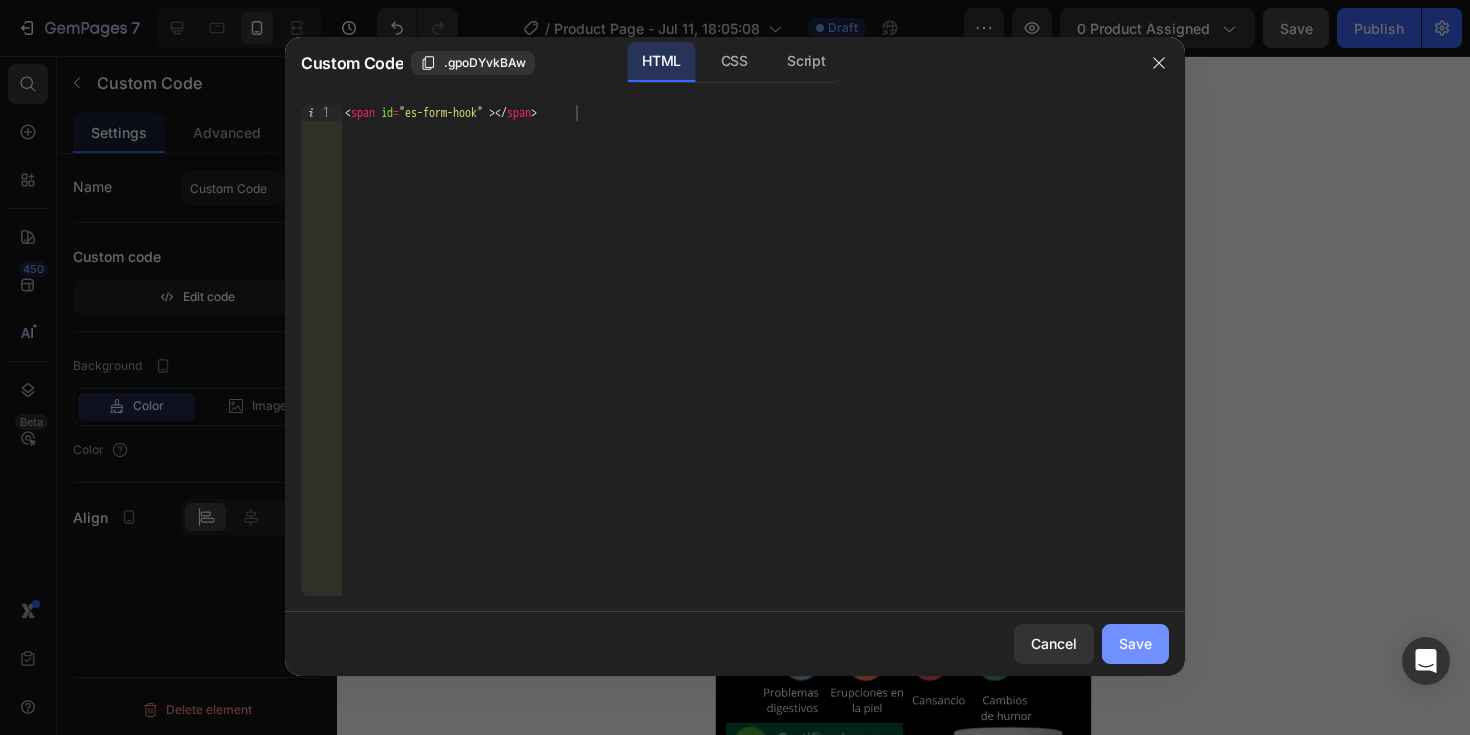 click on "Save" at bounding box center (1135, 643) 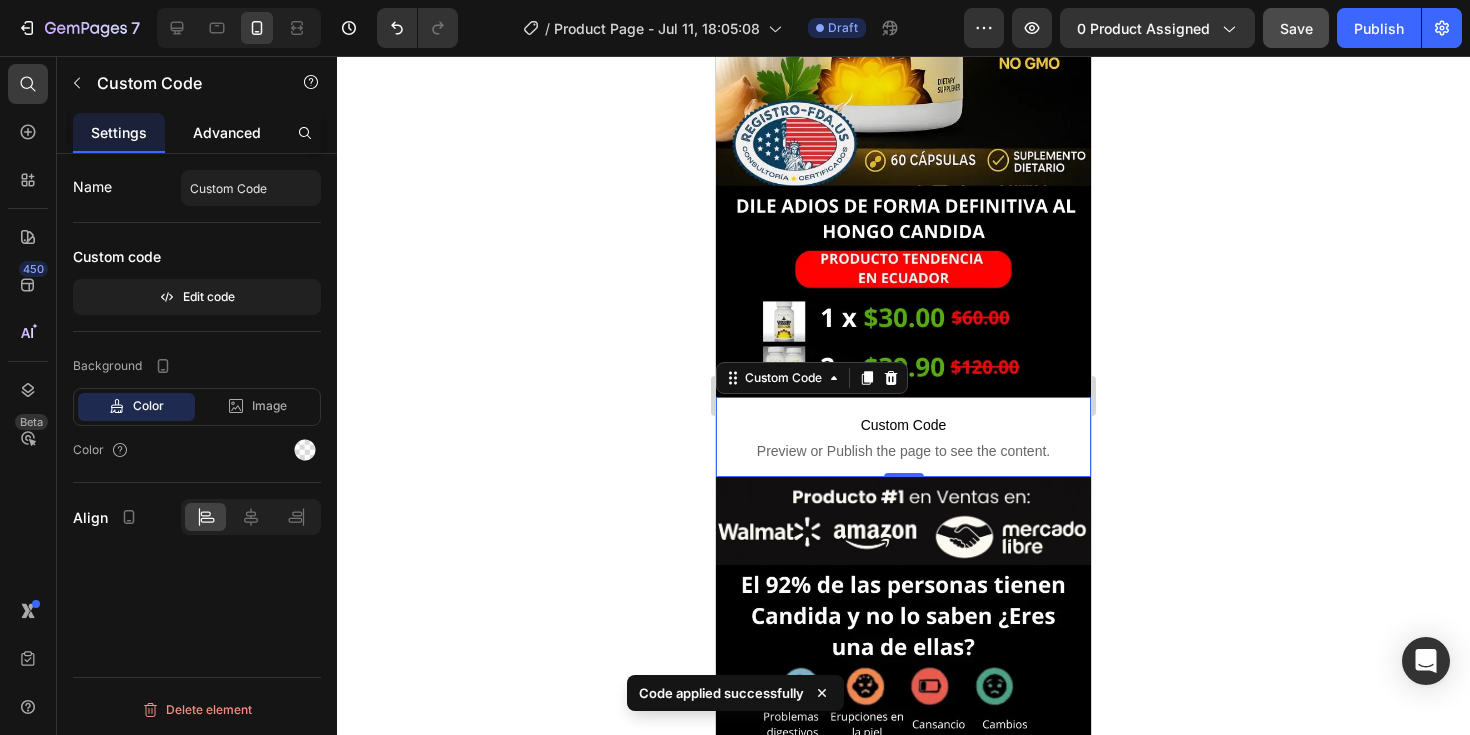 click on "Advanced" 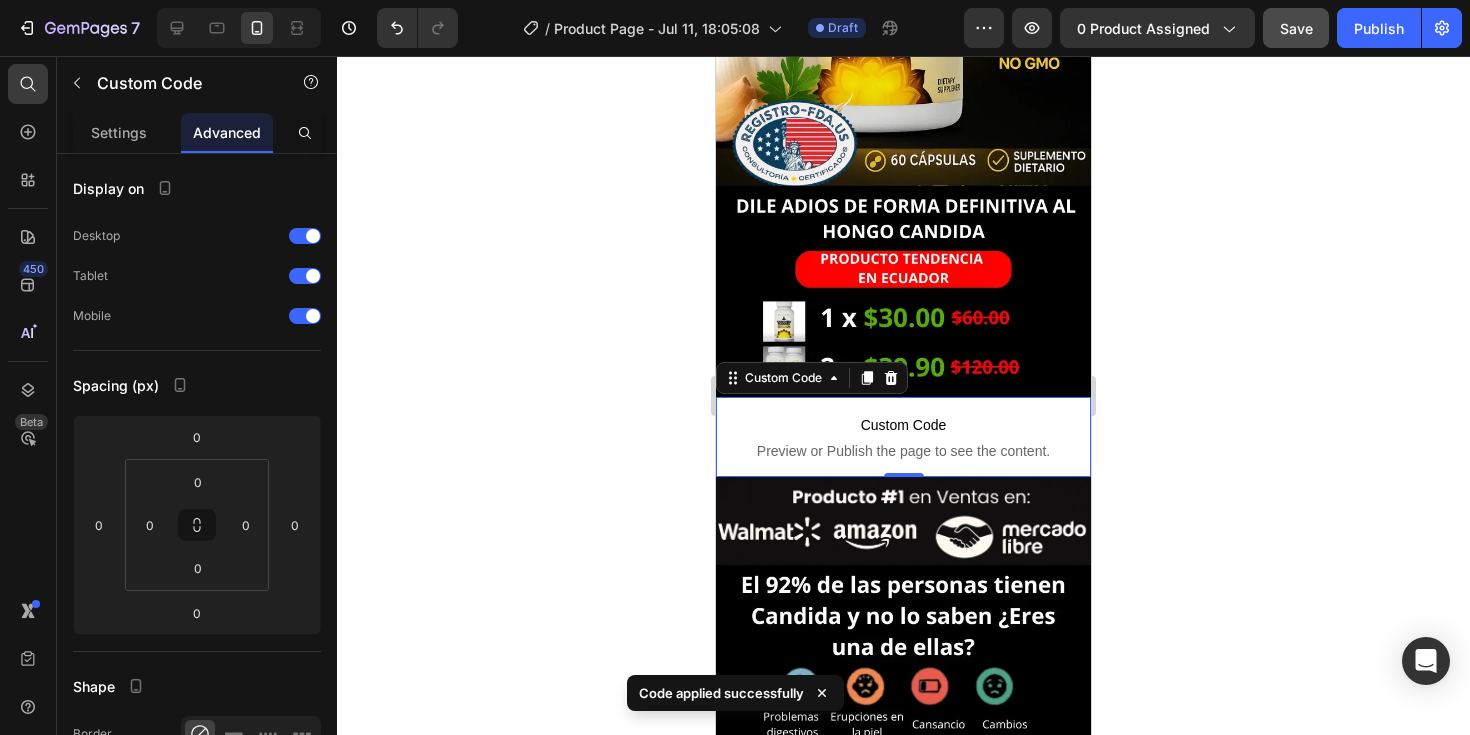 click 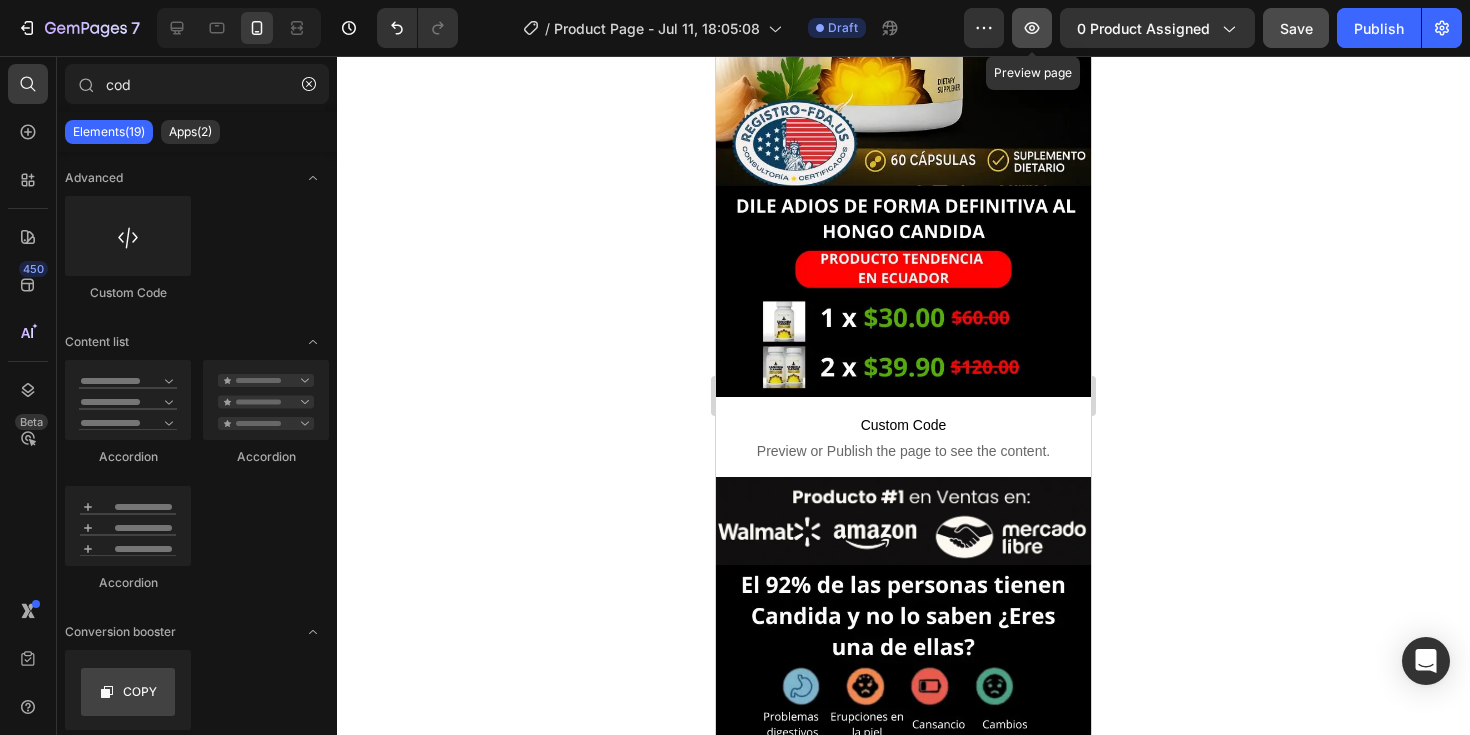 click 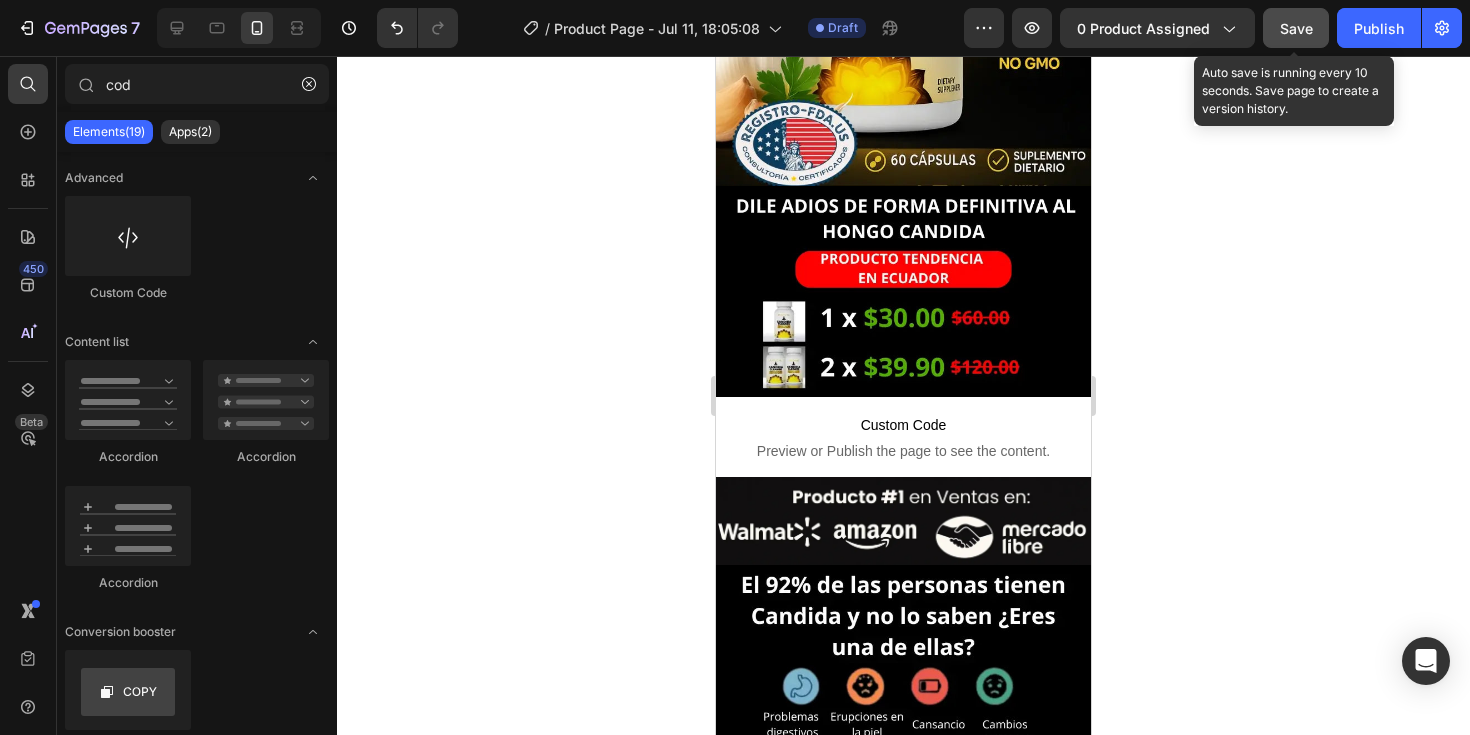 click on "Save" at bounding box center (1296, 28) 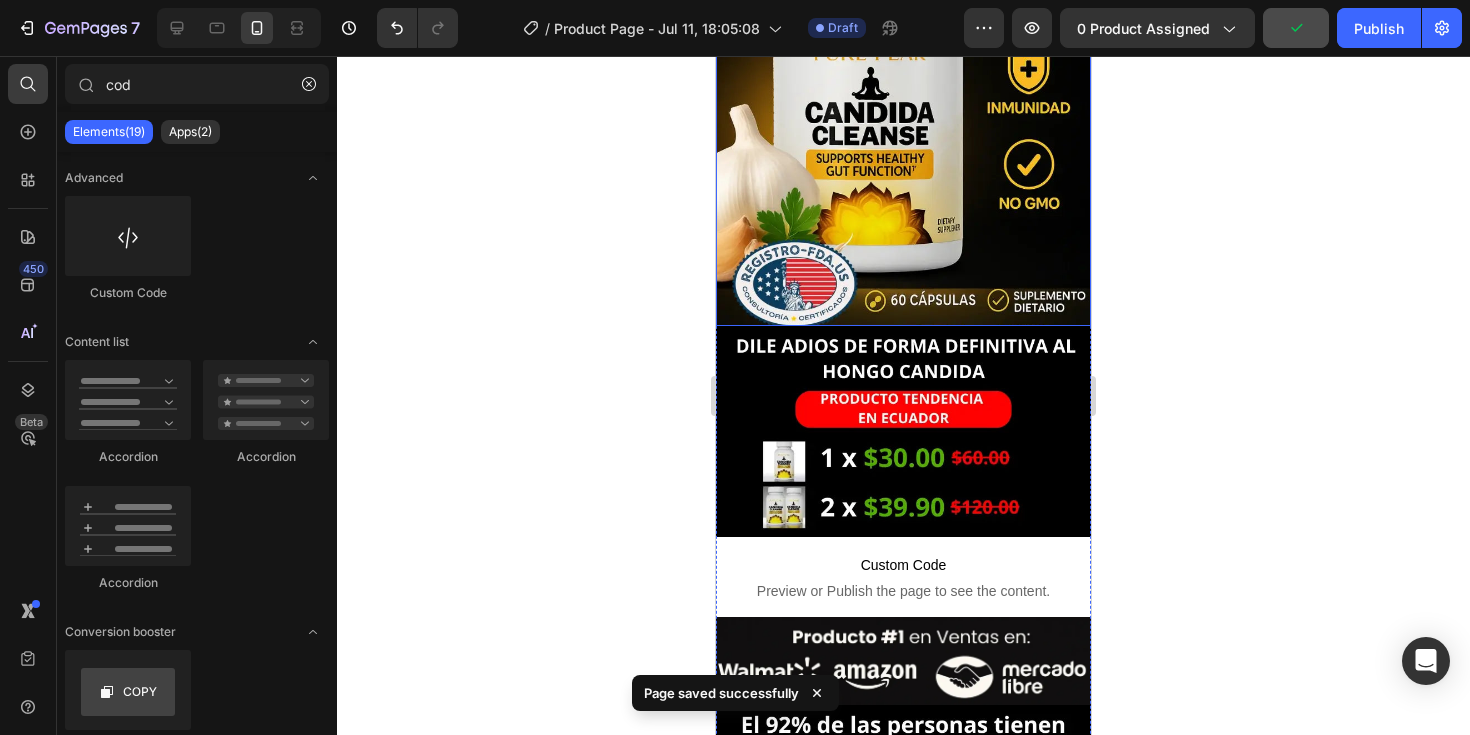 scroll, scrollTop: 0, scrollLeft: 0, axis: both 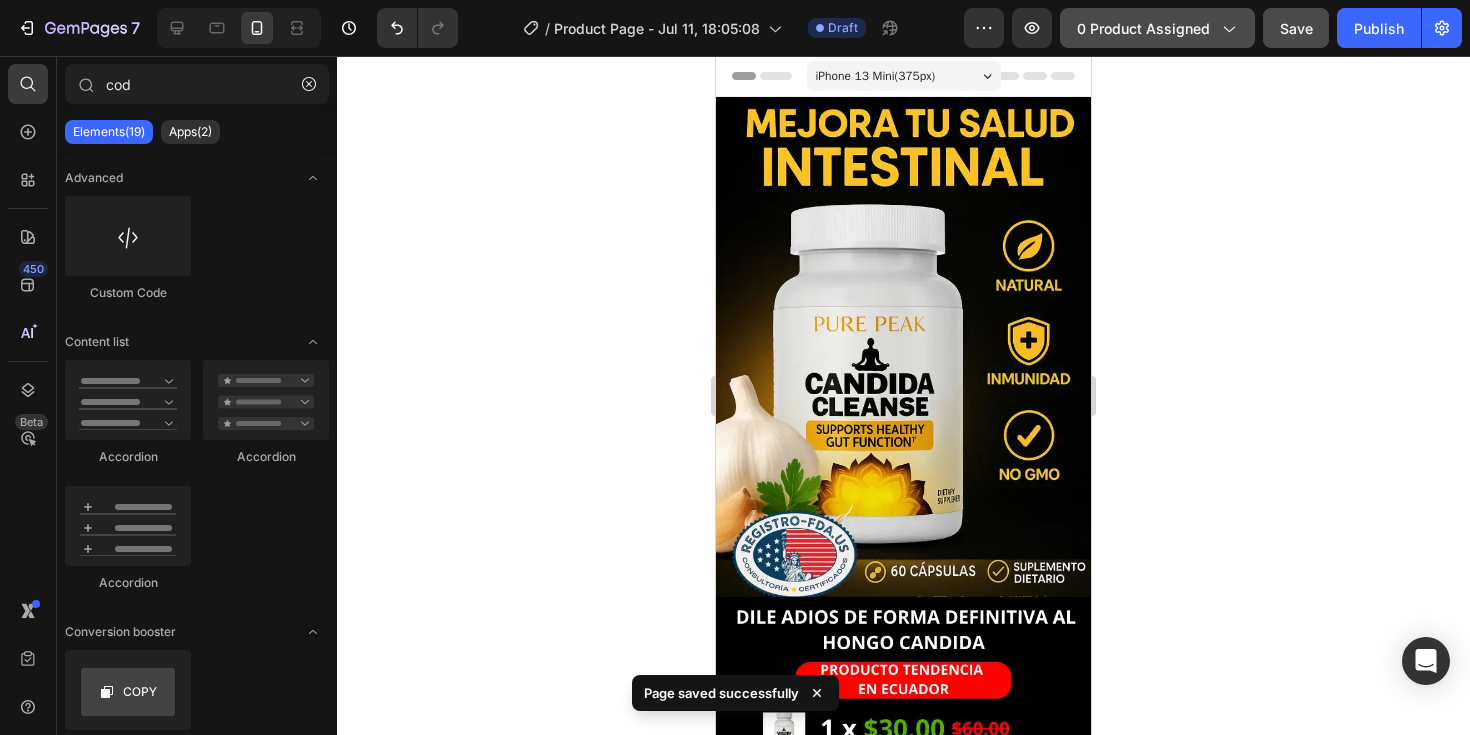 click on "0 product assigned" at bounding box center (1157, 28) 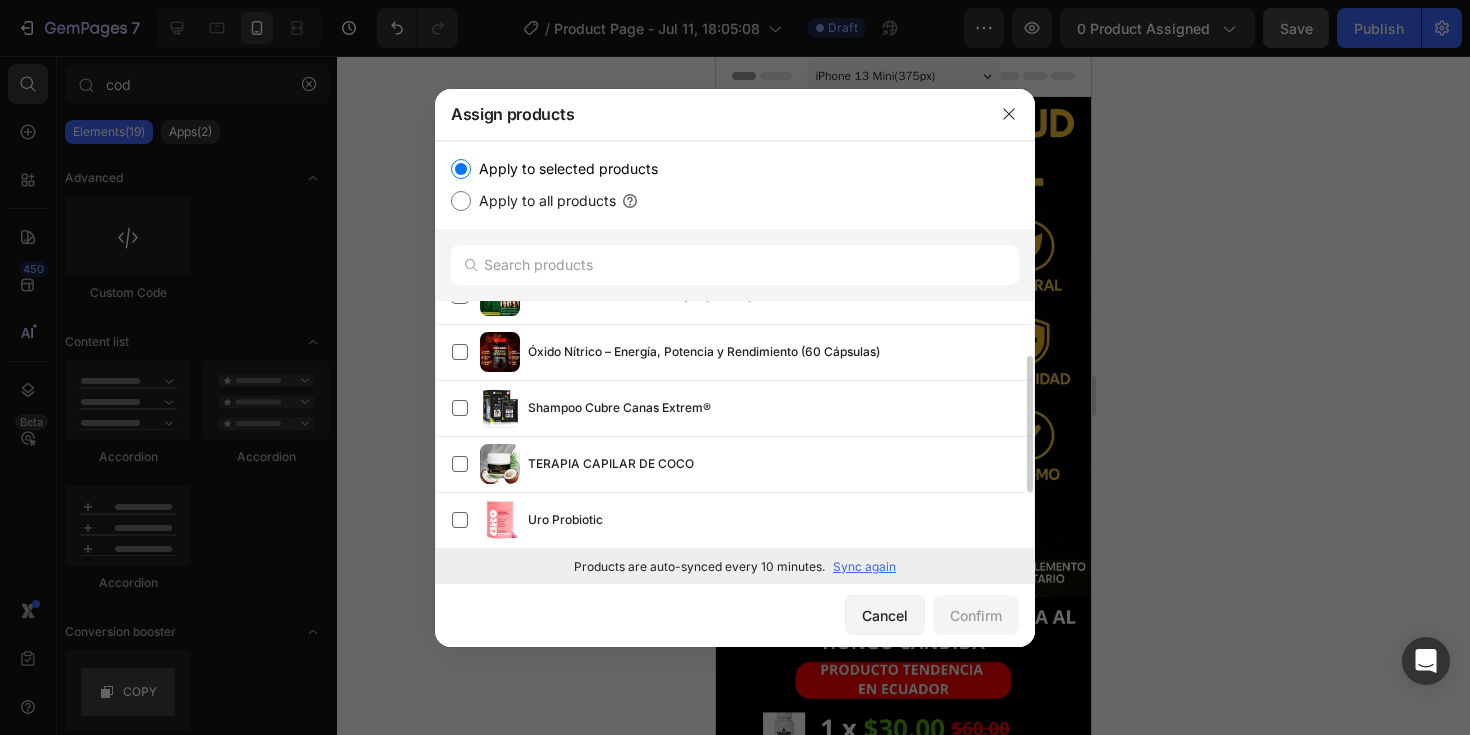 scroll, scrollTop: 0, scrollLeft: 0, axis: both 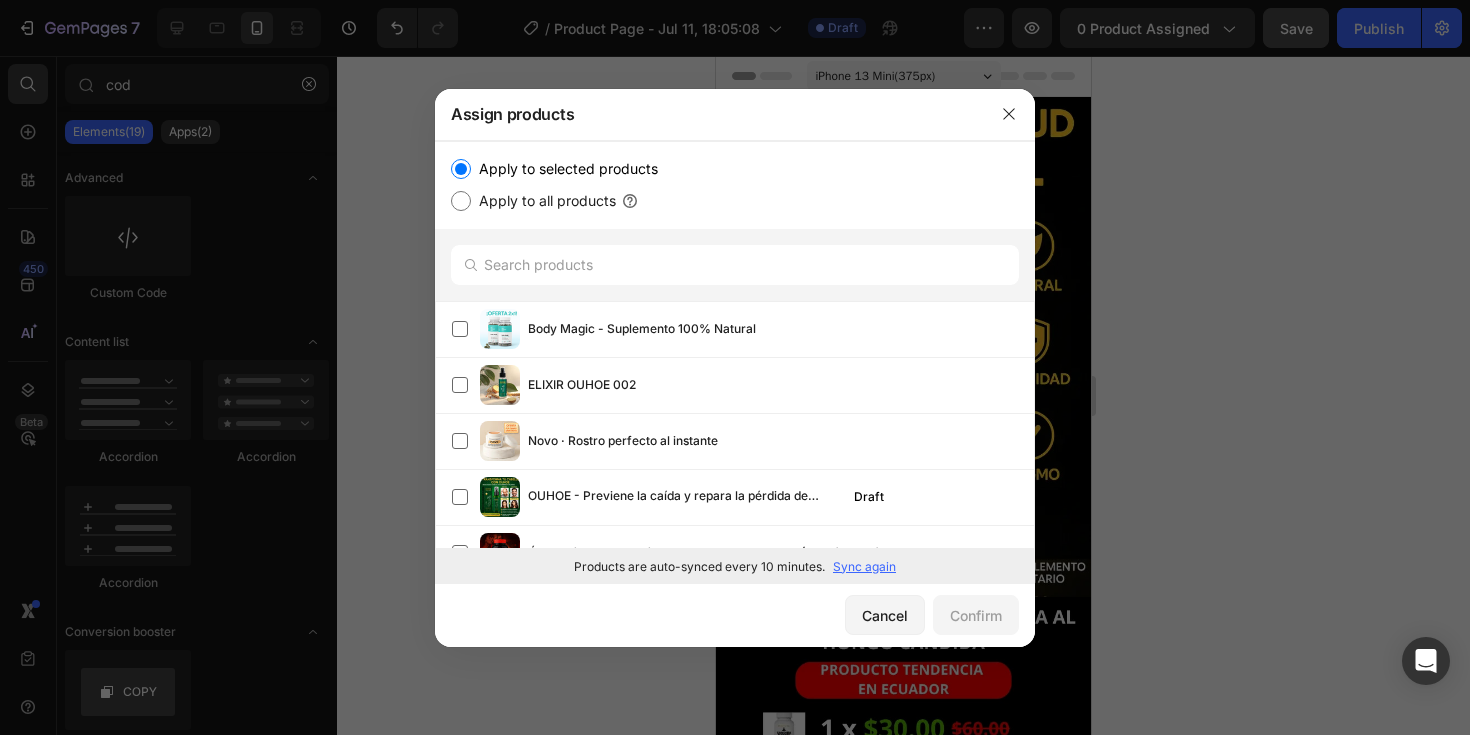 click on "Apply to all products" at bounding box center (543, 201) 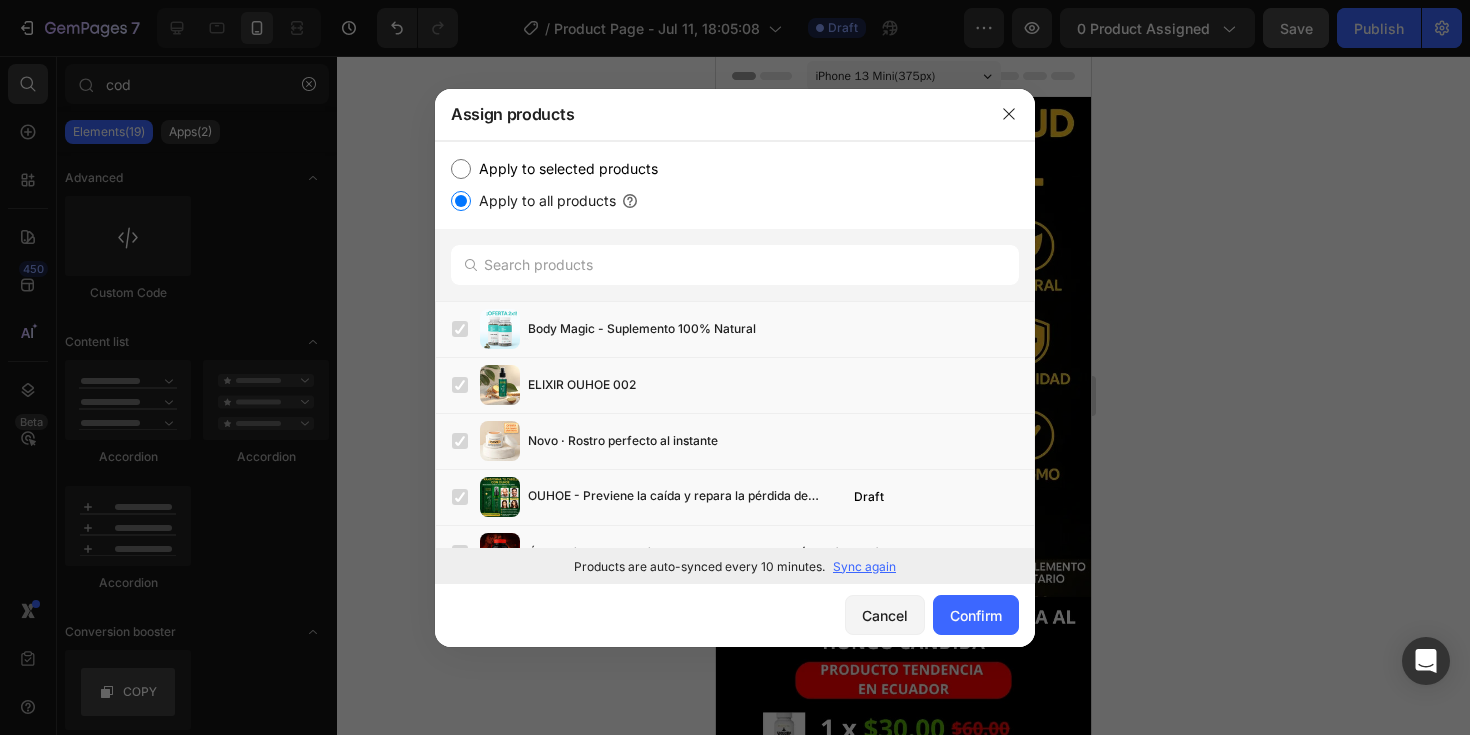 click on "Apply to selected products" at bounding box center (564, 169) 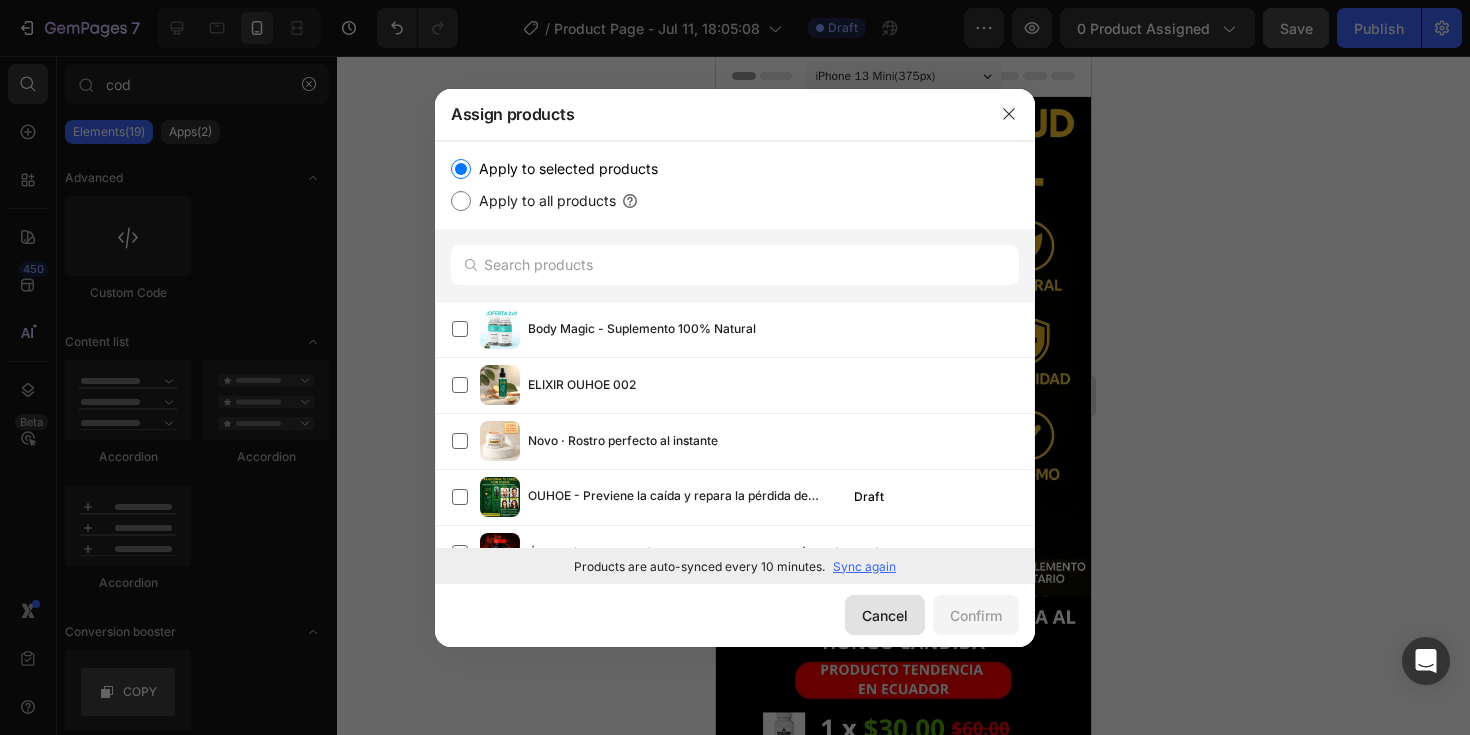 click on "Cancel" 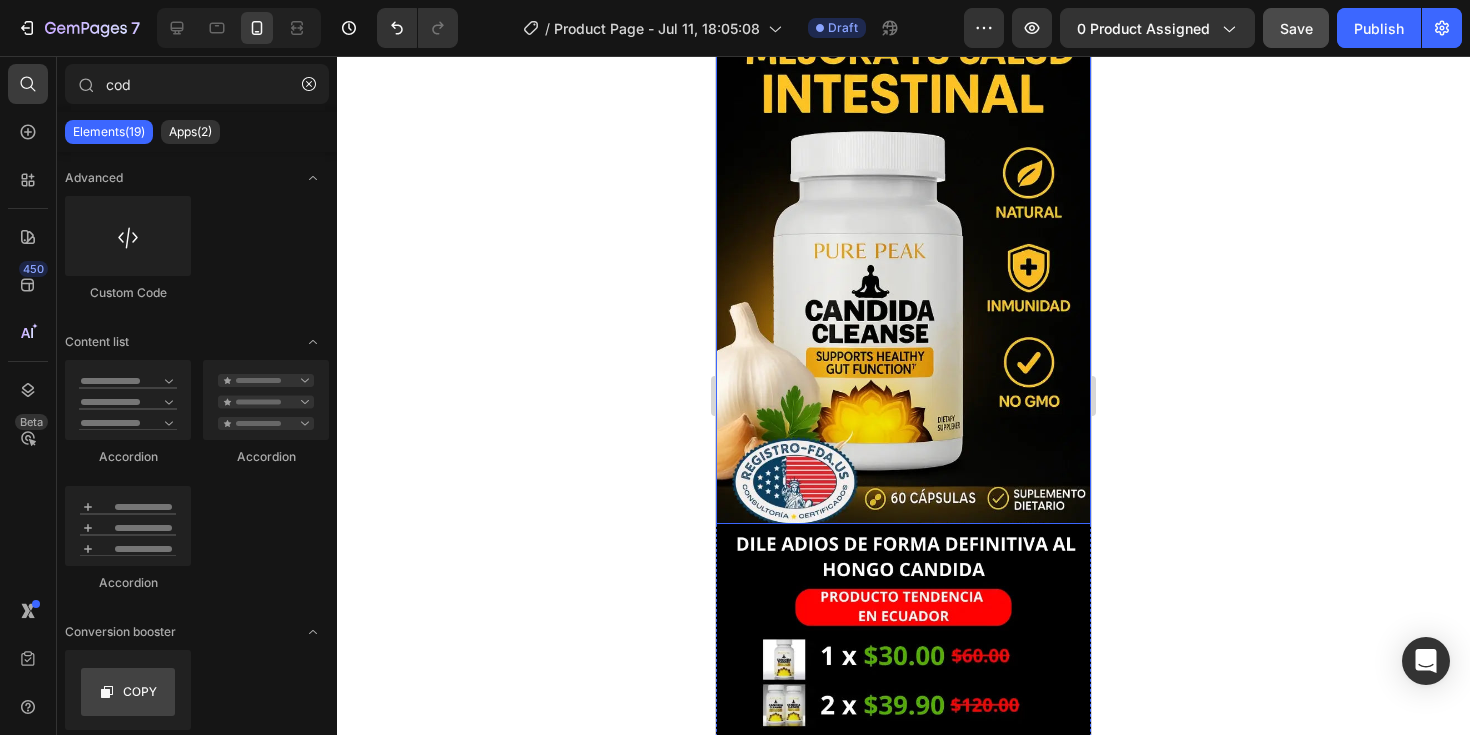 scroll, scrollTop: 24, scrollLeft: 0, axis: vertical 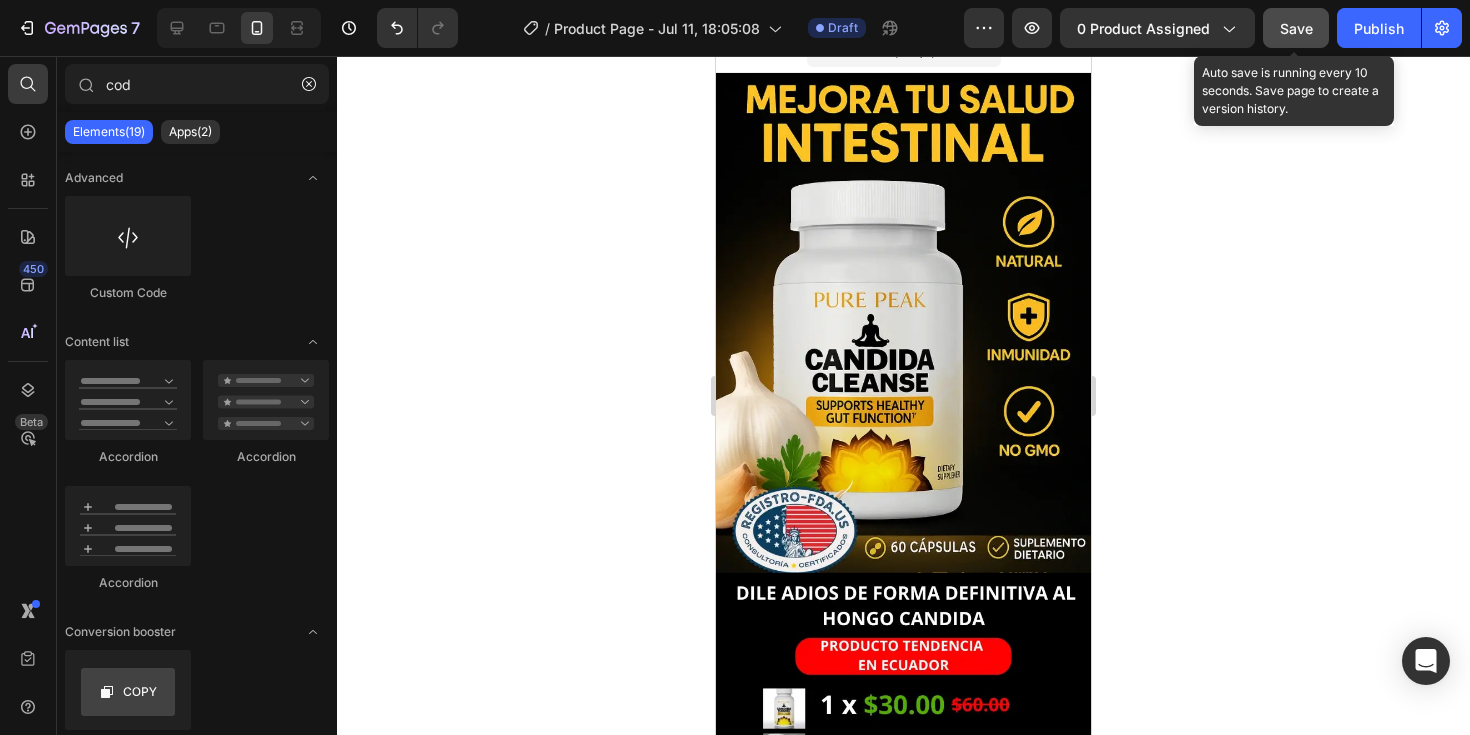 click on "Save" at bounding box center (1296, 28) 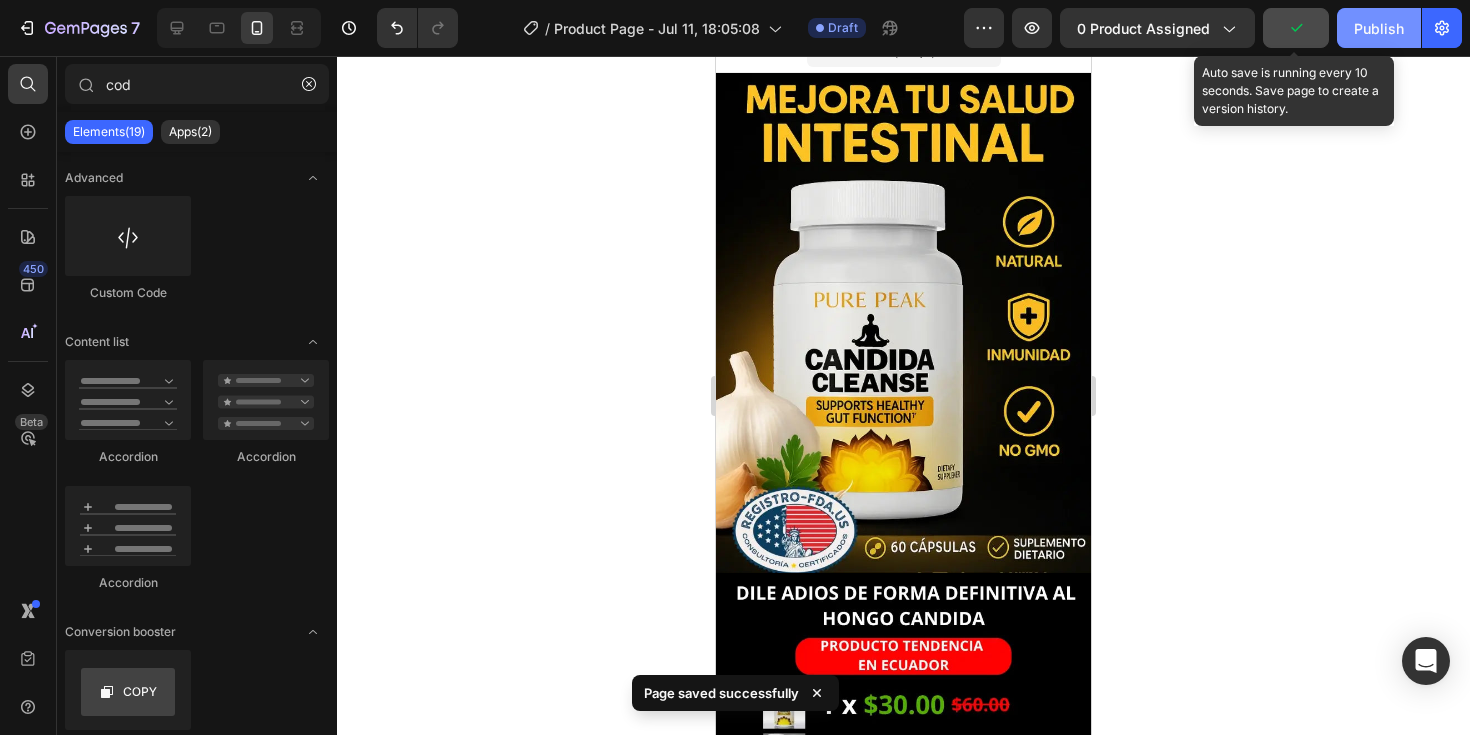 click on "Publish" at bounding box center [1379, 28] 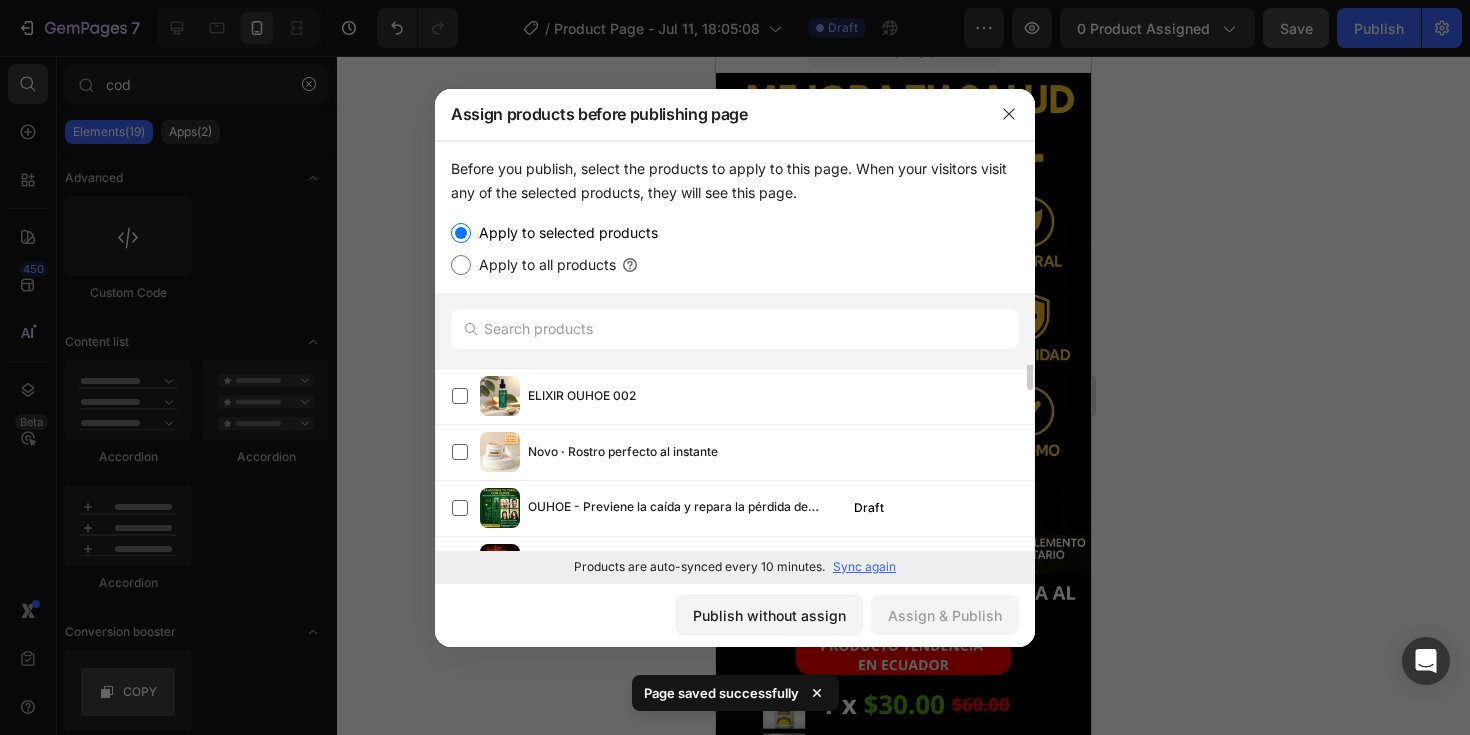 scroll, scrollTop: 0, scrollLeft: 0, axis: both 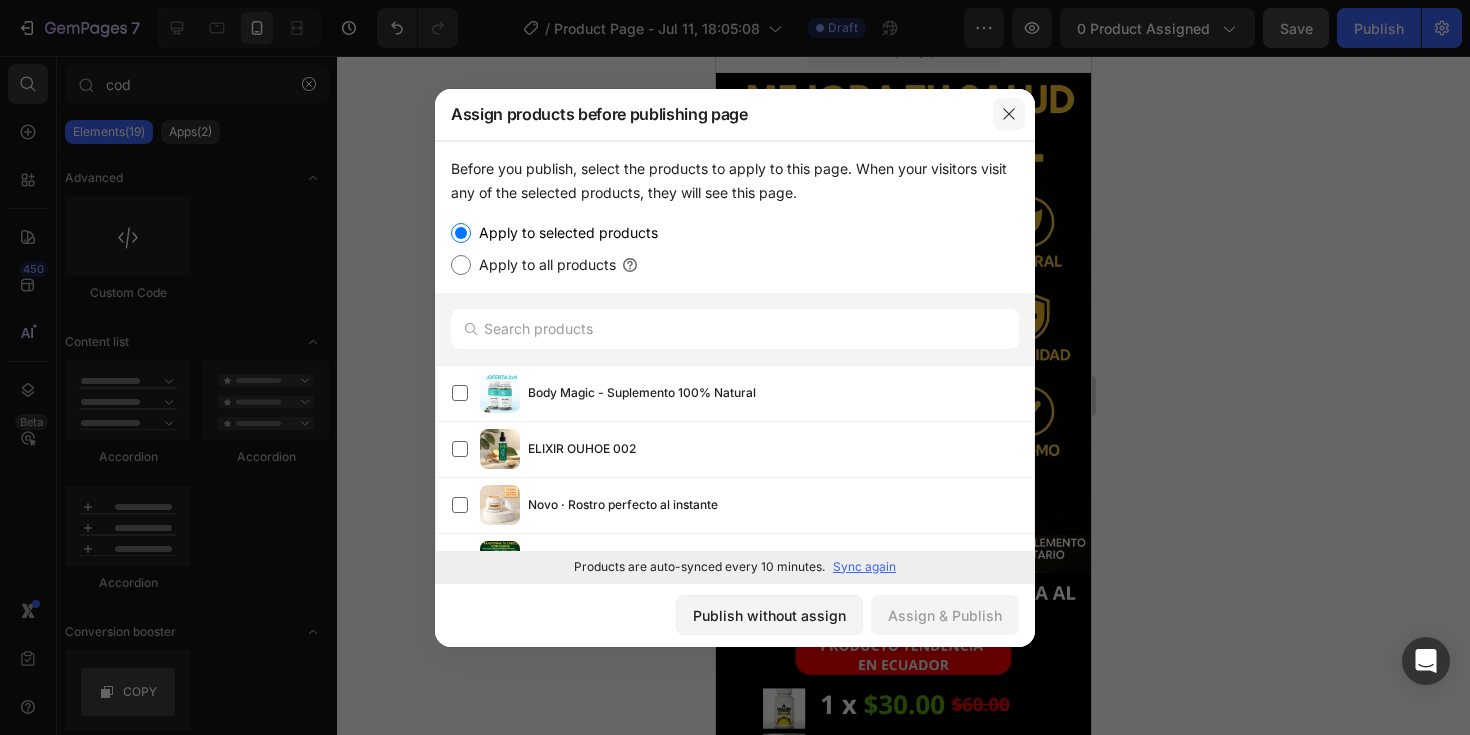 click 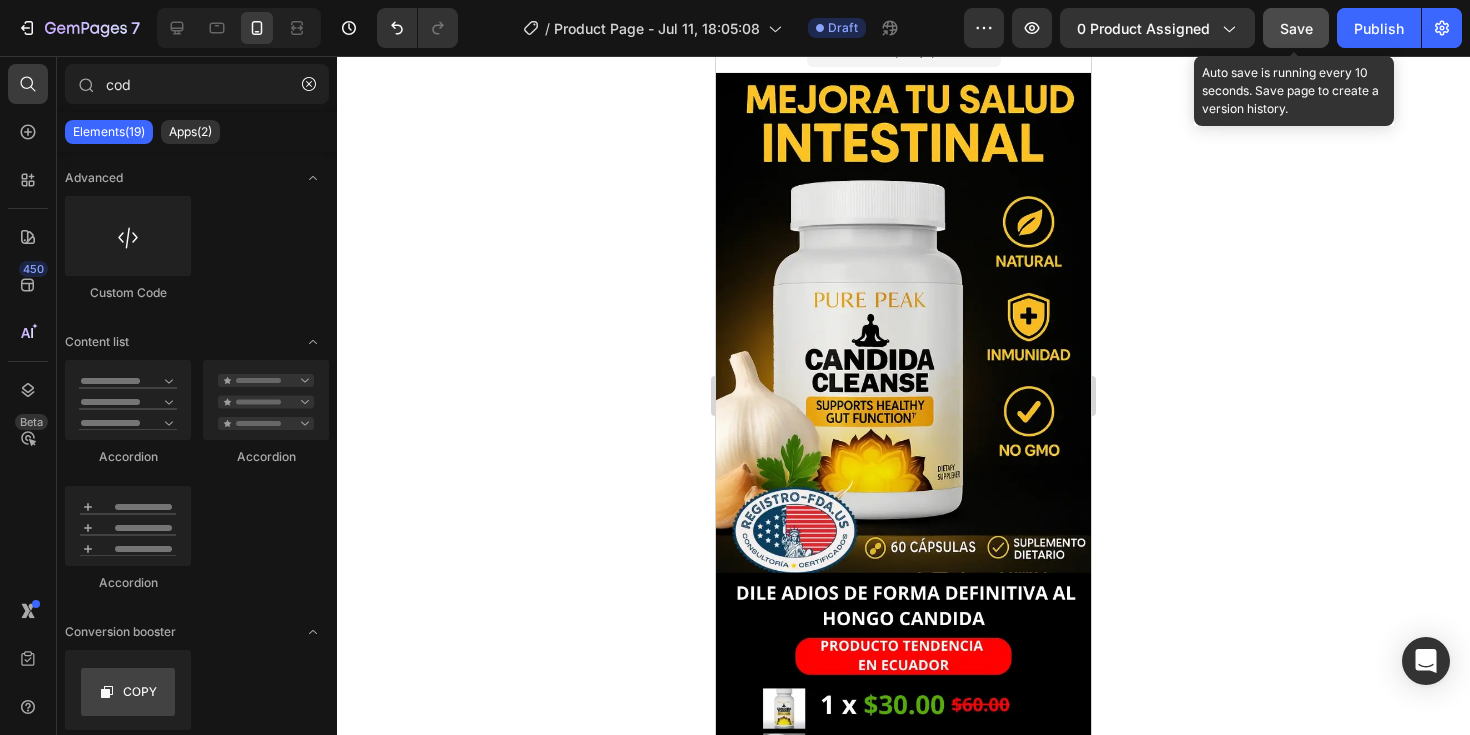 click on "Save" at bounding box center [1296, 28] 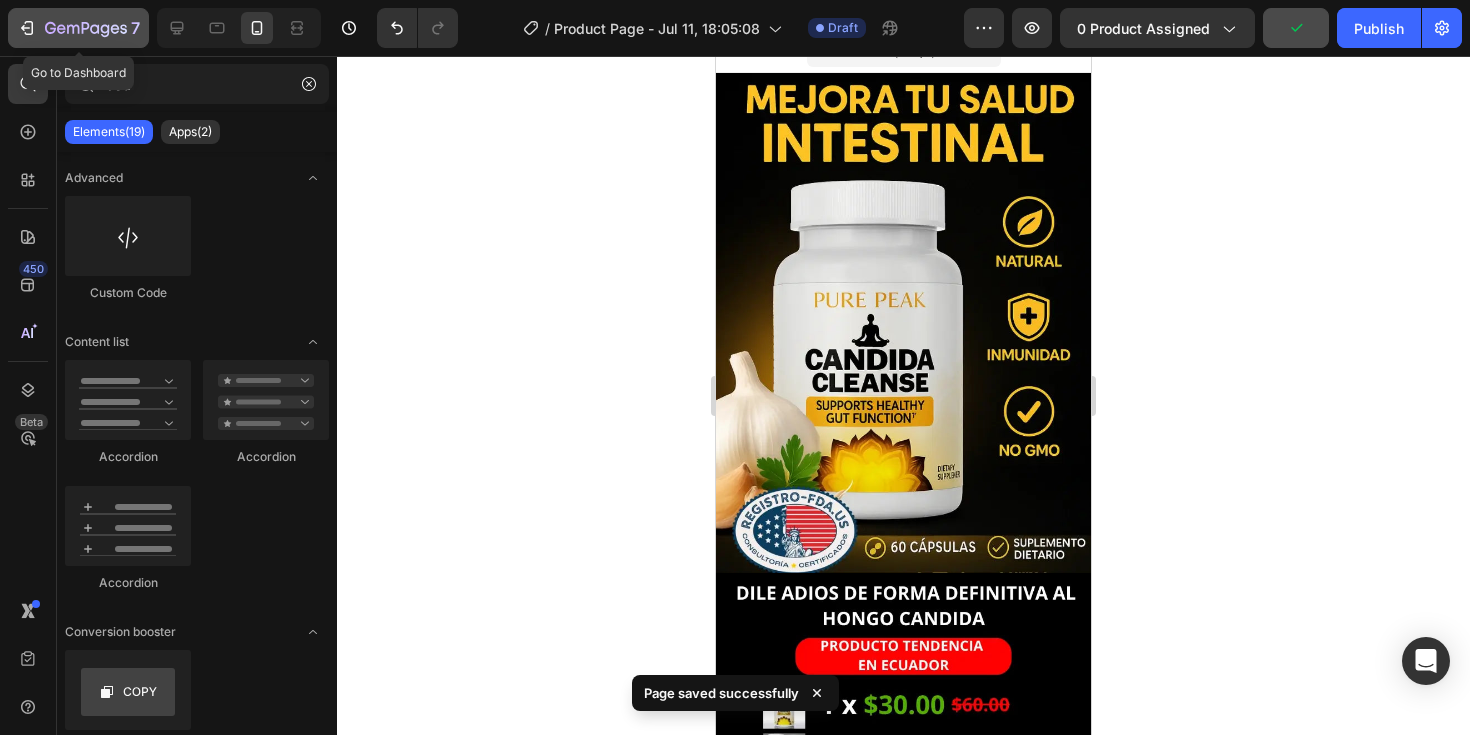 click on "7" 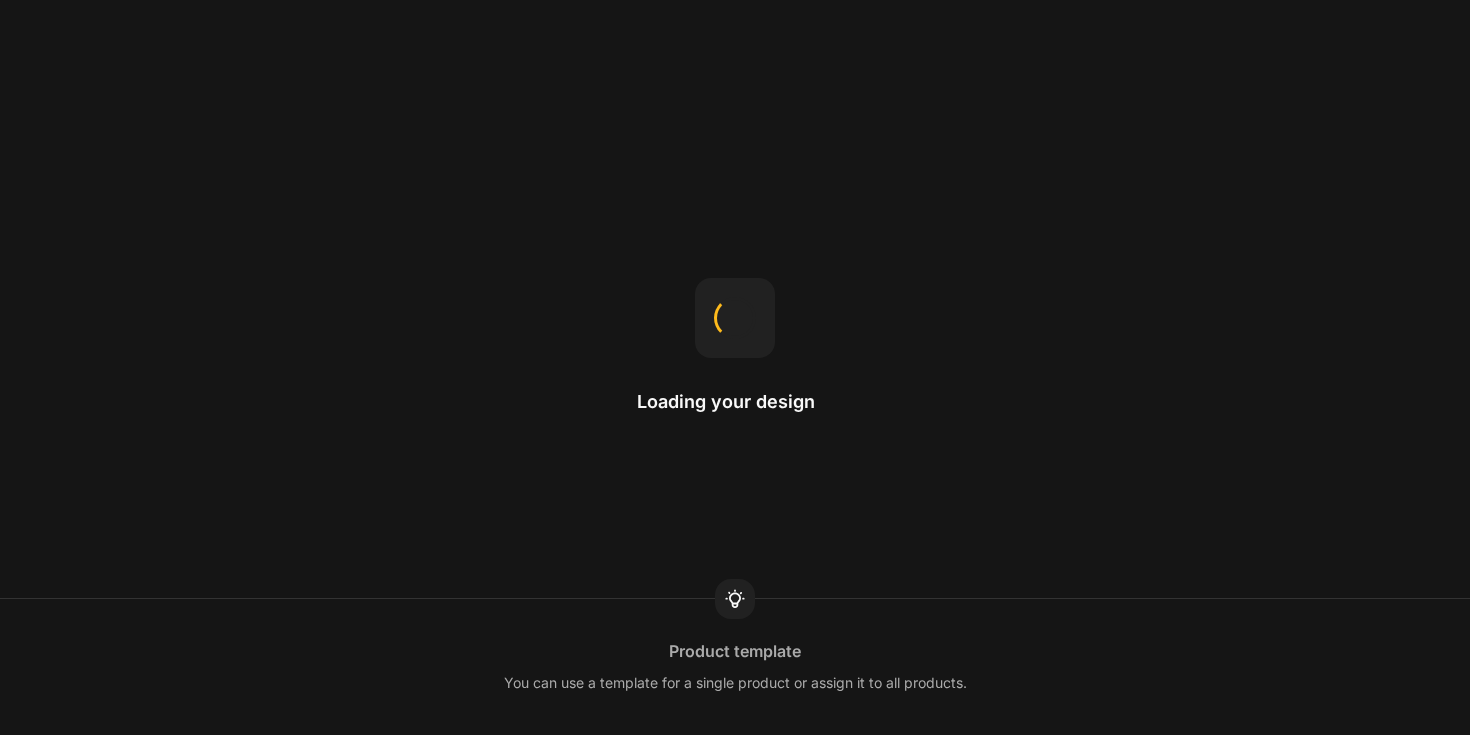 scroll, scrollTop: 0, scrollLeft: 0, axis: both 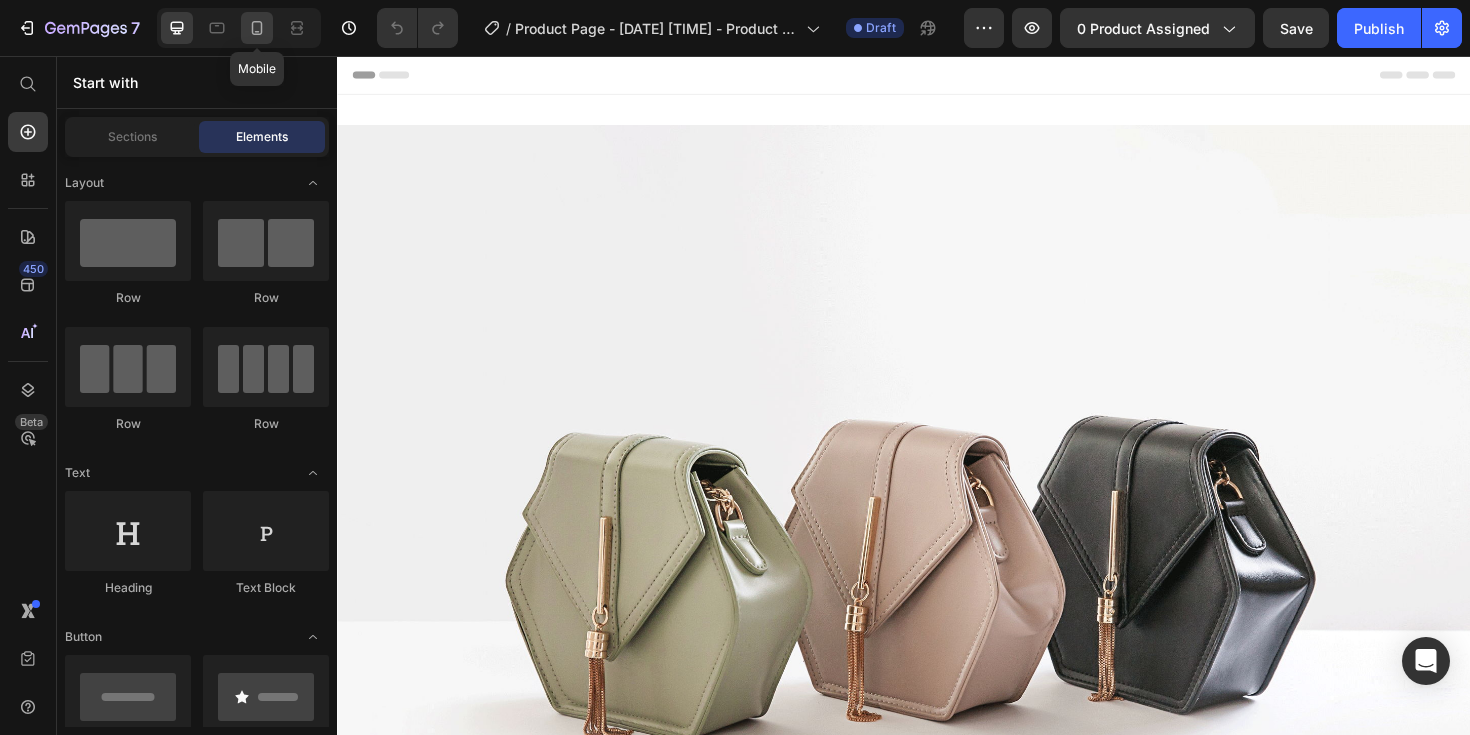 click 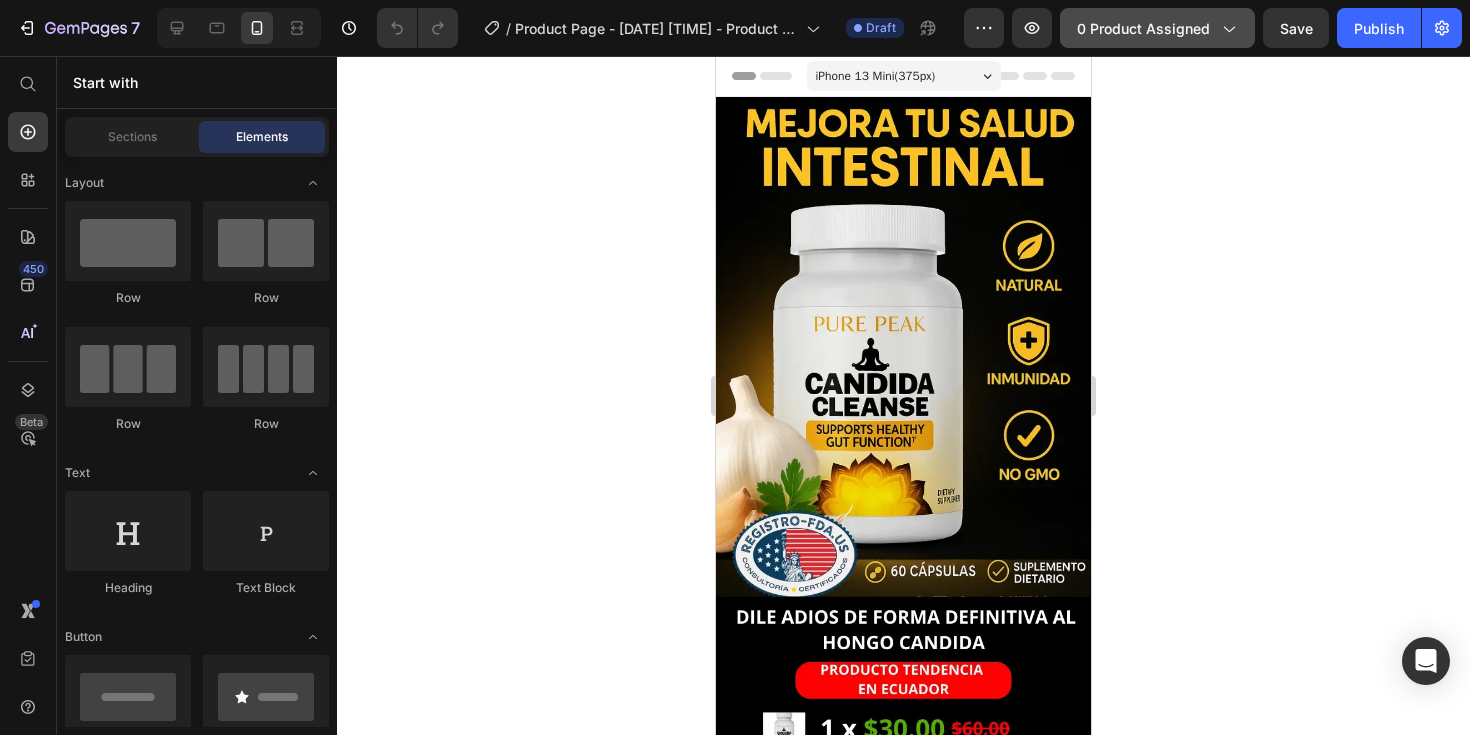 click on "0 product assigned" 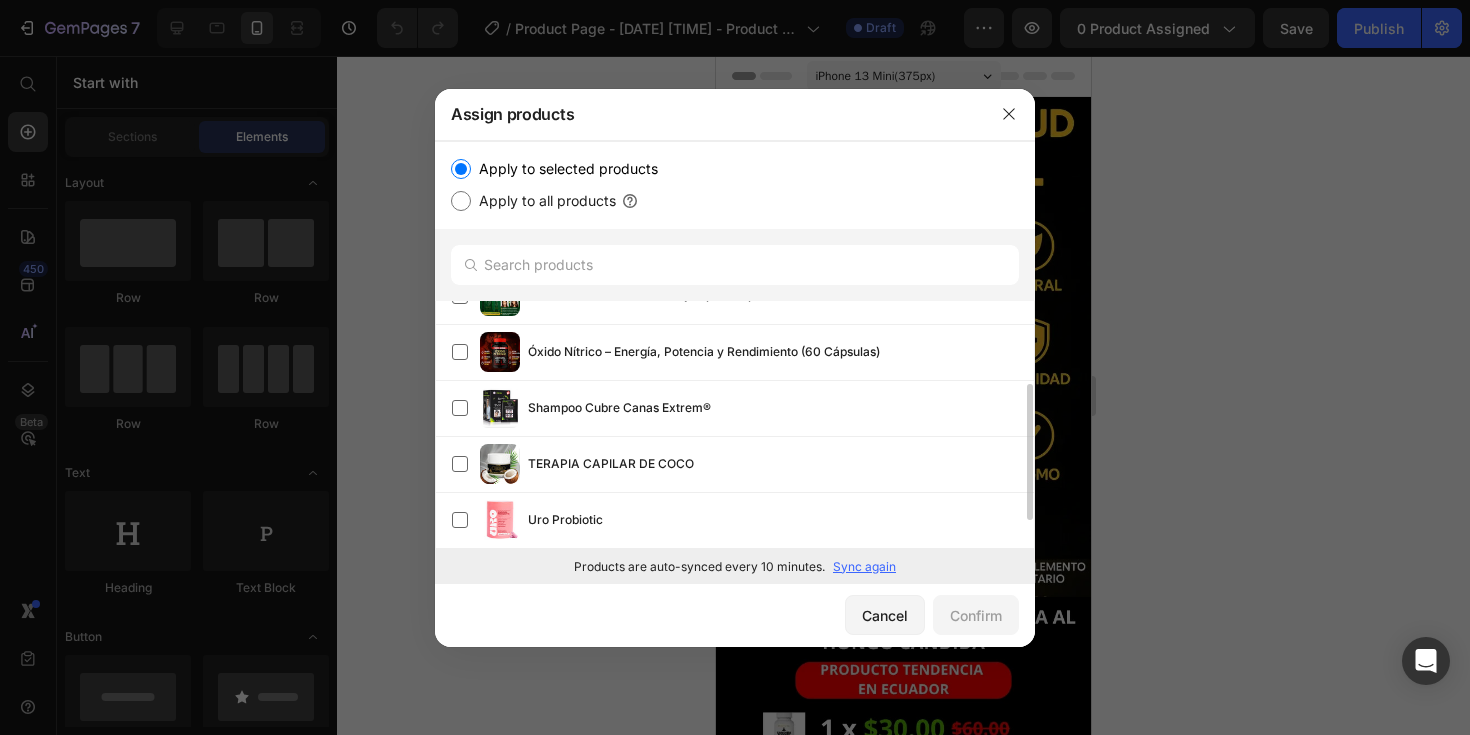 scroll, scrollTop: 0, scrollLeft: 0, axis: both 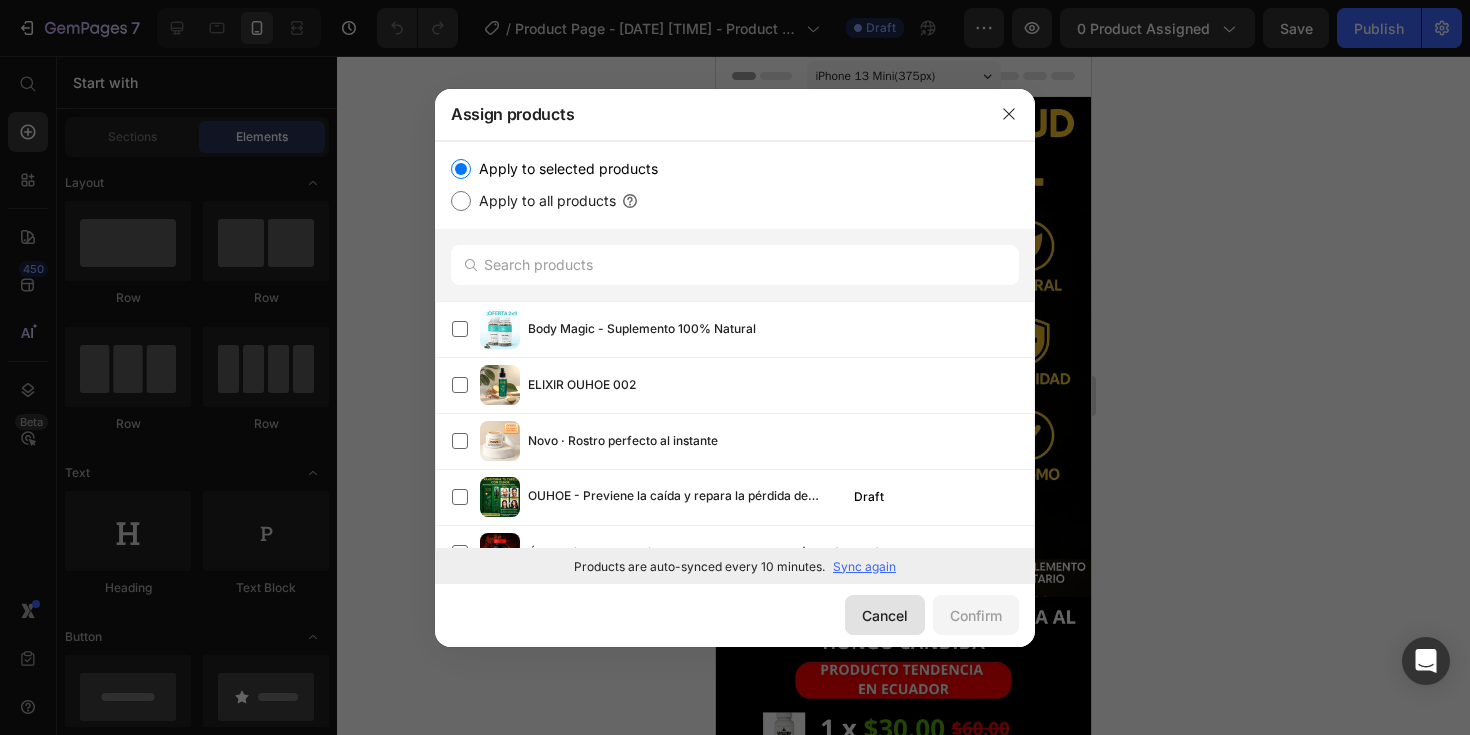 click on "Cancel" at bounding box center [885, 615] 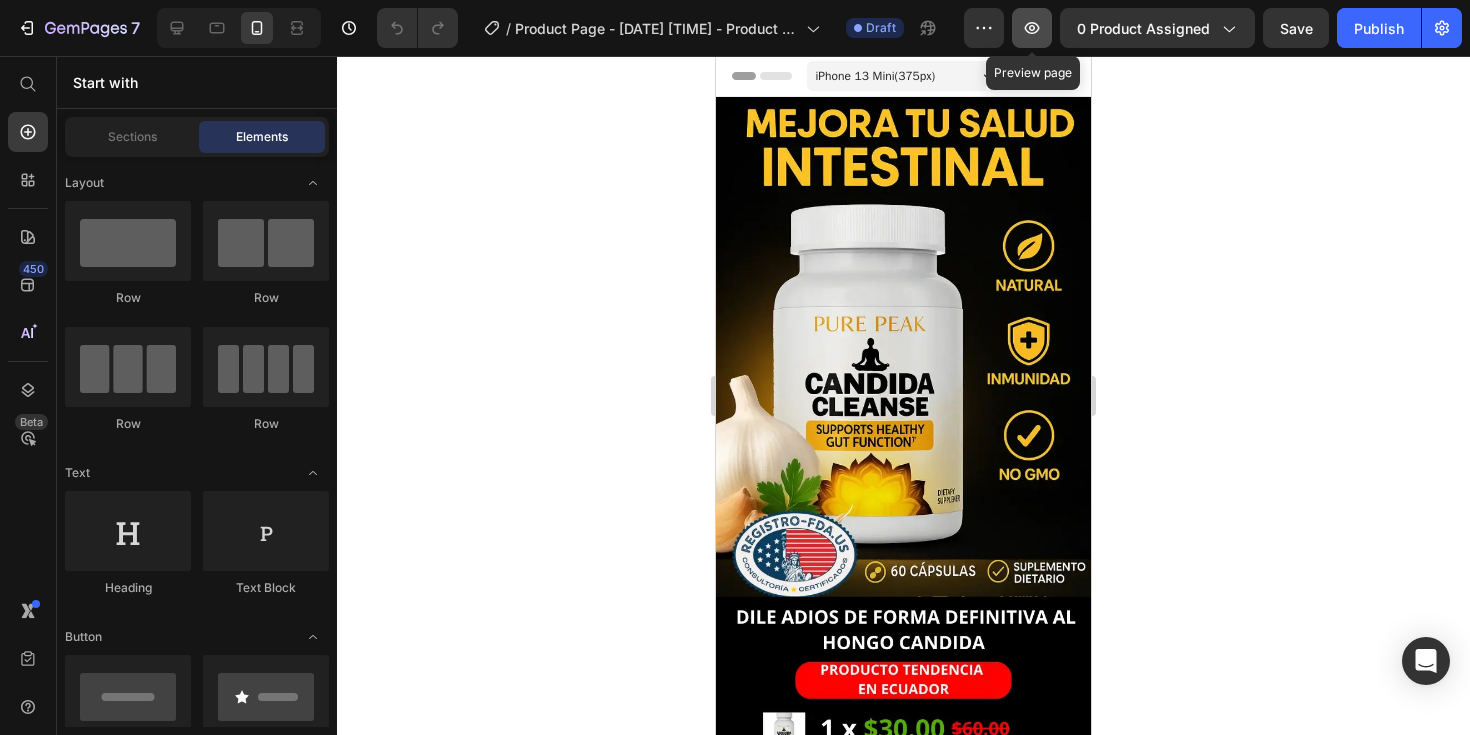 click 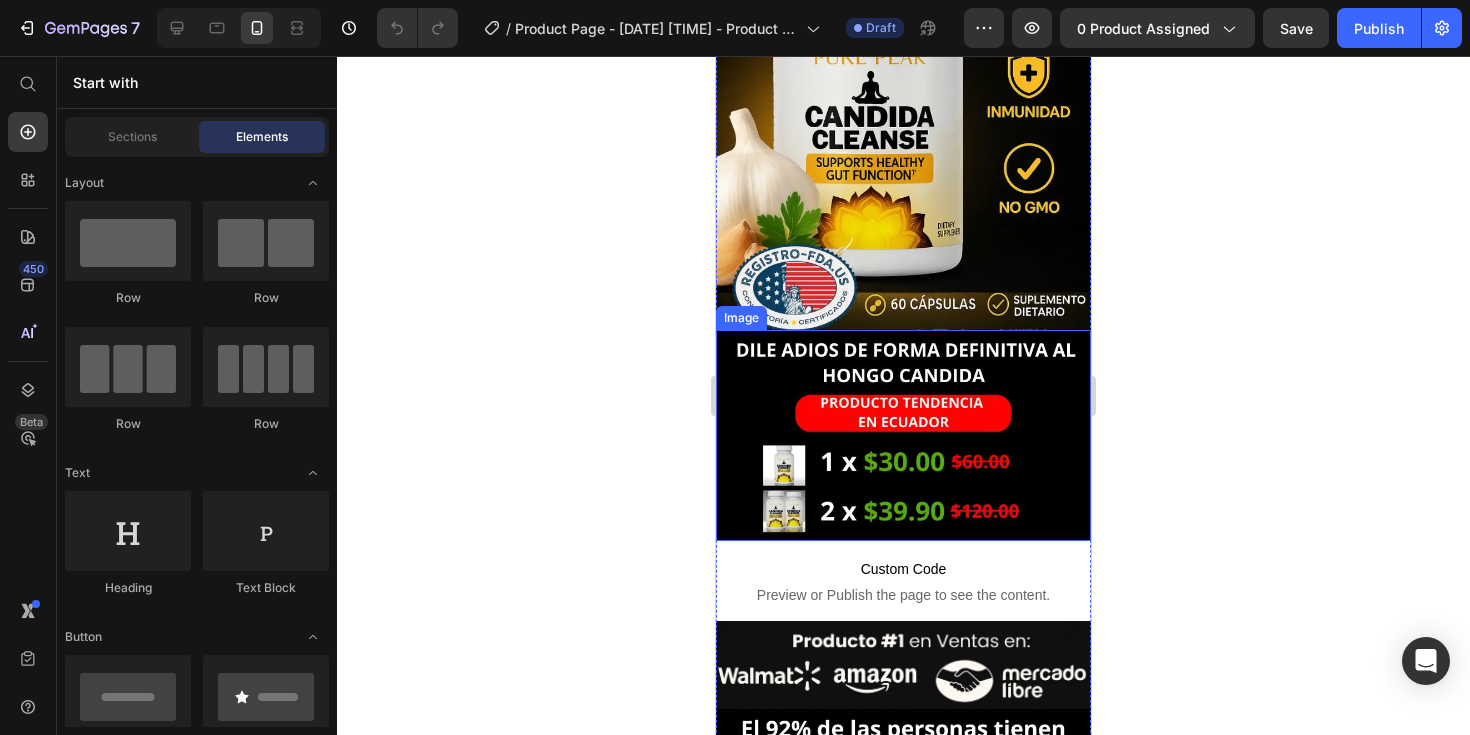 scroll, scrollTop: 0, scrollLeft: 0, axis: both 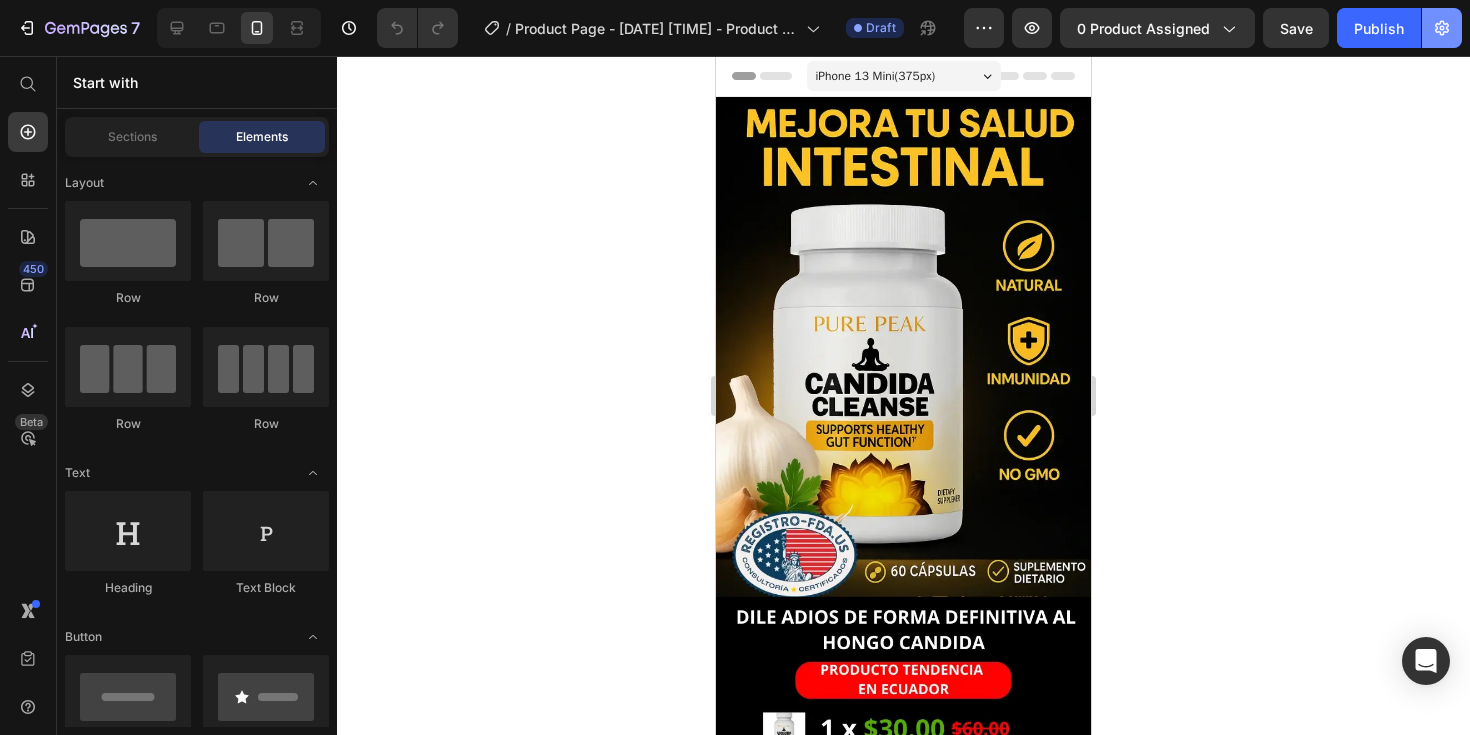 click 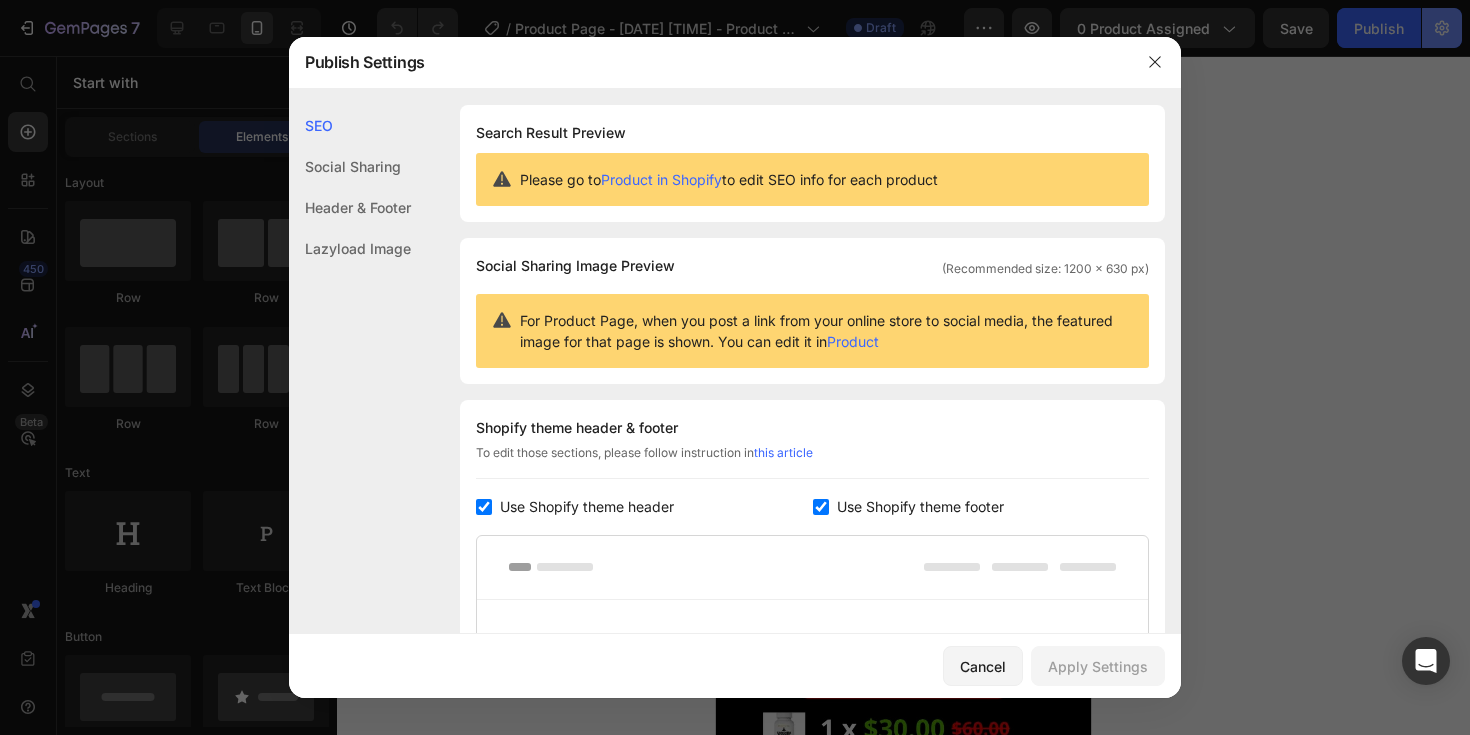 click at bounding box center (735, 367) 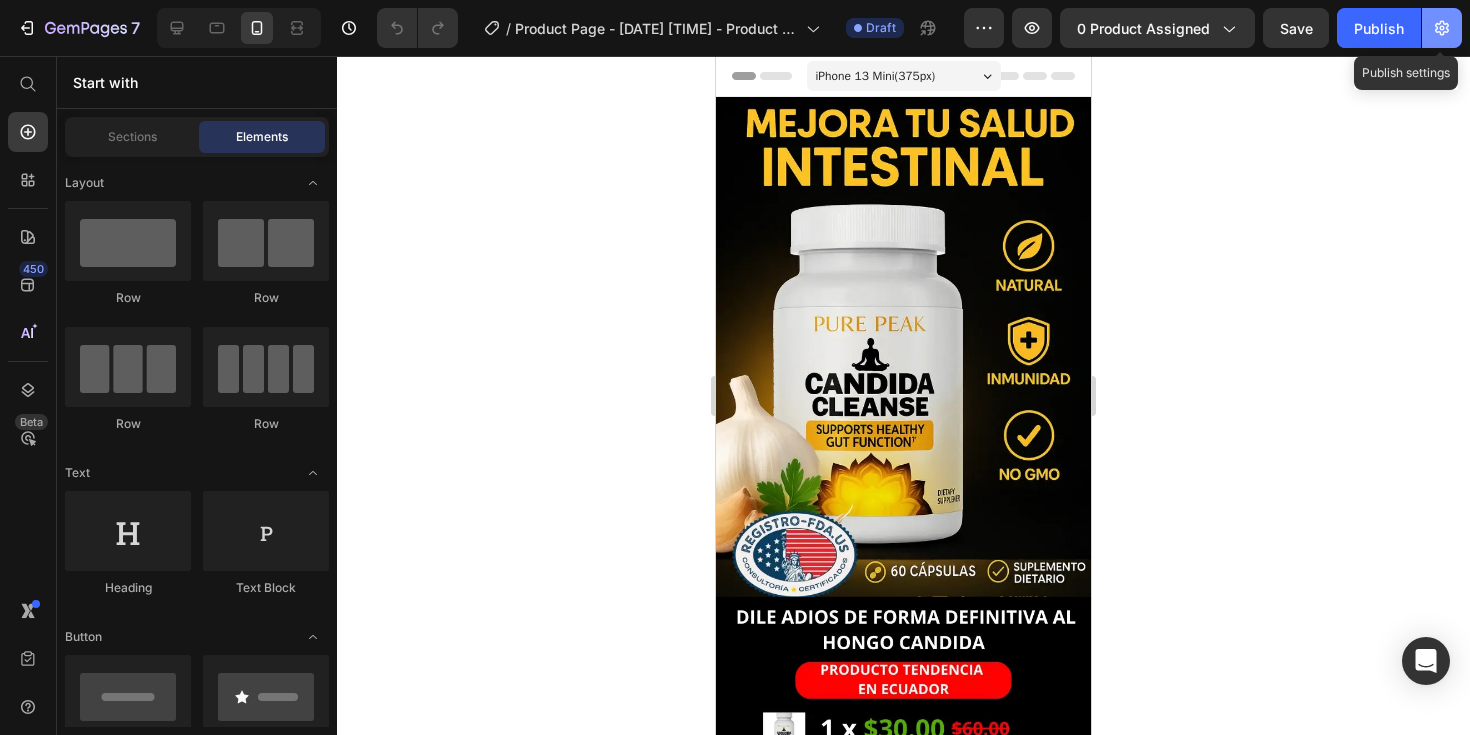 click 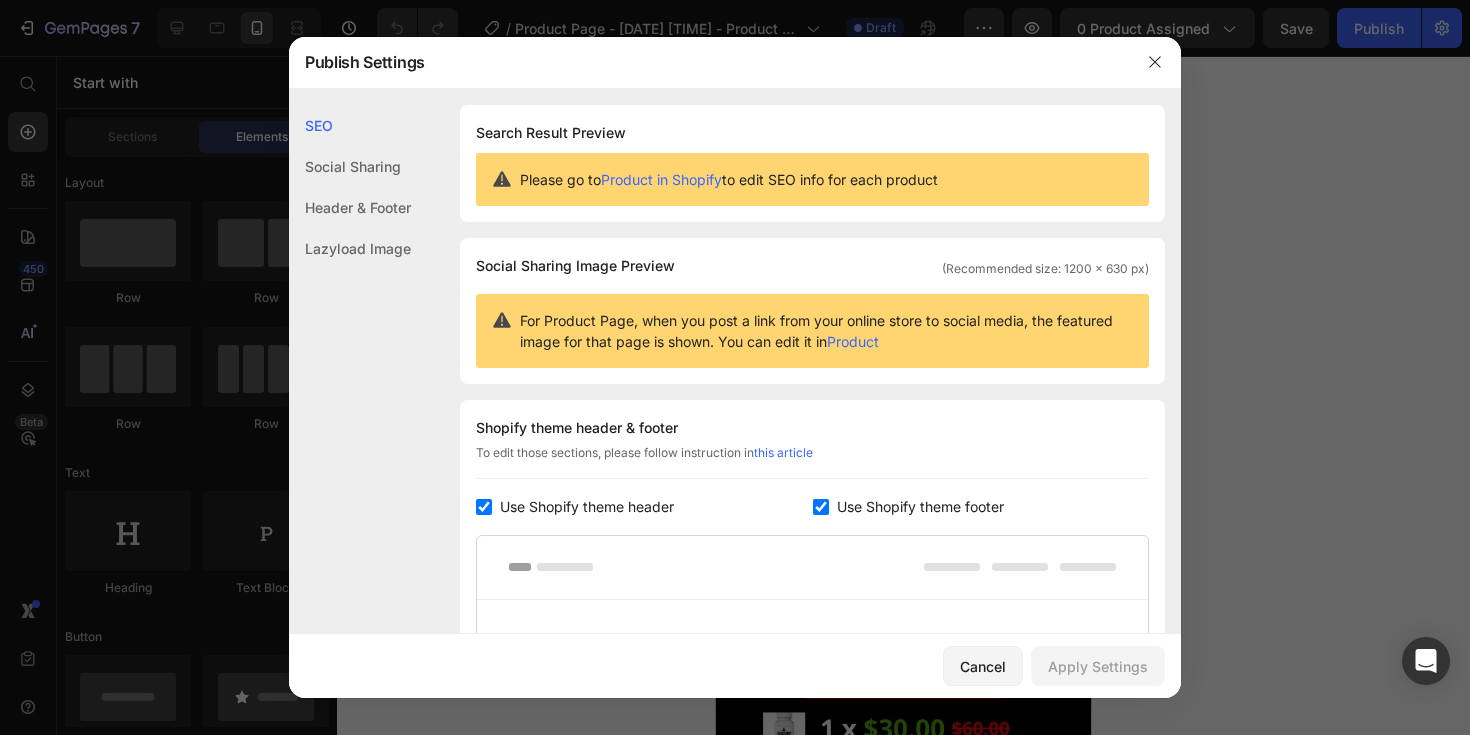 click on "Use Shopify theme header" at bounding box center (587, 507) 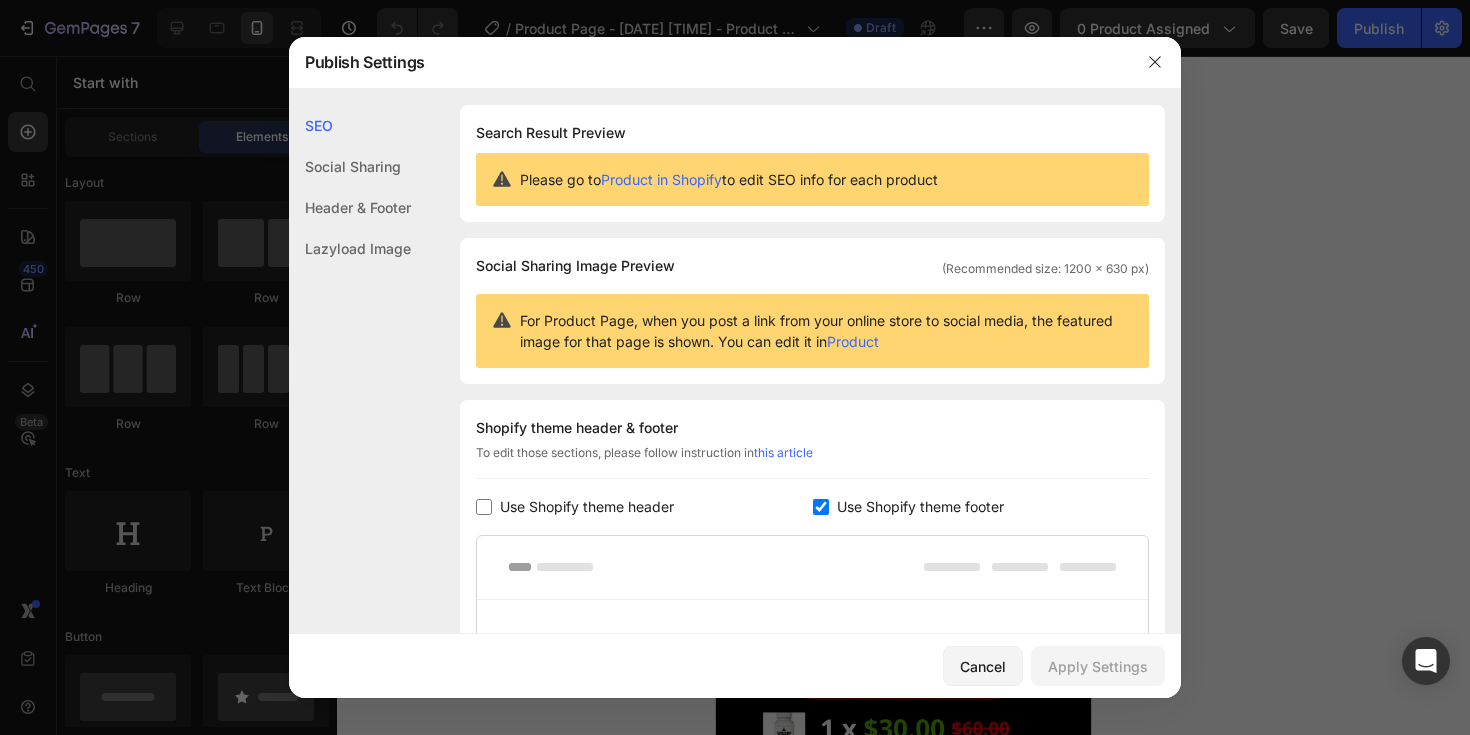 checkbox on "false" 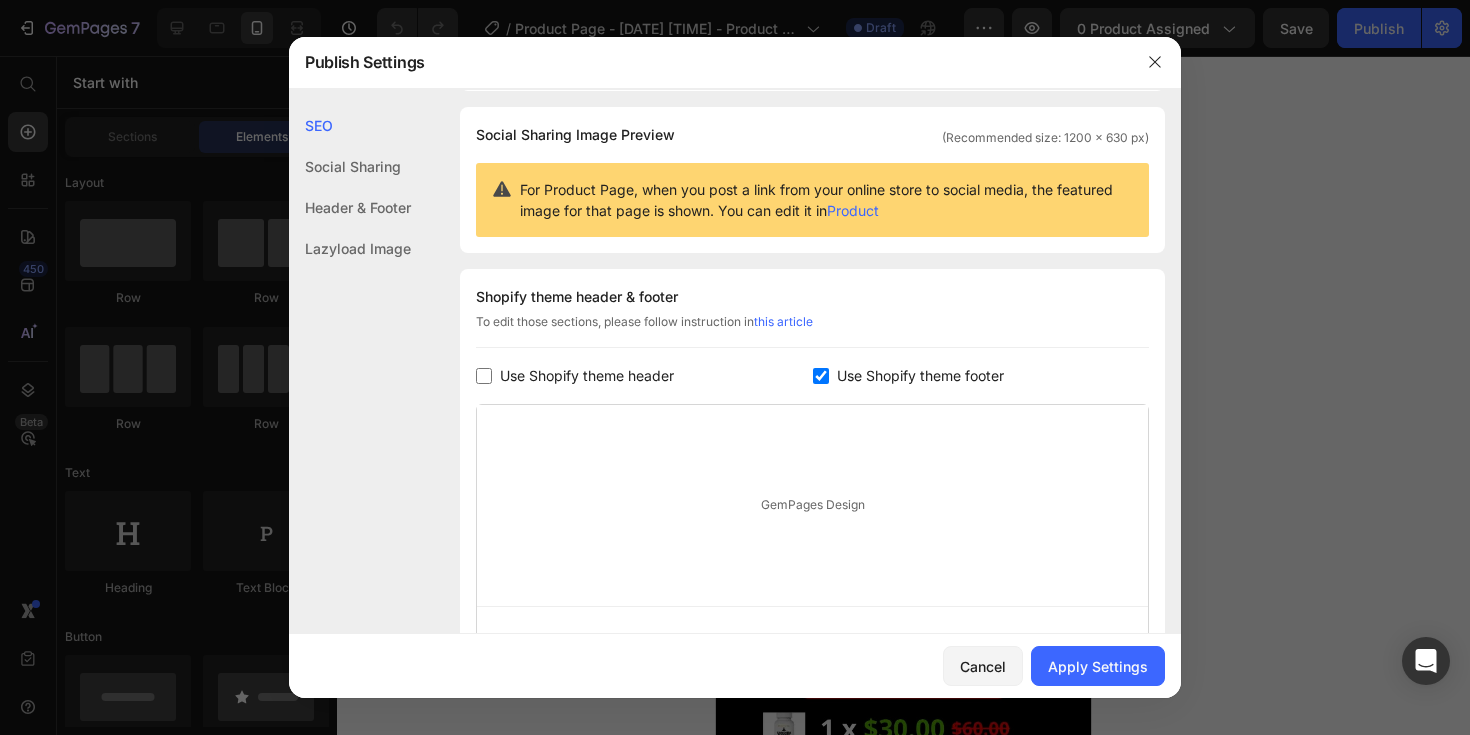 scroll, scrollTop: 0, scrollLeft: 0, axis: both 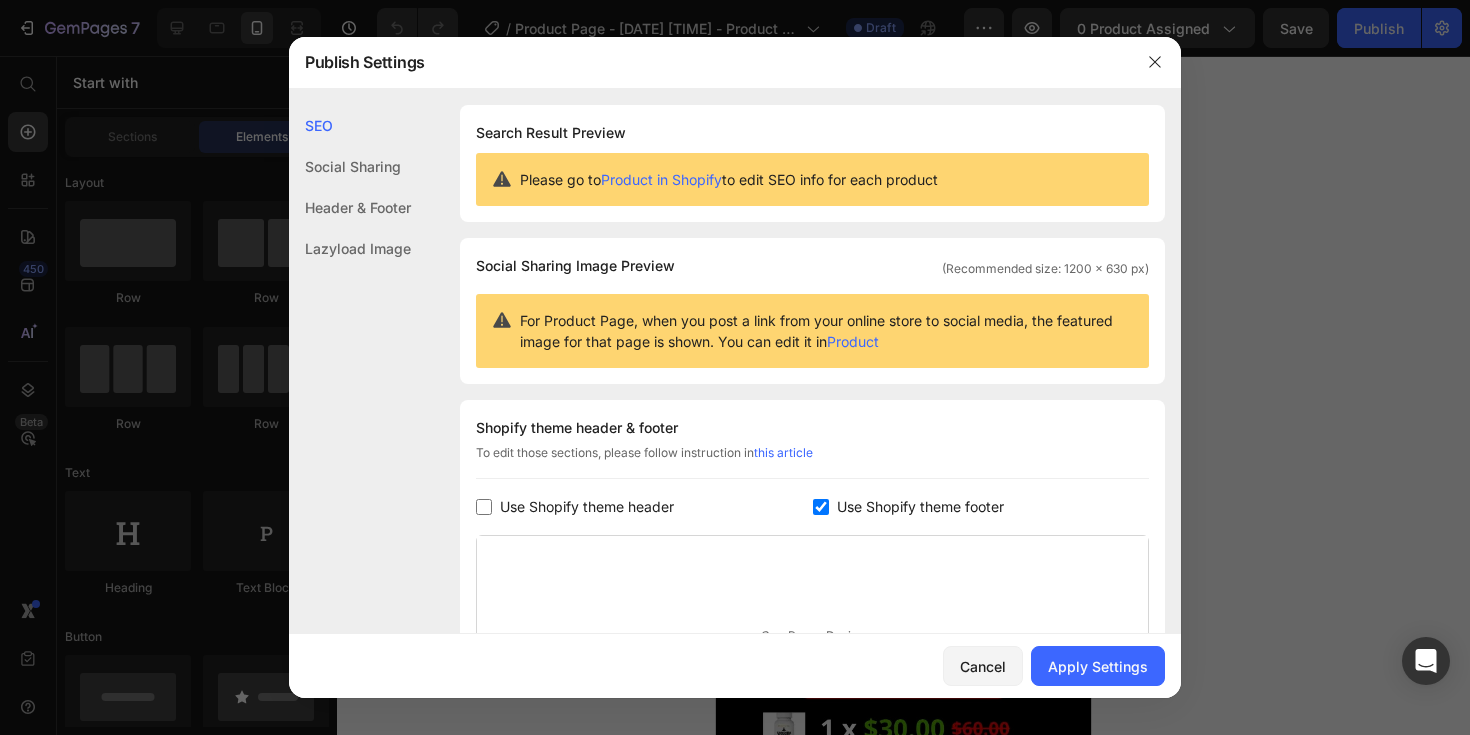 click on "Use Shopify theme footer" at bounding box center [920, 507] 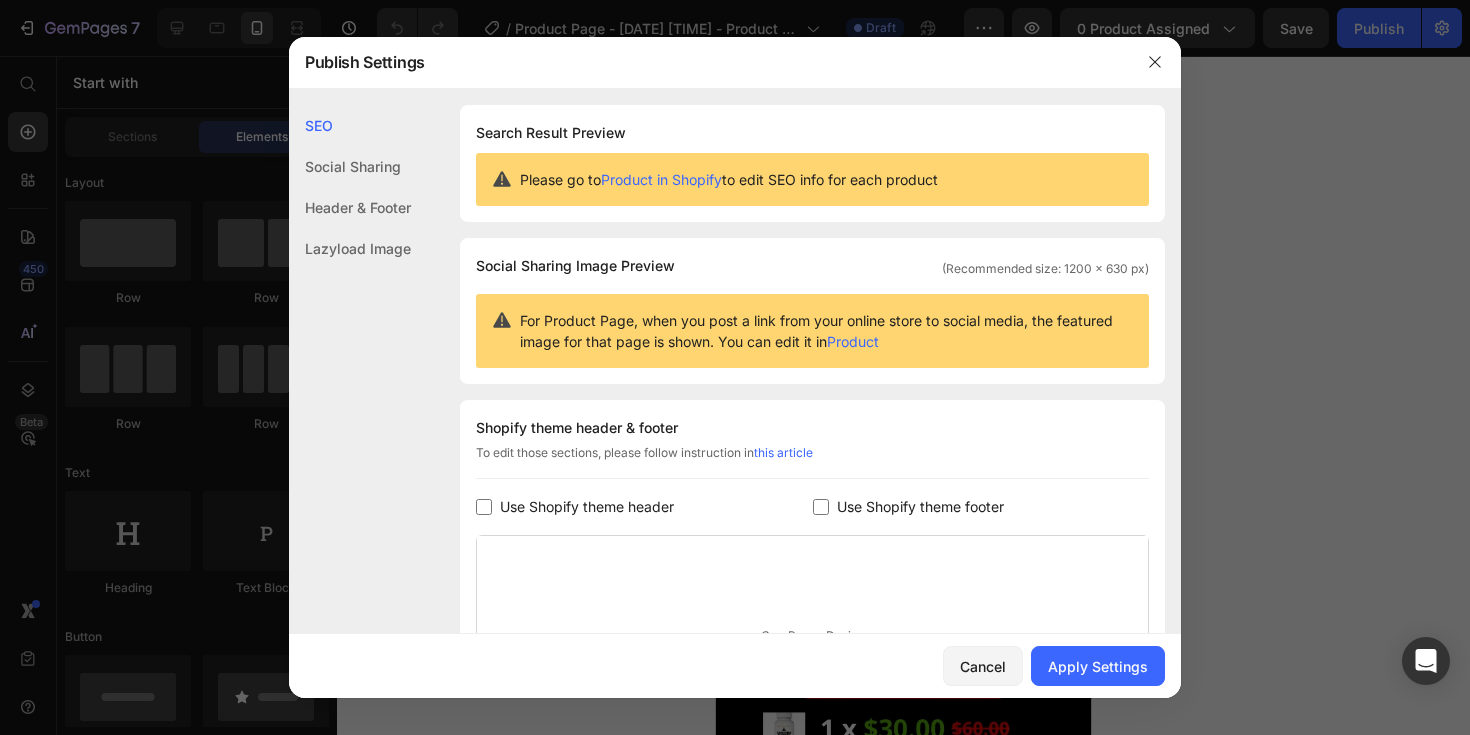 checkbox on "false" 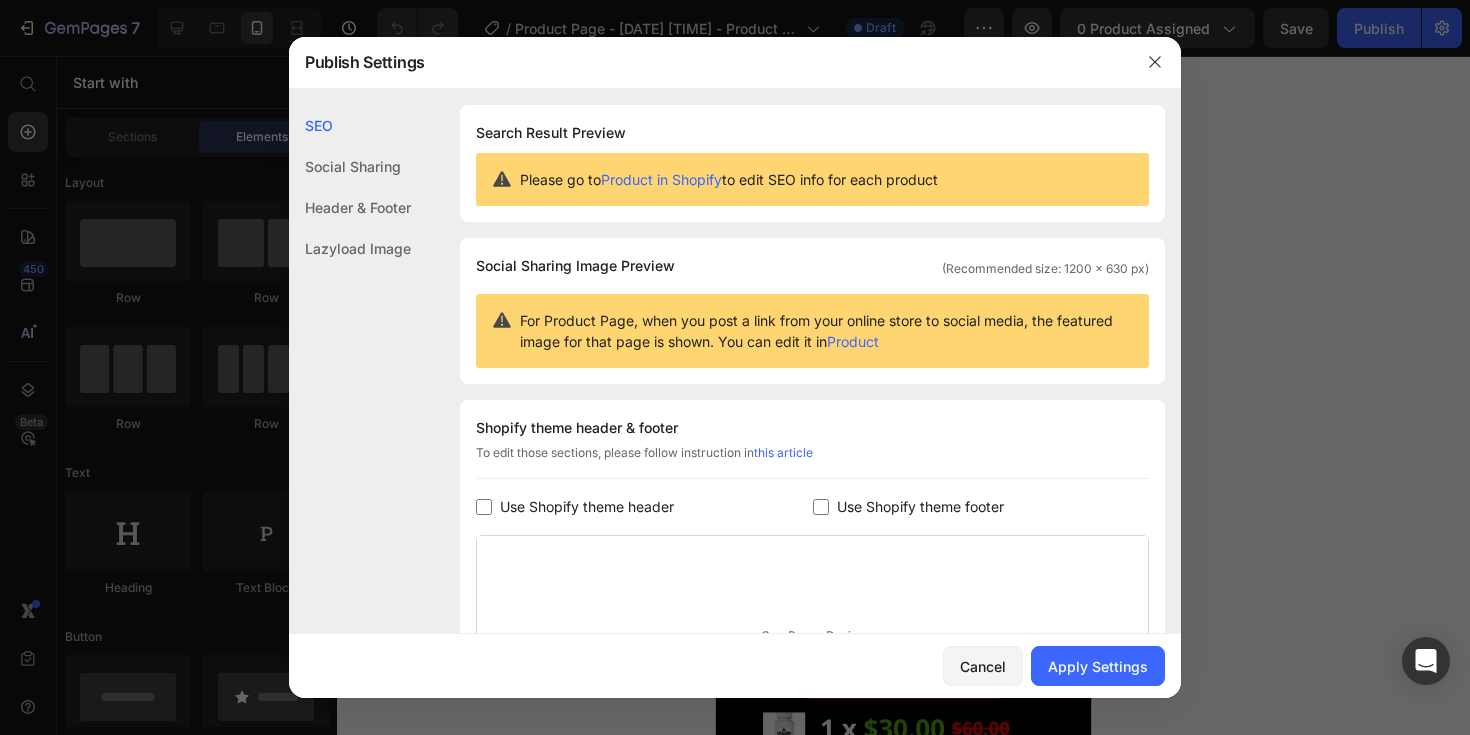 click on "Lazyload Image" 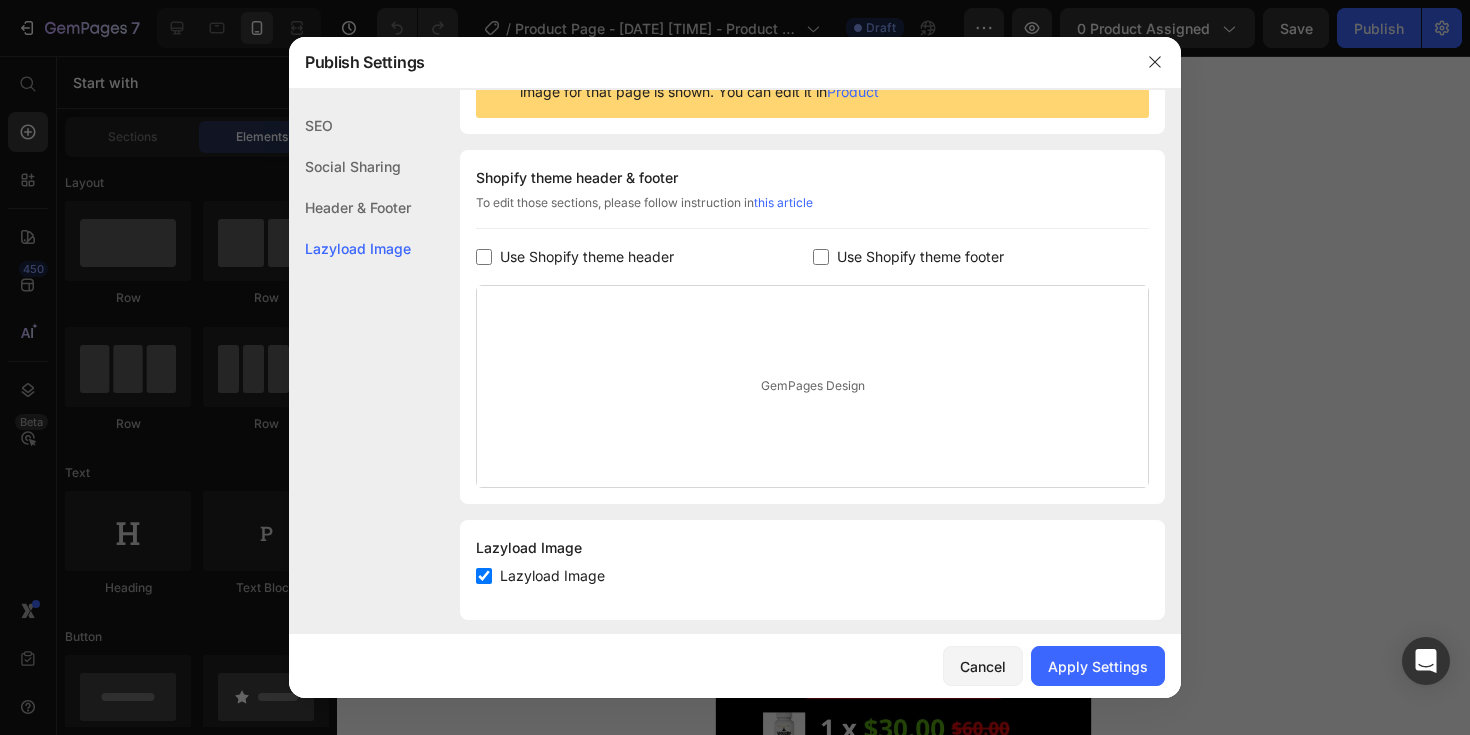 scroll, scrollTop: 267, scrollLeft: 0, axis: vertical 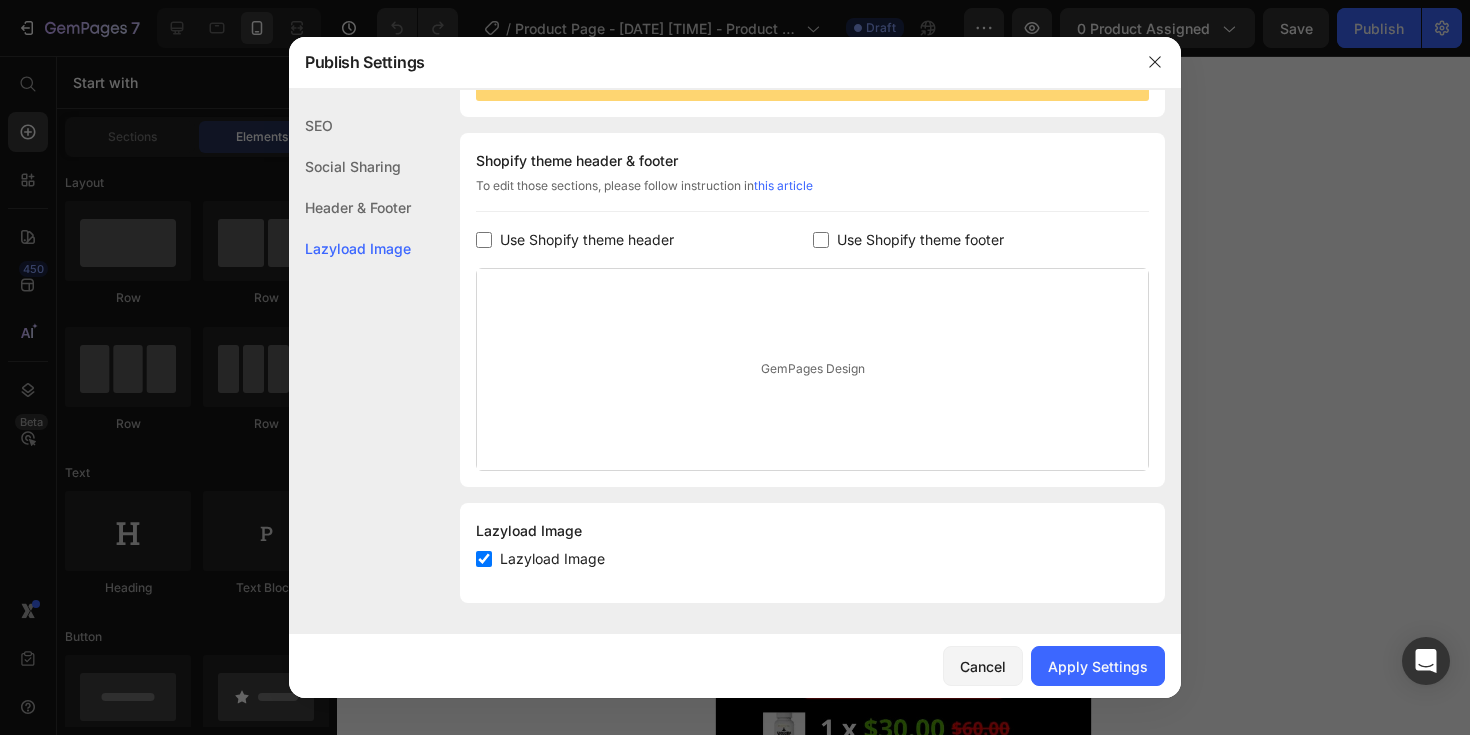 click on "Header & Footer" 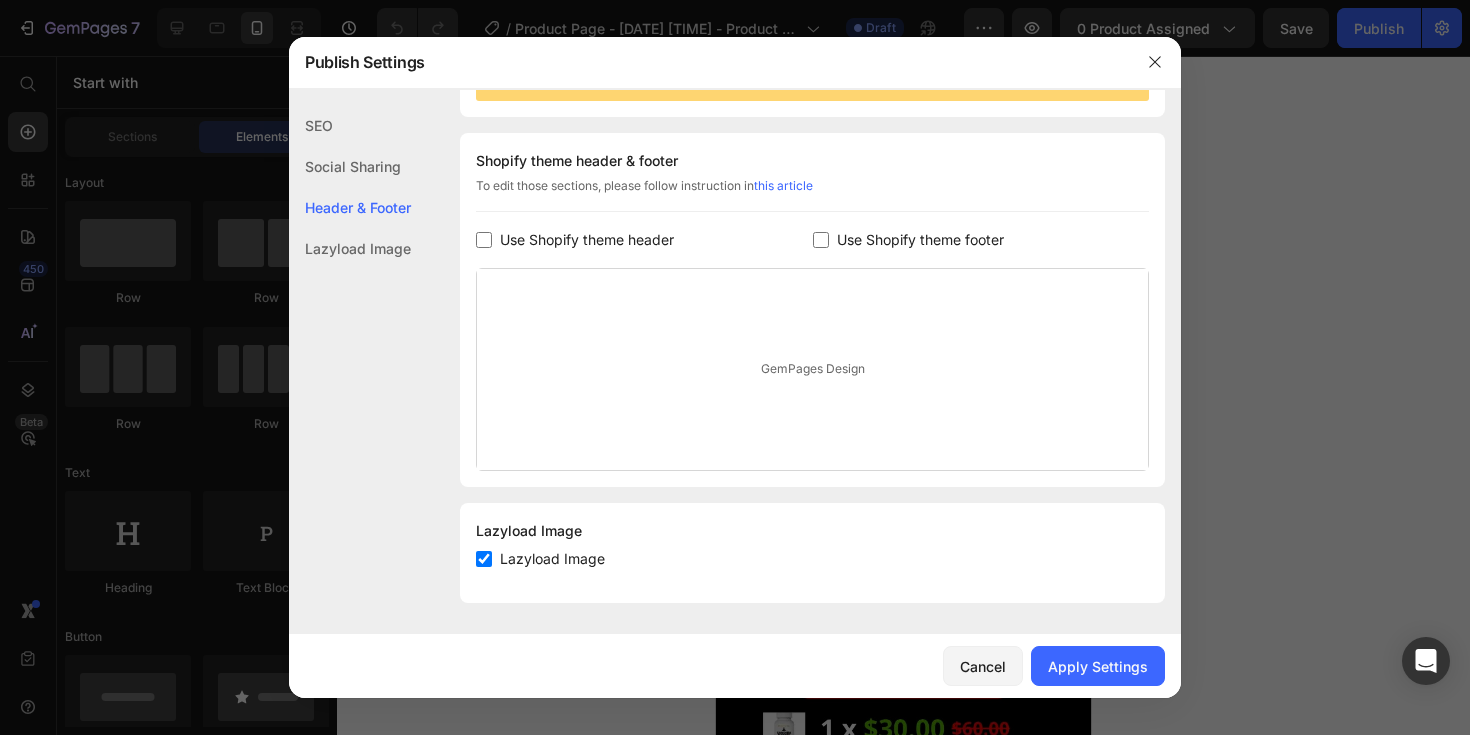 click on "Social Sharing" 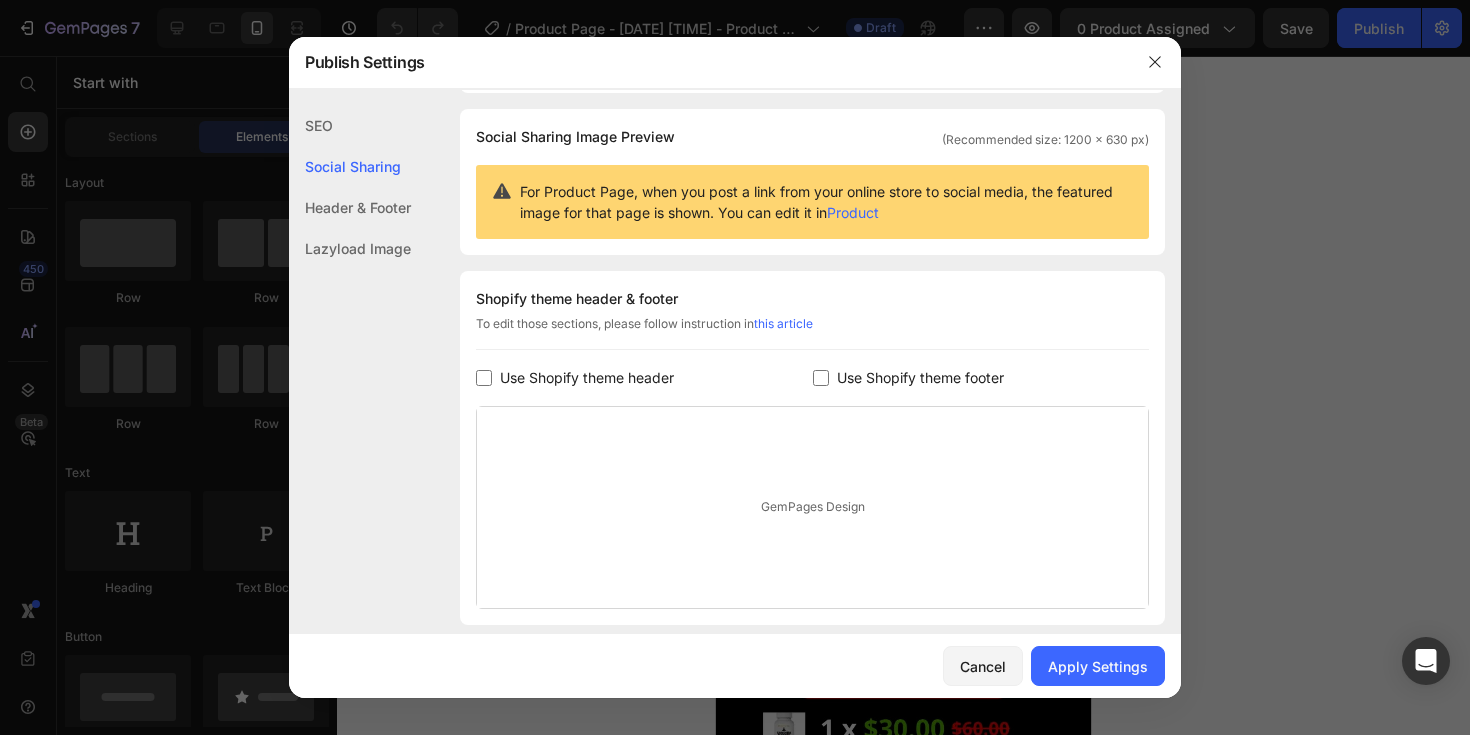 click on "SEO" 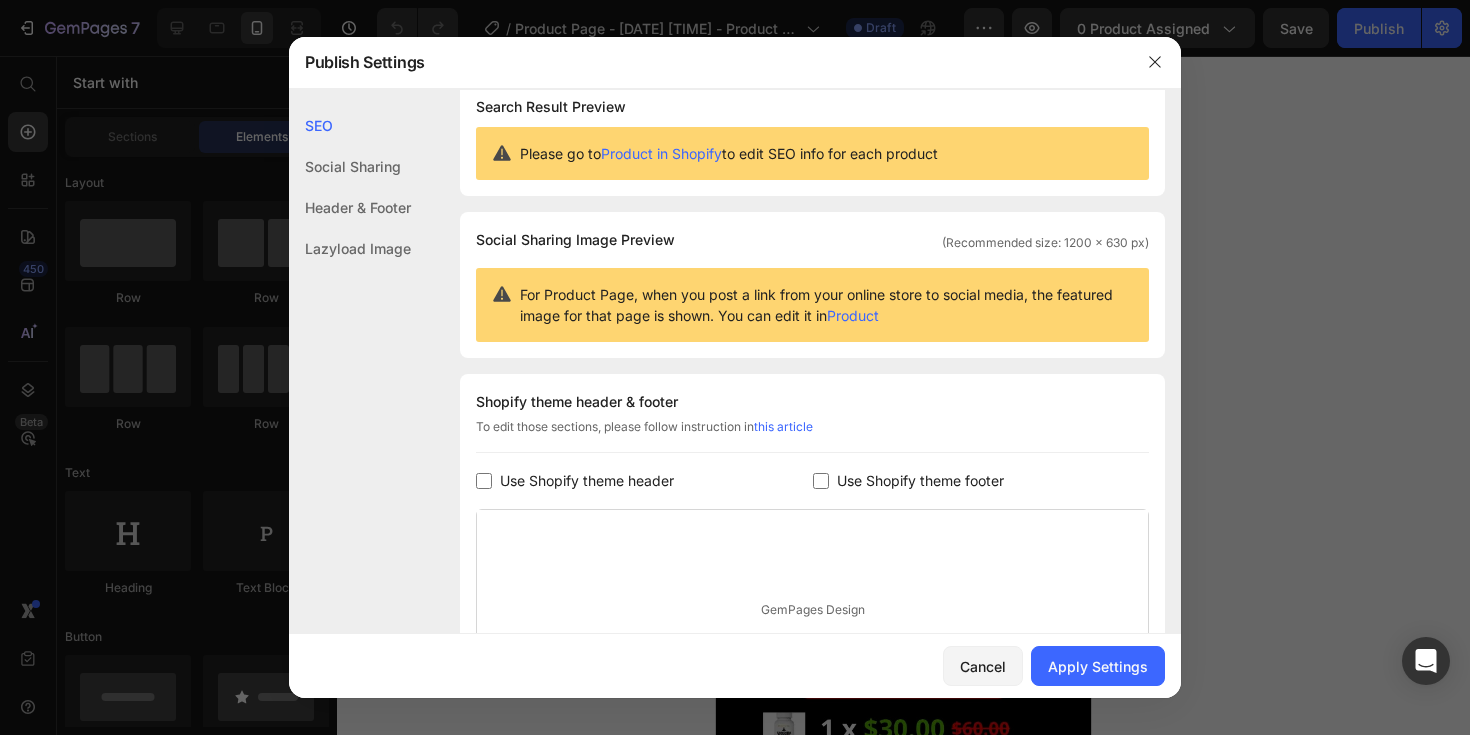 scroll, scrollTop: 0, scrollLeft: 0, axis: both 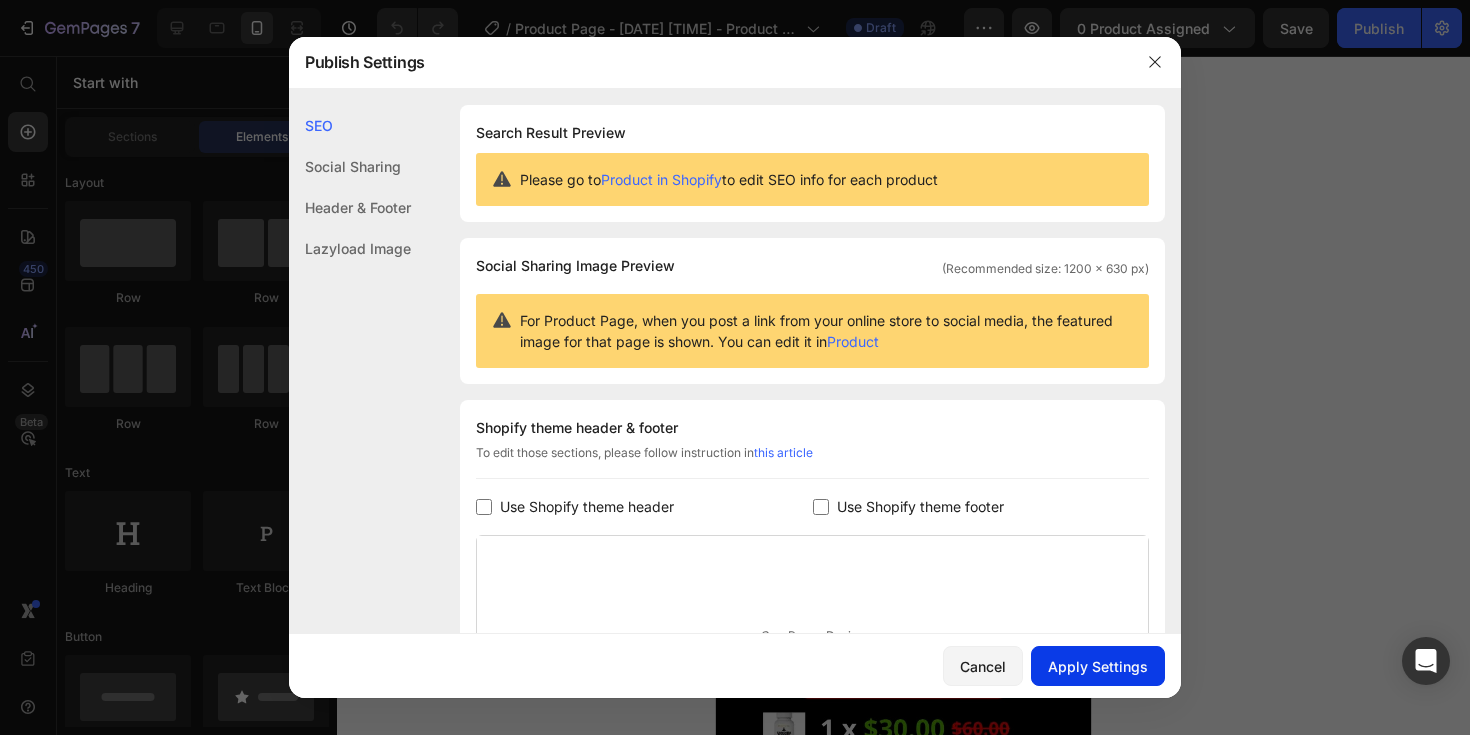 click on "Apply Settings" at bounding box center [1098, 666] 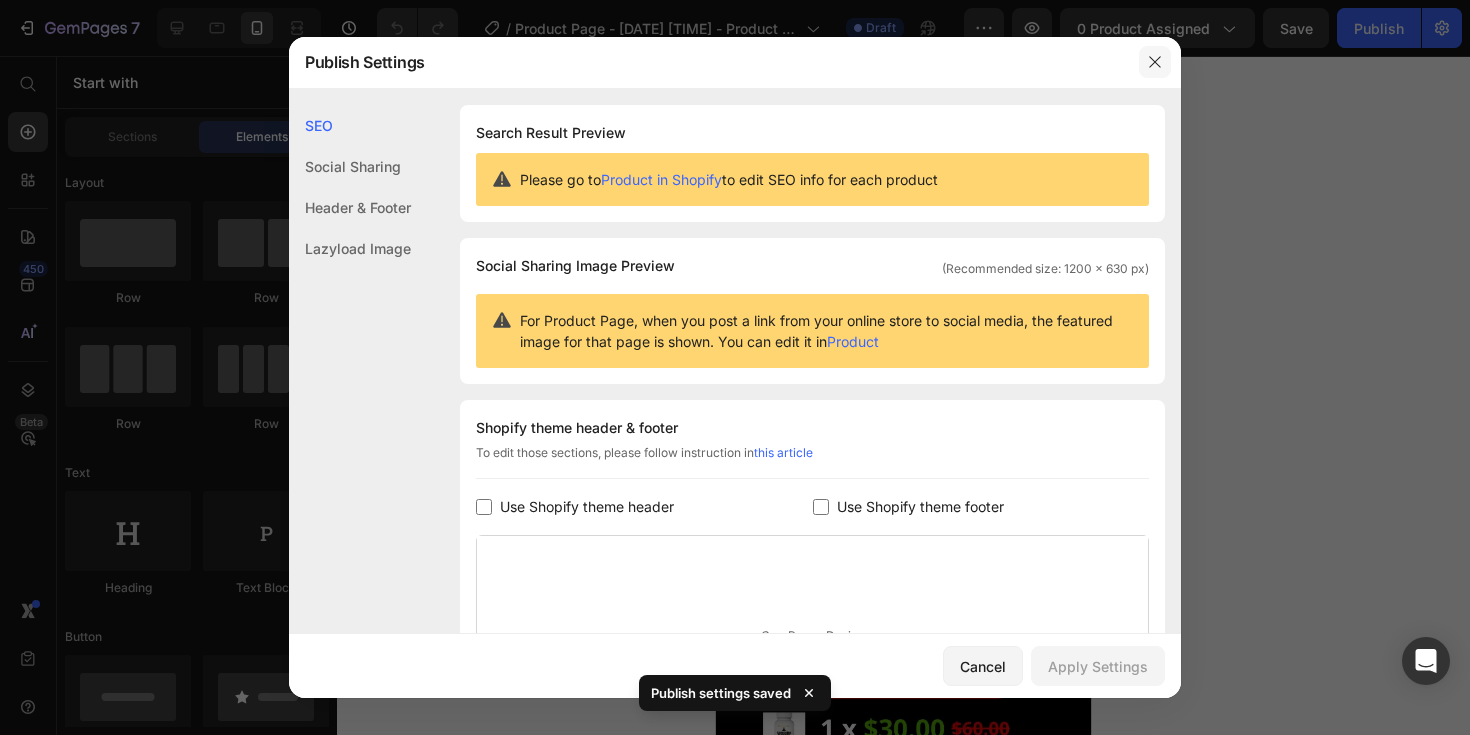 click at bounding box center (1155, 62) 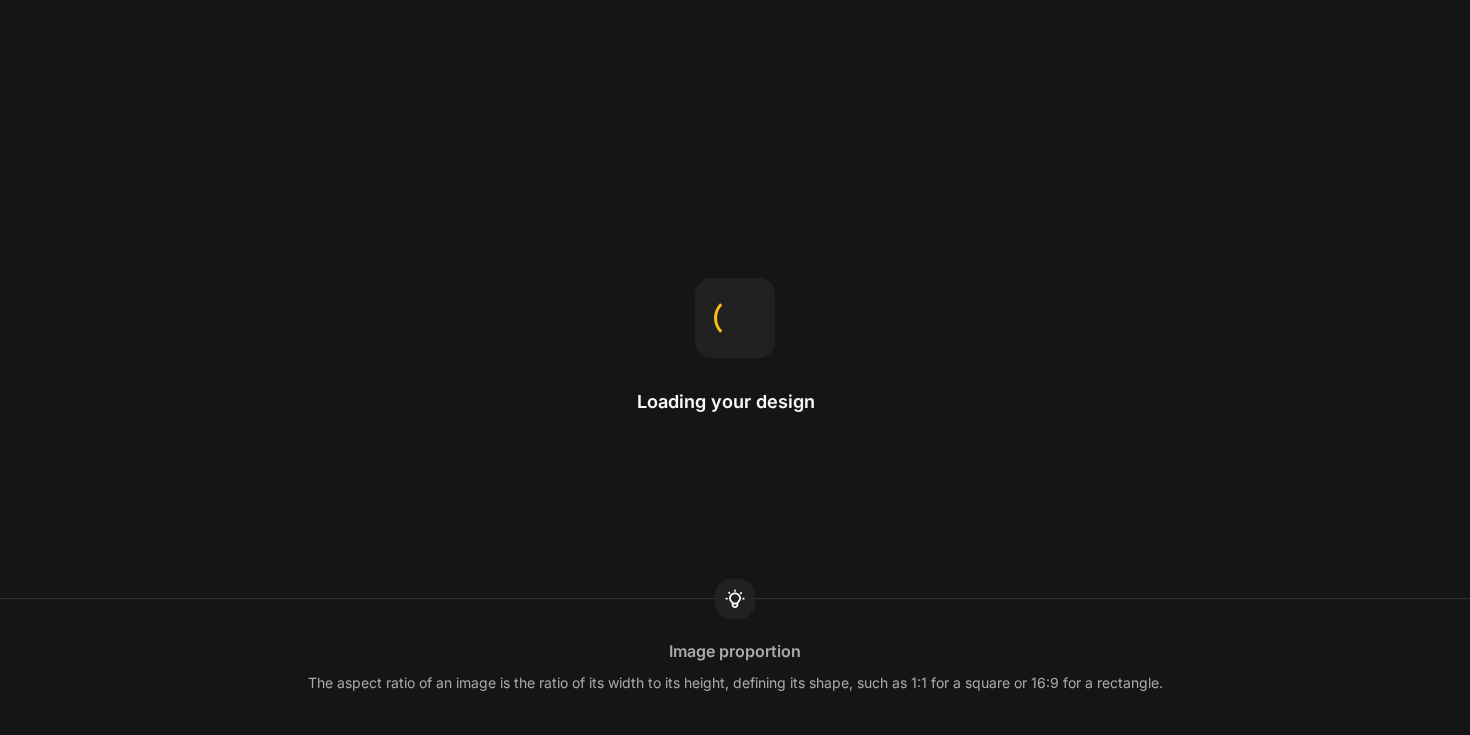 scroll, scrollTop: 0, scrollLeft: 0, axis: both 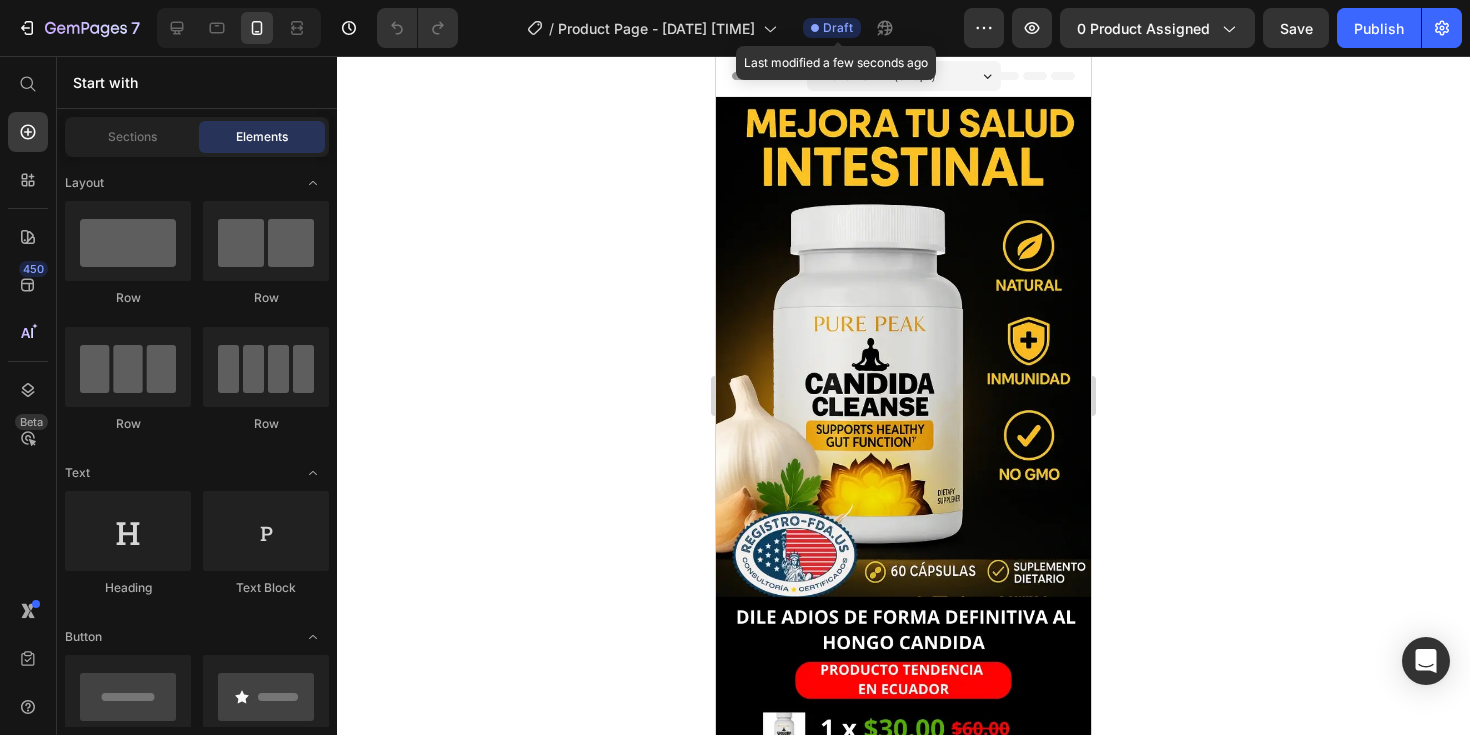 click on "Draft Last modified a few seconds ago" 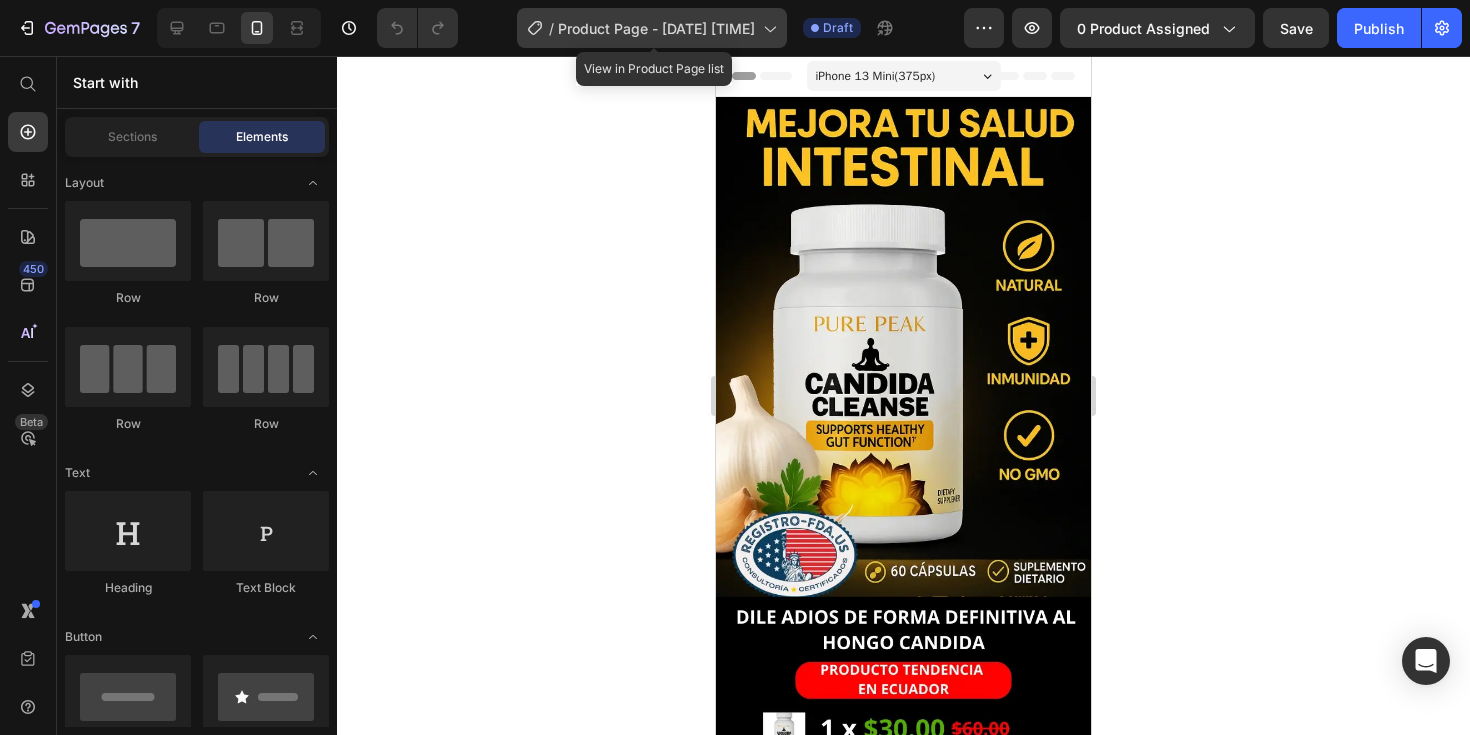click 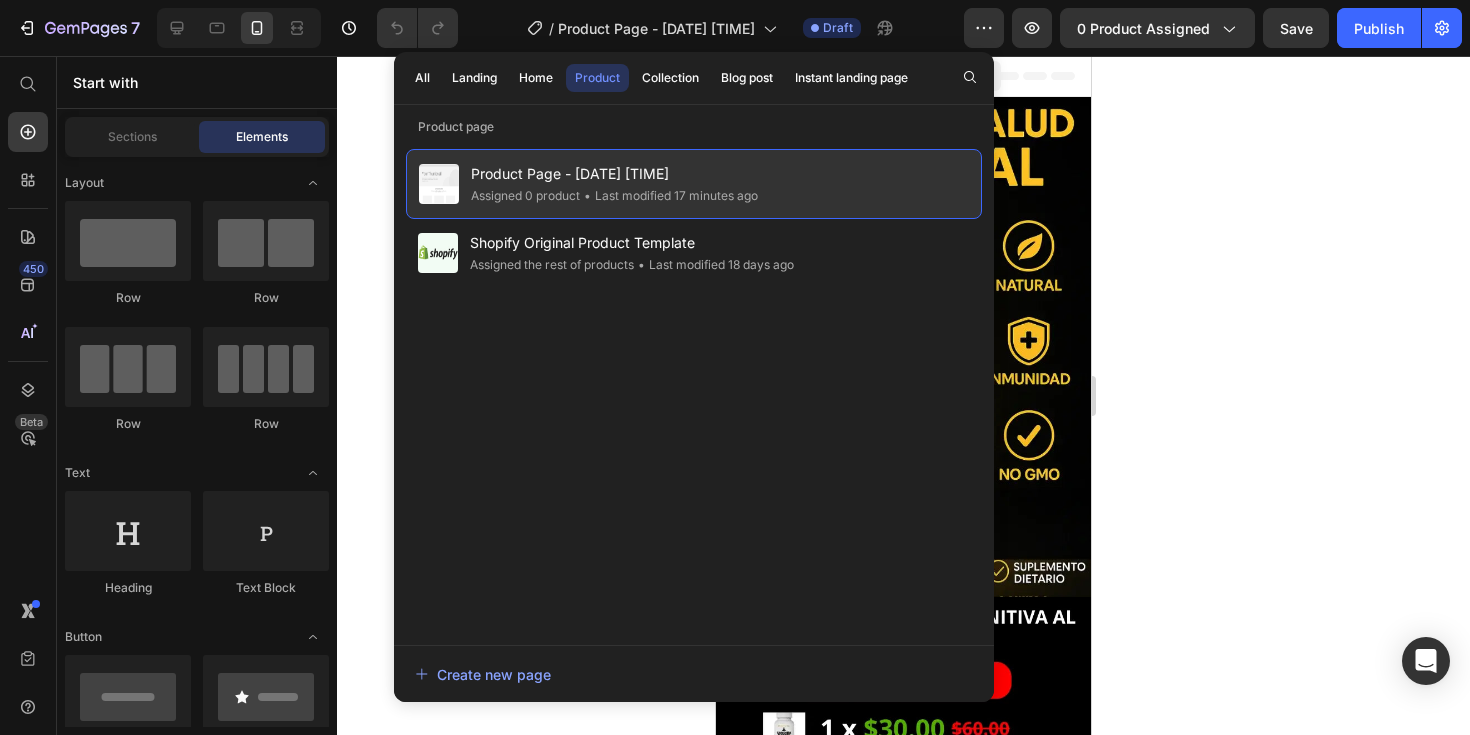 click on "Product Page - Jul 11, 18:05:08" at bounding box center (614, 174) 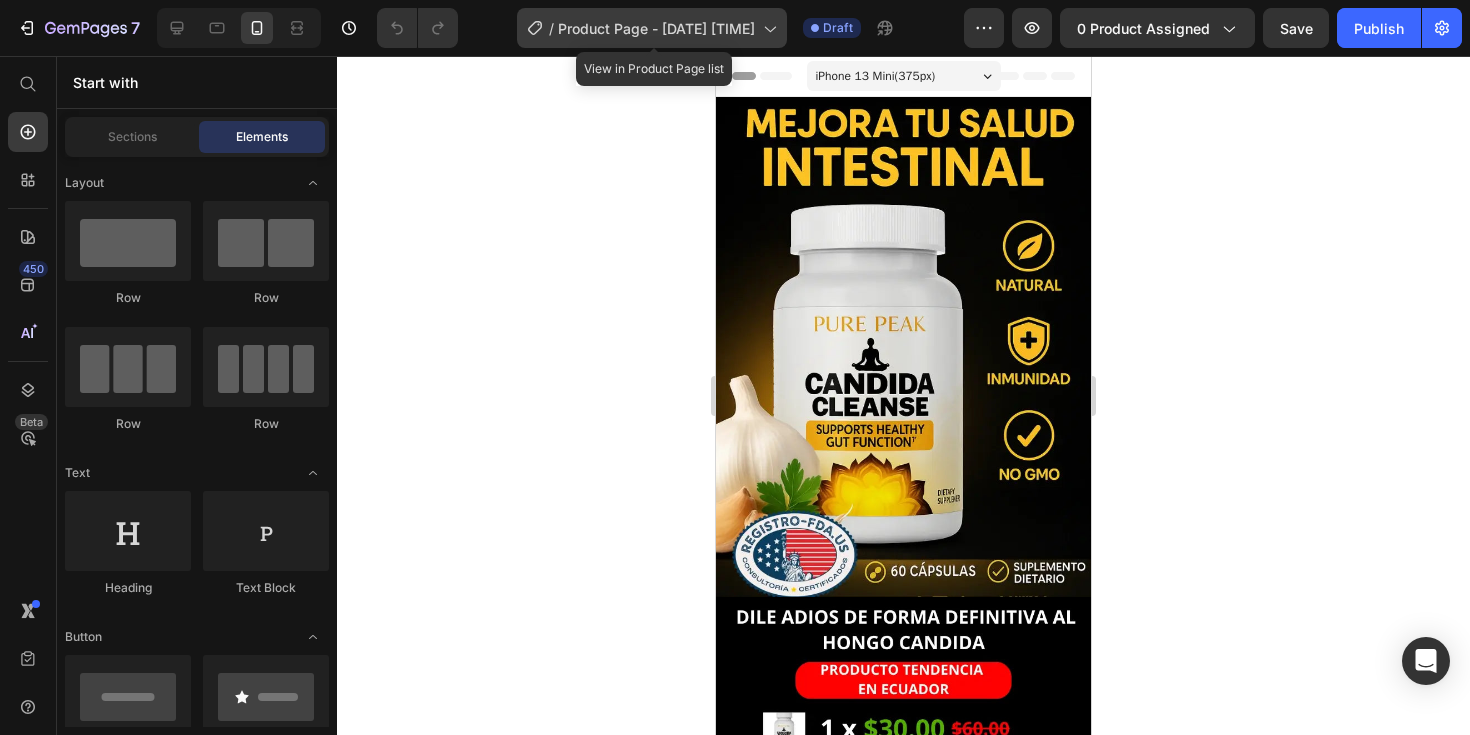 click on "Product Page - Jul 11, 18:05:08" at bounding box center [656, 28] 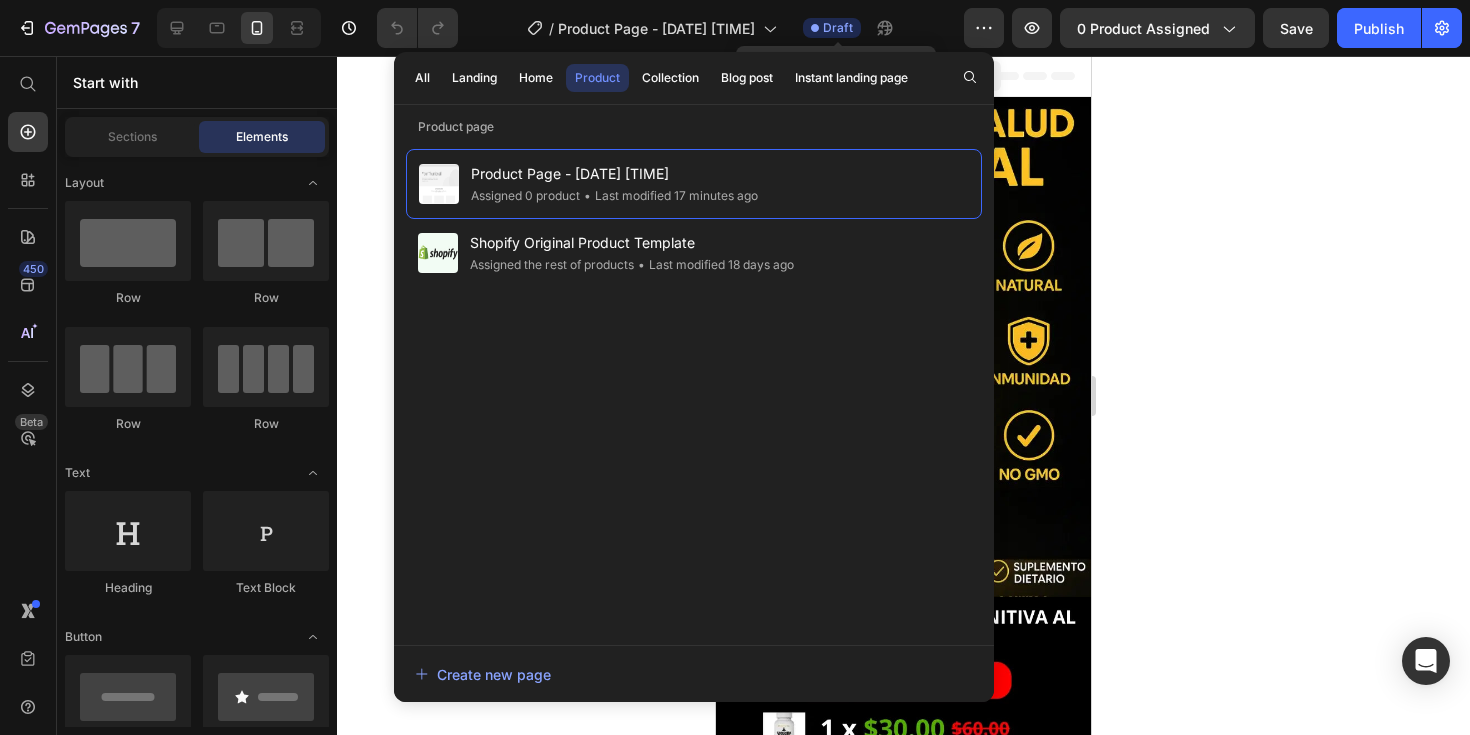 click on "/  Product Page - Jul 11, 18:05:08 Draft Last modified a few seconds ago" 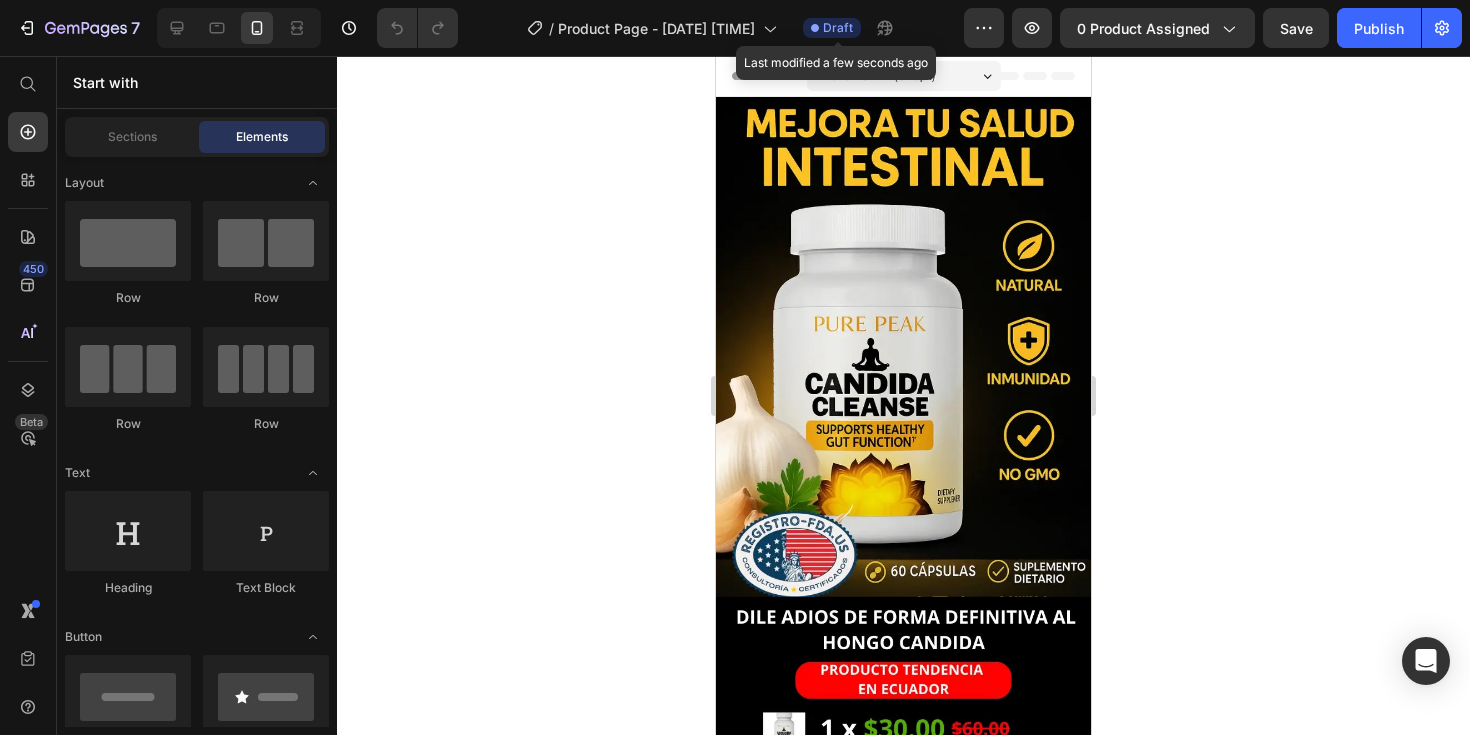 click on "Draft" at bounding box center (838, 28) 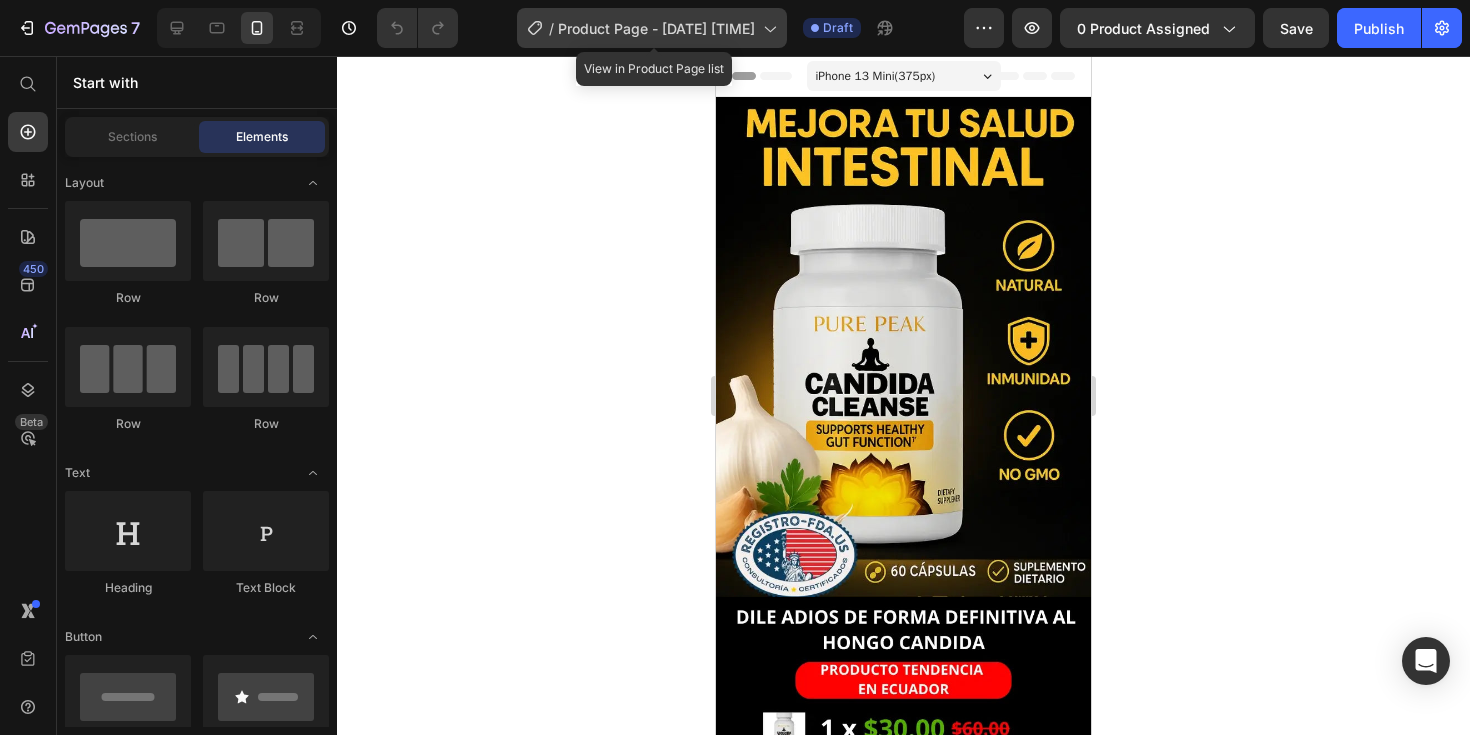 click on "Product Page - [DATE] [TIME] - Product Page - GemPages V7" at bounding box center (656, 28) 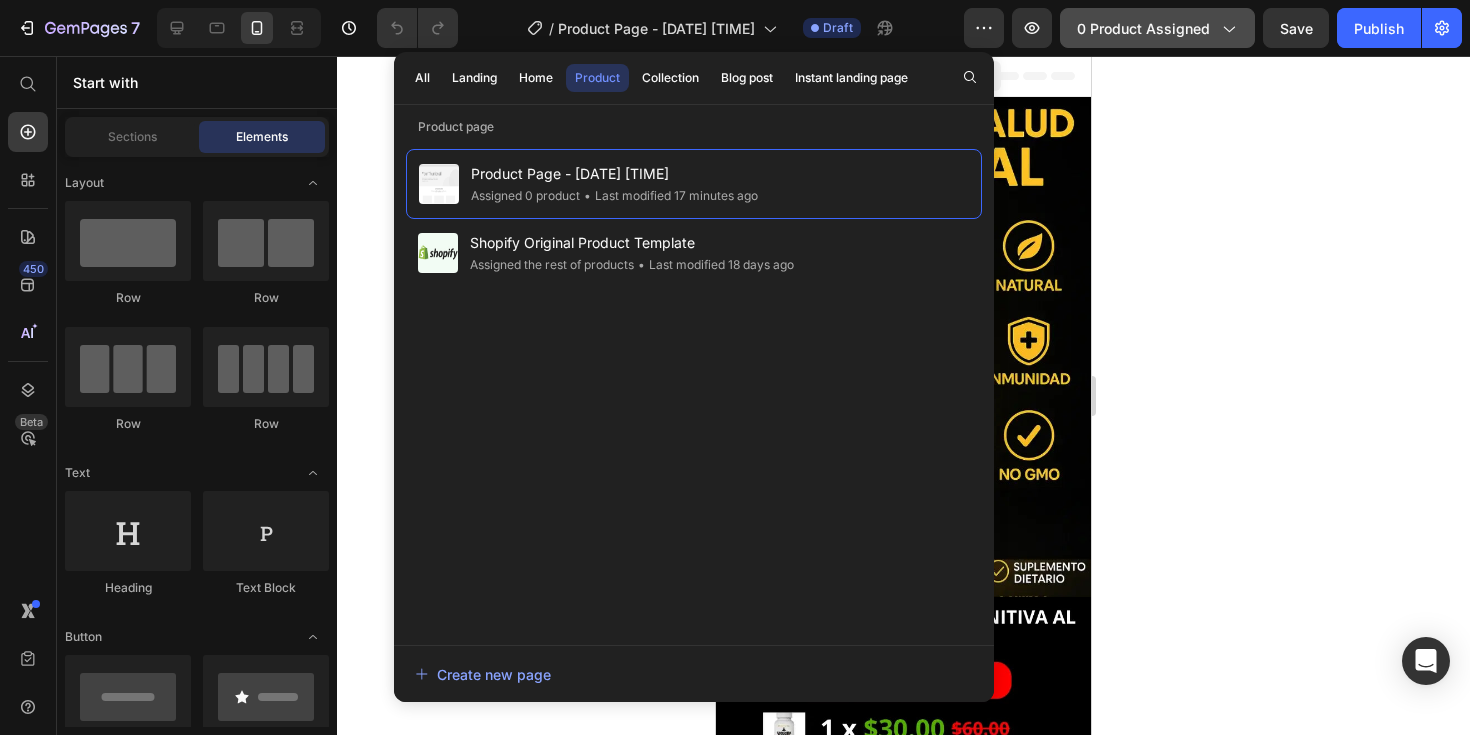 click on "0 product assigned" at bounding box center [1157, 28] 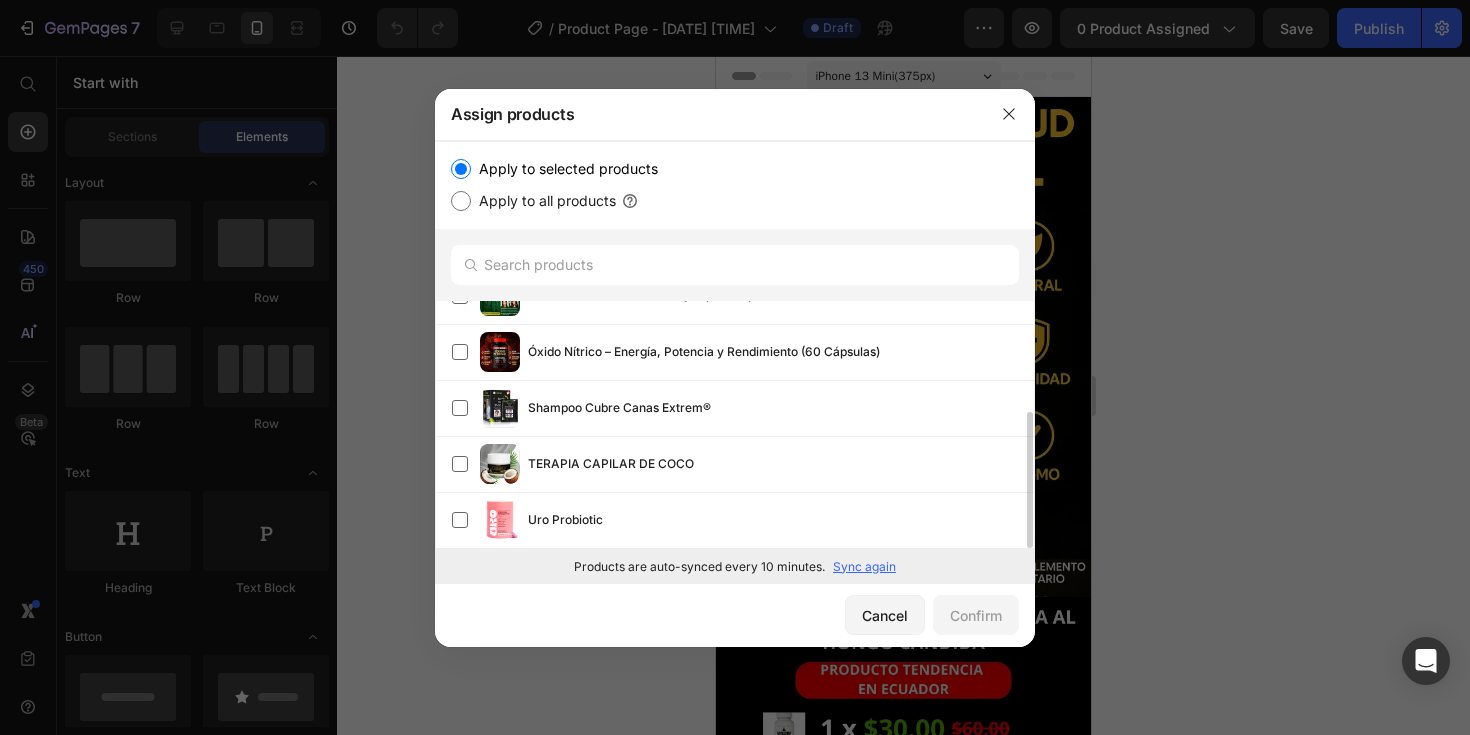 scroll, scrollTop: 0, scrollLeft: 0, axis: both 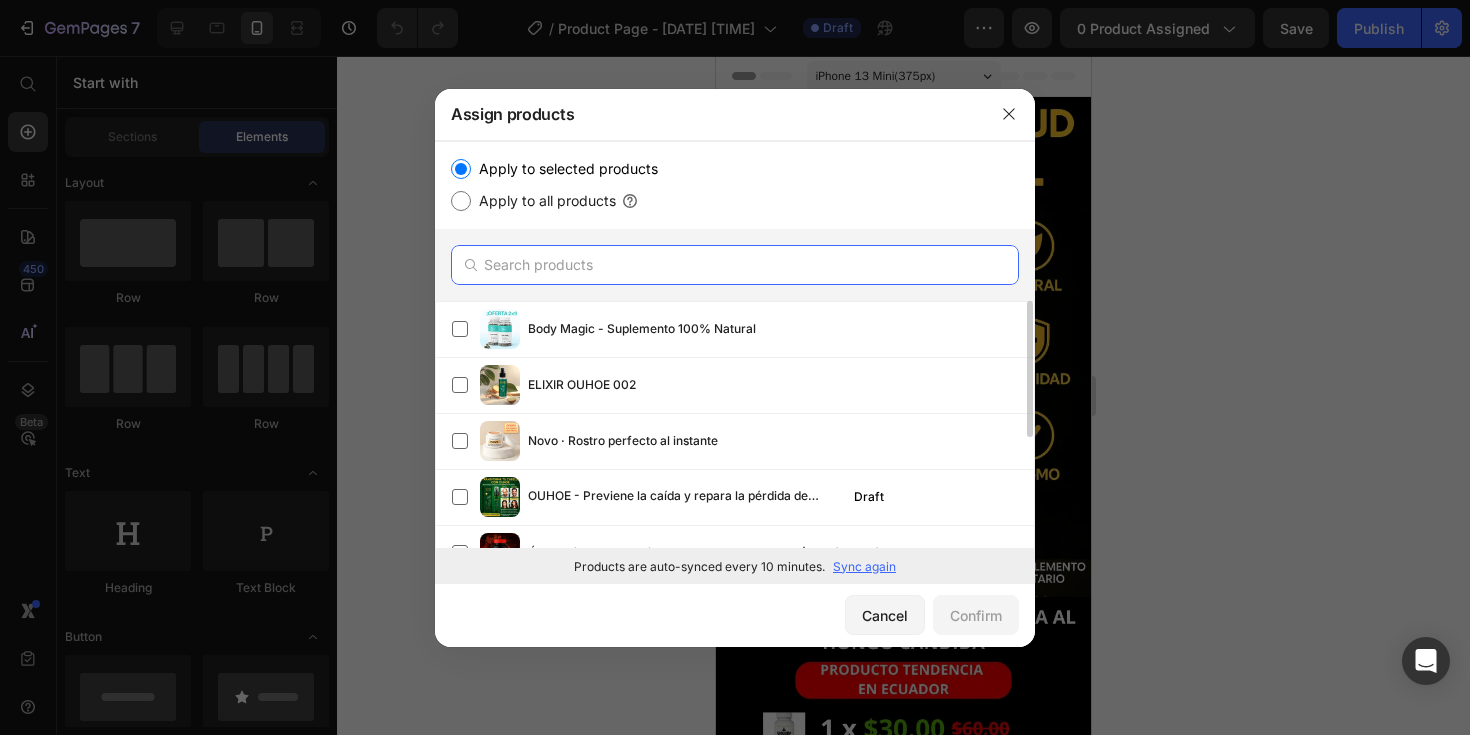 click at bounding box center [735, 265] 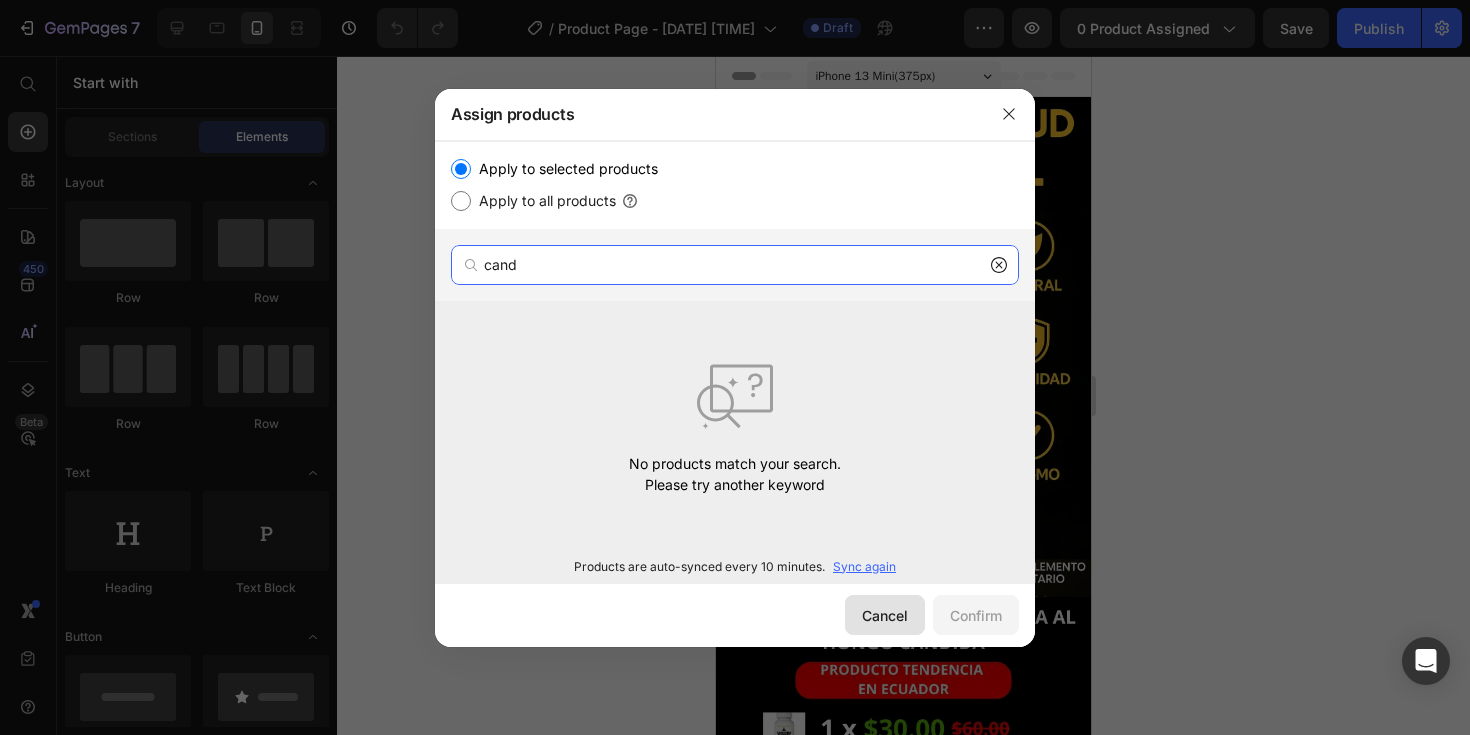type on "cand" 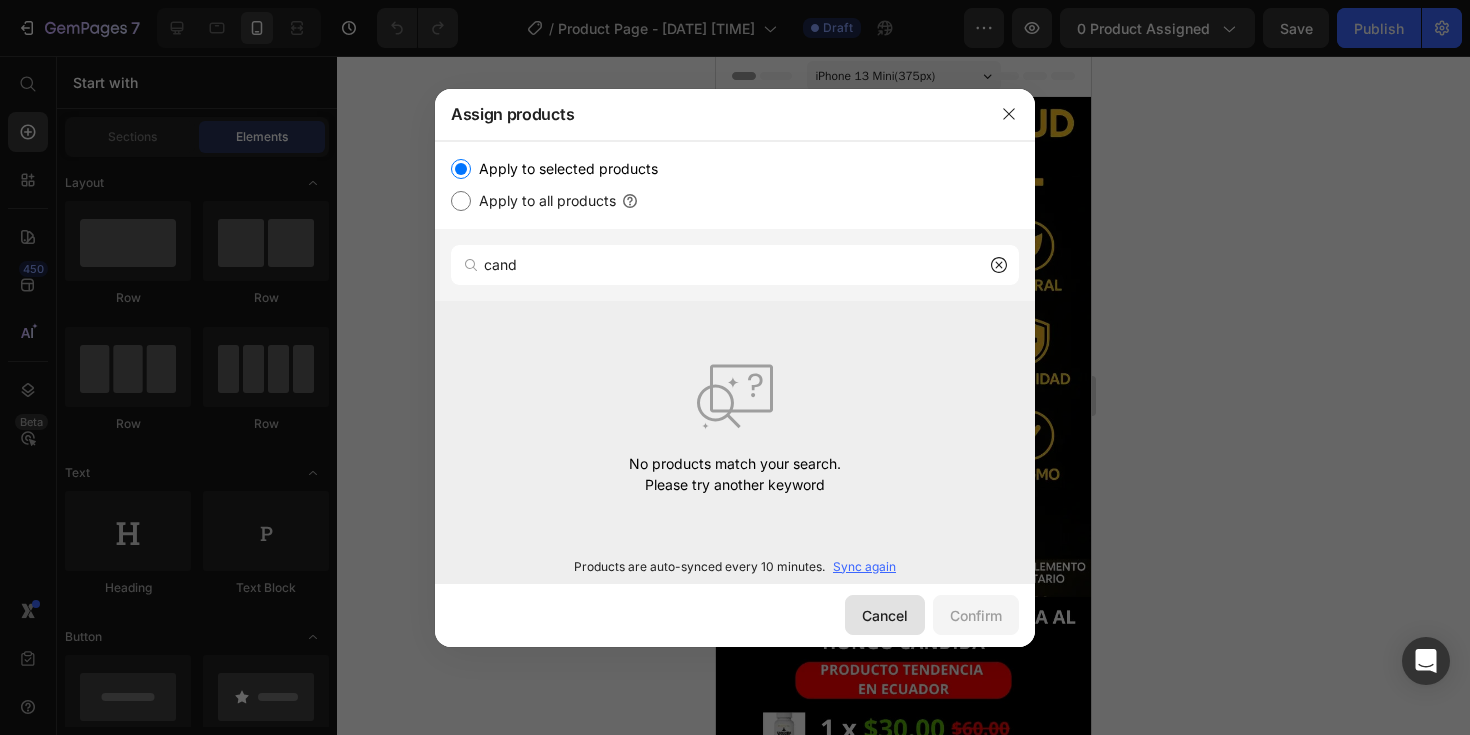 click on "Cancel" at bounding box center (885, 615) 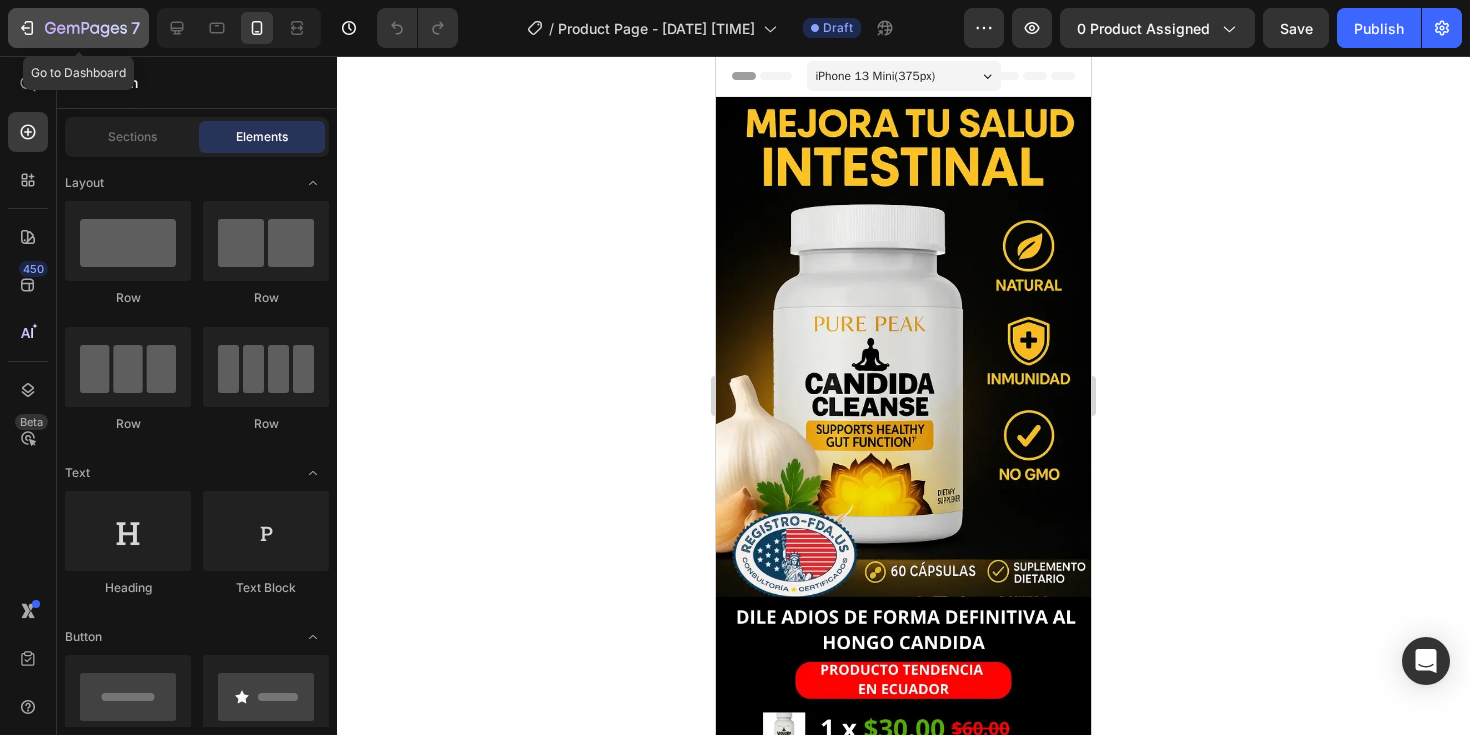 click on "7" at bounding box center [78, 28] 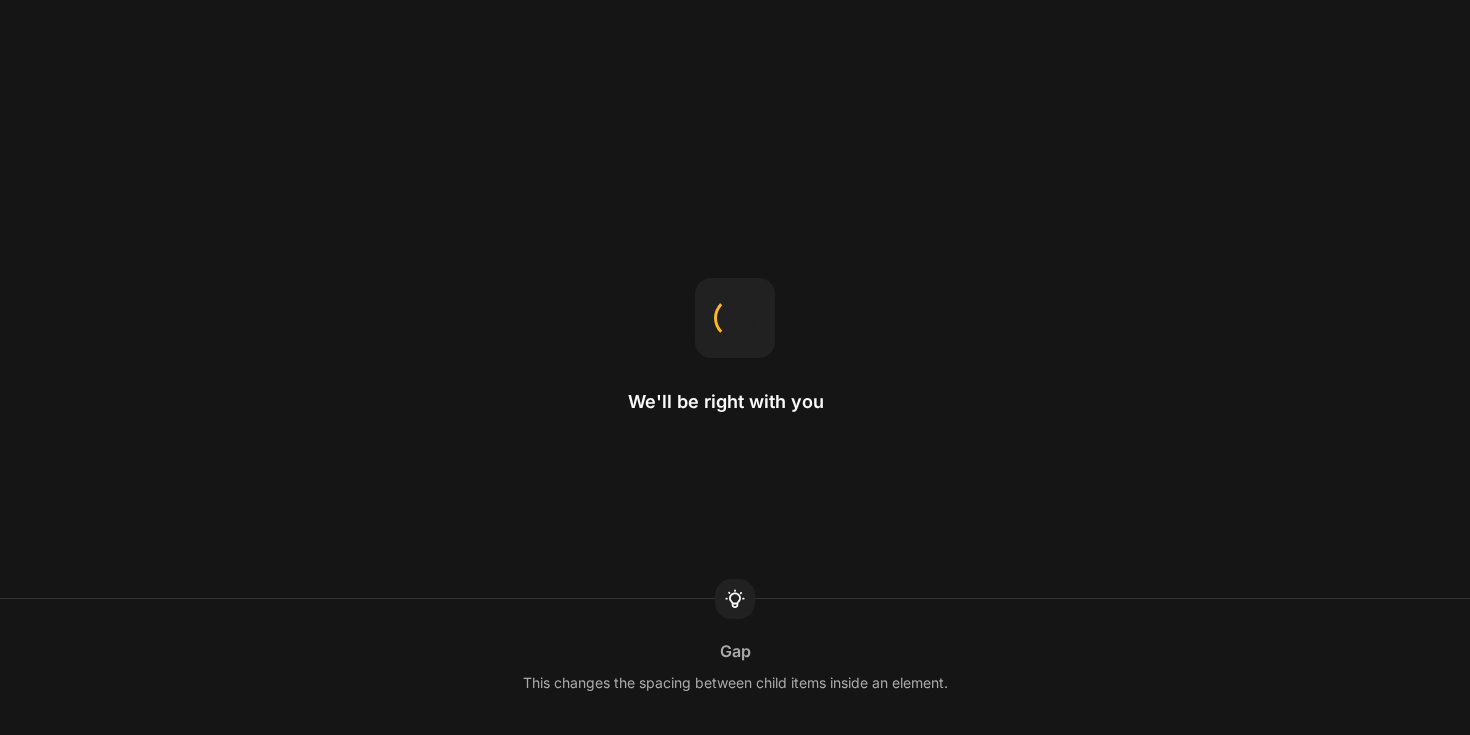 scroll, scrollTop: 0, scrollLeft: 0, axis: both 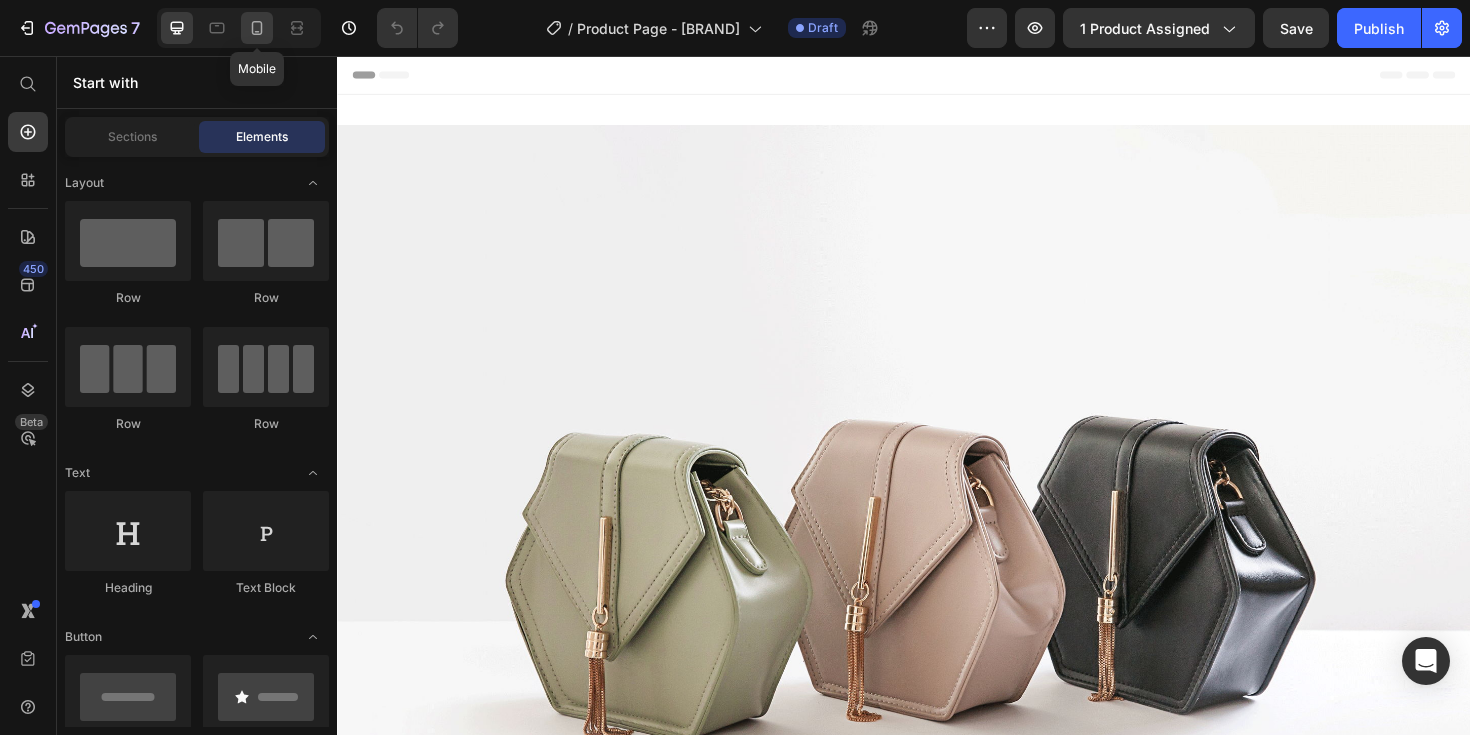 click 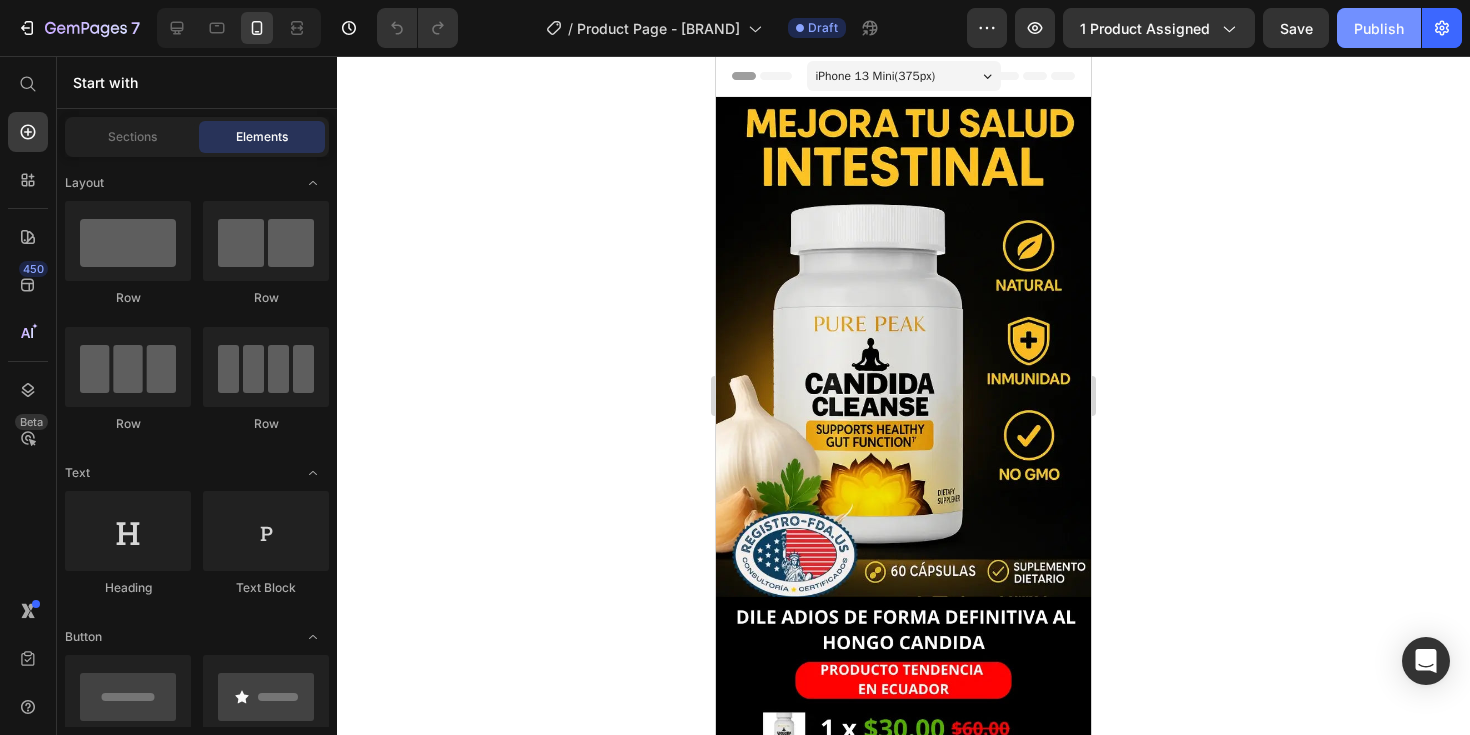 click on "Publish" 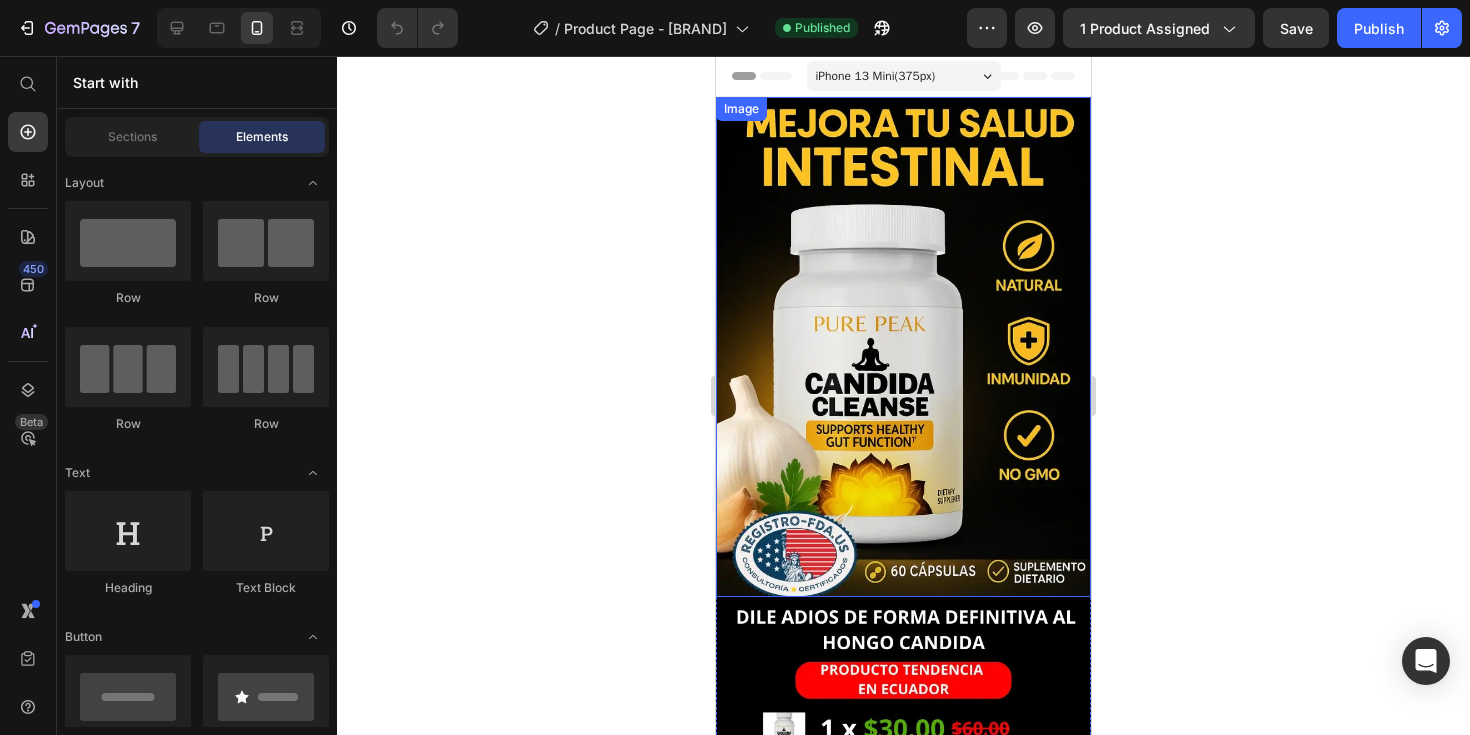 scroll, scrollTop: 459, scrollLeft: 0, axis: vertical 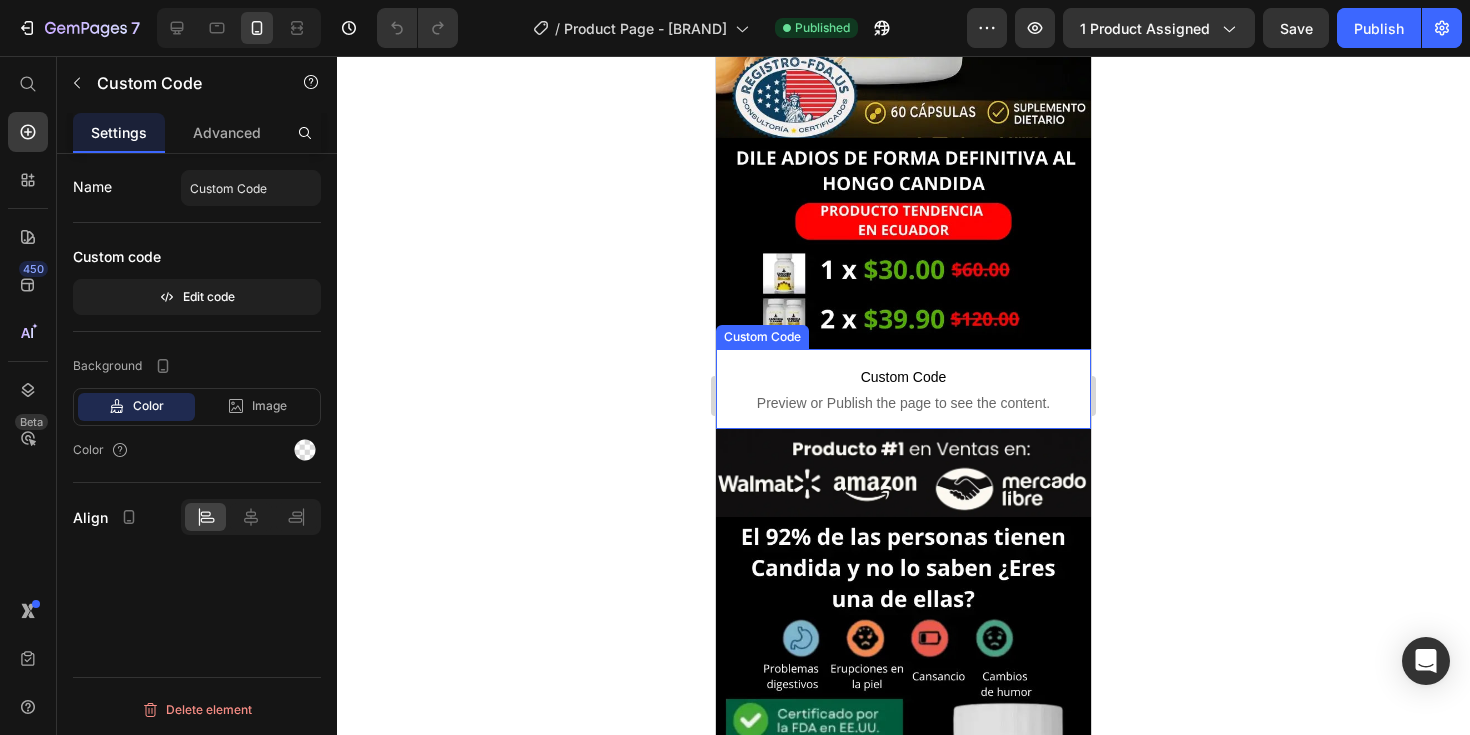 click on "Custom Code
Preview or Publish the page to see the content." at bounding box center (903, 389) 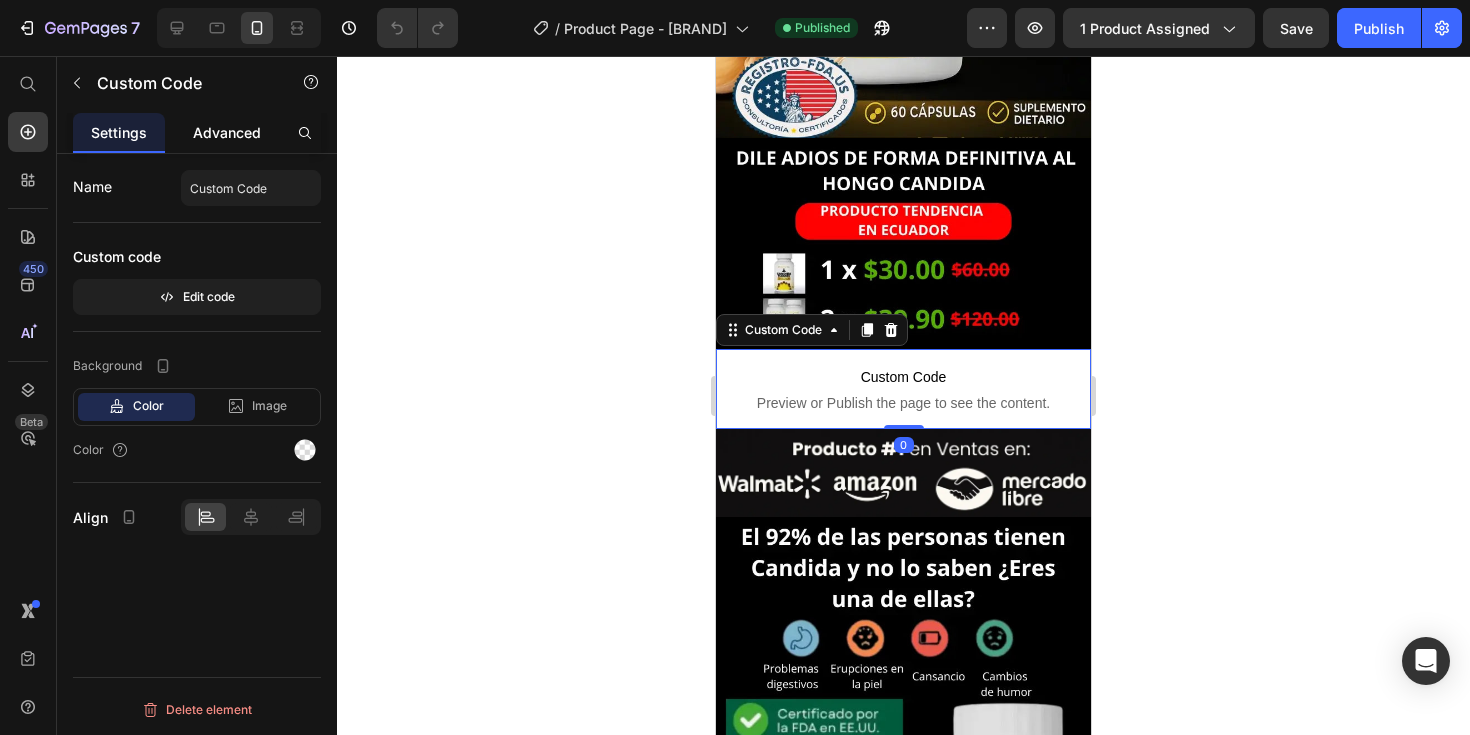 click on "Advanced" at bounding box center [227, 132] 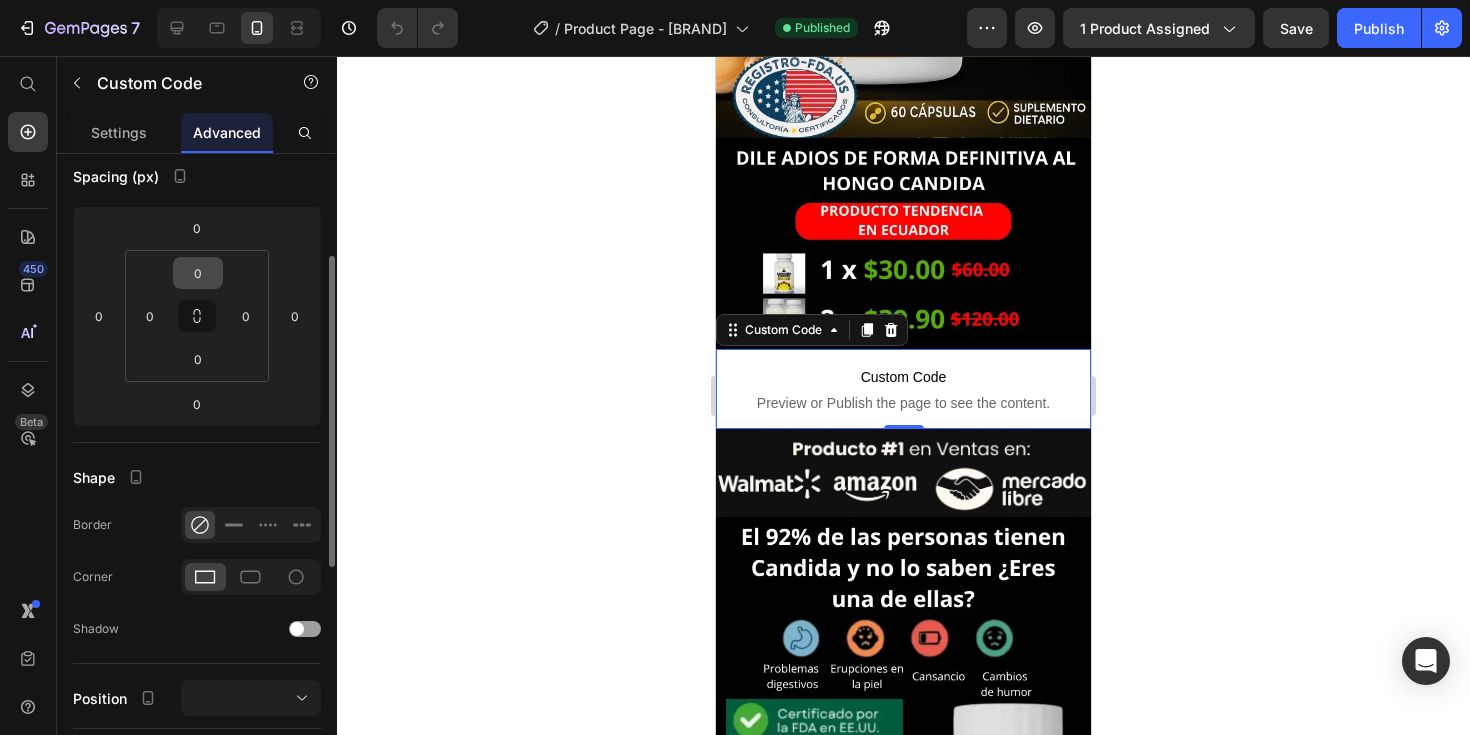 scroll, scrollTop: 0, scrollLeft: 0, axis: both 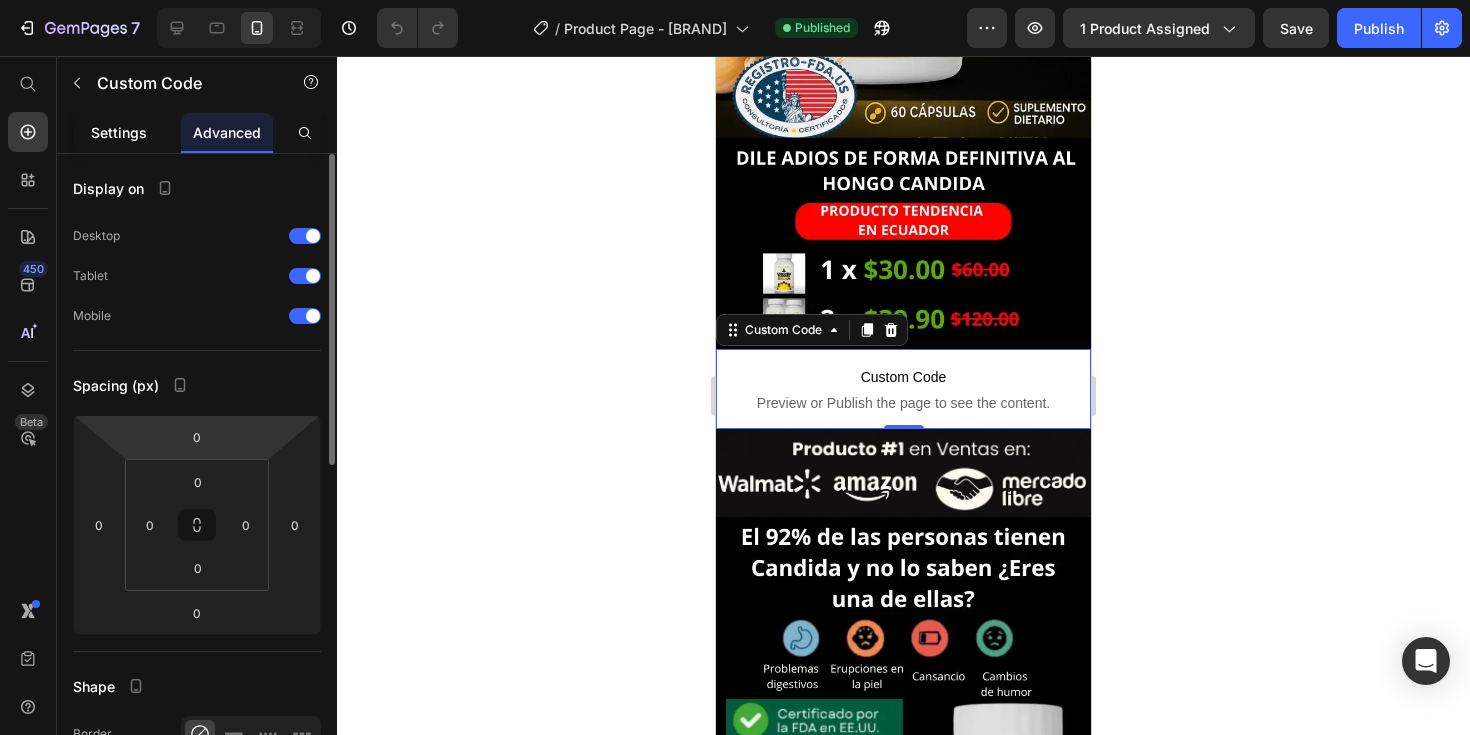 click on "Settings" at bounding box center [119, 132] 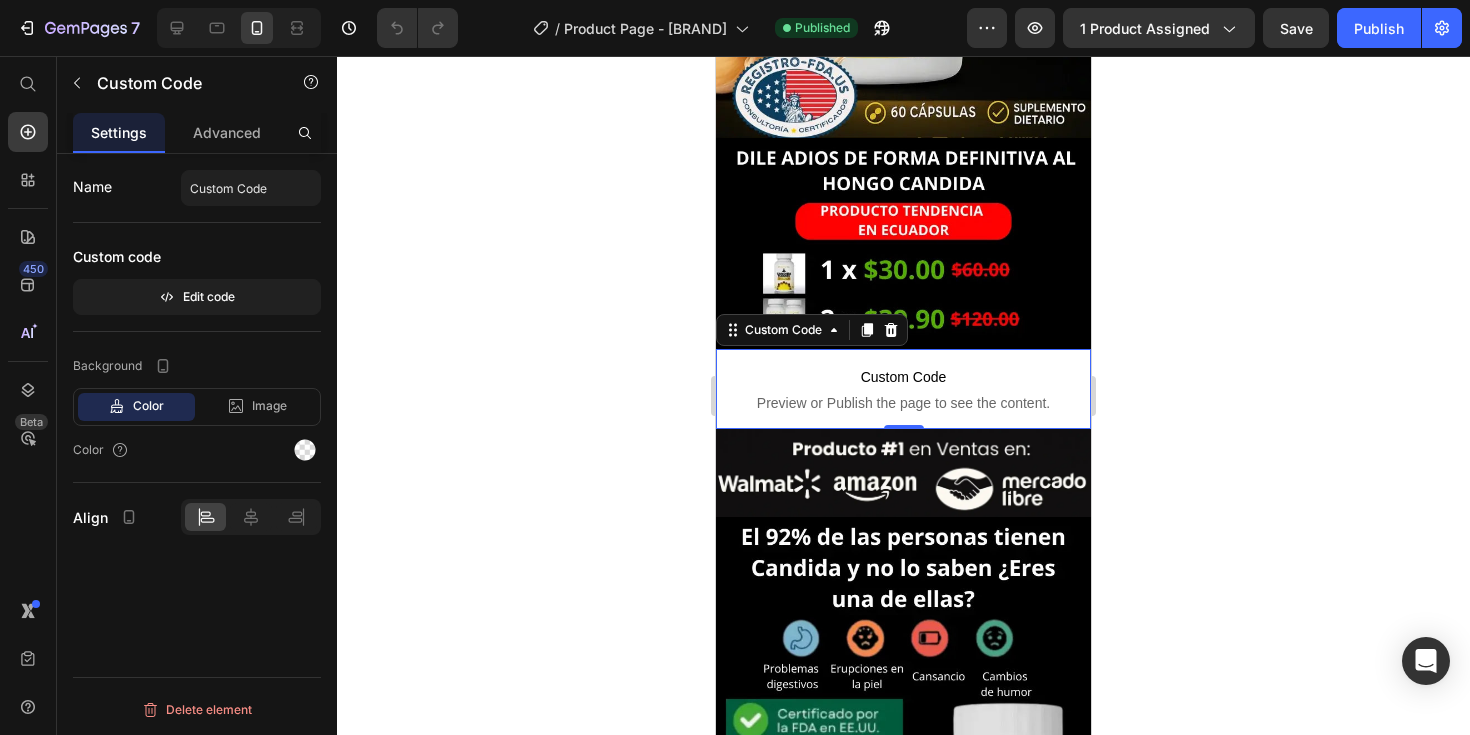 click on "Color" 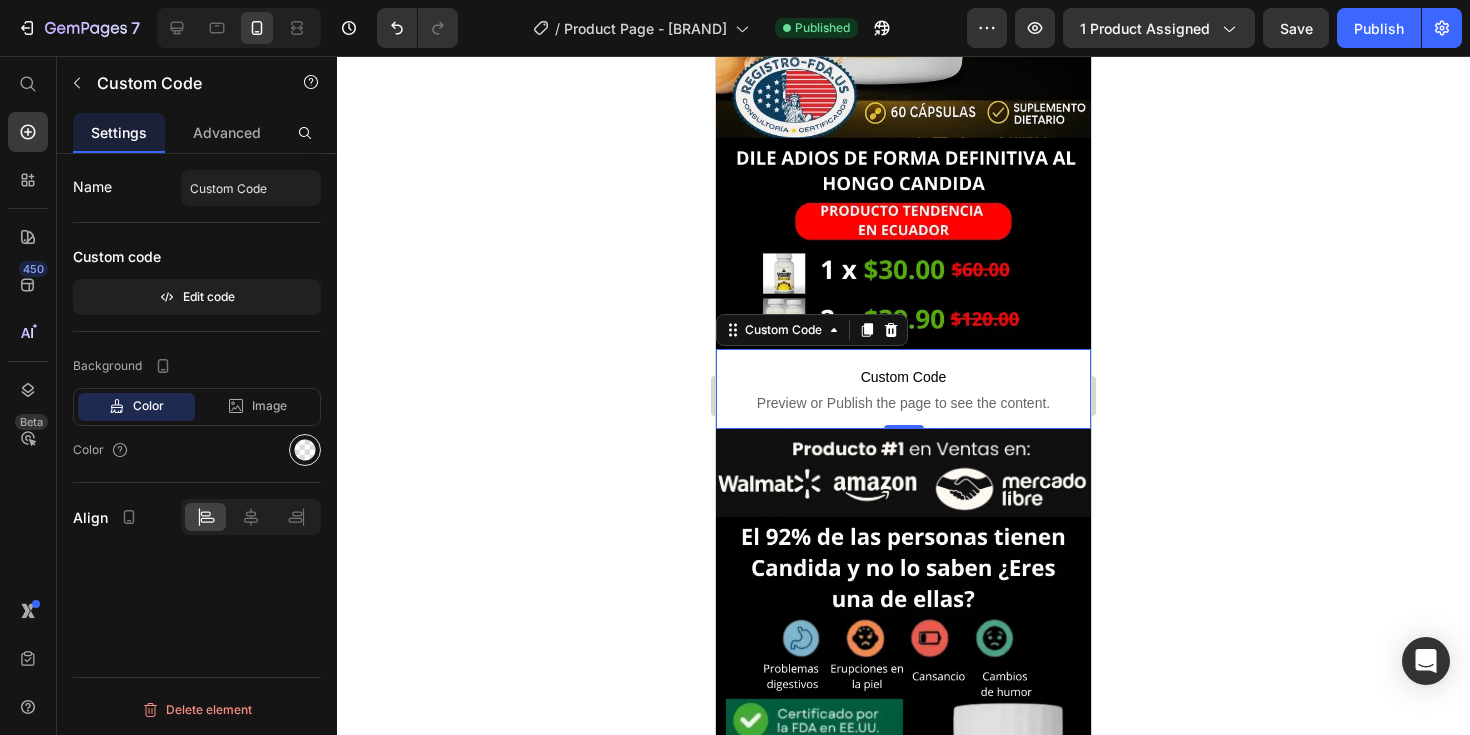 click at bounding box center (305, 450) 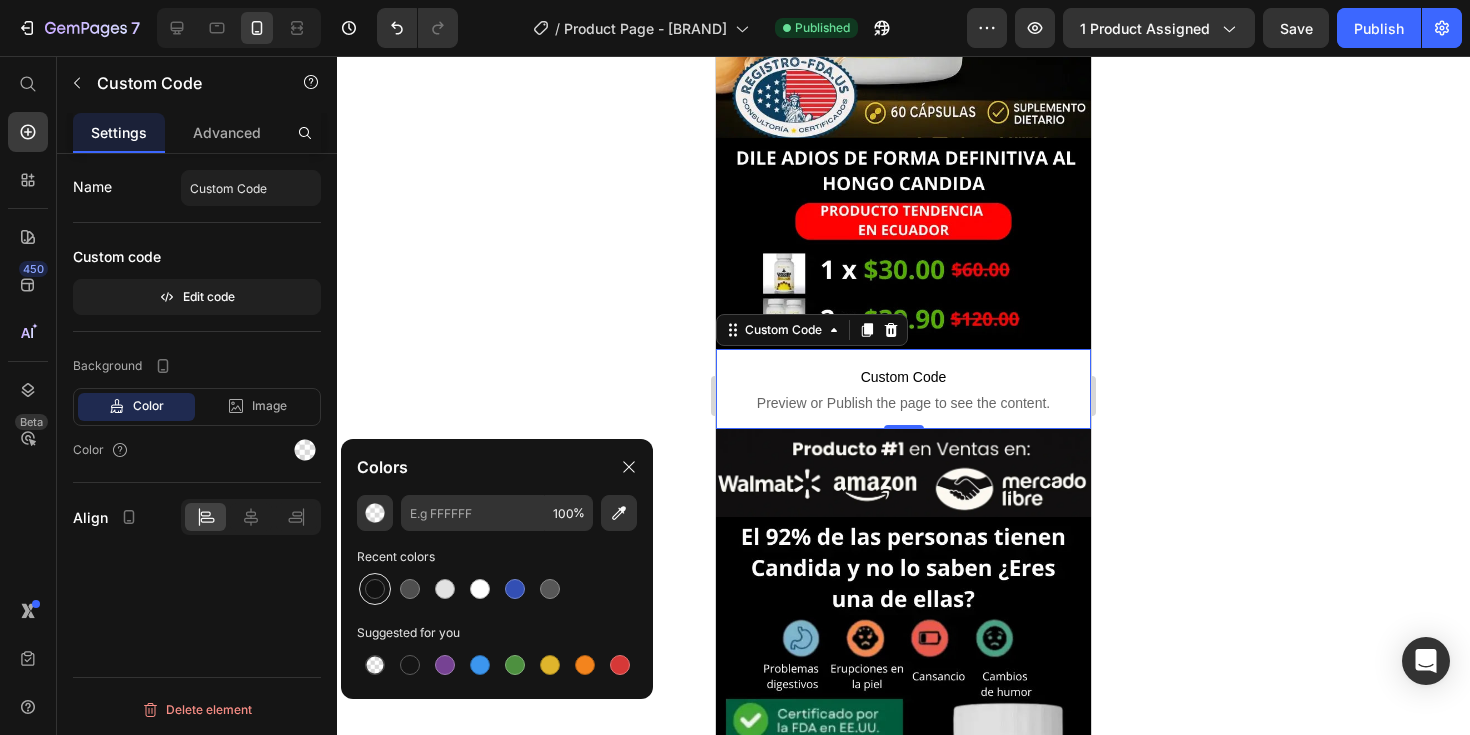 click at bounding box center [375, 589] 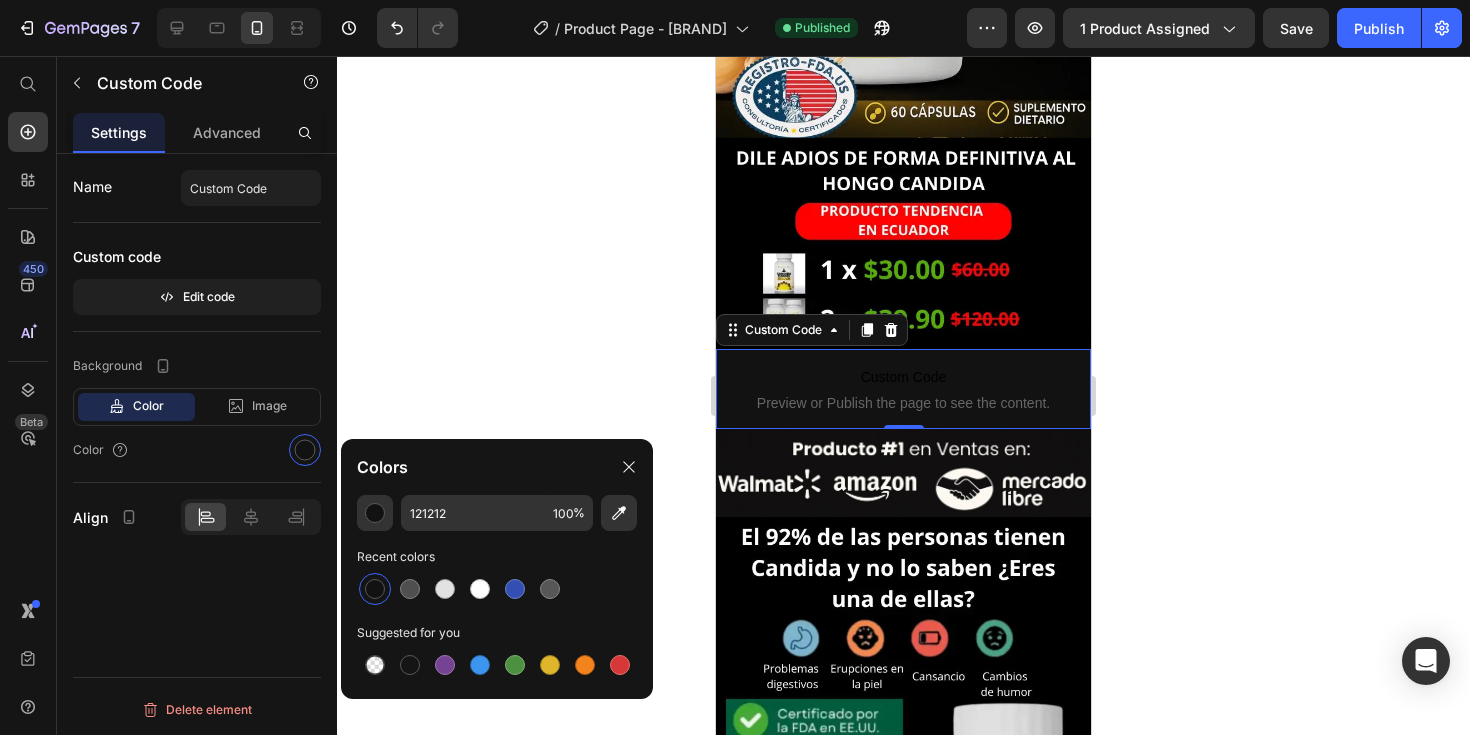 click 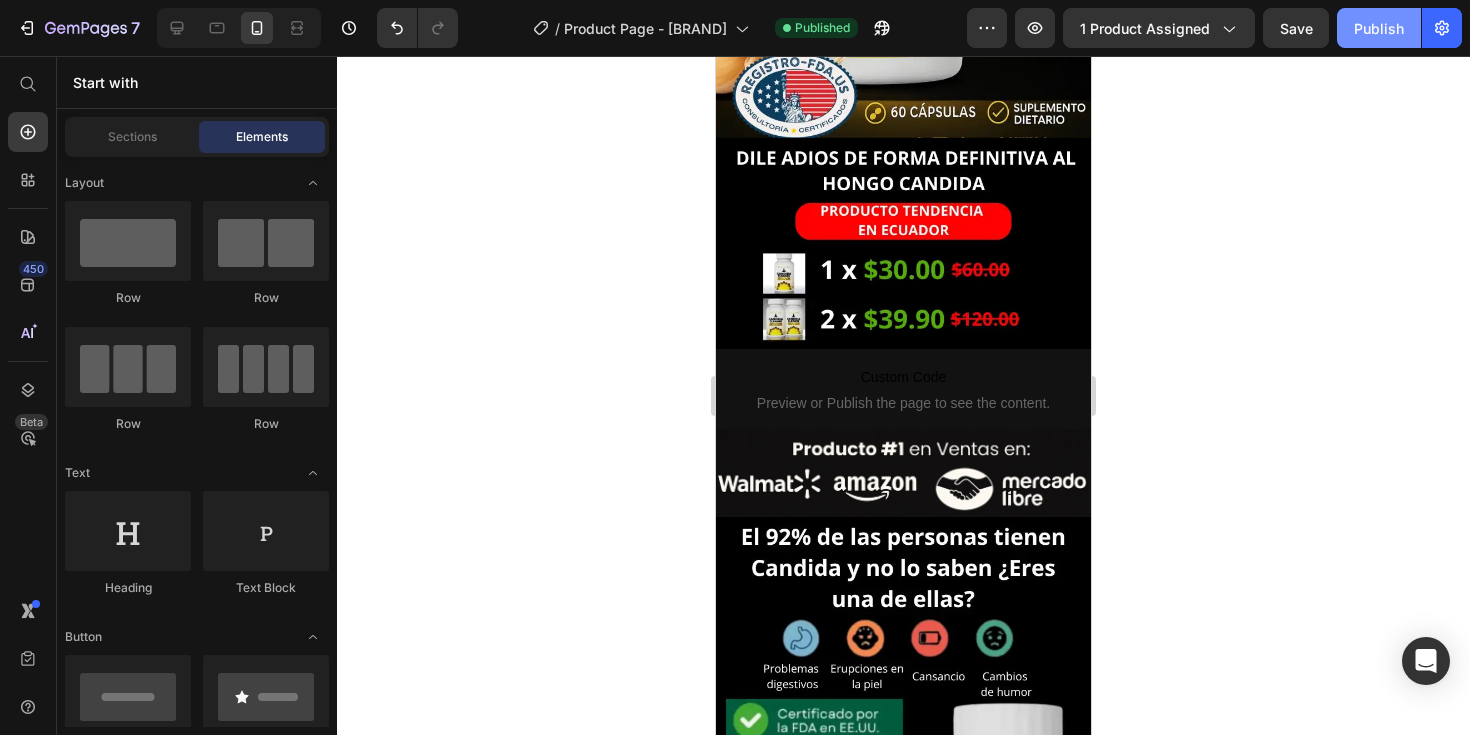 click on "Publish" at bounding box center [1379, 28] 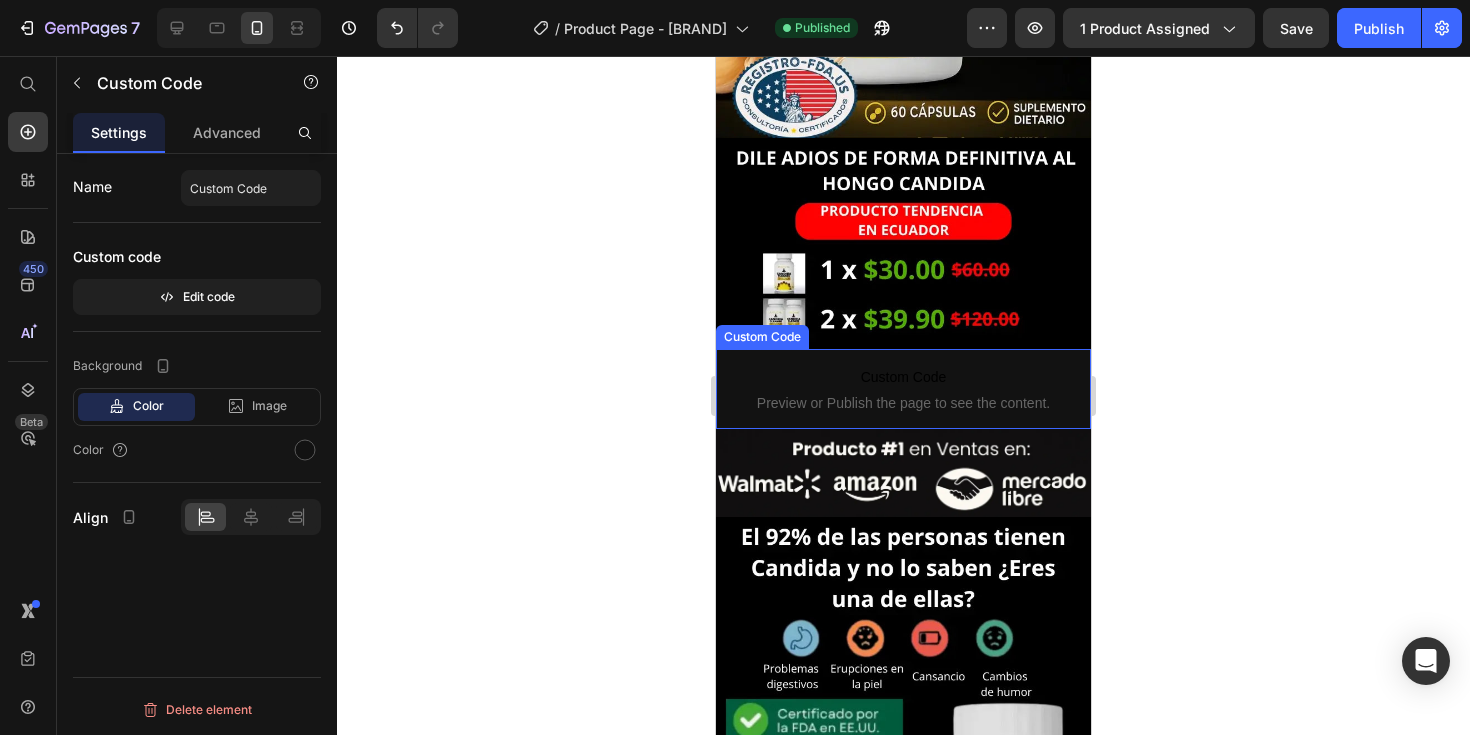 click on "Preview or Publish the page to see the content." at bounding box center [903, 403] 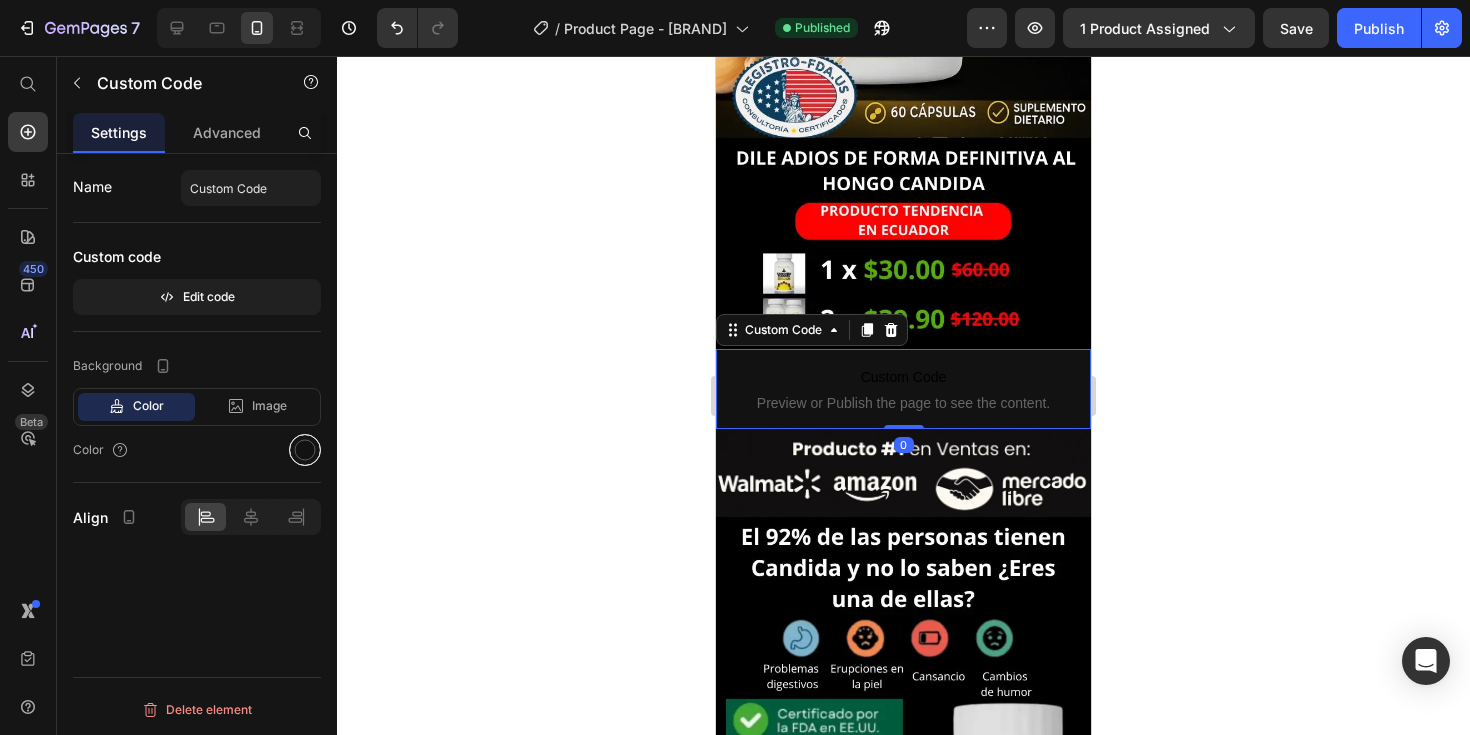 click at bounding box center (305, 450) 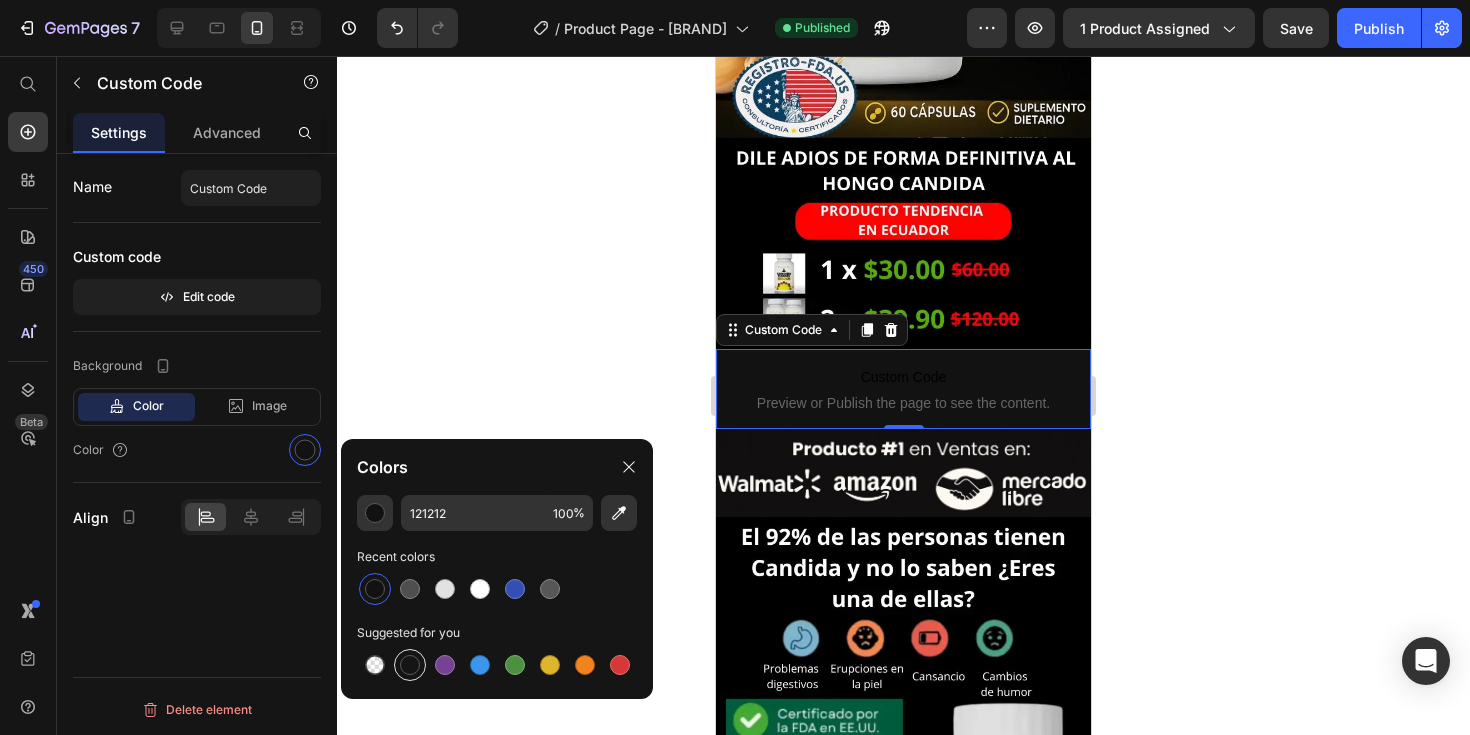 click at bounding box center (410, 665) 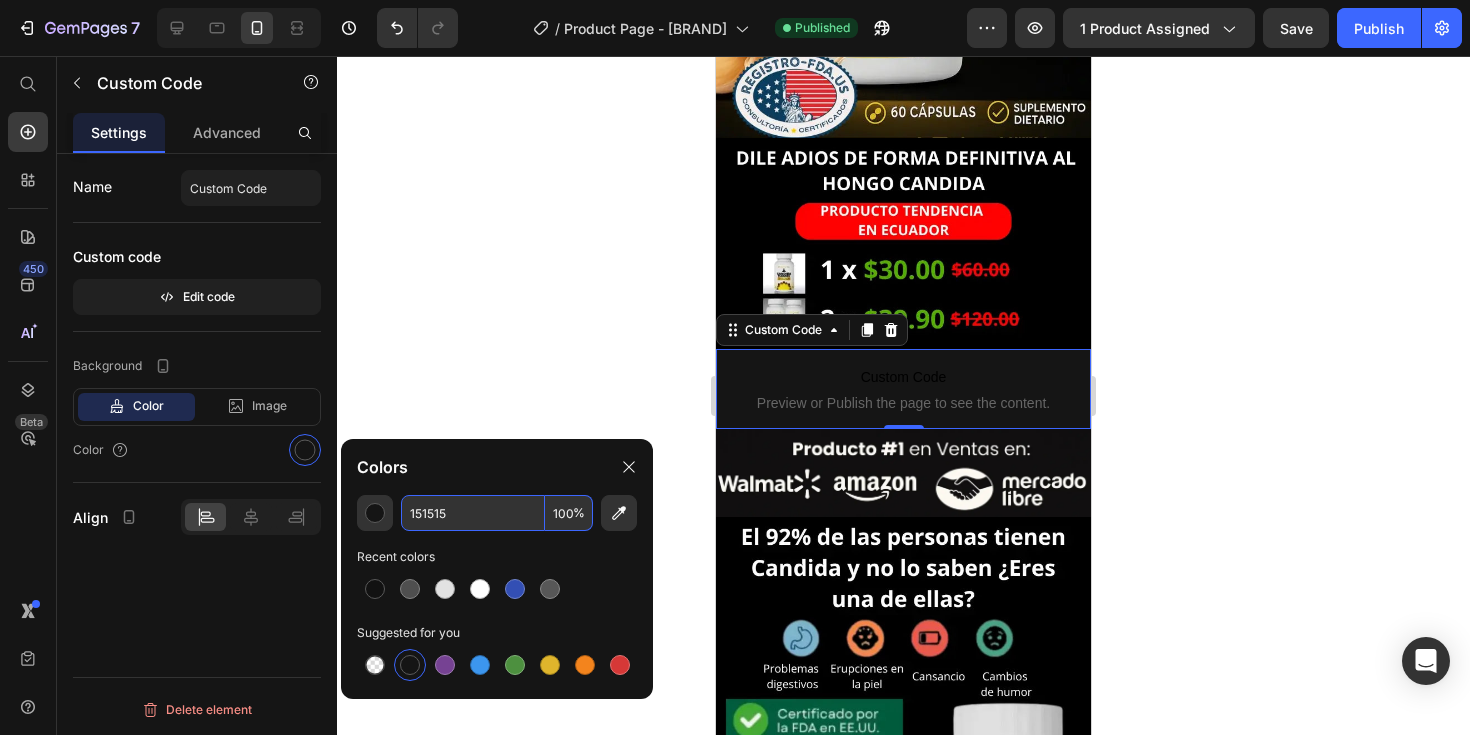 click on "100" at bounding box center (569, 513) 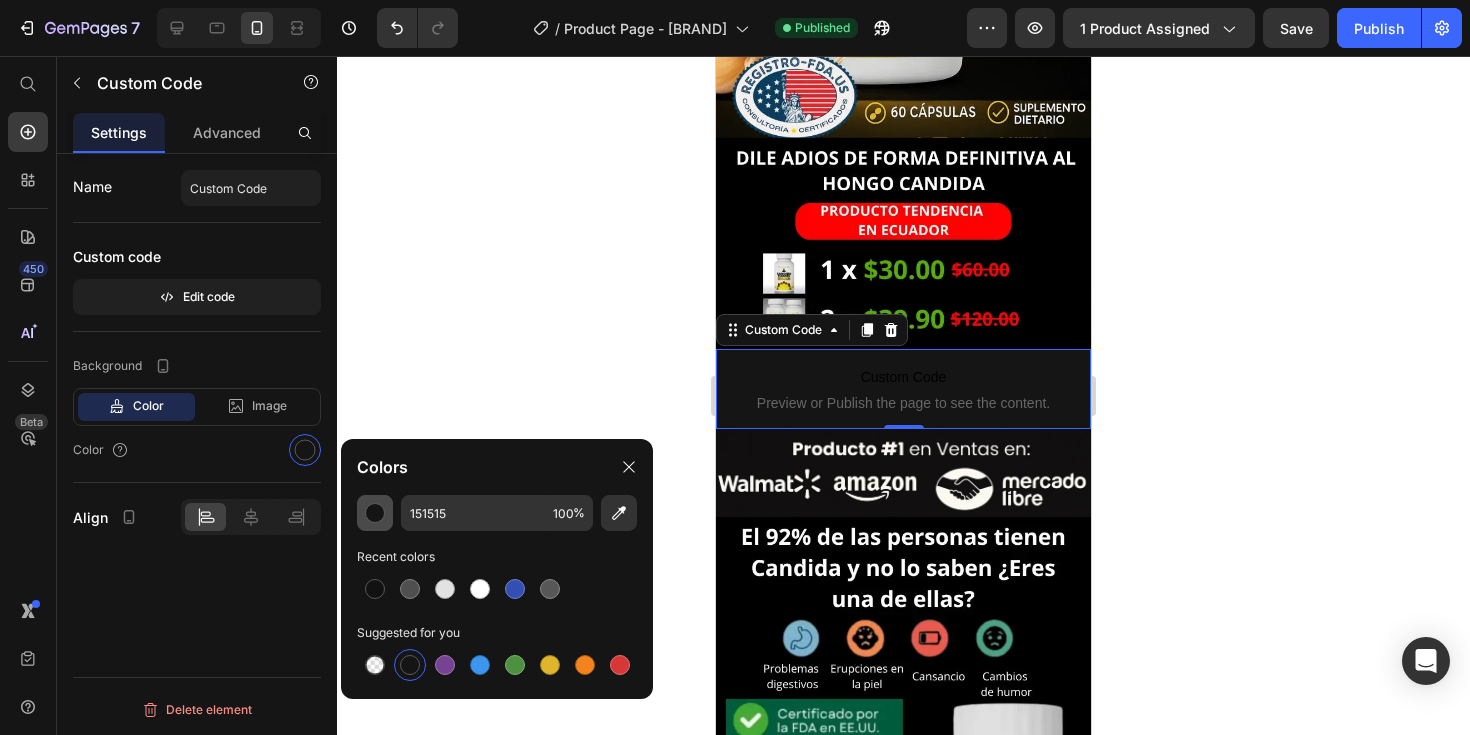 click at bounding box center [375, 513] 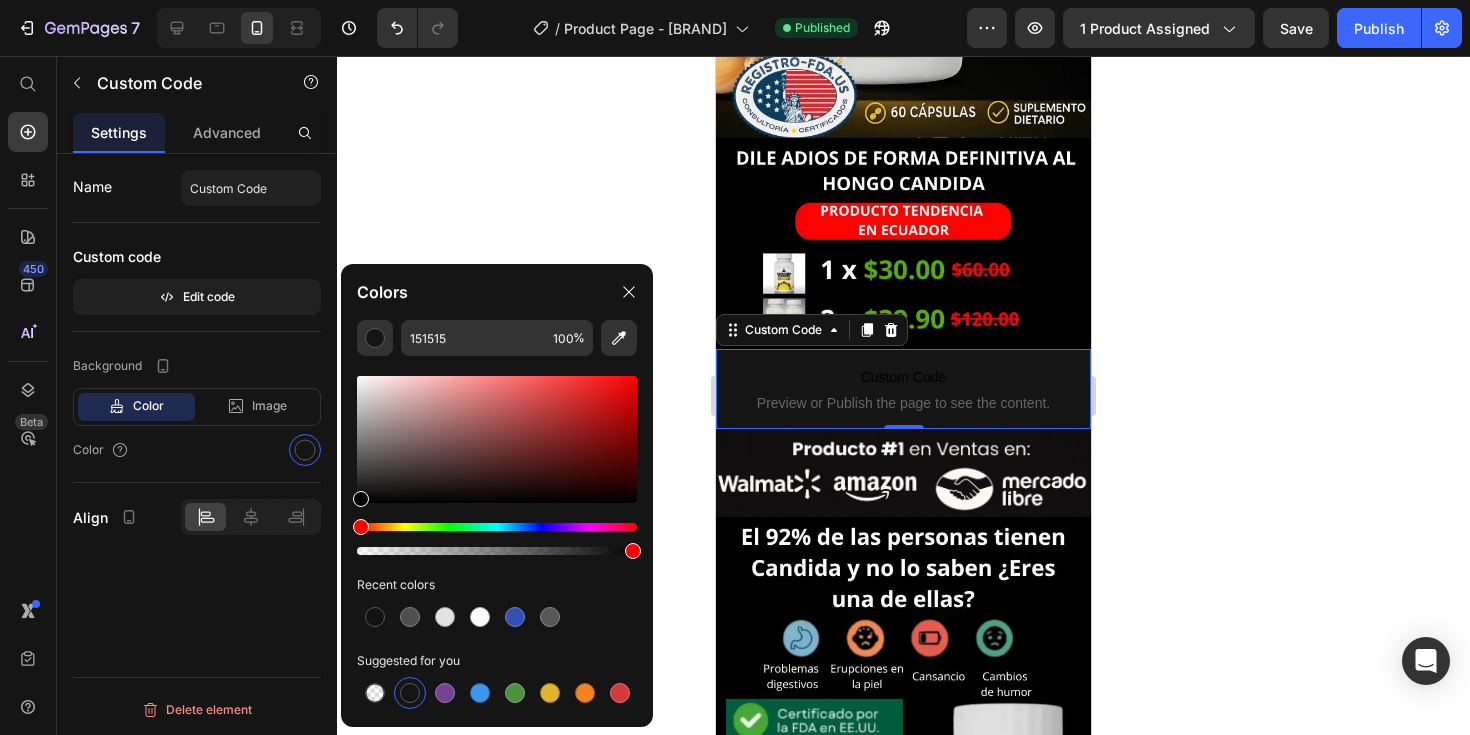 drag, startPoint x: 359, startPoint y: 499, endPoint x: 346, endPoint y: 534, distance: 37.336308 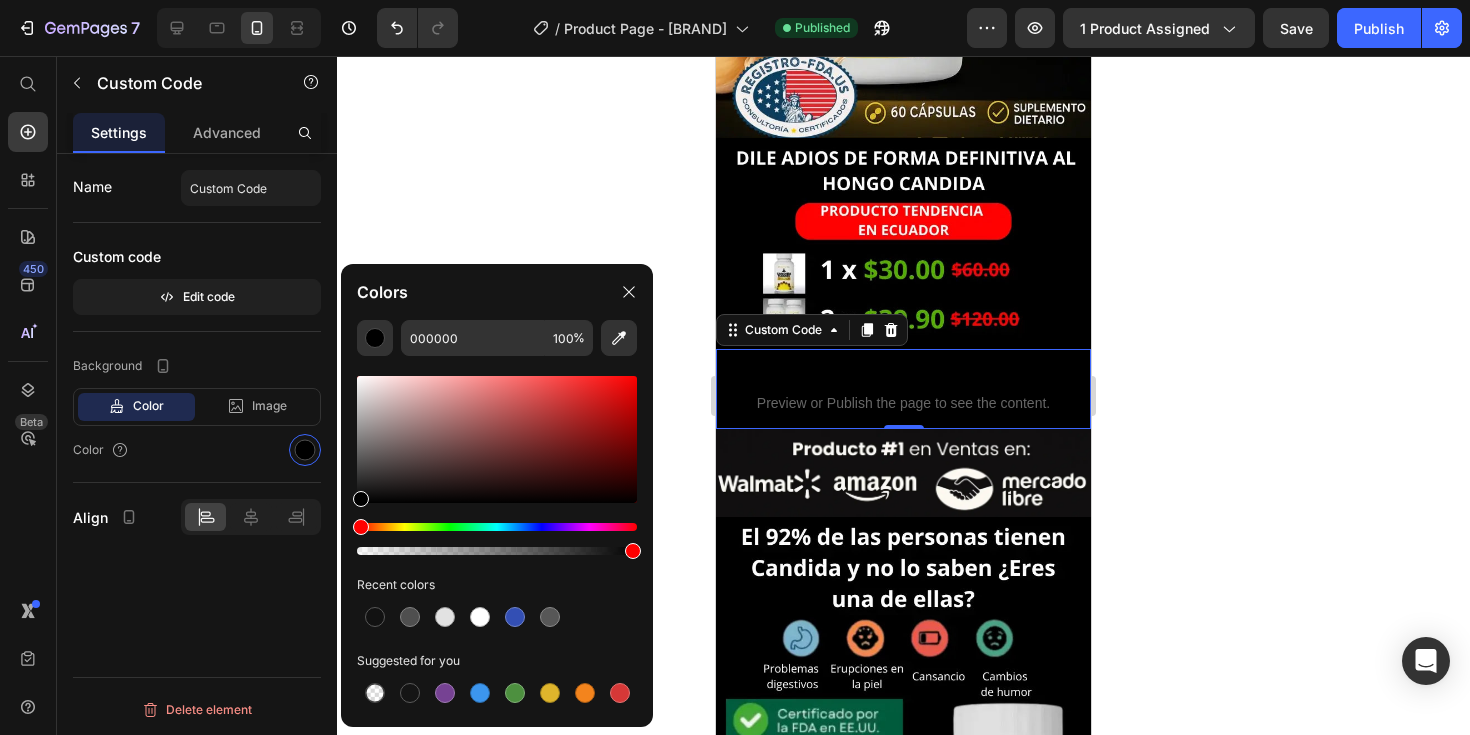click 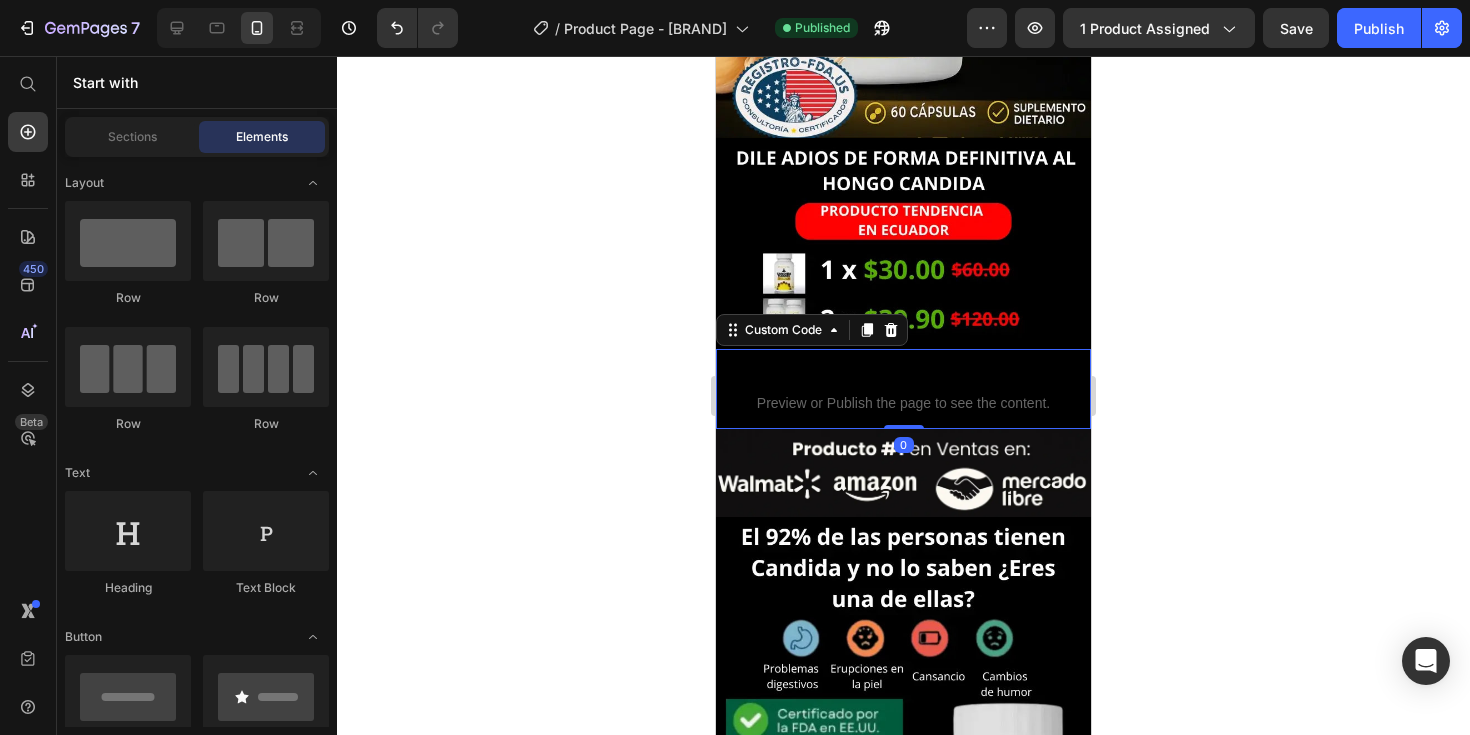 click on "Custom Code" at bounding box center (903, 377) 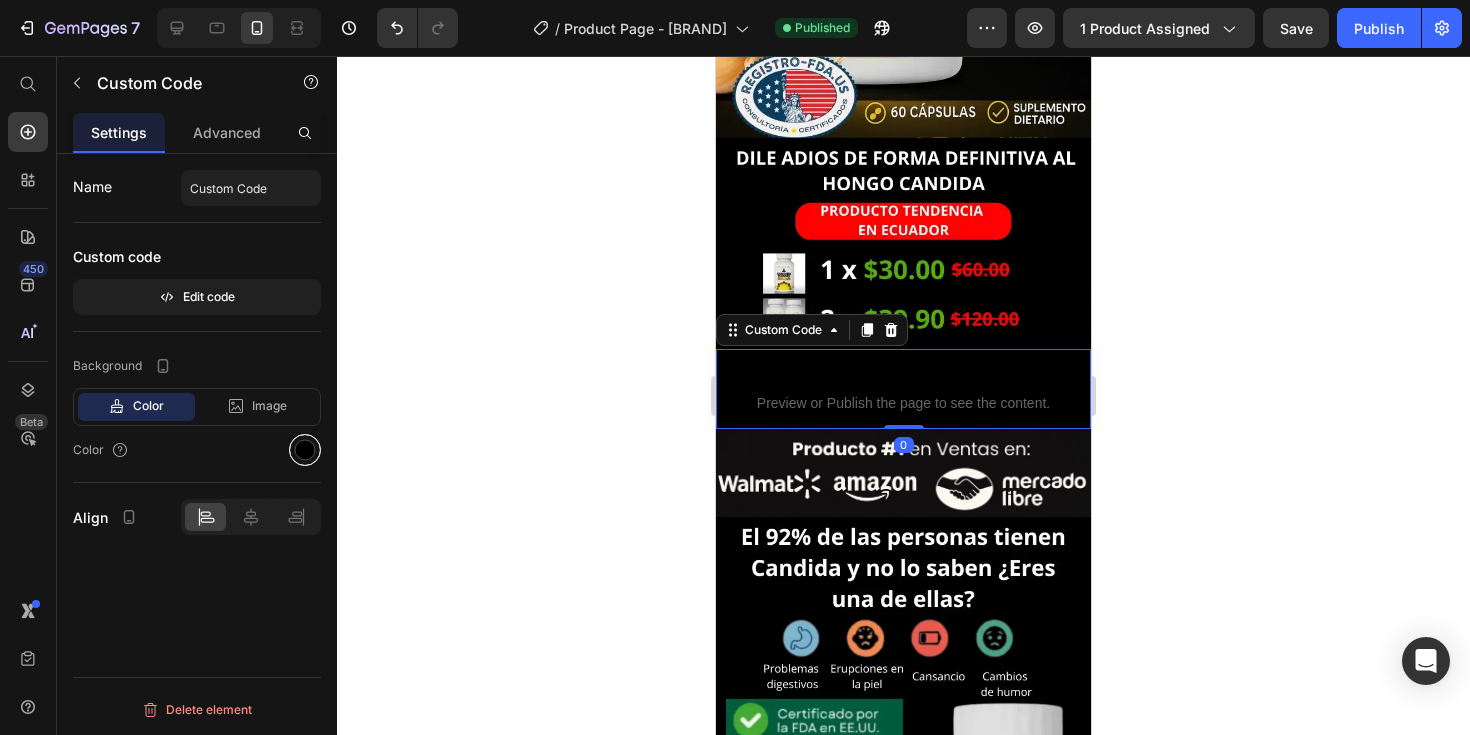 click at bounding box center (305, 450) 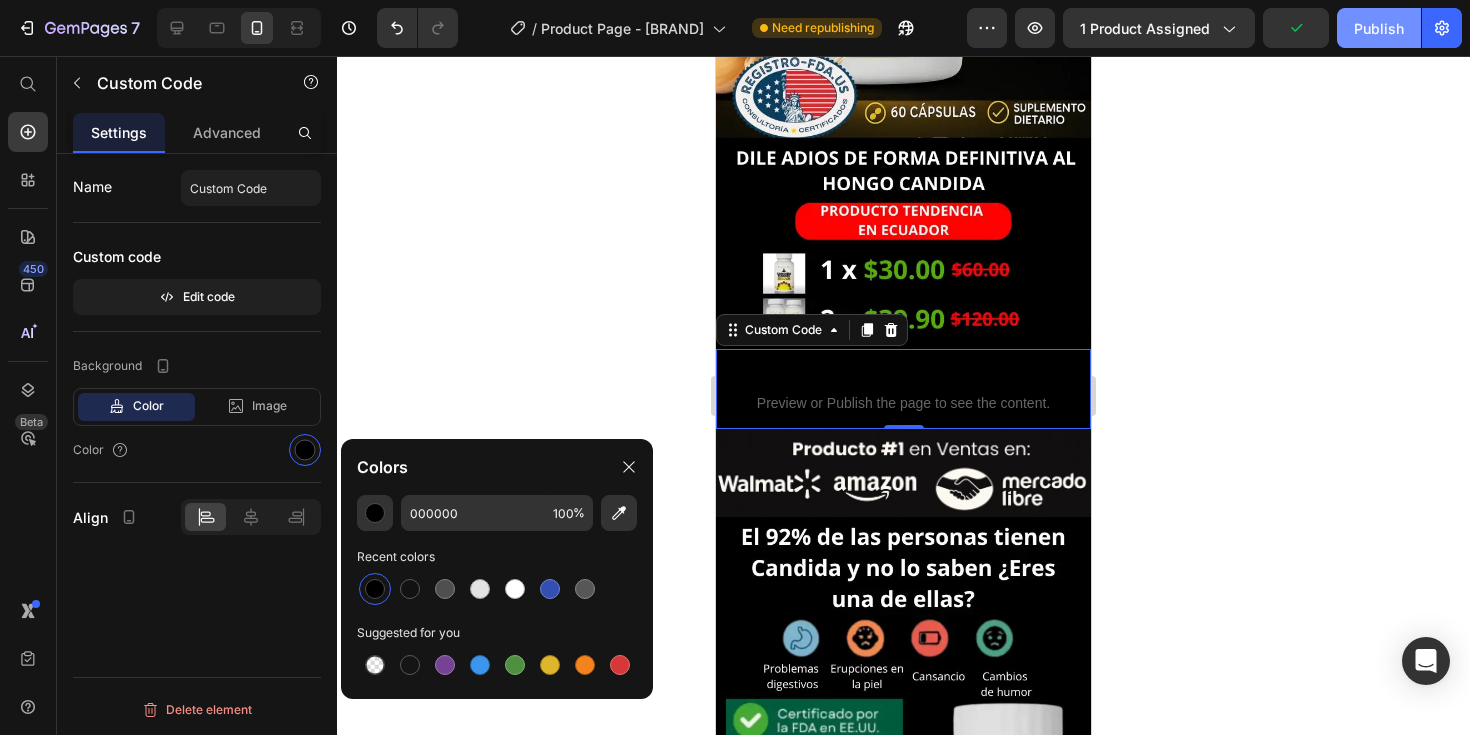 click on "Publish" 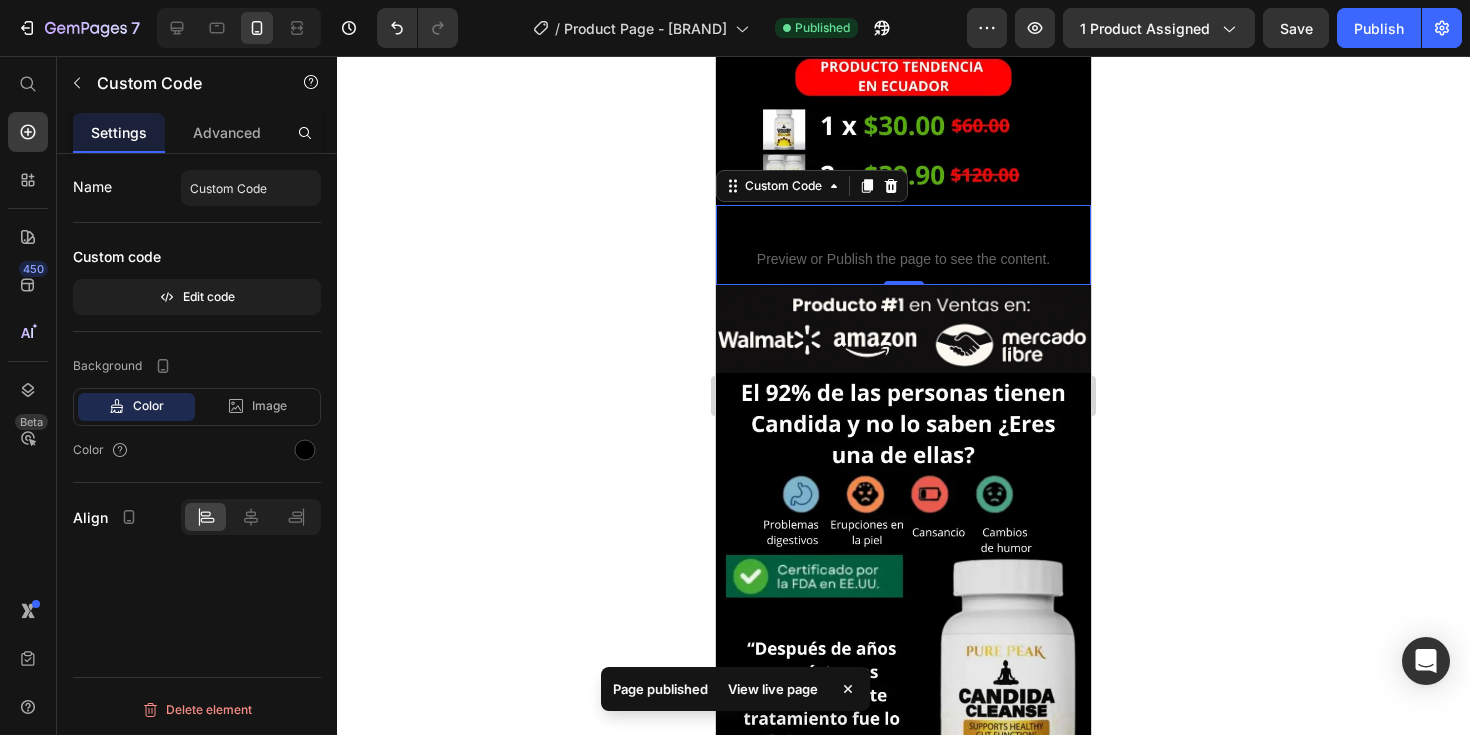 scroll, scrollTop: 619, scrollLeft: 0, axis: vertical 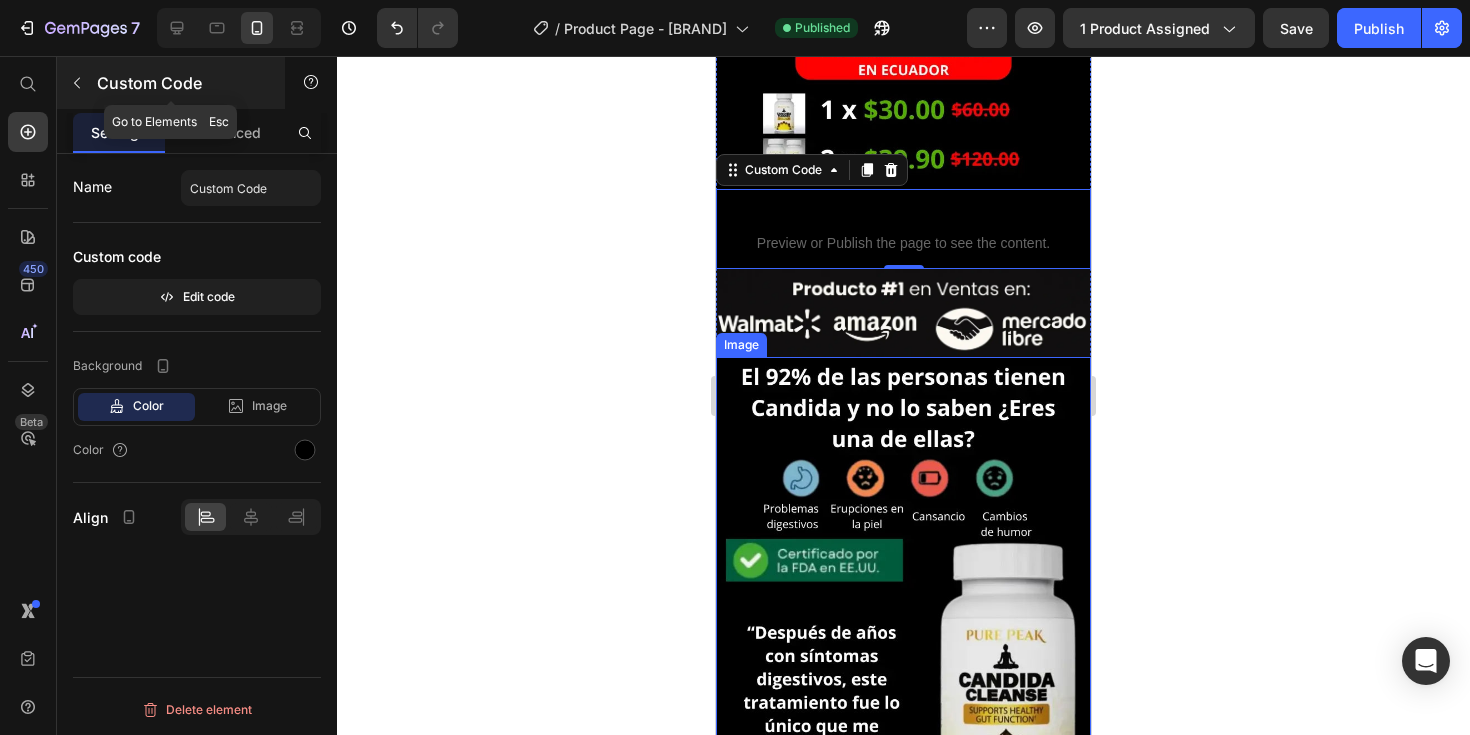 click 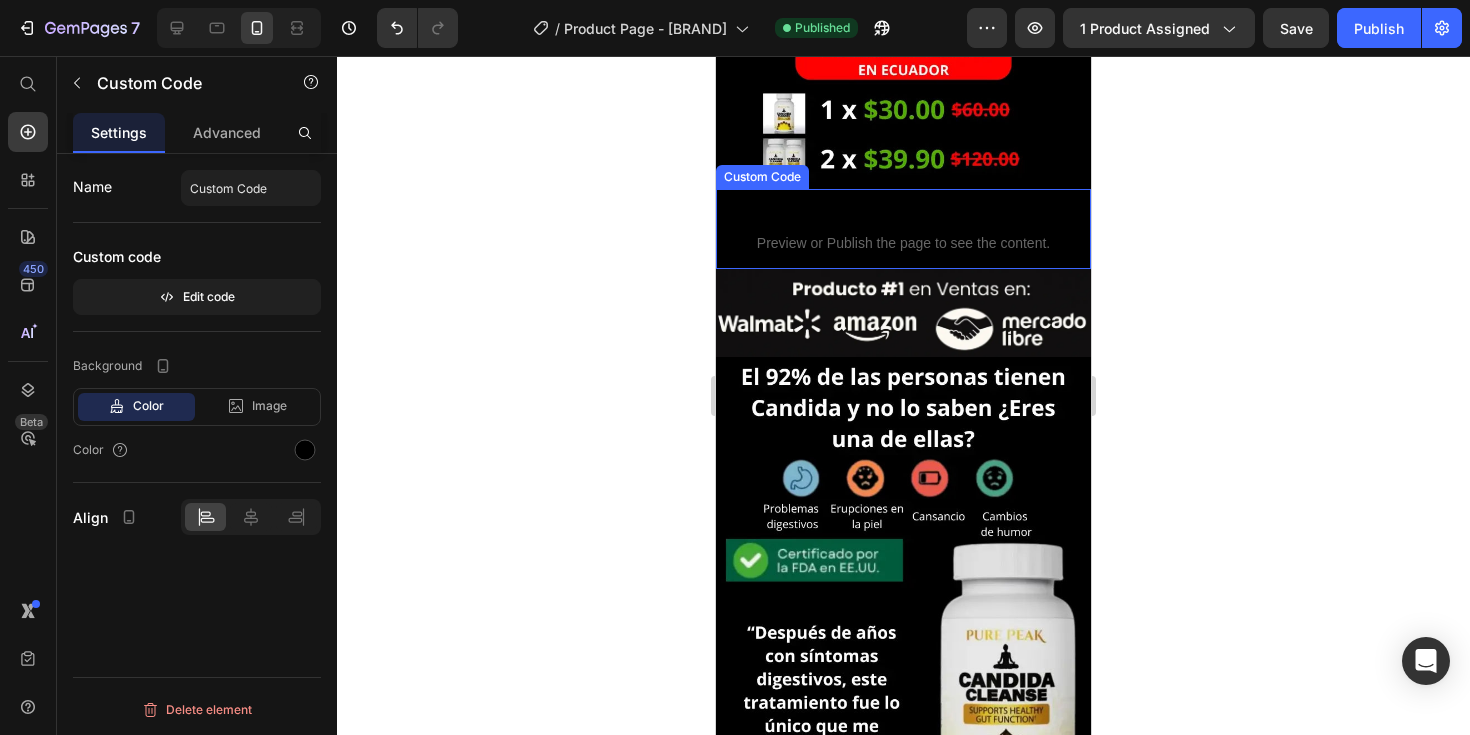 click on "Preview or Publish the page to see the content." at bounding box center (903, 243) 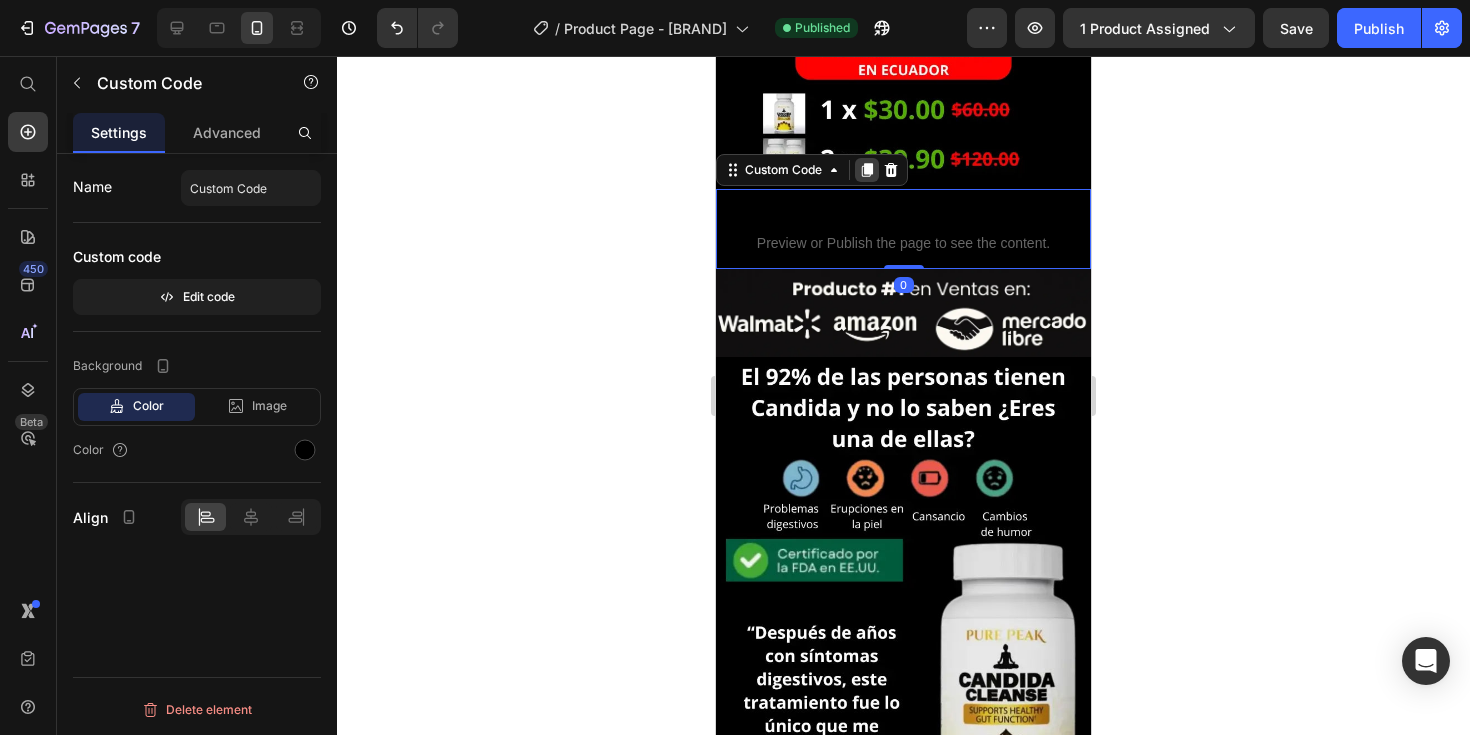 click 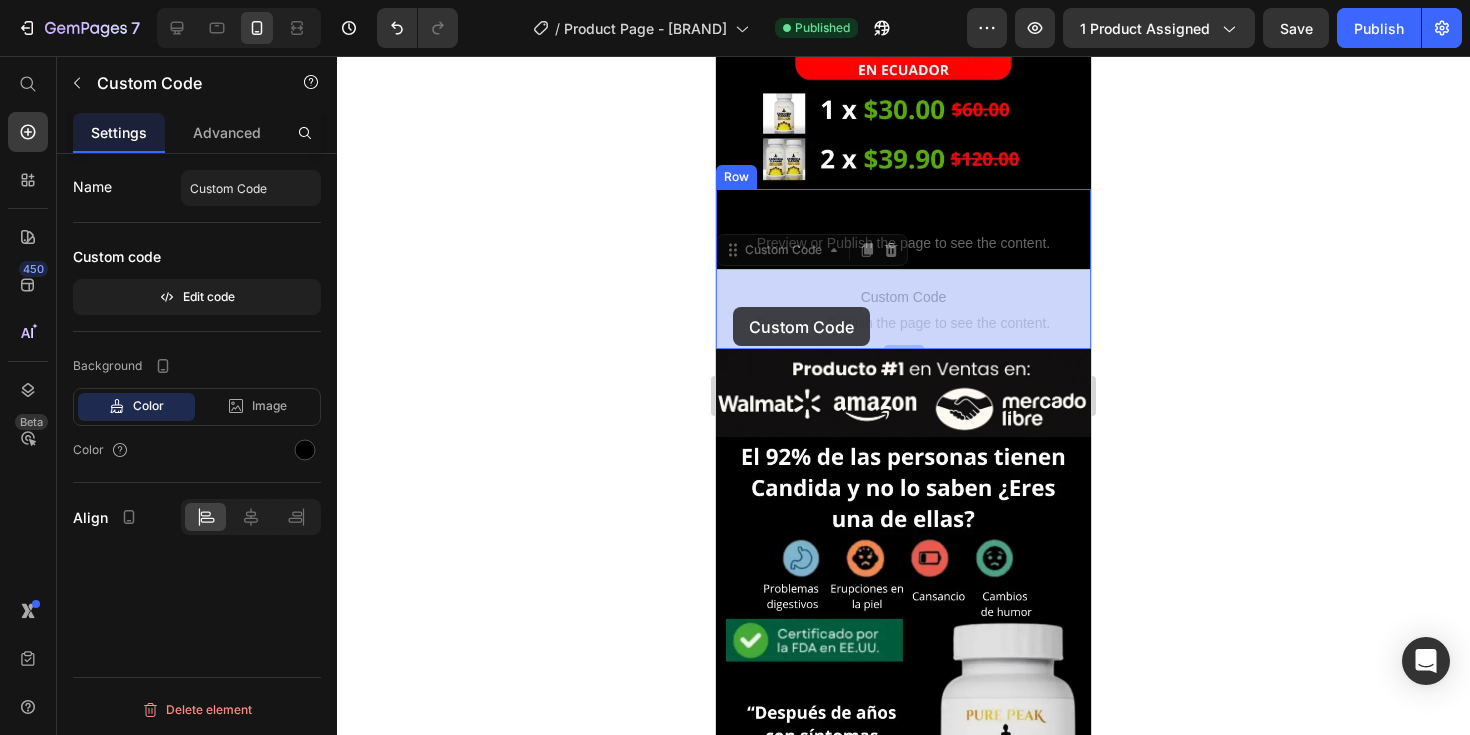 drag, startPoint x: 736, startPoint y: 250, endPoint x: 732, endPoint y: 300, distance: 50.159744 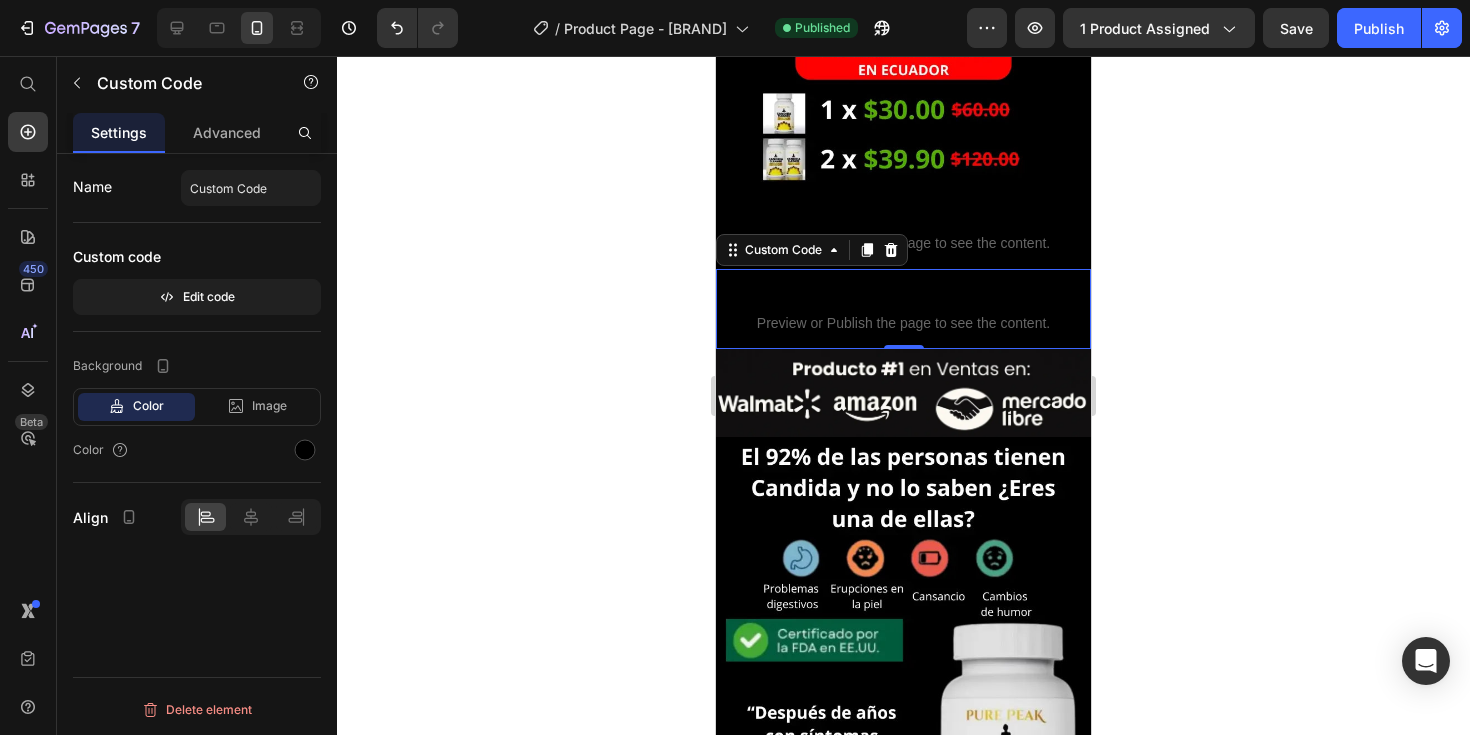 click on "Custom Code" at bounding box center (903, 297) 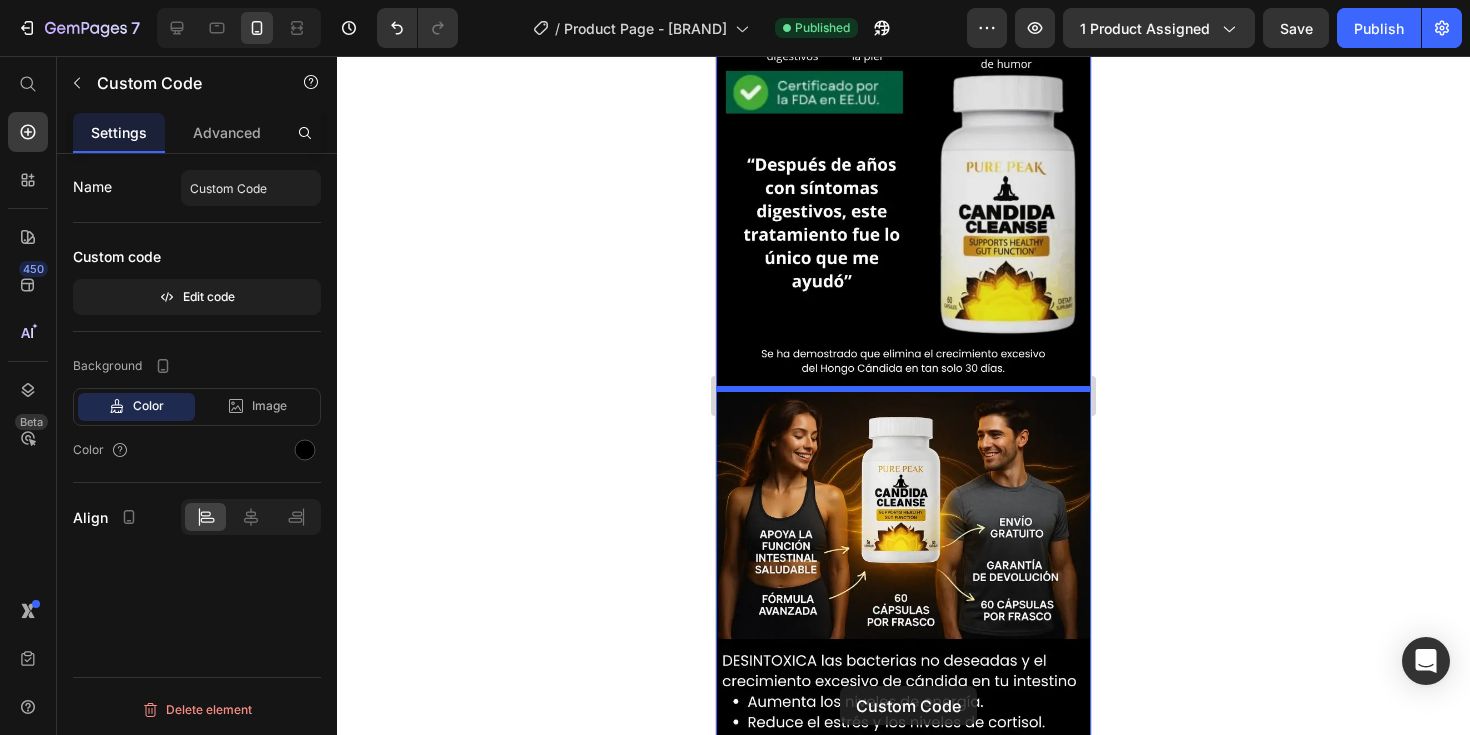 scroll, scrollTop: 1254, scrollLeft: 0, axis: vertical 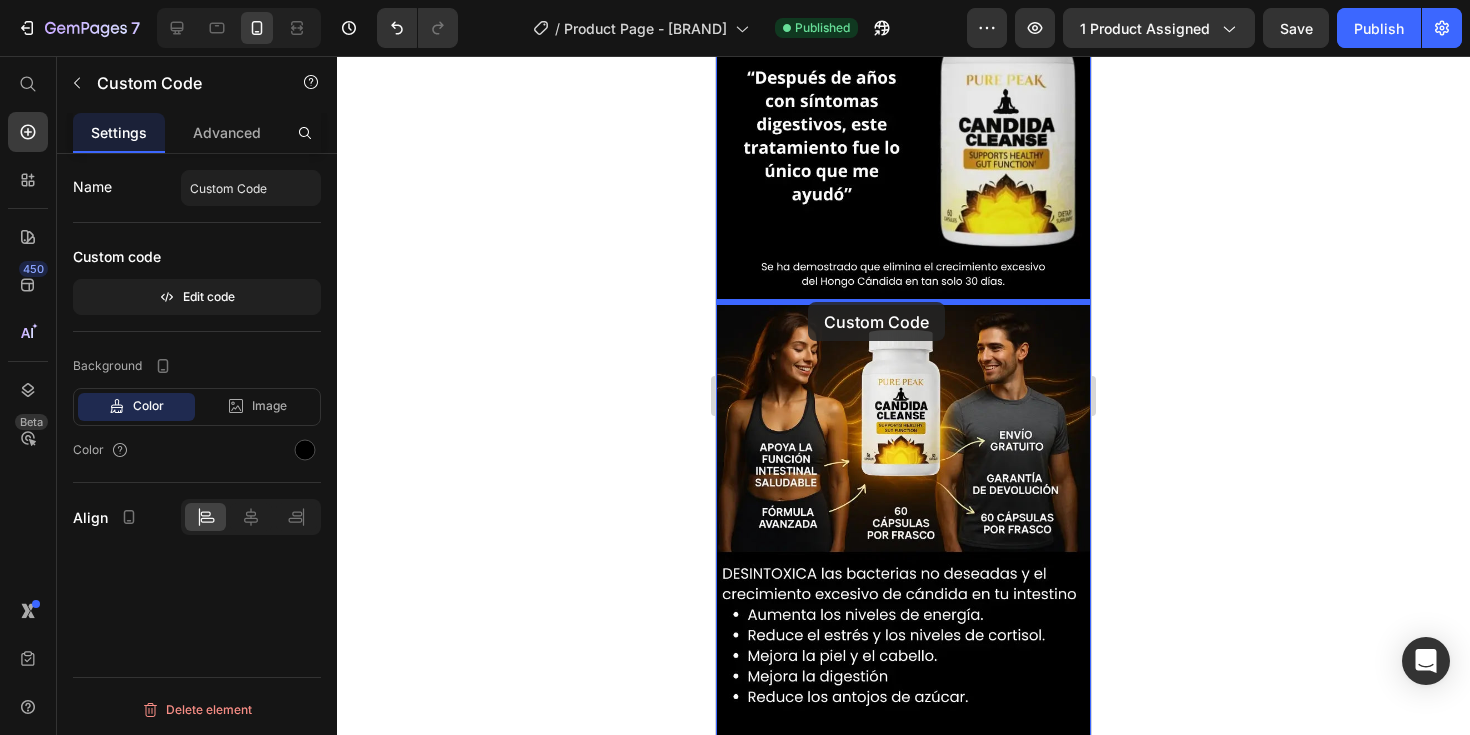 drag, startPoint x: 730, startPoint y: 250, endPoint x: 808, endPoint y: 302, distance: 93.74433 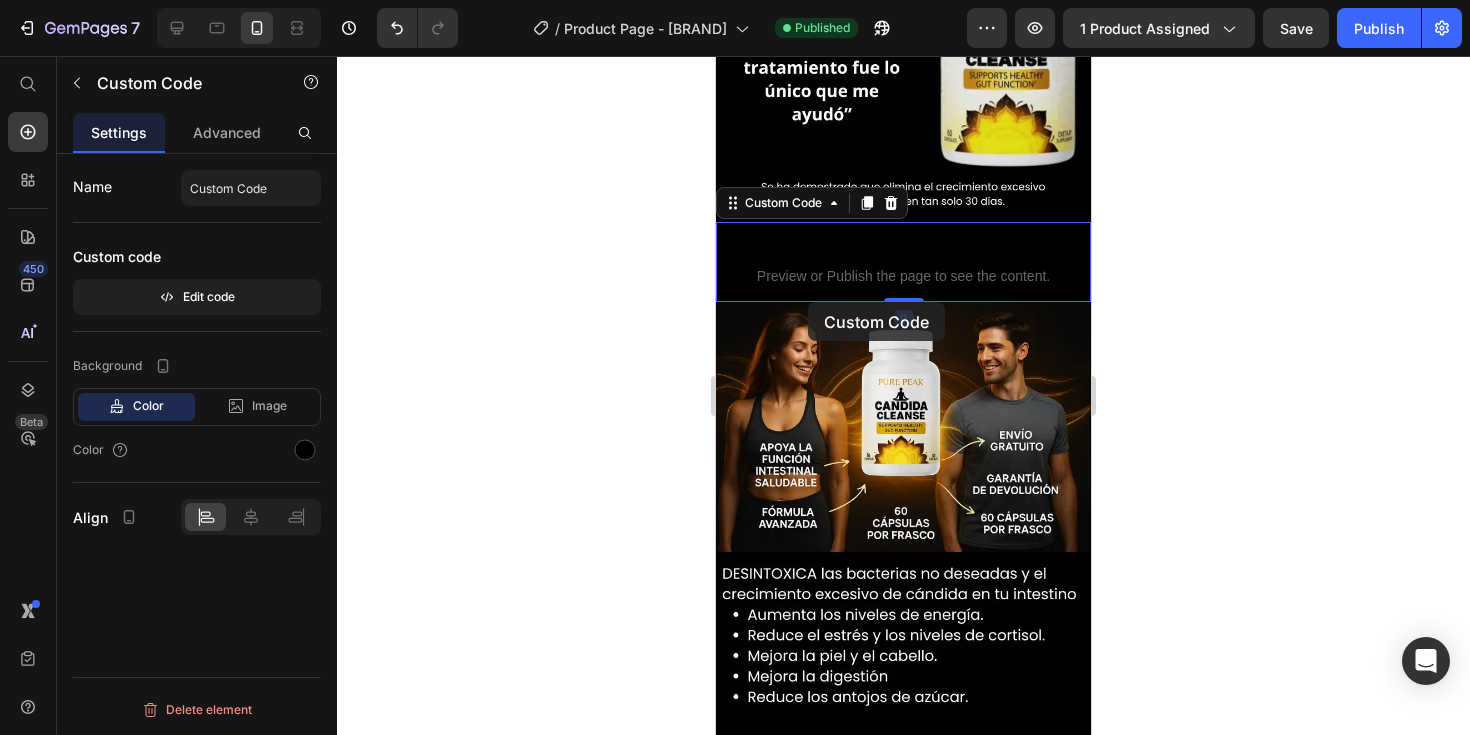 scroll, scrollTop: 1174, scrollLeft: 0, axis: vertical 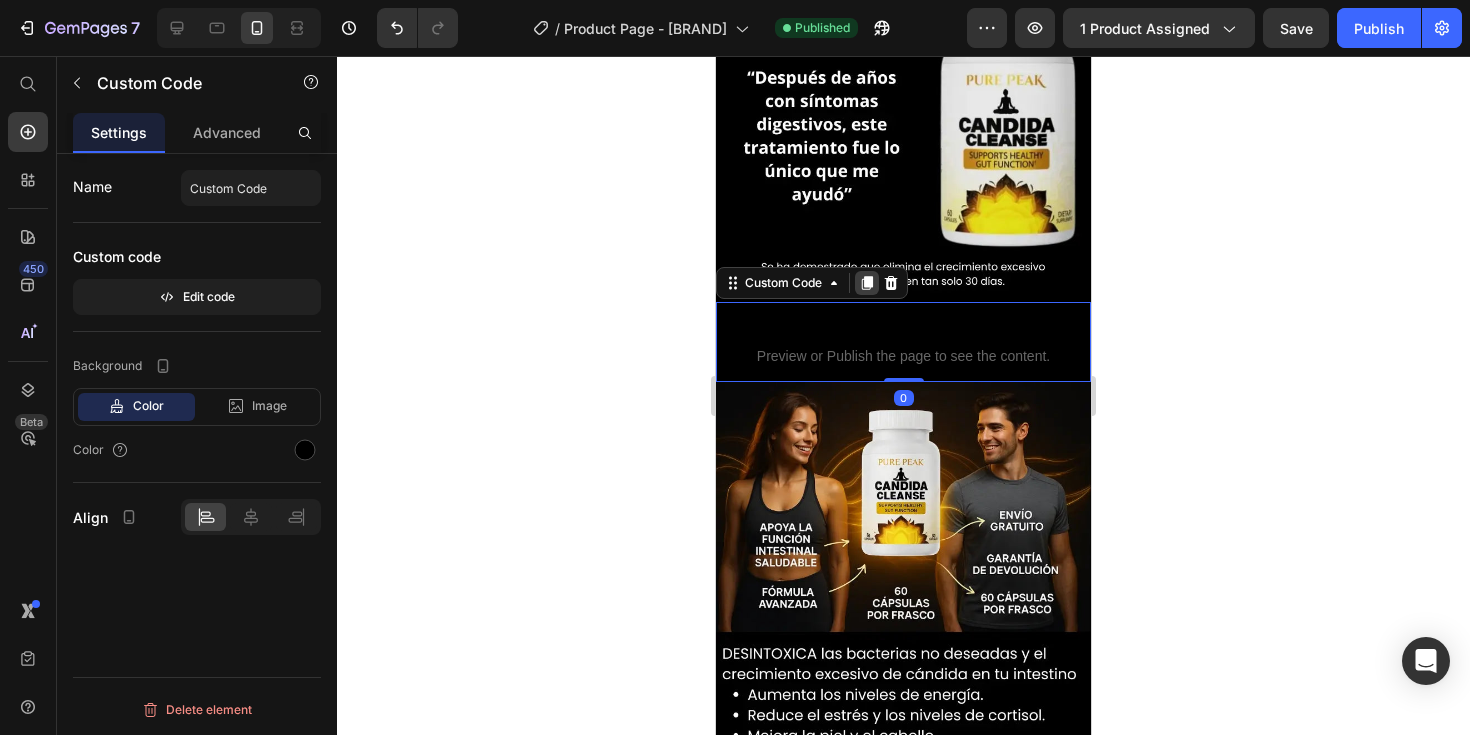 click 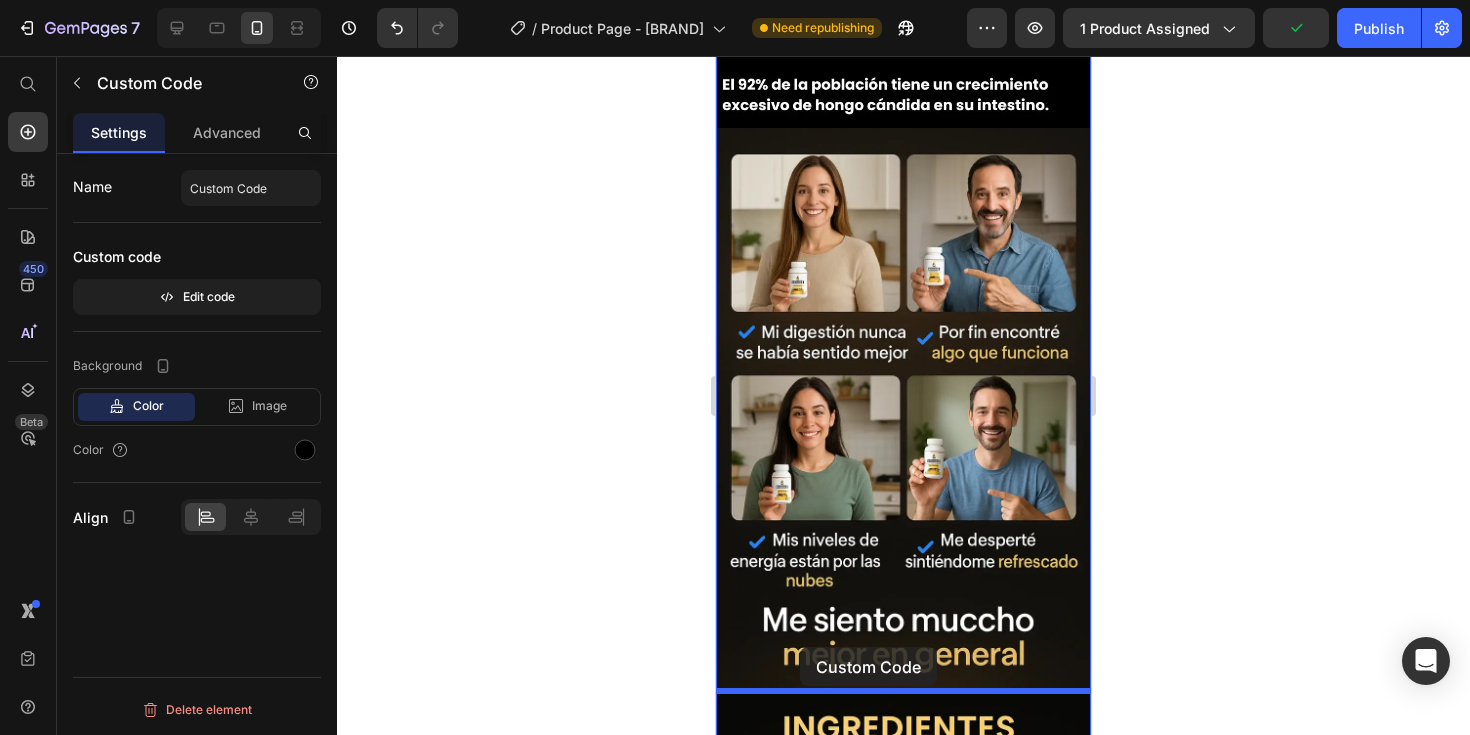 scroll, scrollTop: 2041, scrollLeft: 0, axis: vertical 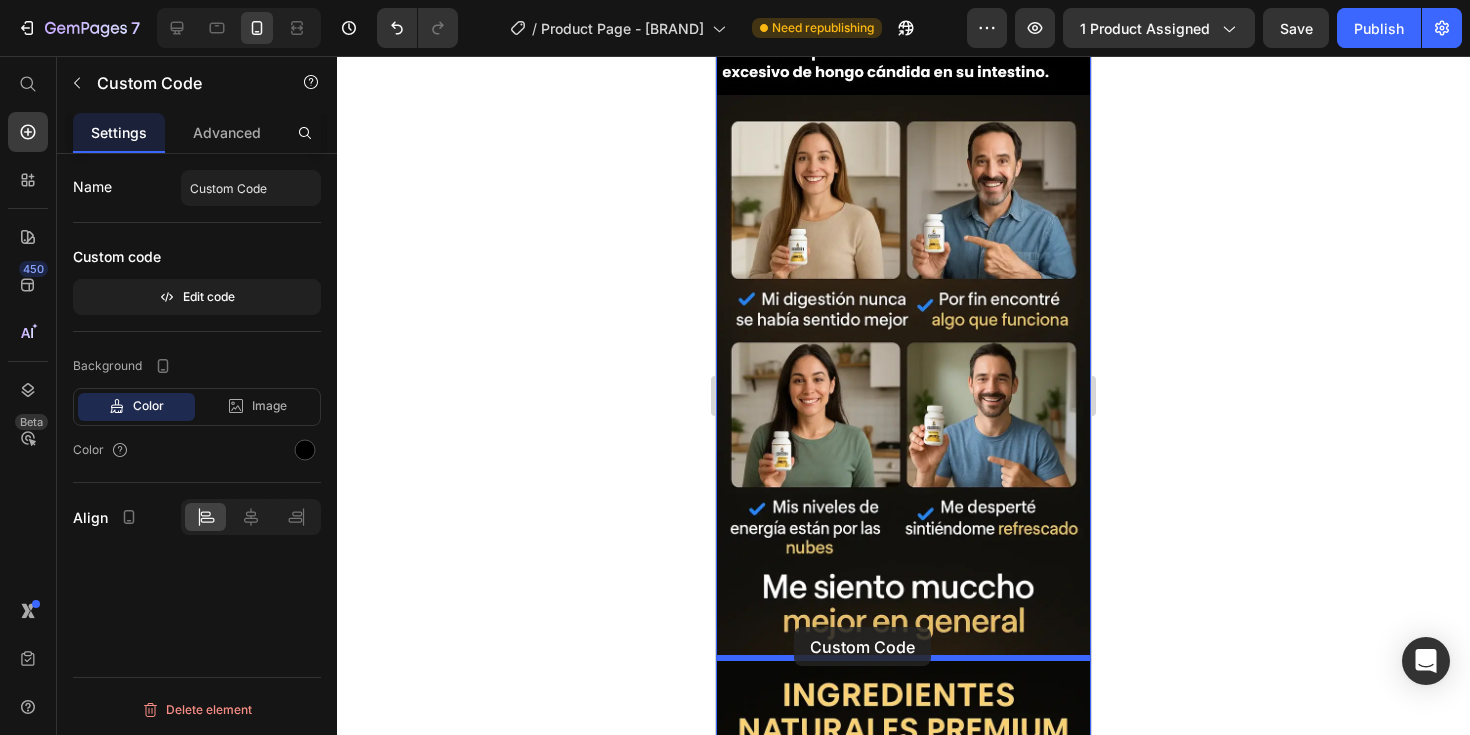 drag, startPoint x: 740, startPoint y: 369, endPoint x: 792, endPoint y: 632, distance: 268.0914 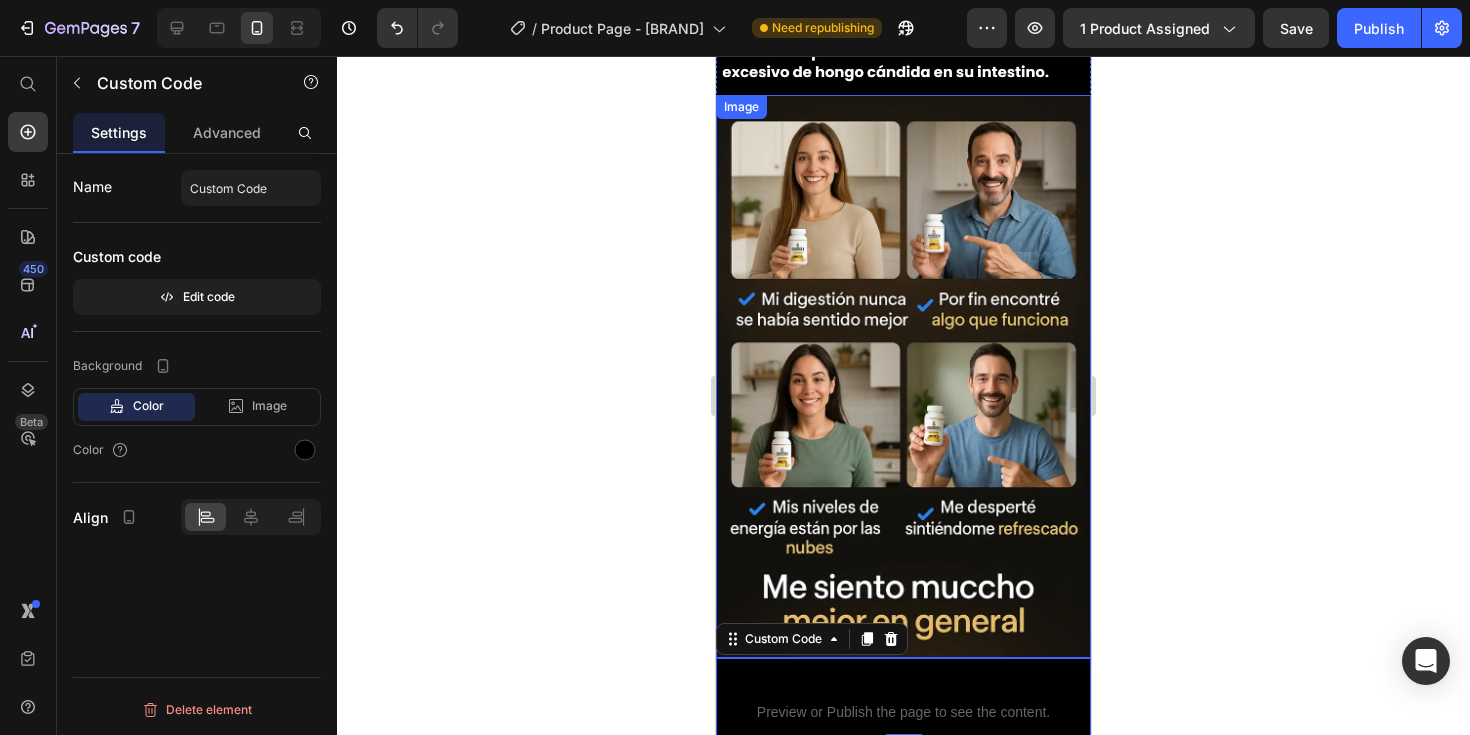 scroll, scrollTop: 2380, scrollLeft: 0, axis: vertical 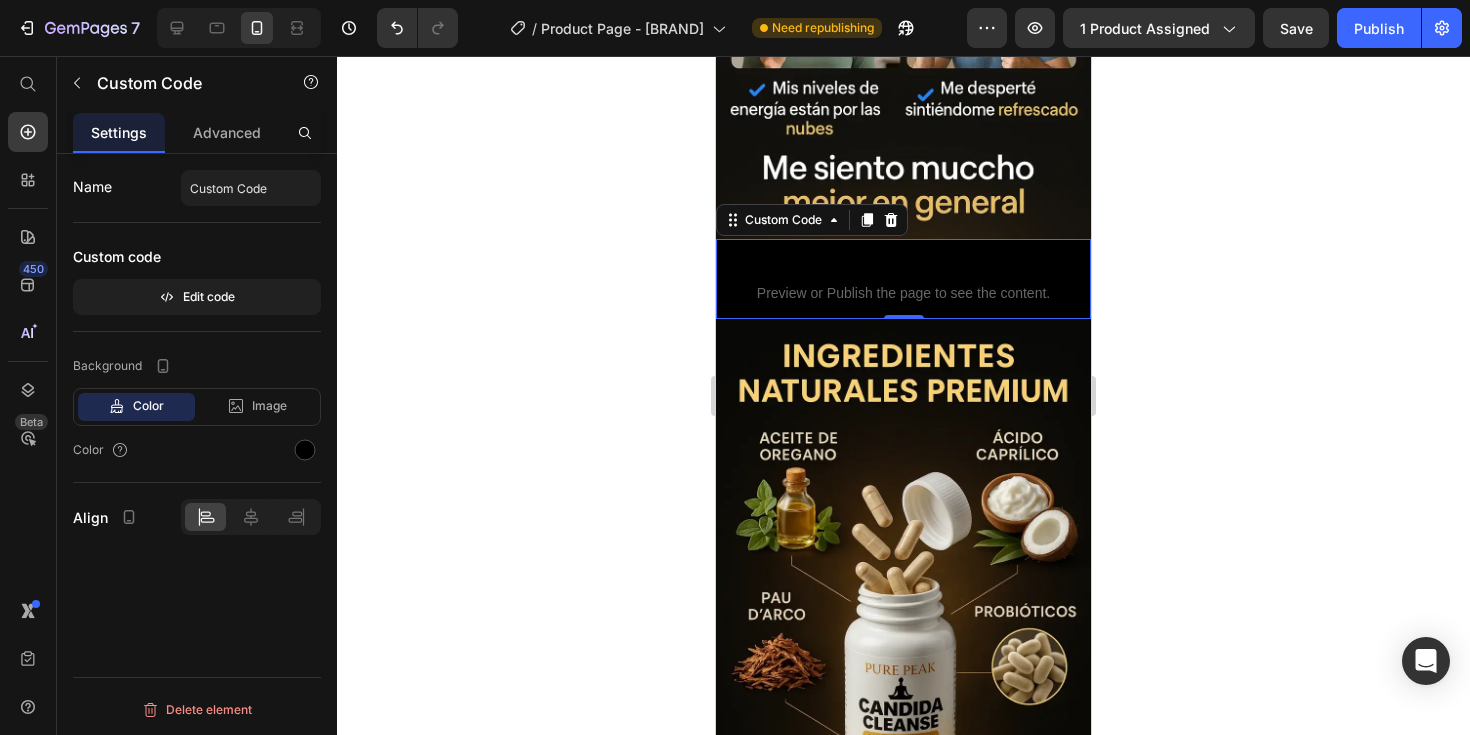 click on "Custom Code" at bounding box center (903, 267) 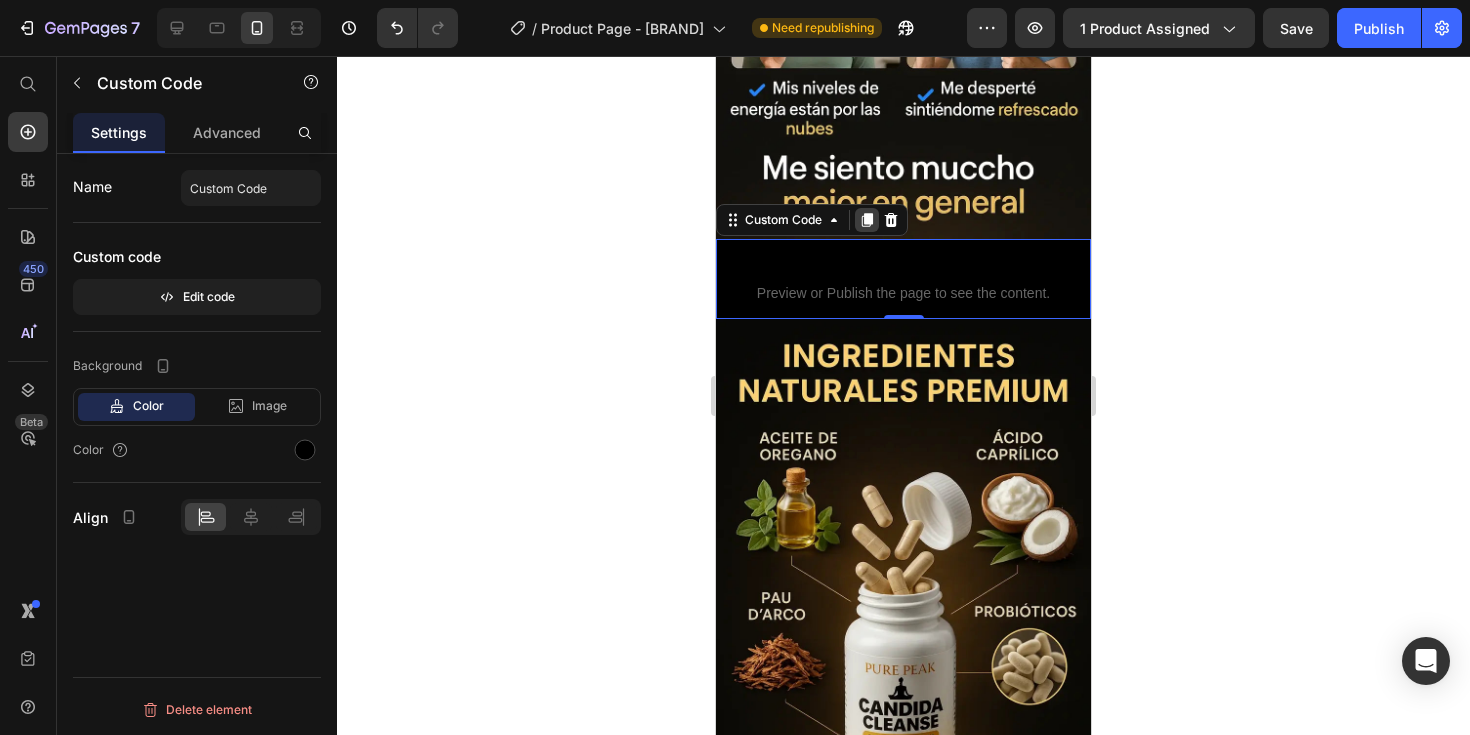 click 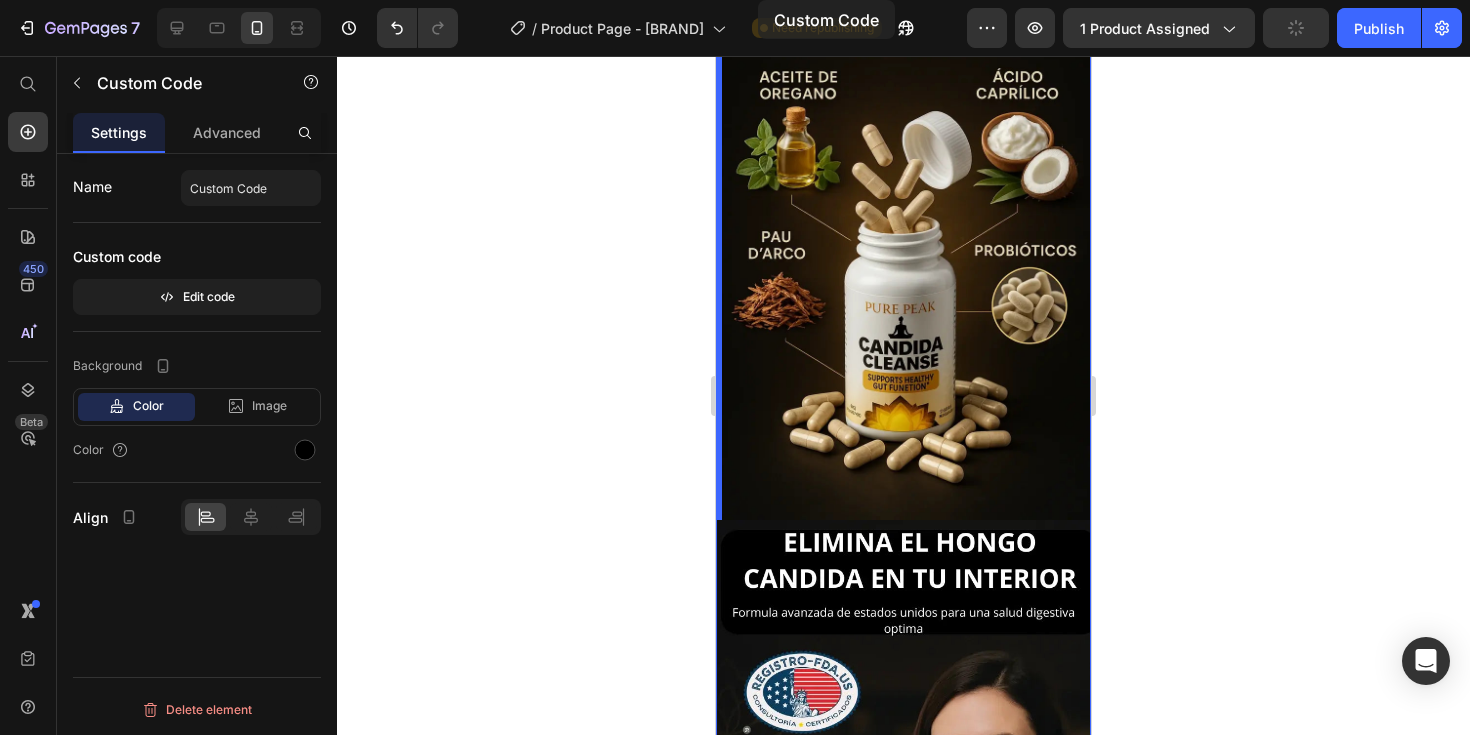 scroll, scrollTop: 2793, scrollLeft: 0, axis: vertical 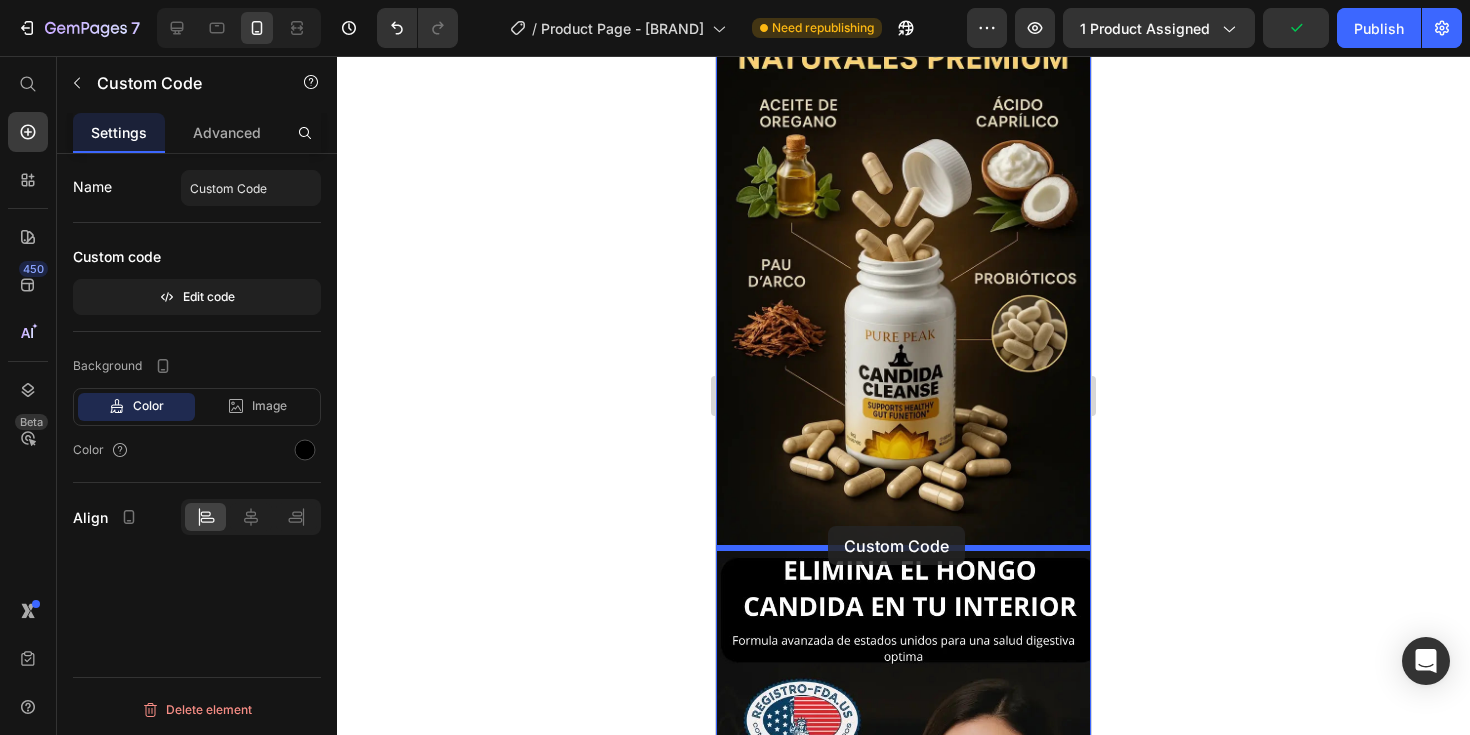 drag, startPoint x: 732, startPoint y: 130, endPoint x: 828, endPoint y: 526, distance: 407.47025 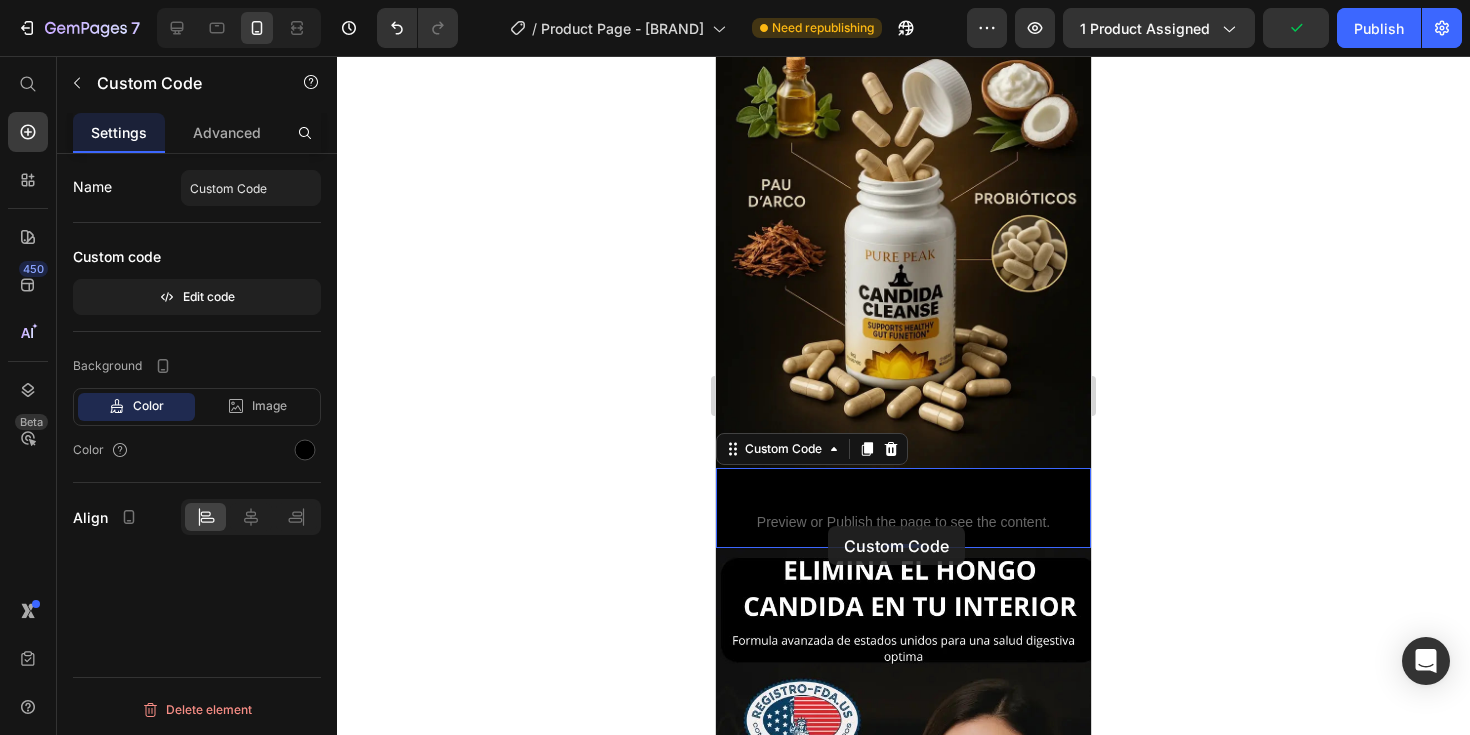 scroll, scrollTop: 2713, scrollLeft: 0, axis: vertical 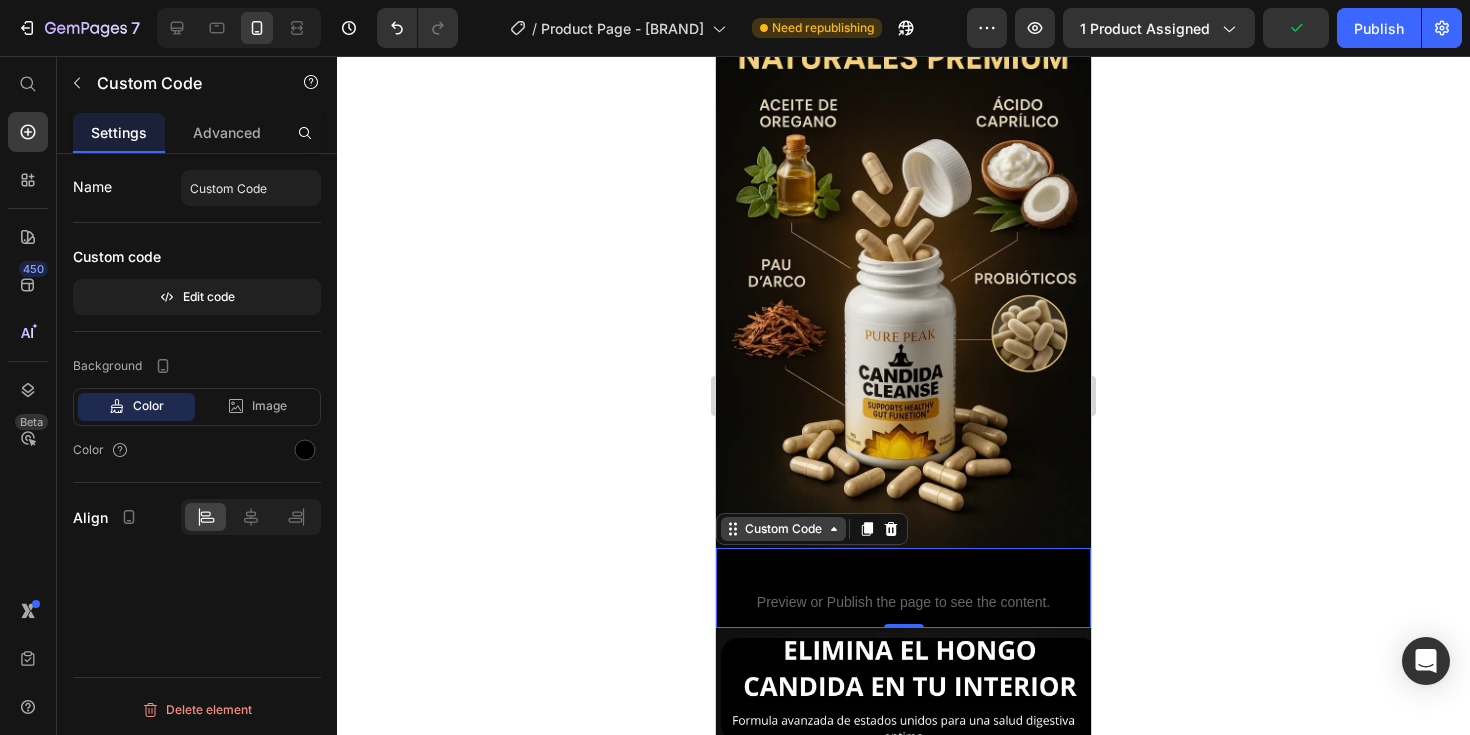 click 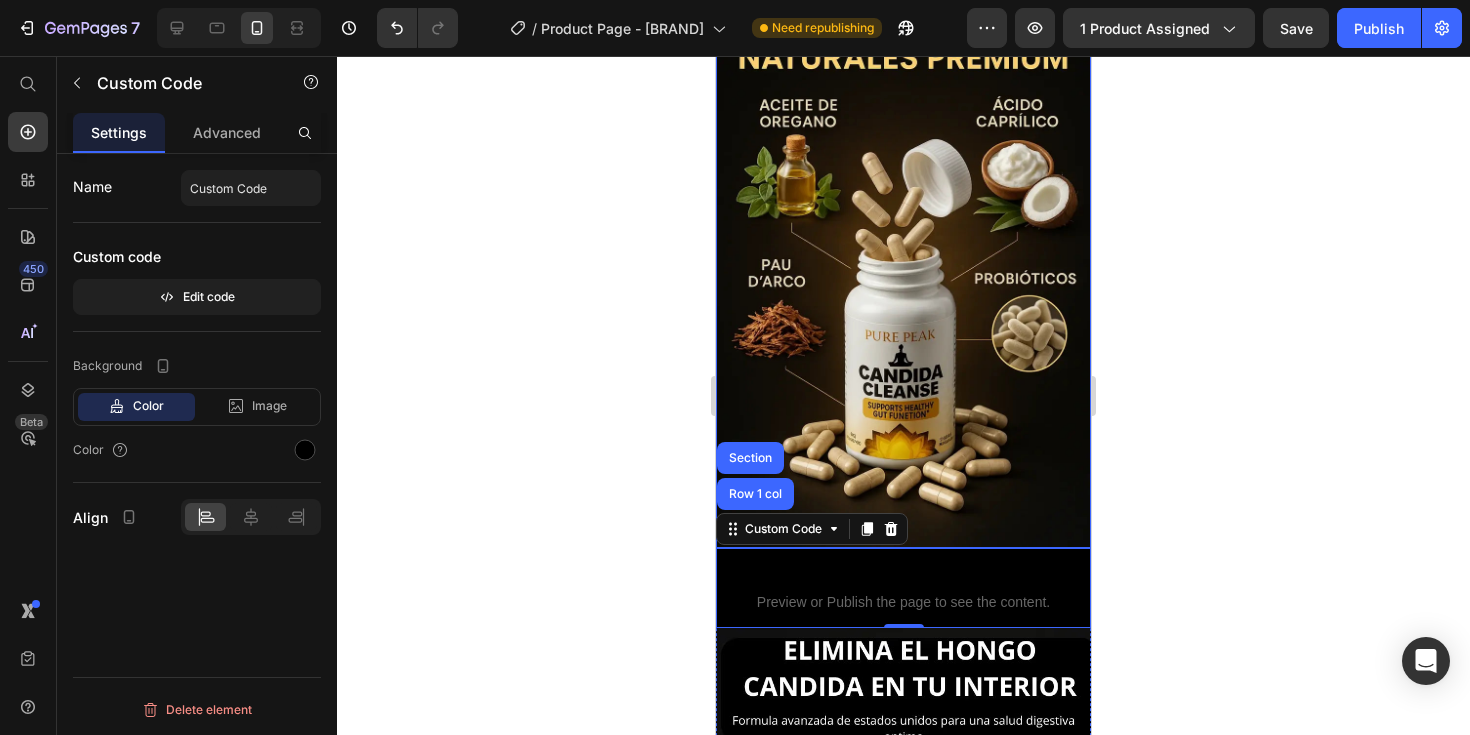 click at bounding box center [903, 267] 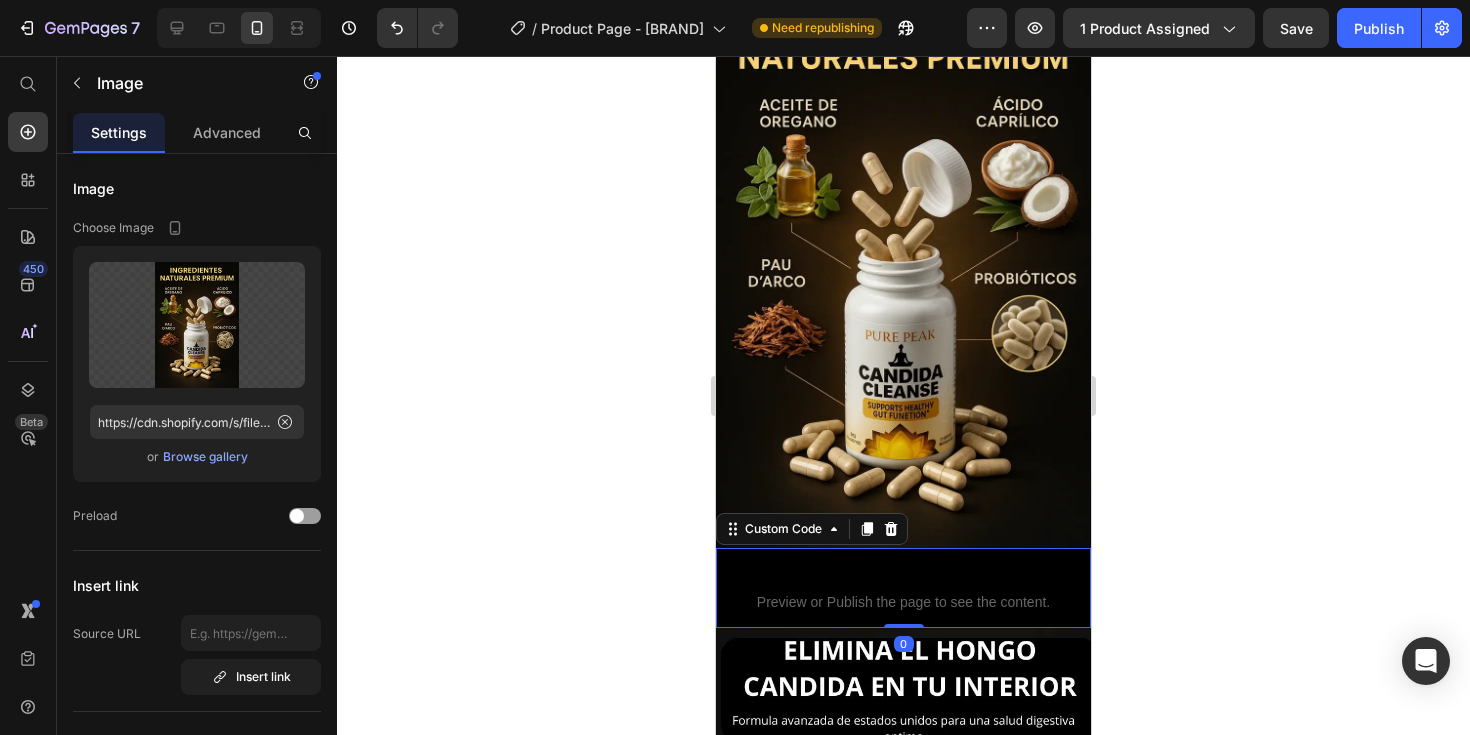 click on "Custom Code" at bounding box center (903, 576) 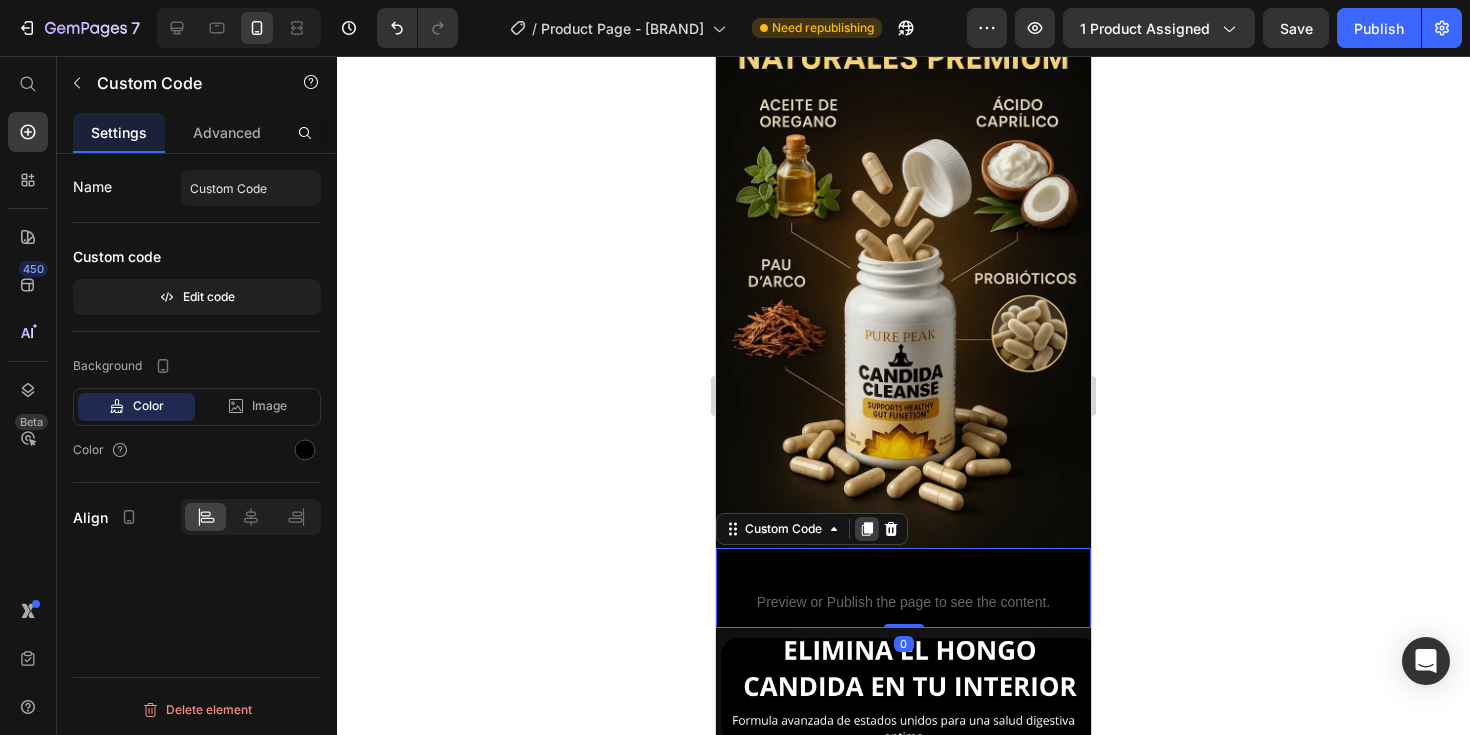 click 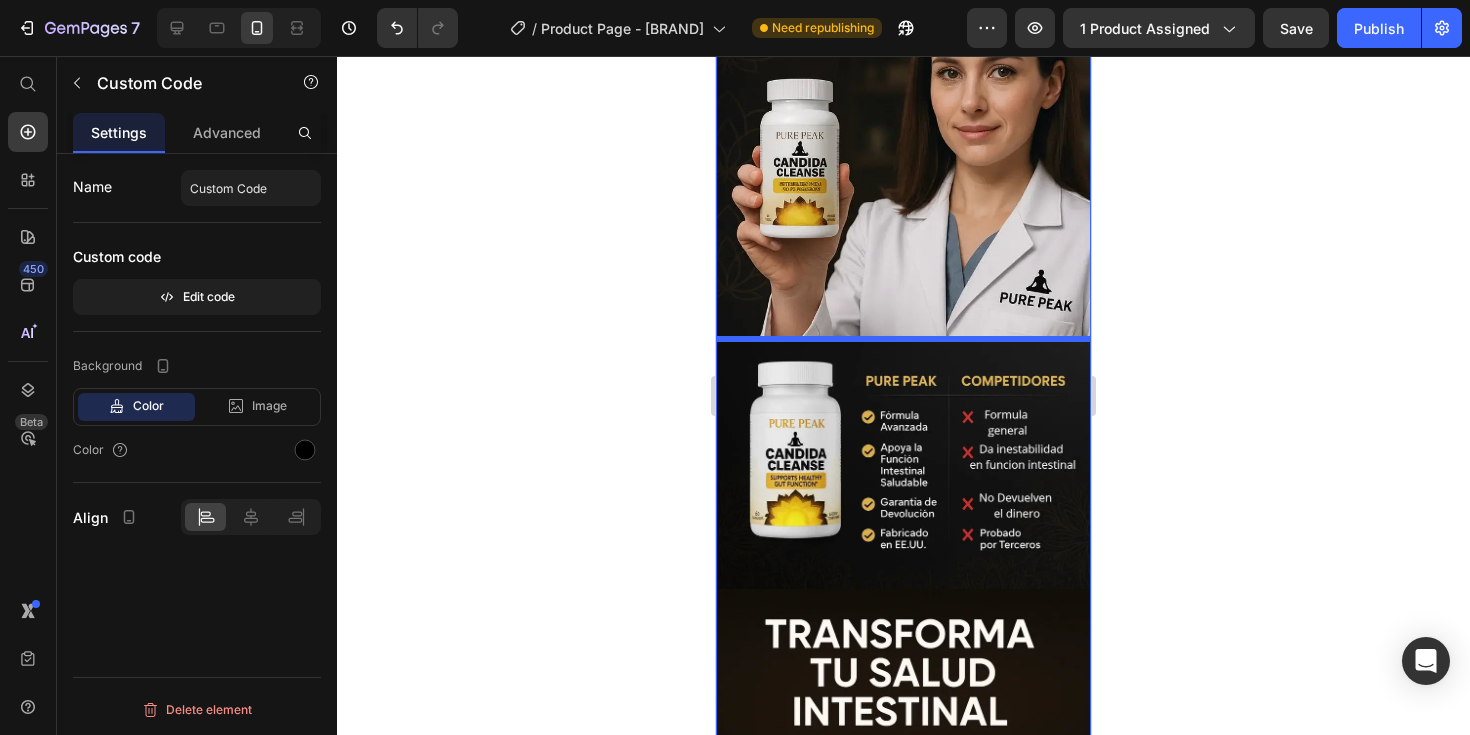 scroll, scrollTop: 3852, scrollLeft: 0, axis: vertical 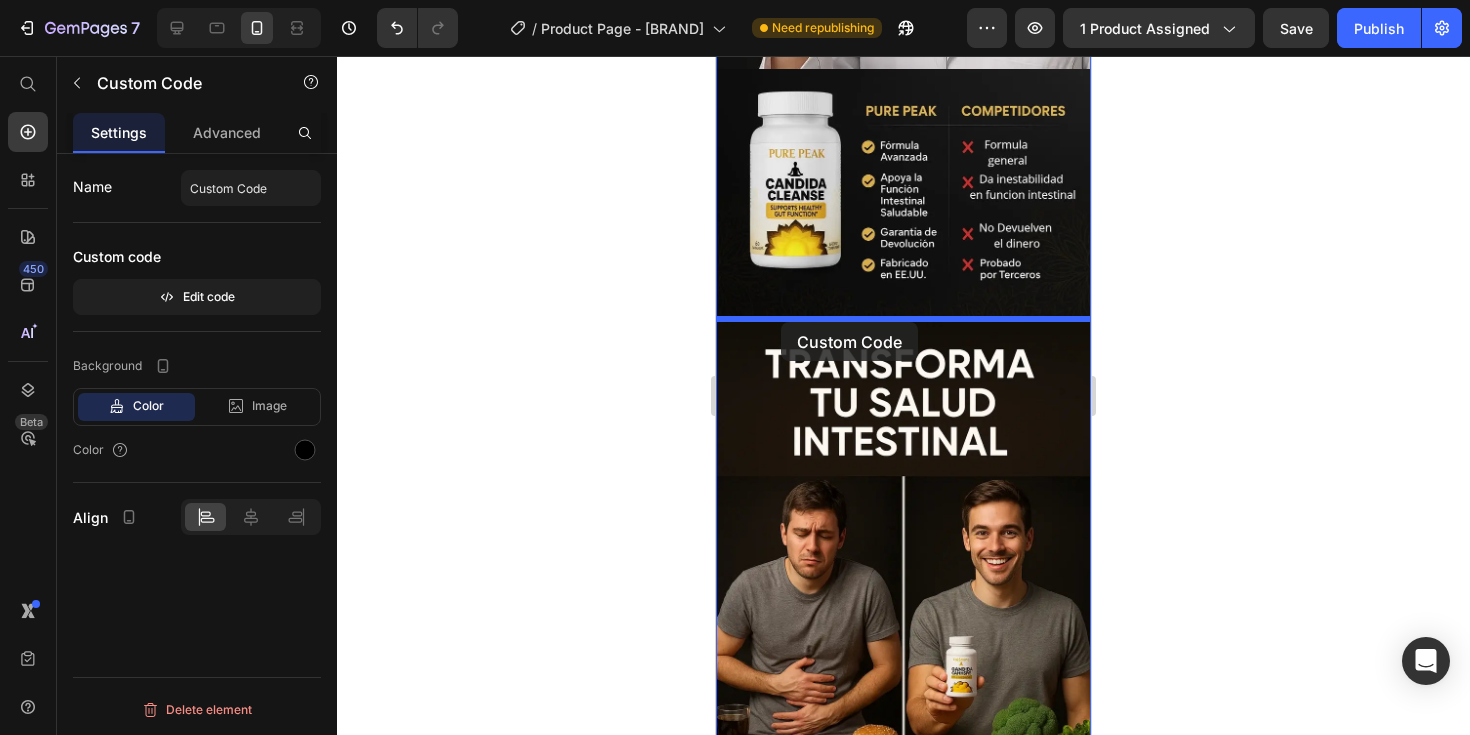 drag, startPoint x: 731, startPoint y: 183, endPoint x: 779, endPoint y: 319, distance: 144.22205 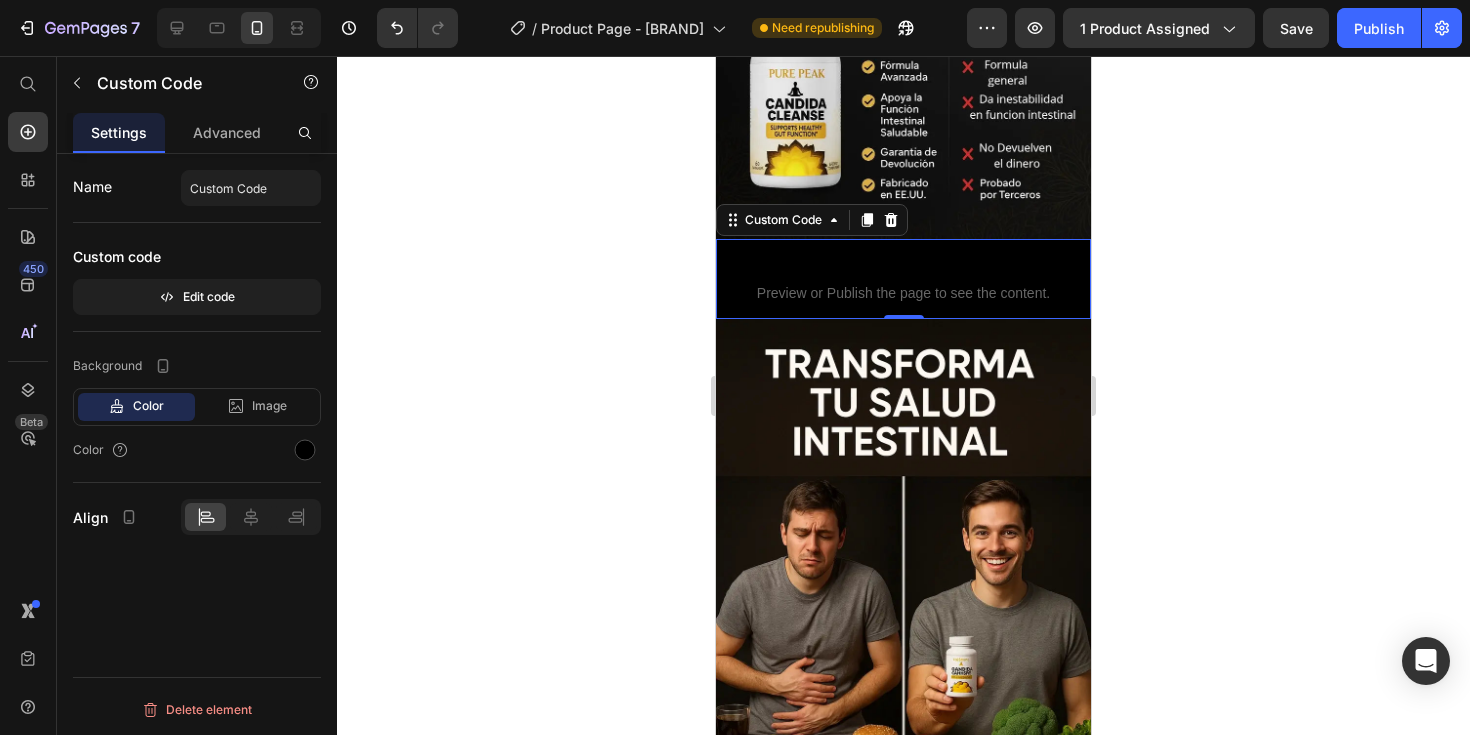 scroll, scrollTop: 3772, scrollLeft: 0, axis: vertical 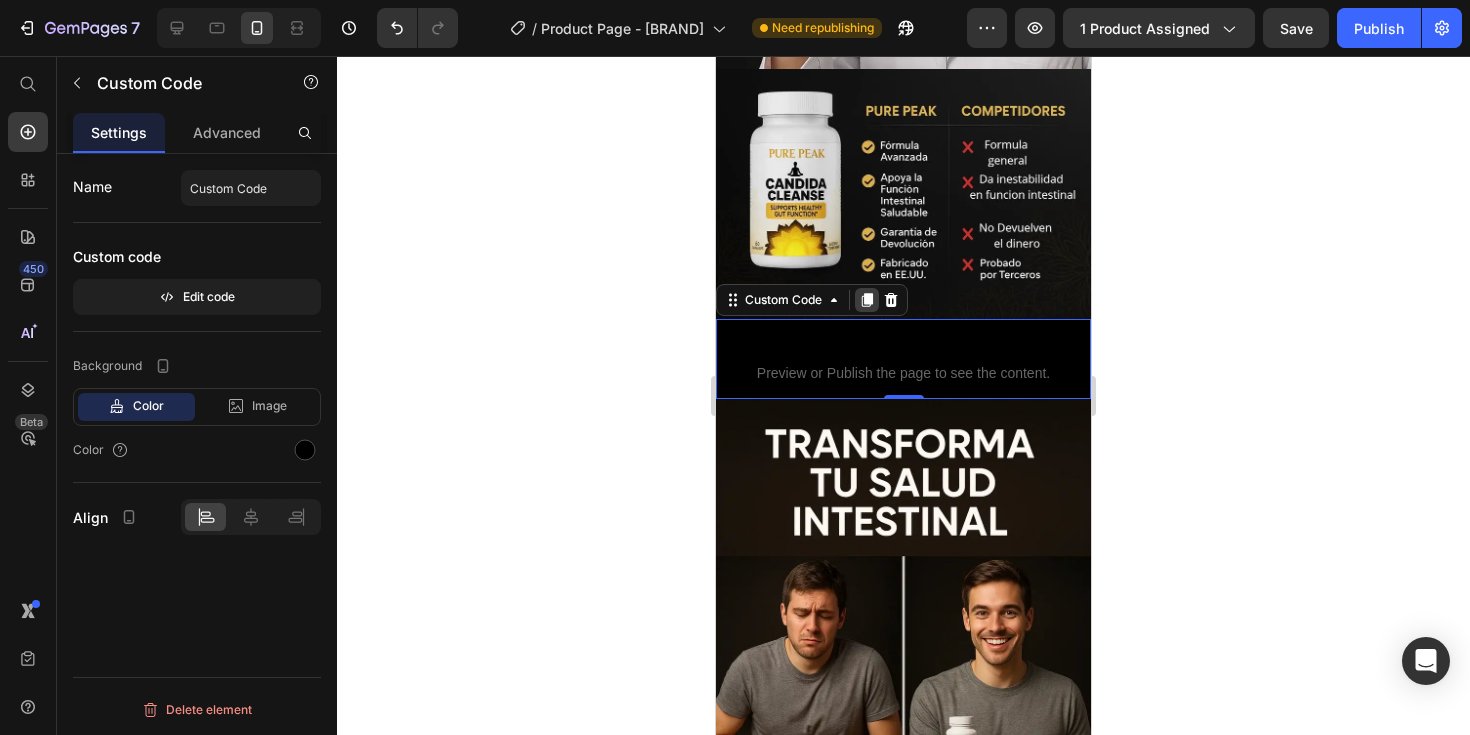 click 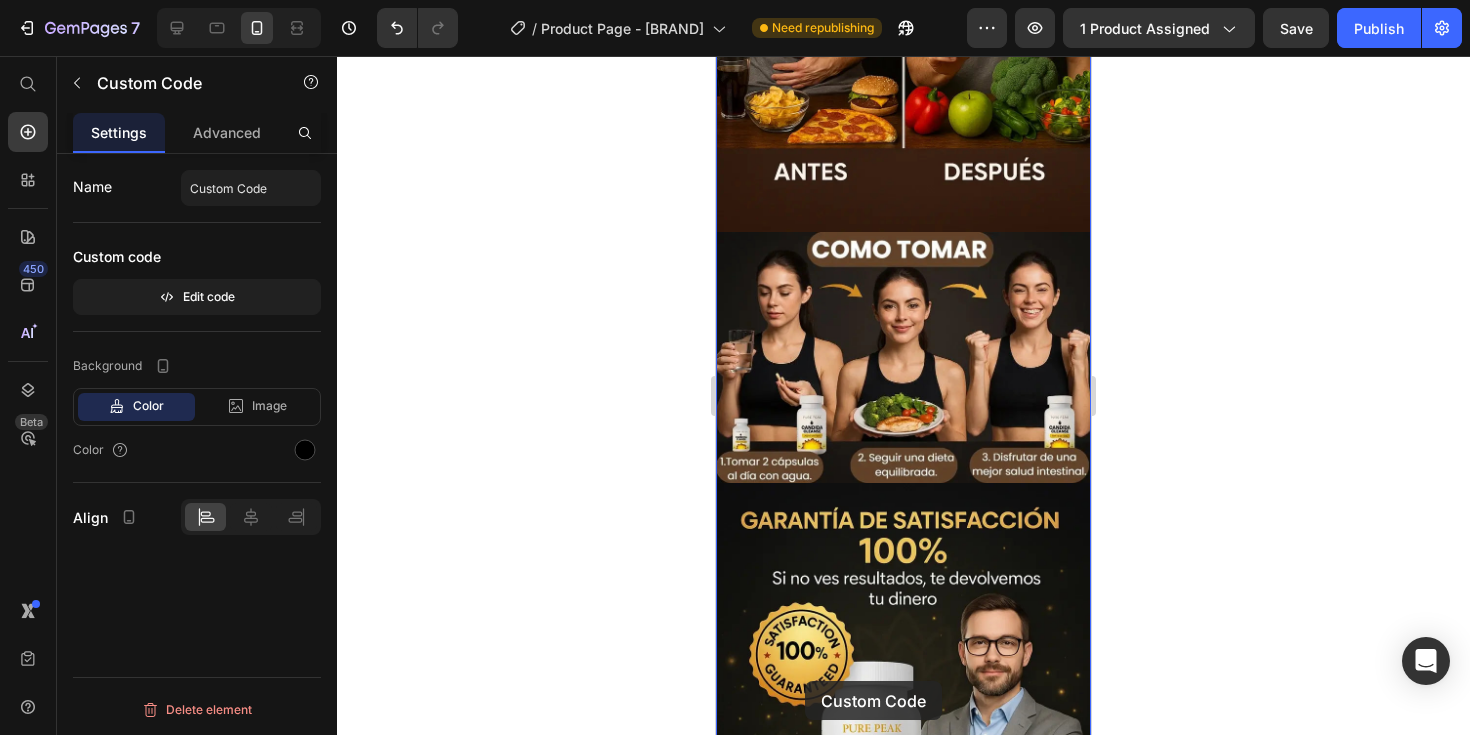 scroll, scrollTop: 4625, scrollLeft: 0, axis: vertical 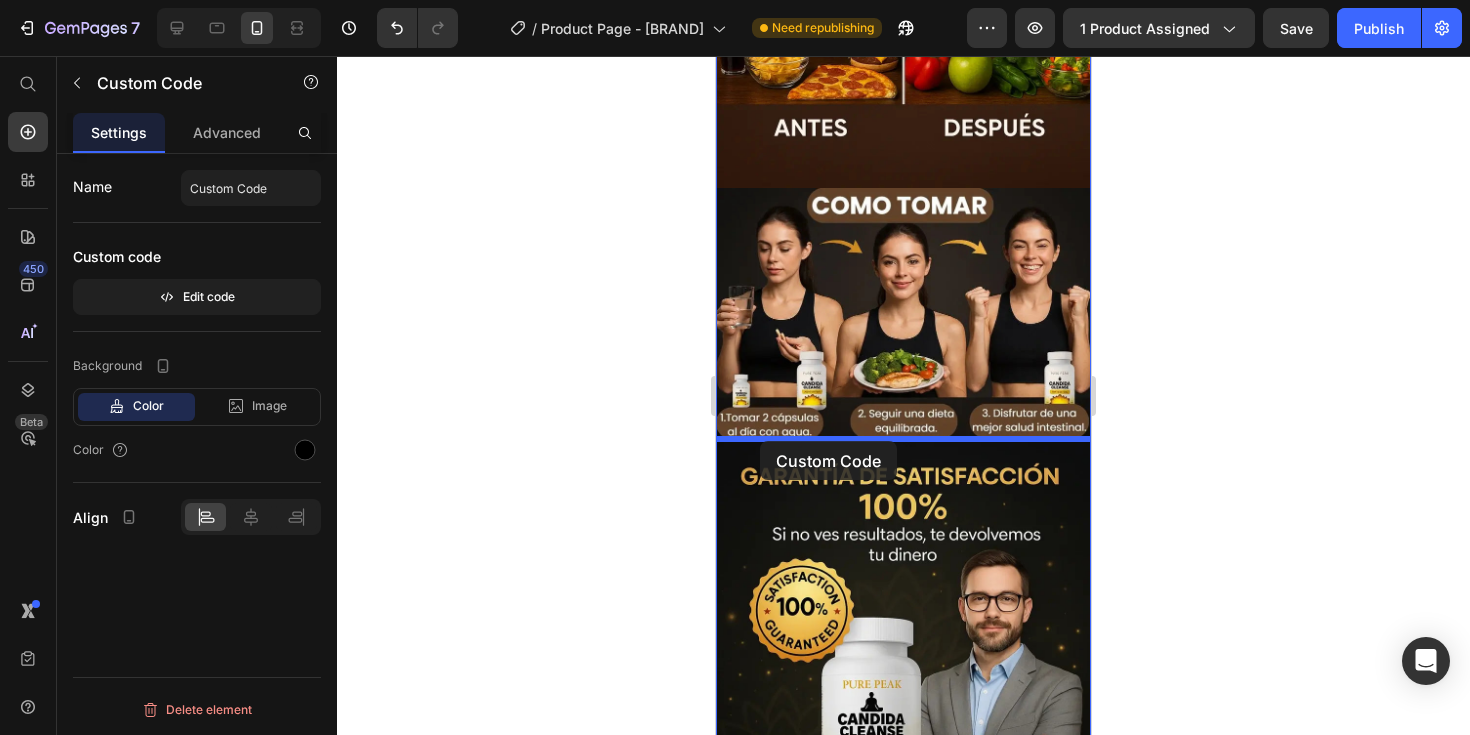 drag, startPoint x: 736, startPoint y: 264, endPoint x: 760, endPoint y: 441, distance: 178.6197 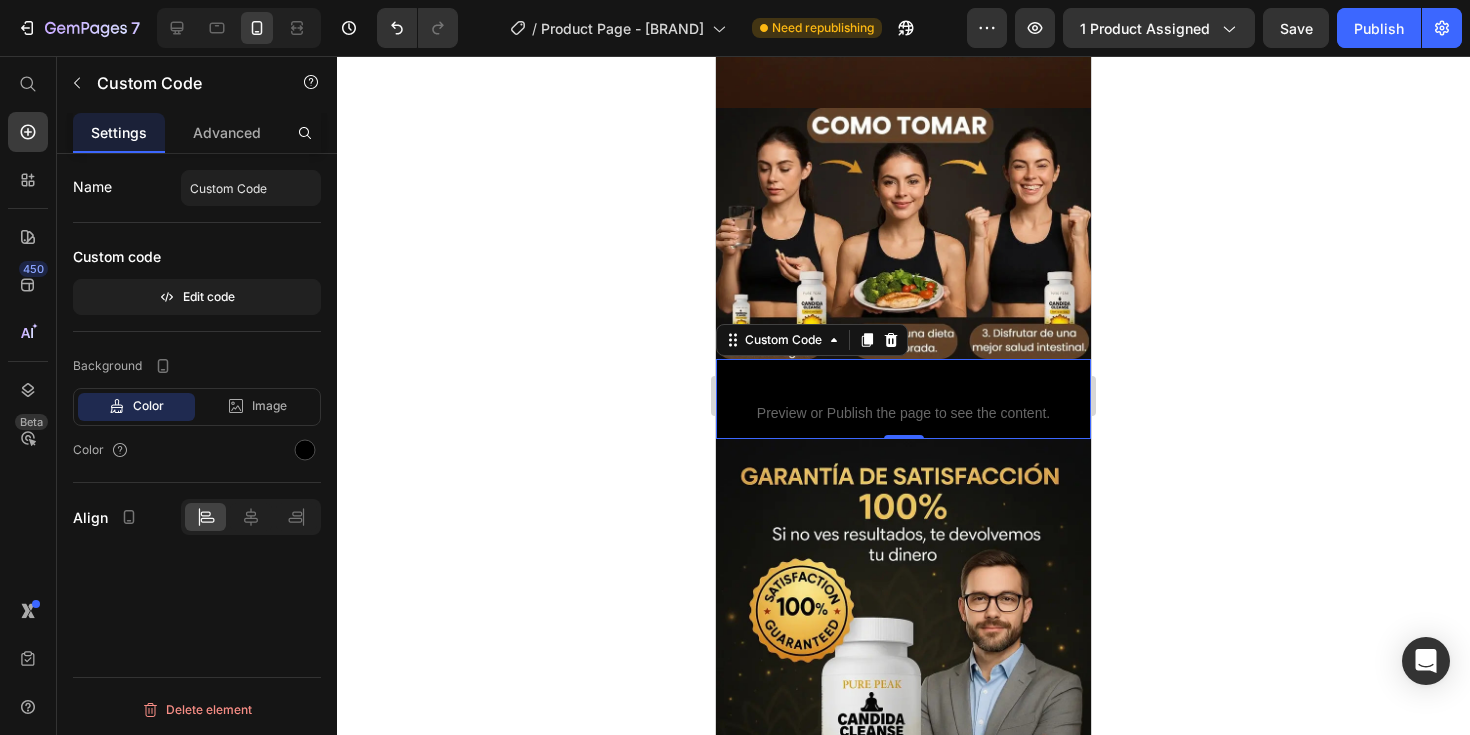 scroll, scrollTop: 4545, scrollLeft: 0, axis: vertical 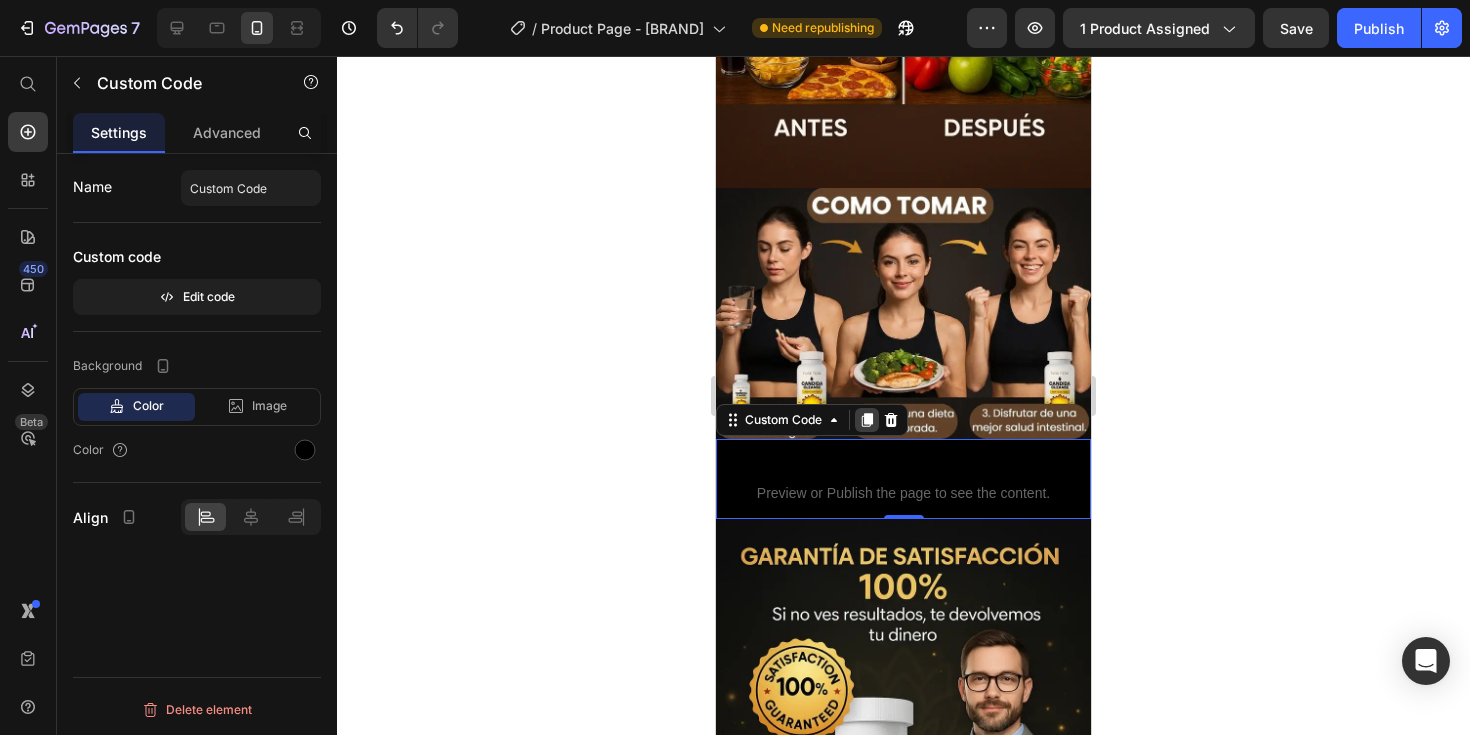 click 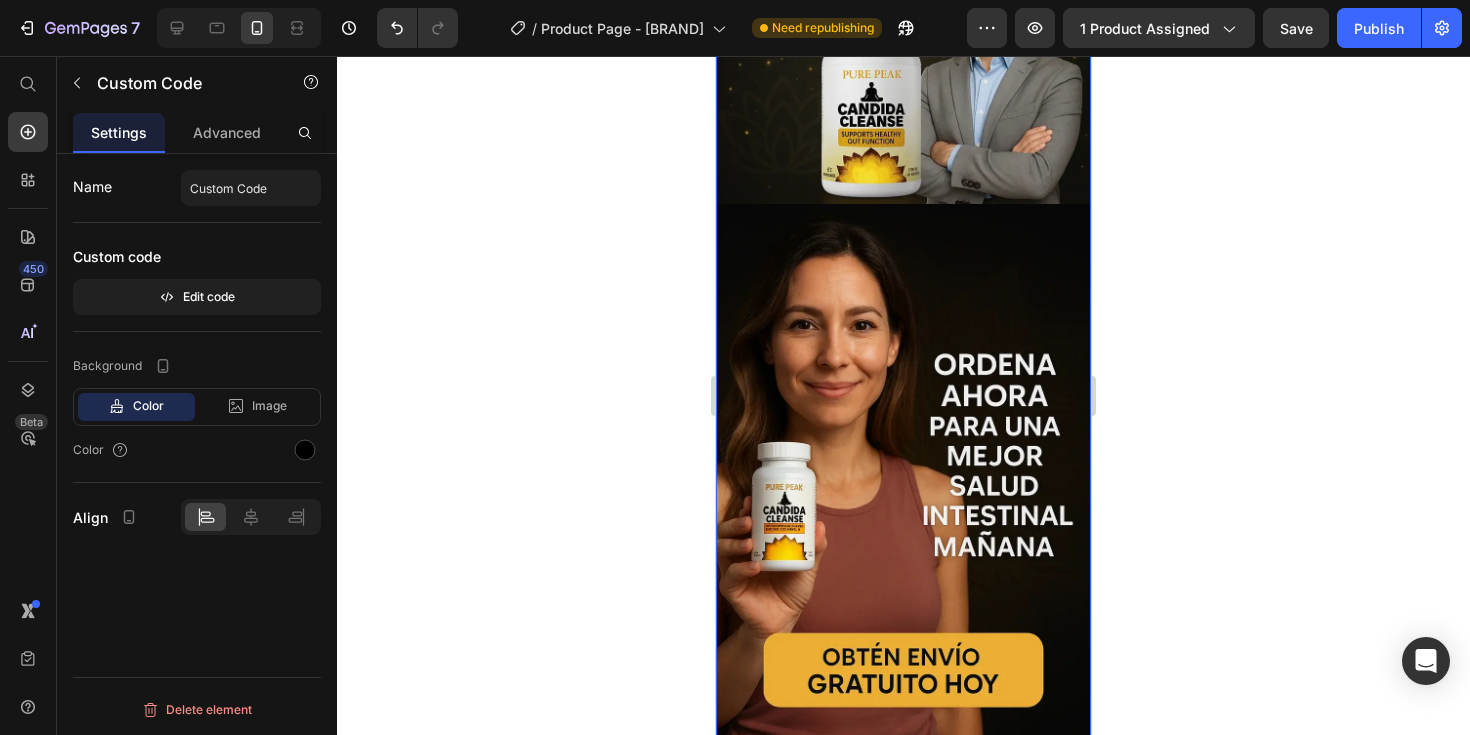 scroll, scrollTop: 5442, scrollLeft: 0, axis: vertical 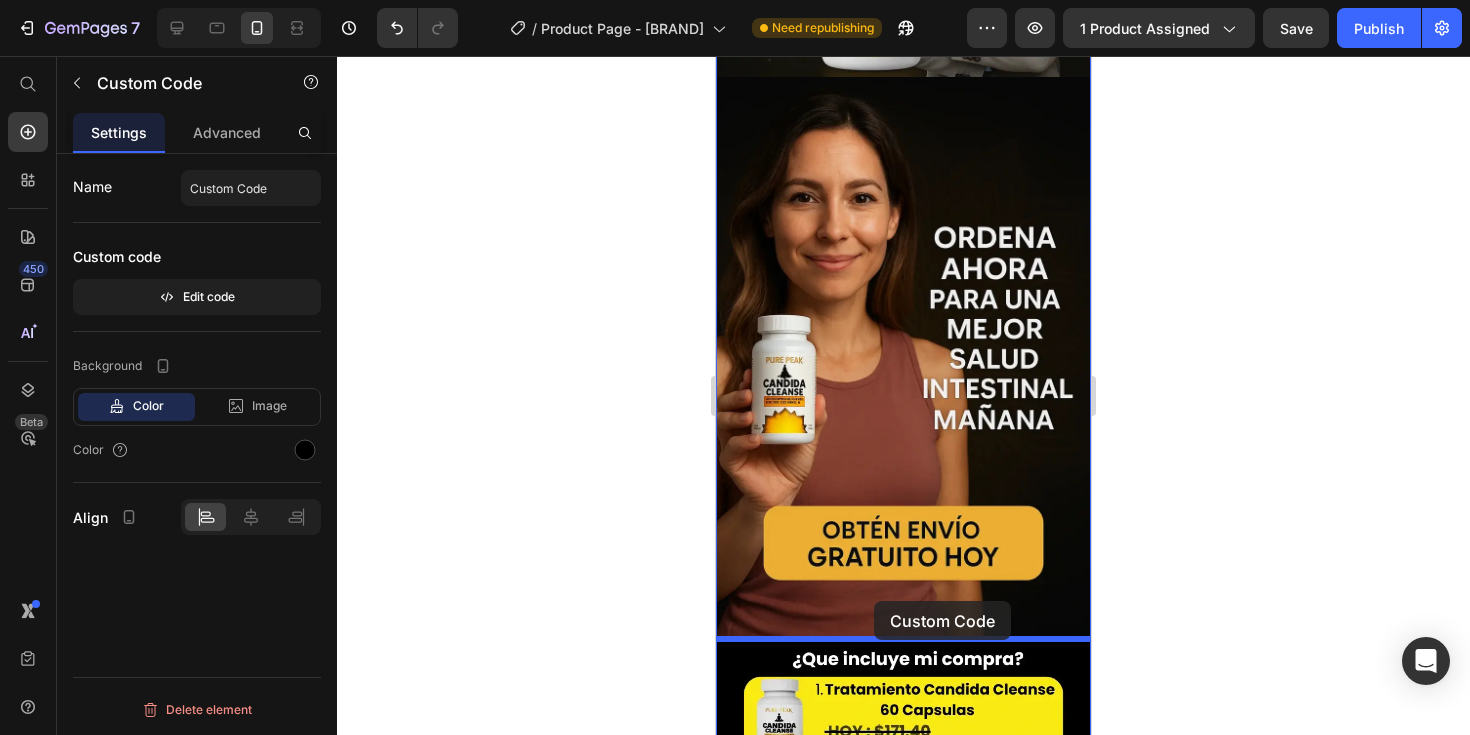 drag, startPoint x: 734, startPoint y: 220, endPoint x: 874, endPoint y: 601, distance: 405.90762 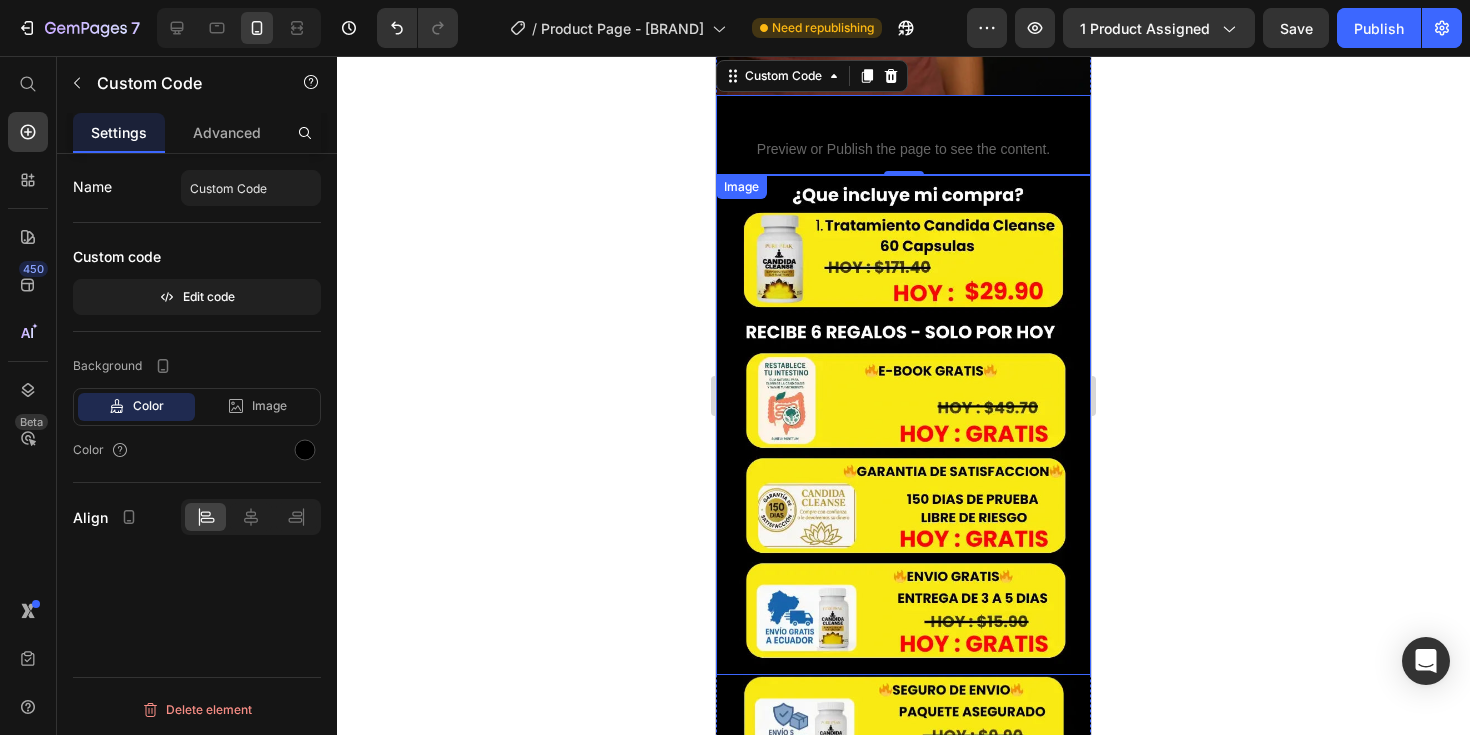 scroll, scrollTop: 5848, scrollLeft: 0, axis: vertical 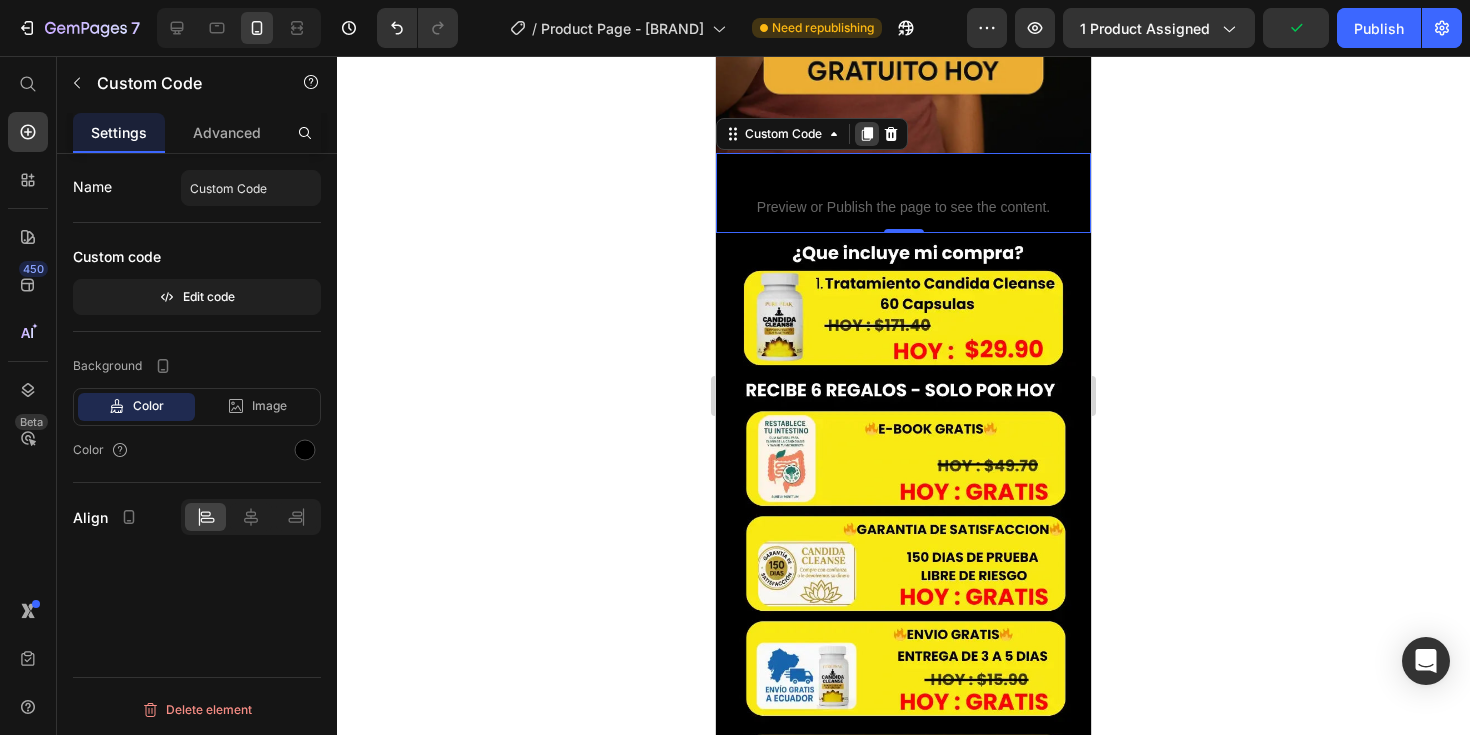 click 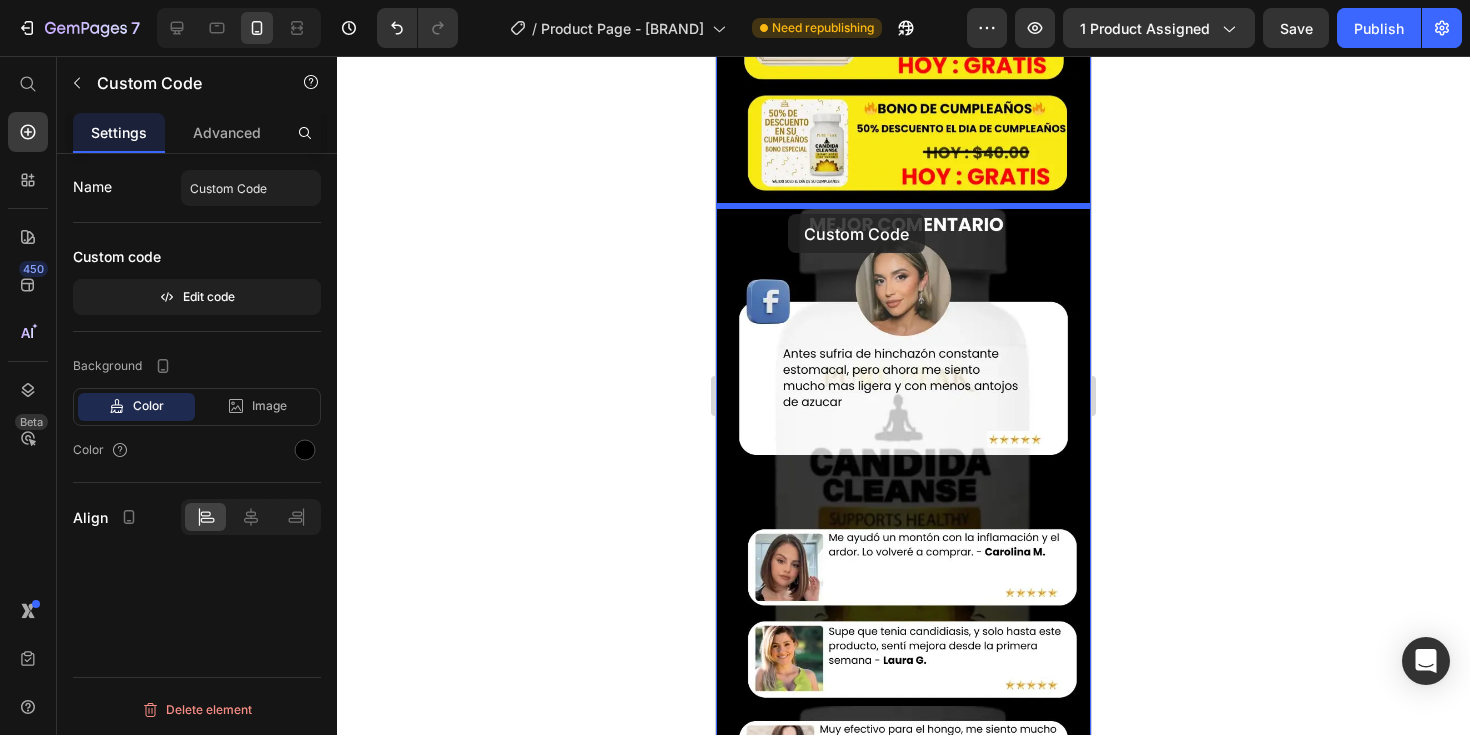 drag, startPoint x: 735, startPoint y: 212, endPoint x: 795, endPoint y: 204, distance: 60.530983 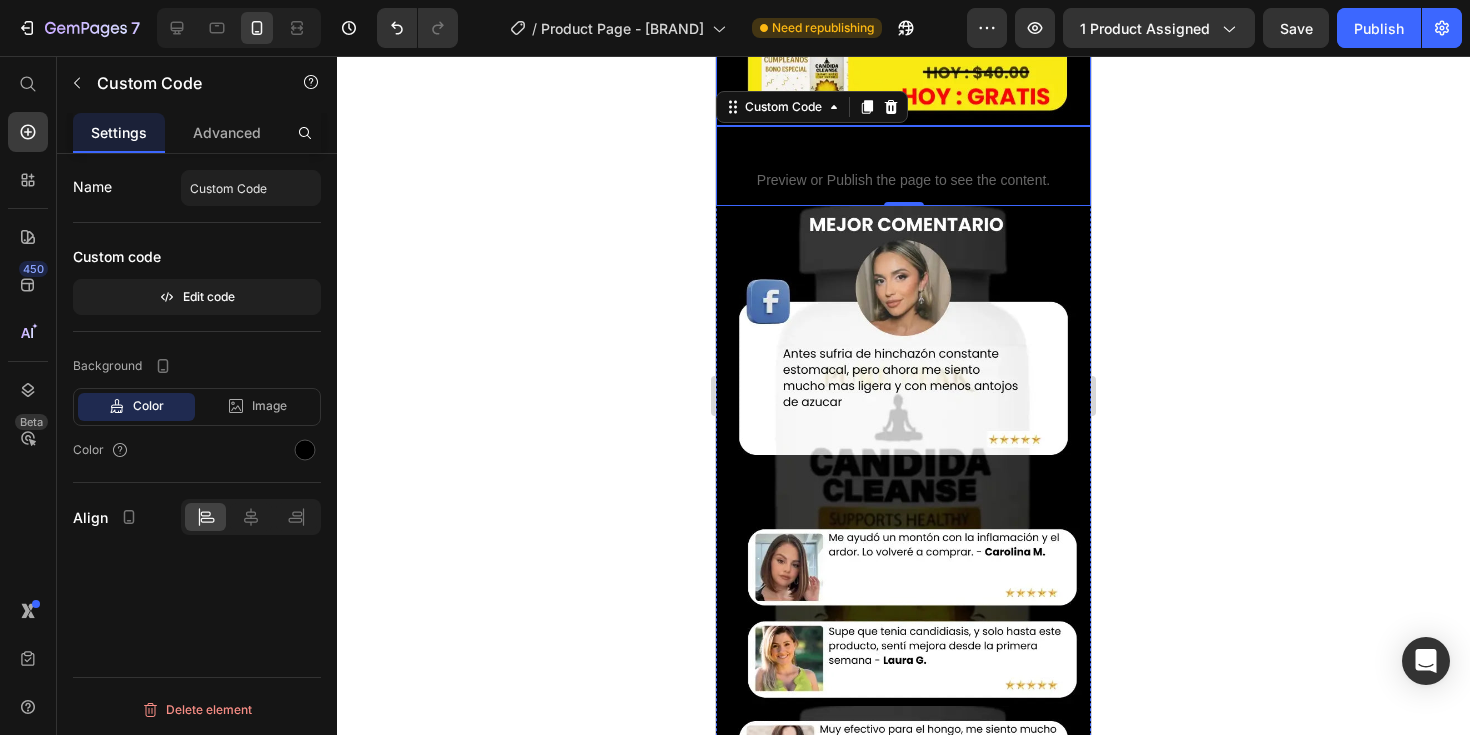scroll, scrollTop: 6702, scrollLeft: 0, axis: vertical 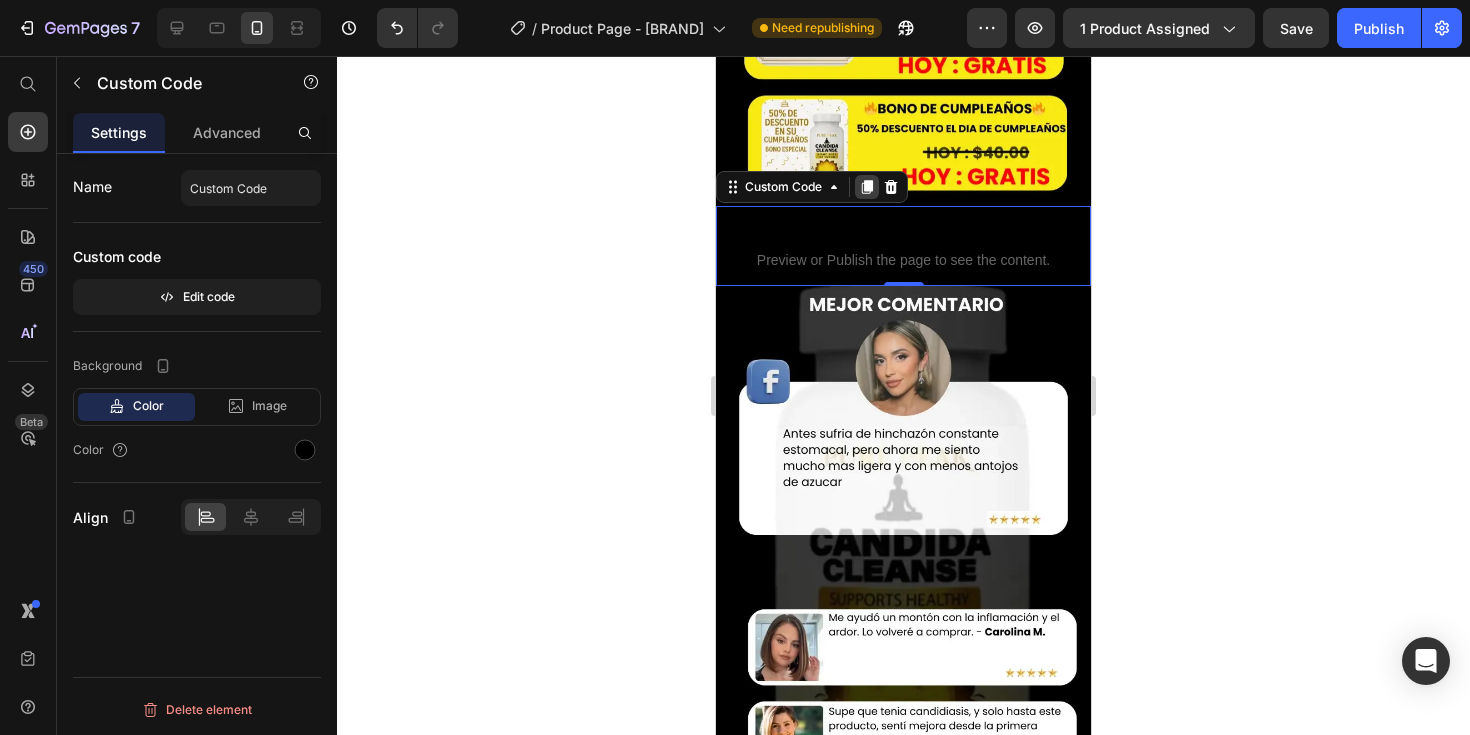click 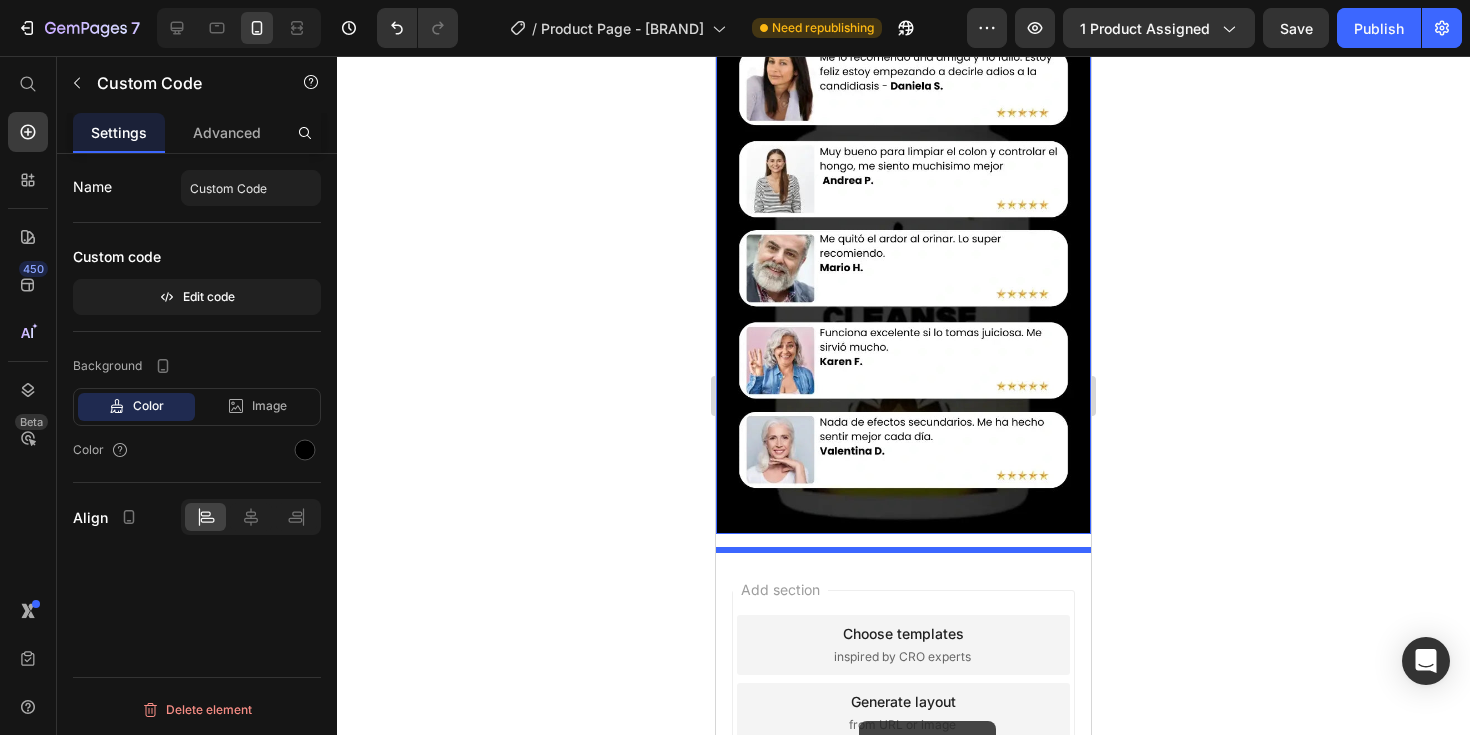 scroll, scrollTop: 8163, scrollLeft: 0, axis: vertical 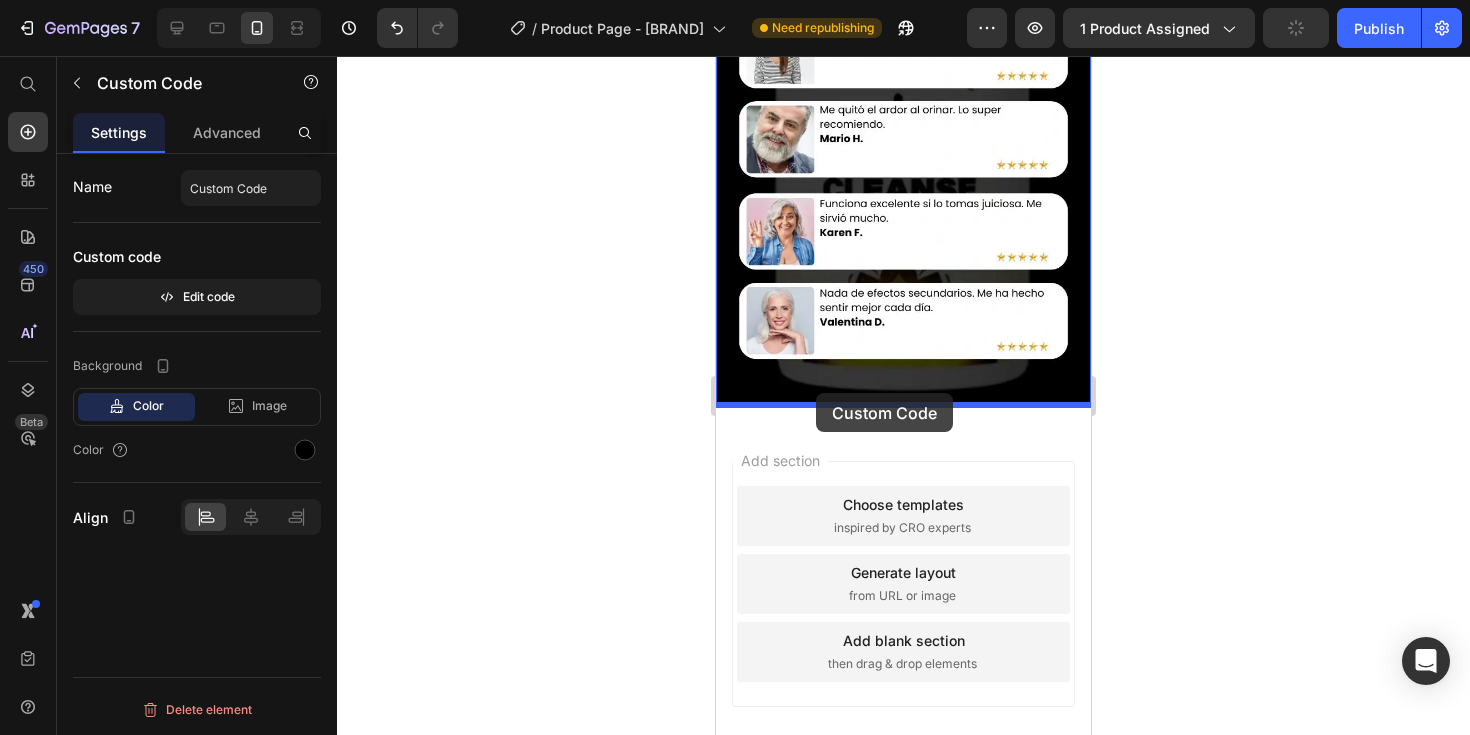 drag, startPoint x: 751, startPoint y: 268, endPoint x: 816, endPoint y: 392, distance: 140.00357 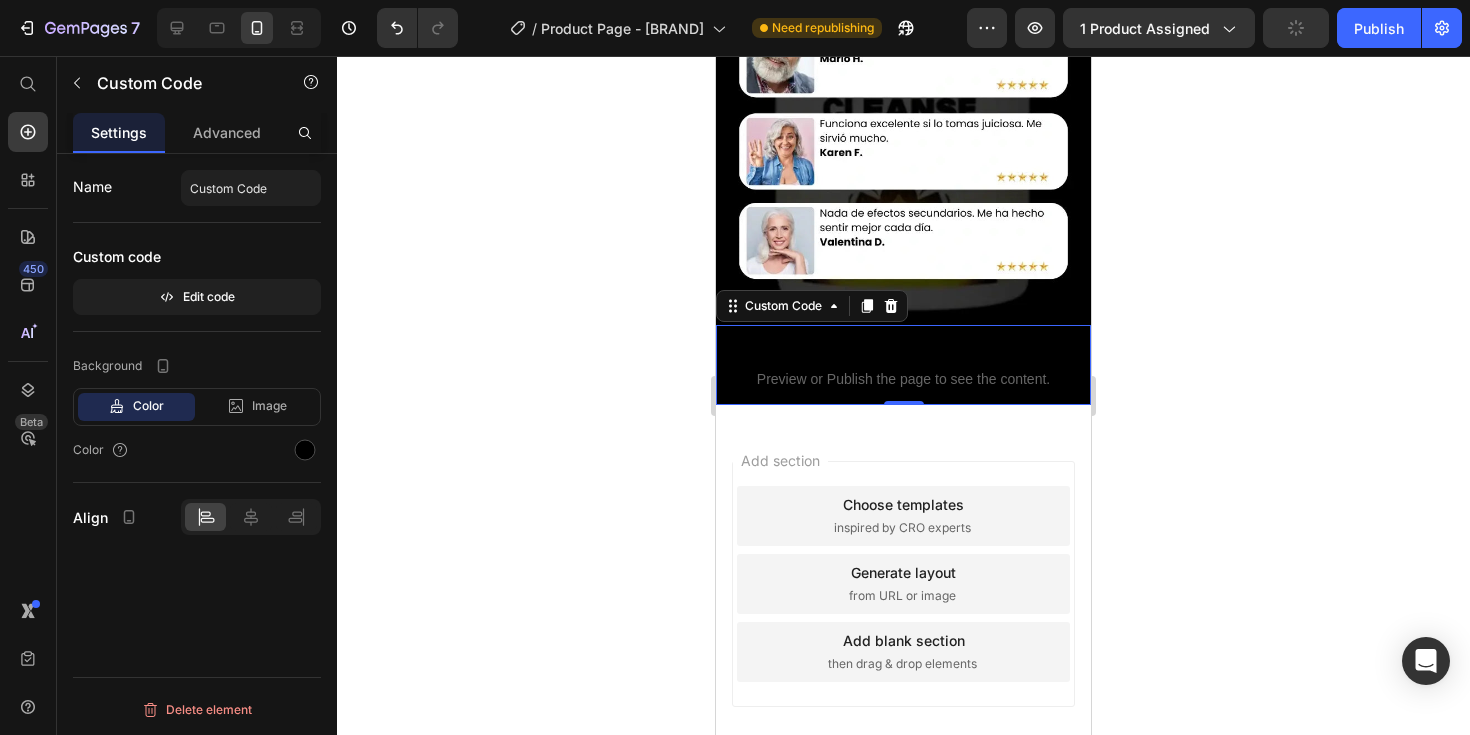 scroll, scrollTop: 8083, scrollLeft: 0, axis: vertical 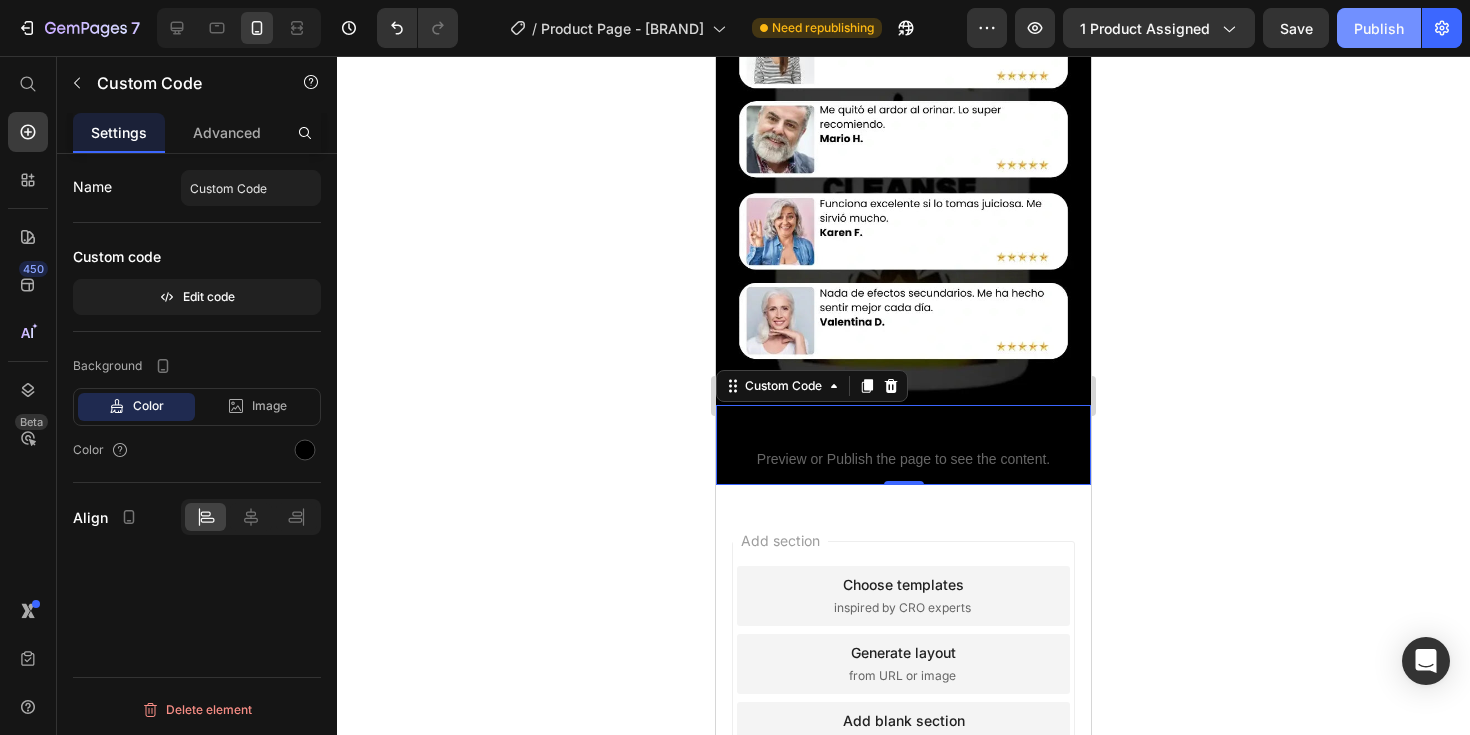click on "Publish" 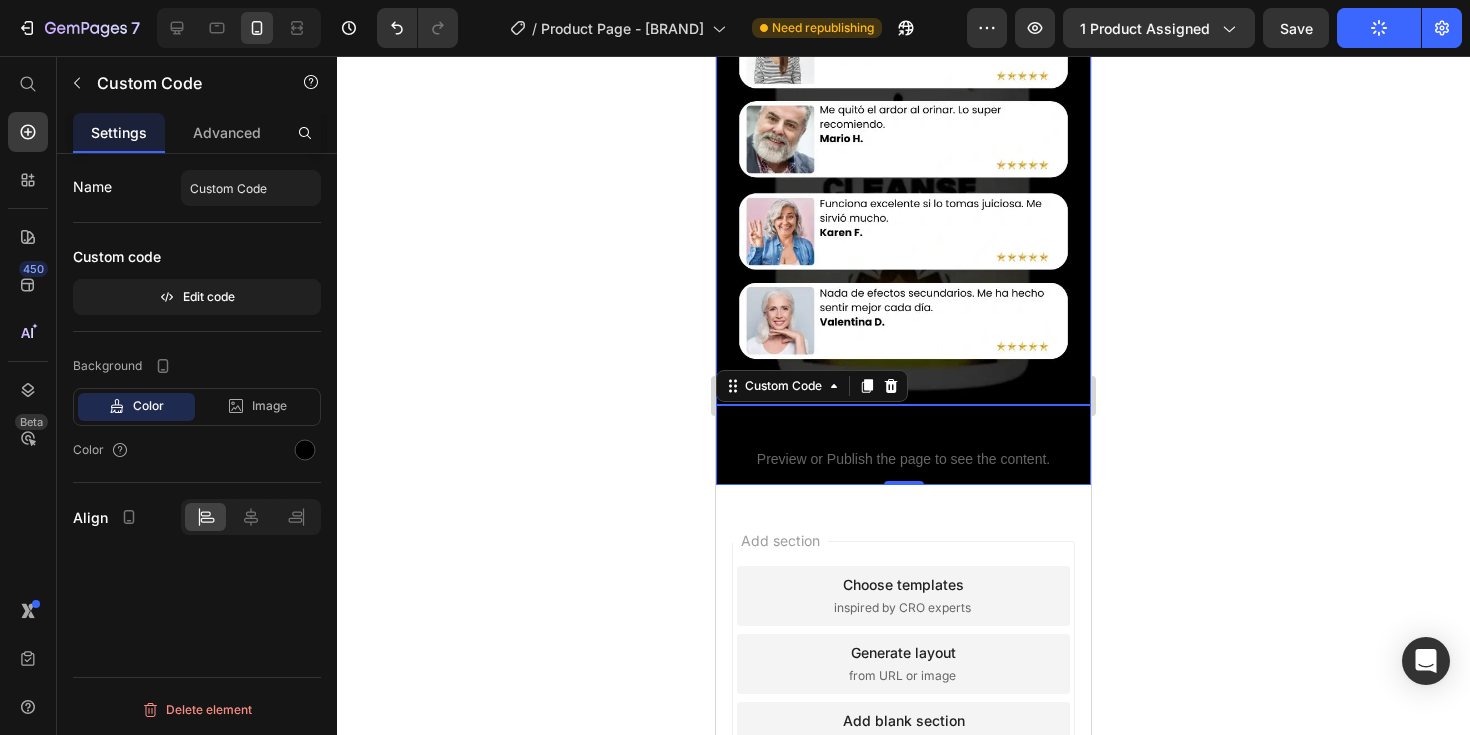 click at bounding box center [903, 155] 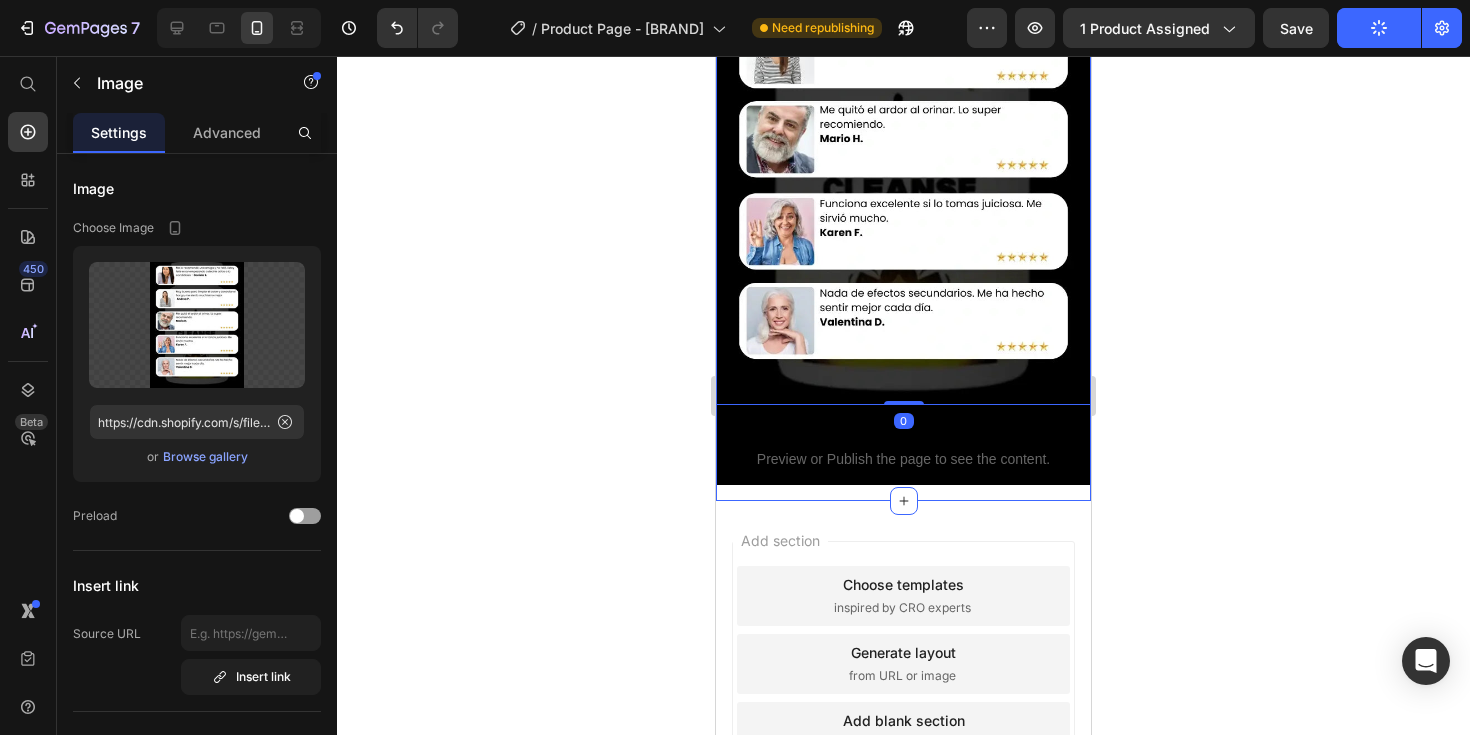 click on "Custom Code" at bounding box center (903, 433) 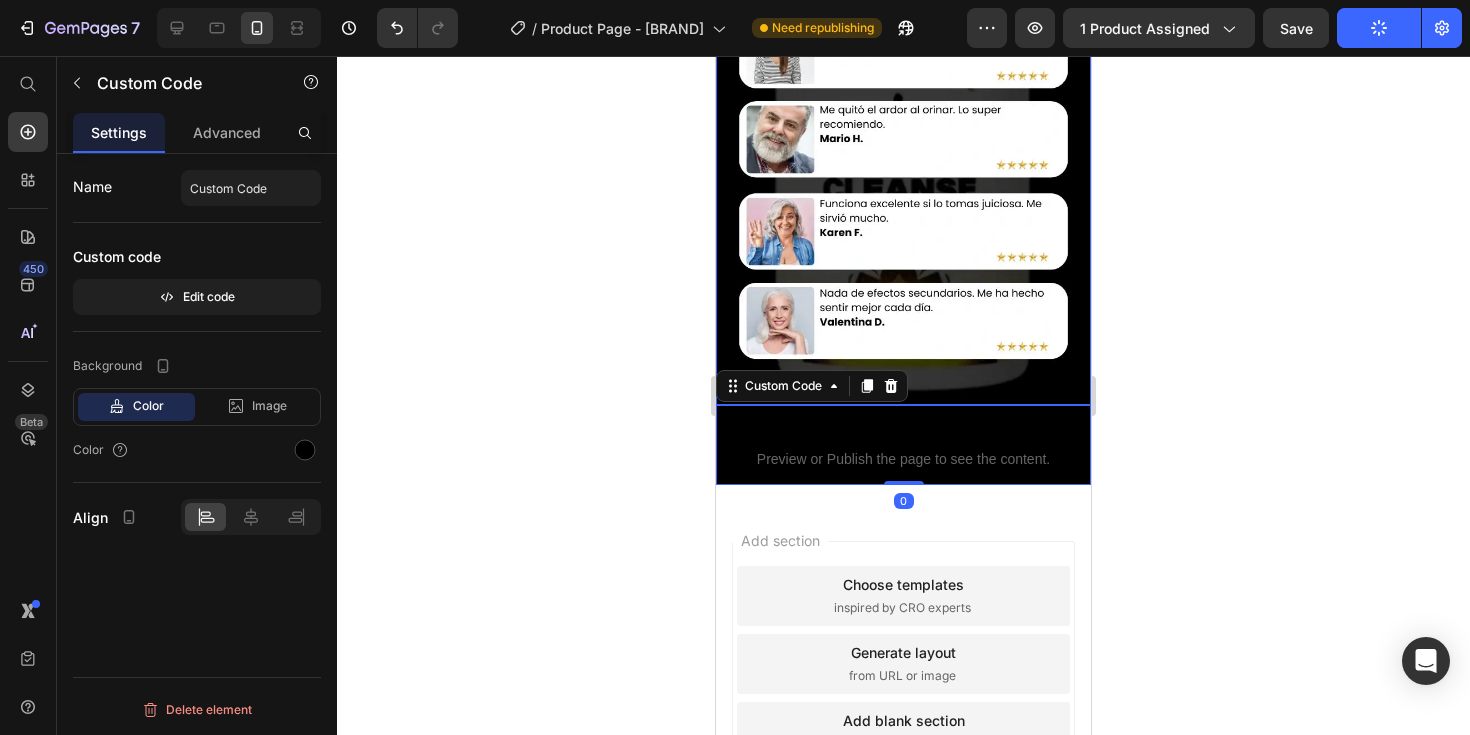 click at bounding box center [903, 155] 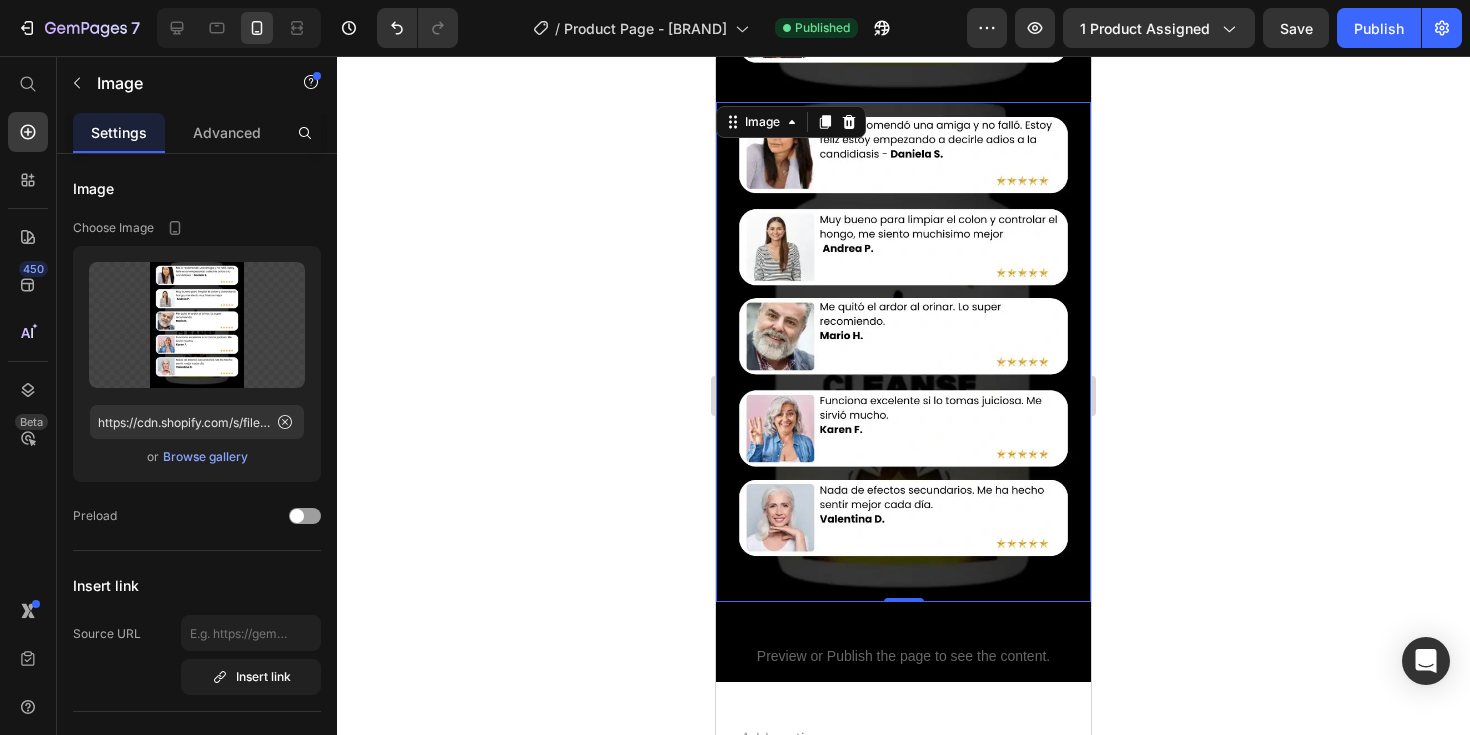 scroll, scrollTop: 7702, scrollLeft: 0, axis: vertical 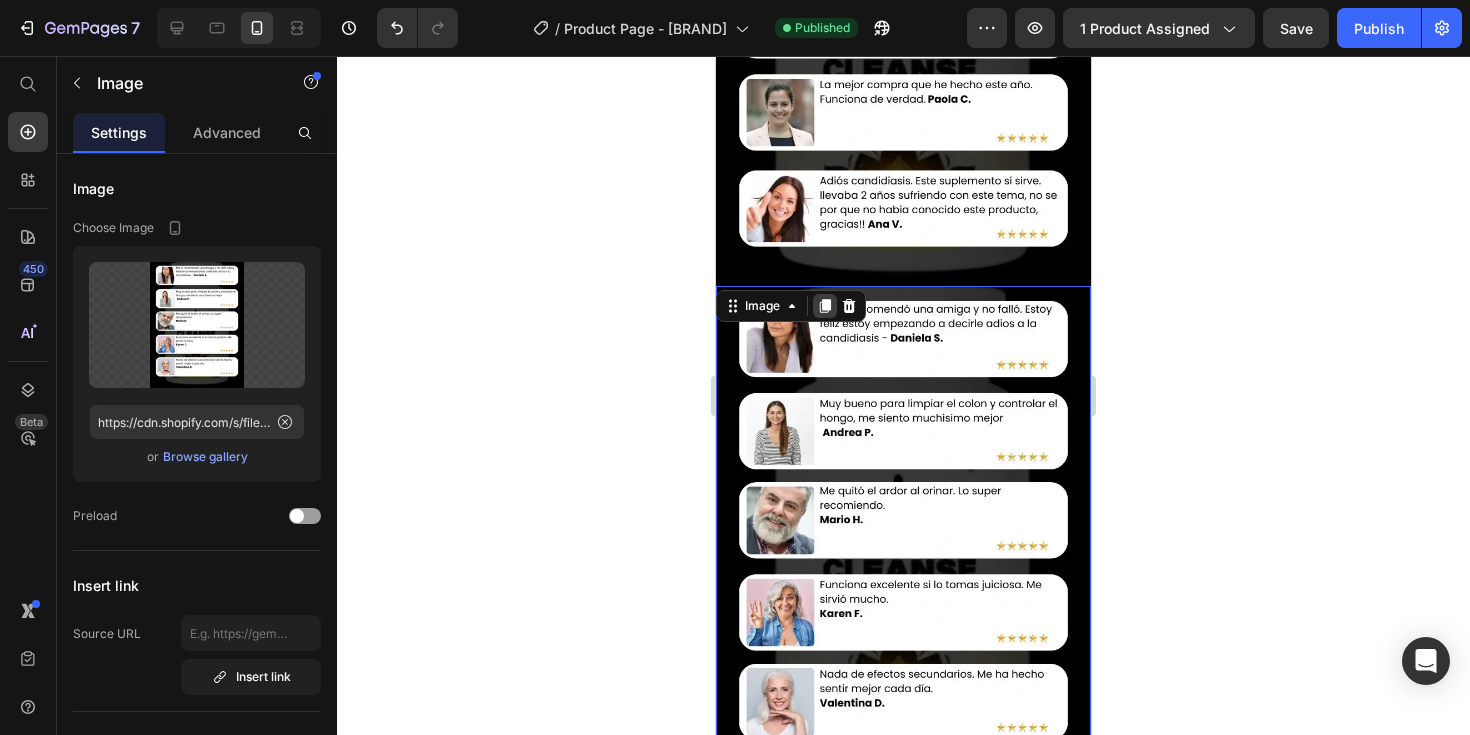 click 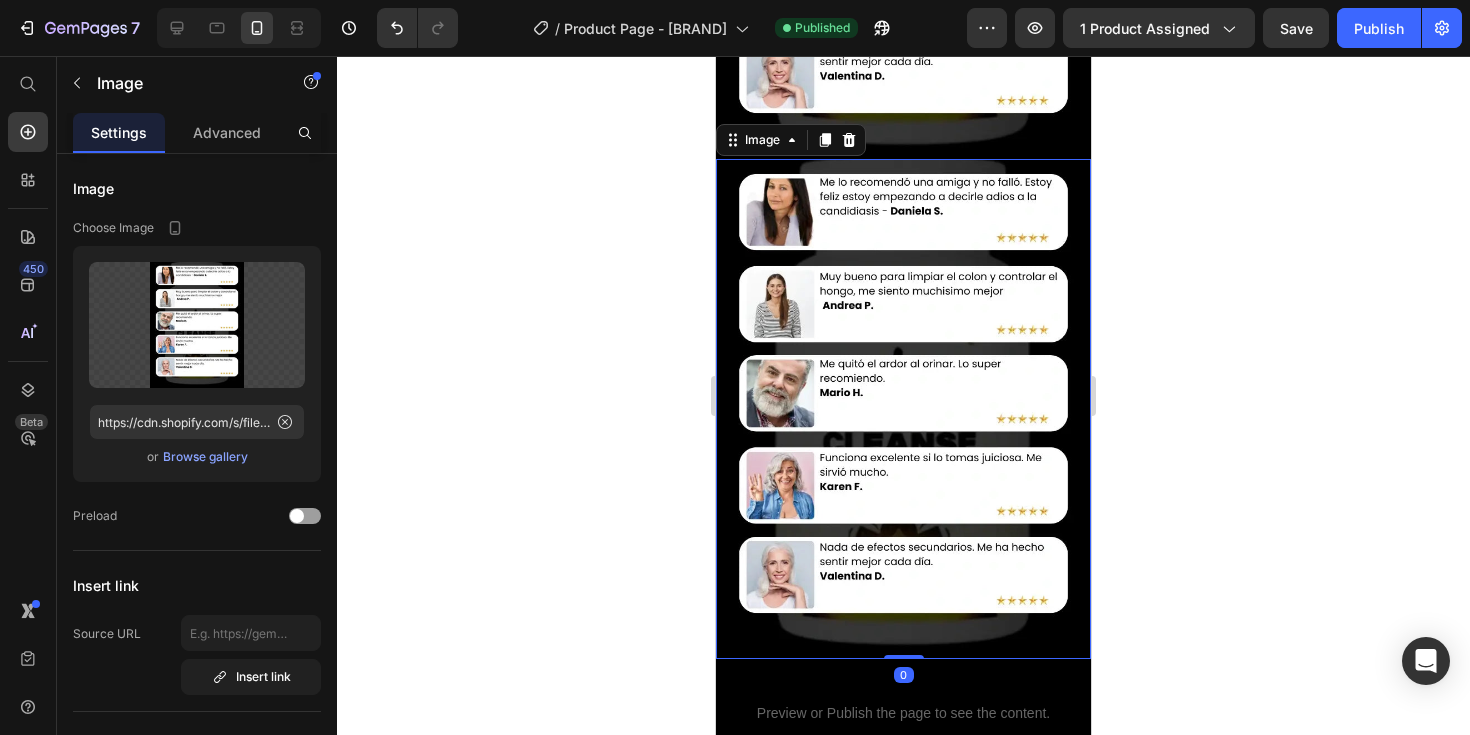 scroll, scrollTop: 8316, scrollLeft: 0, axis: vertical 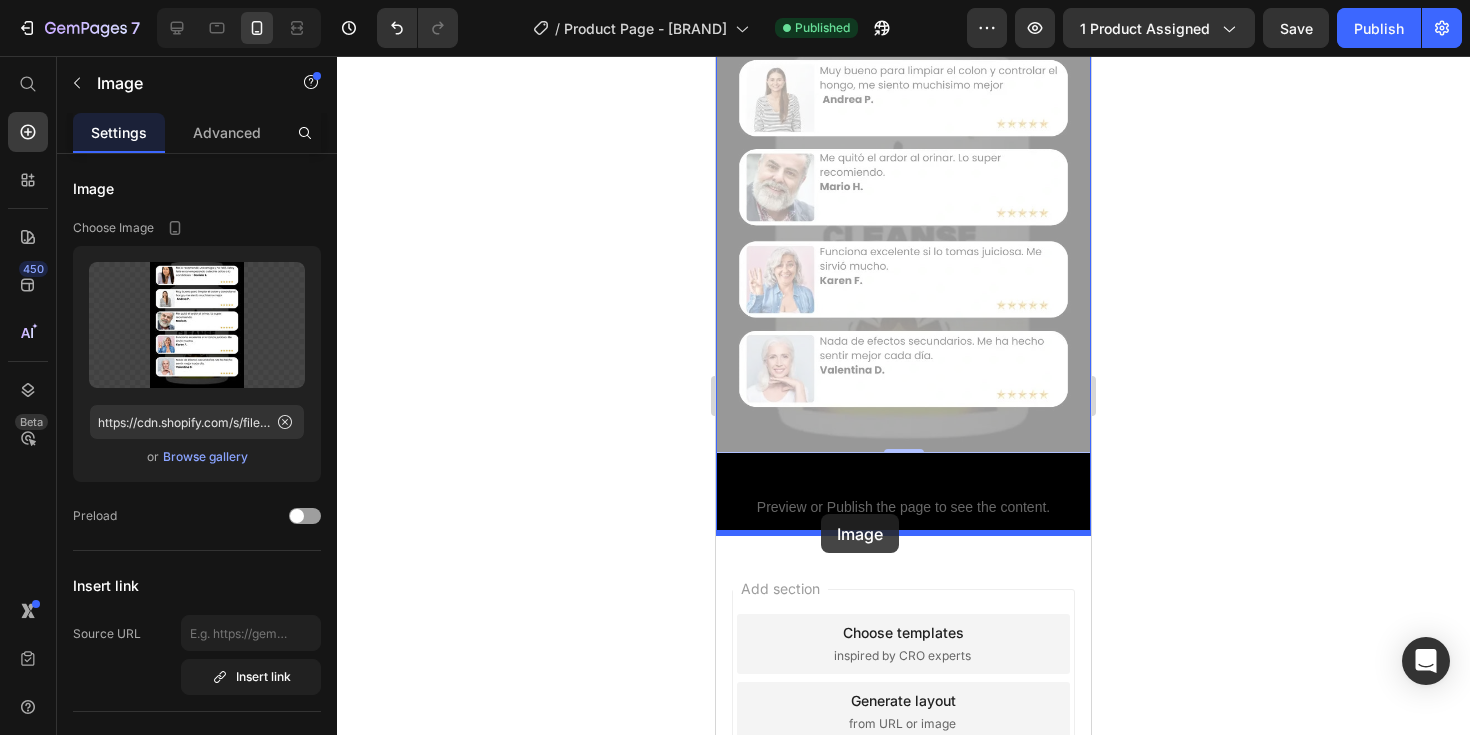 drag, startPoint x: 731, startPoint y: 160, endPoint x: 821, endPoint y: 515, distance: 366.2308 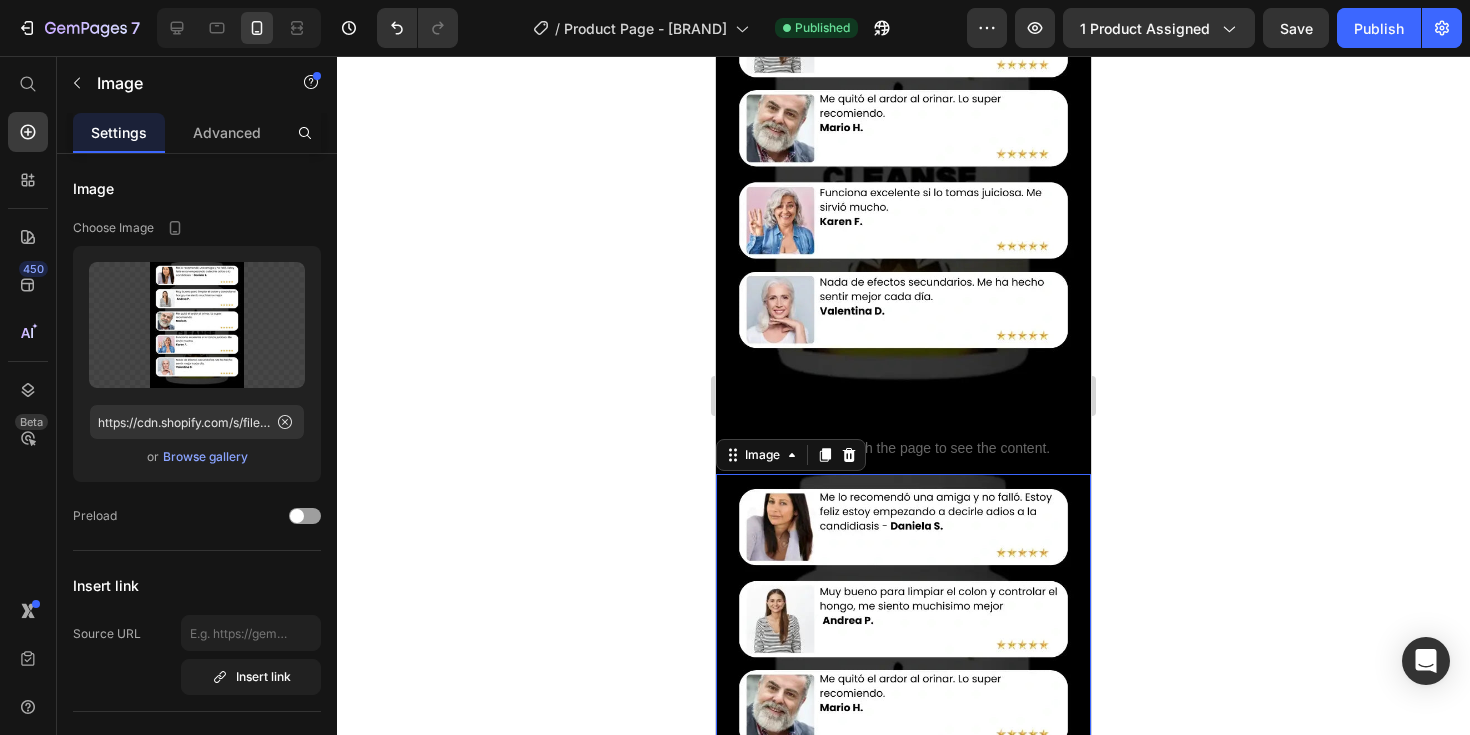 scroll, scrollTop: 8104, scrollLeft: 0, axis: vertical 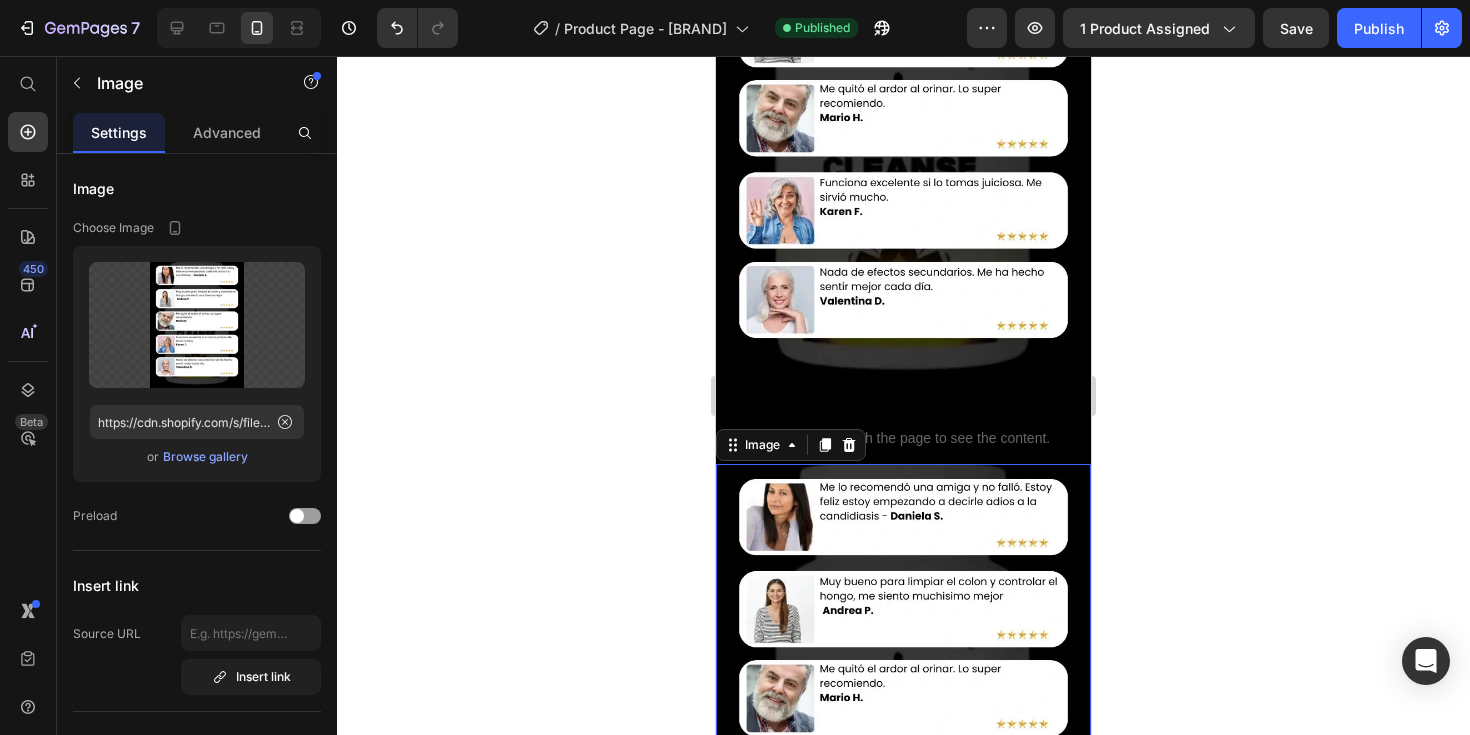 click at bounding box center [903, 714] 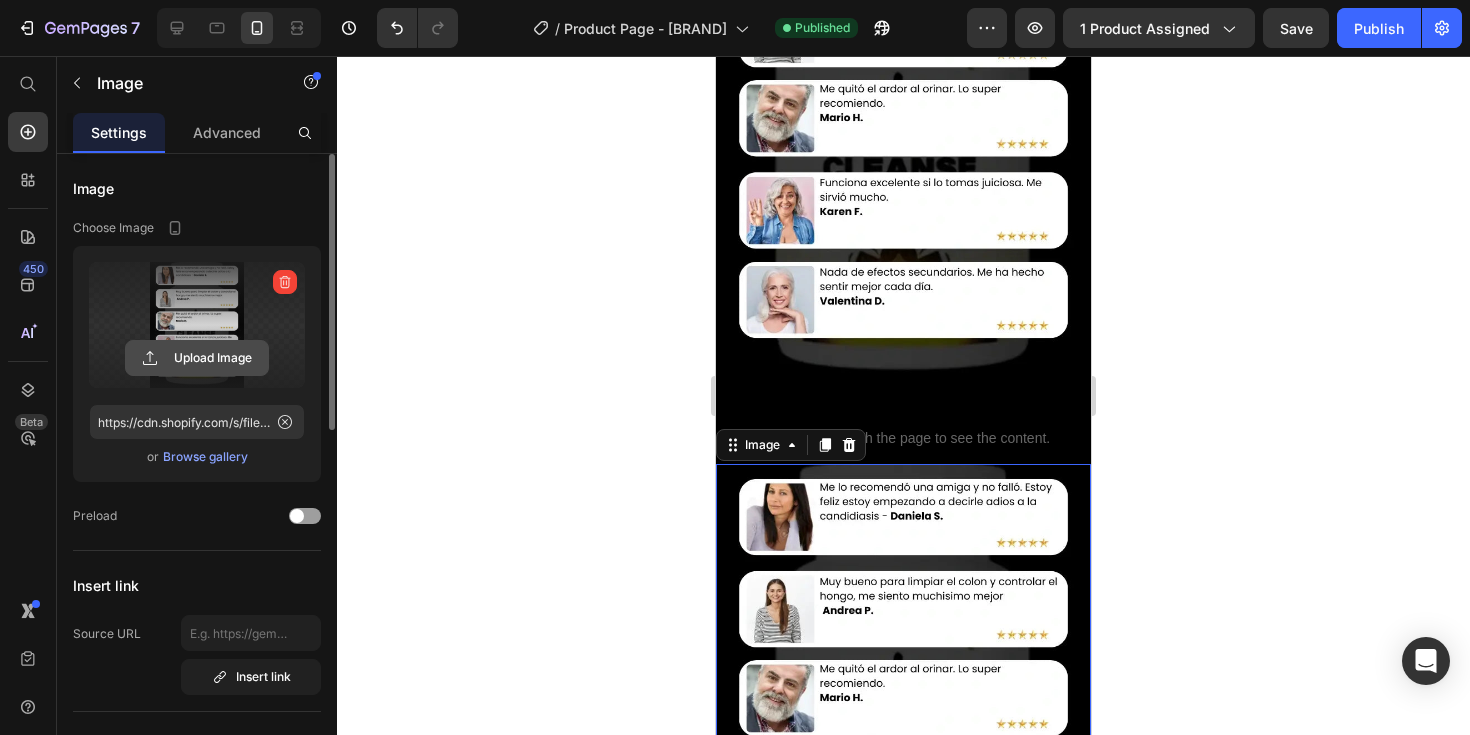 click 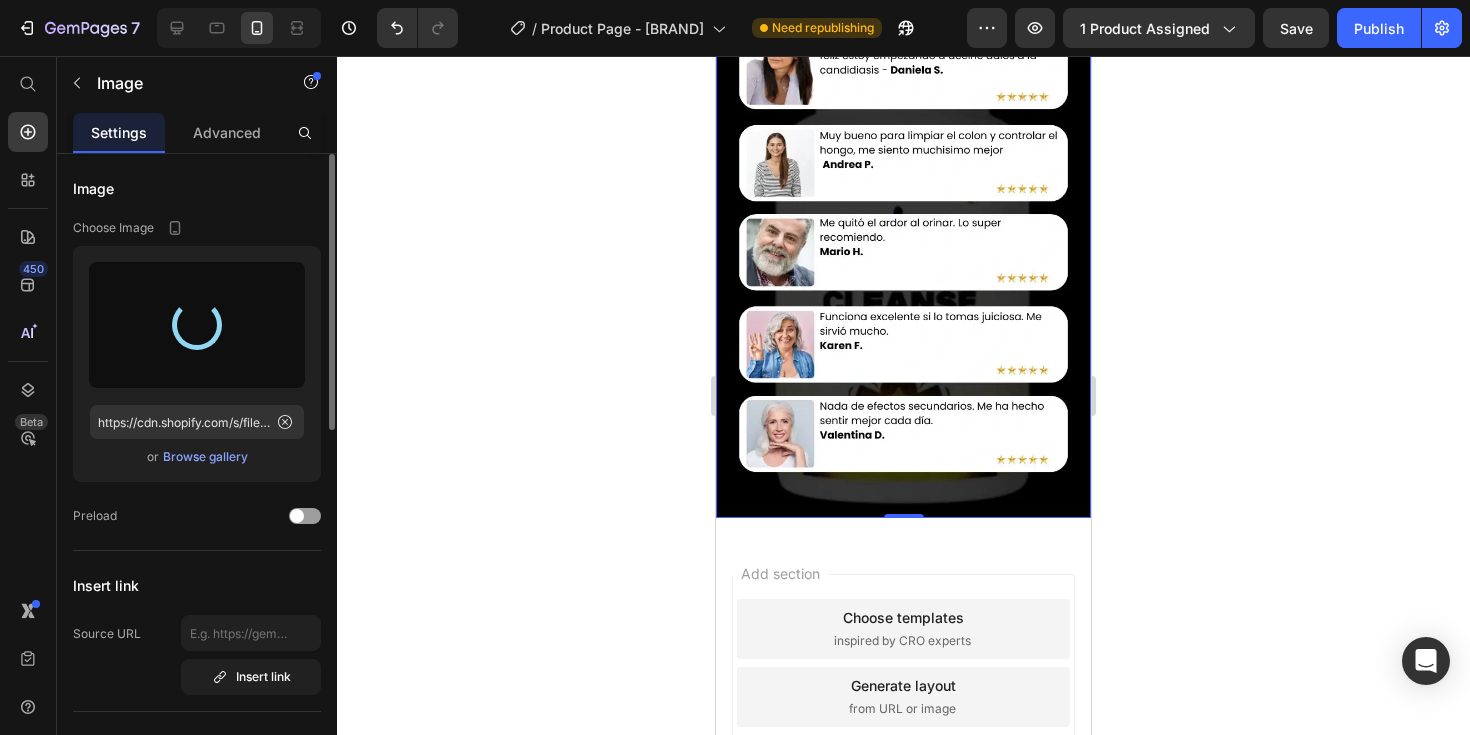 type on "https://cdn.shopify.com/s/files/1/0934/8503/9913/files/gempages_572413904764797767-b2ce5774-8a03-4dd5-acee-443ec98370f6.webp" 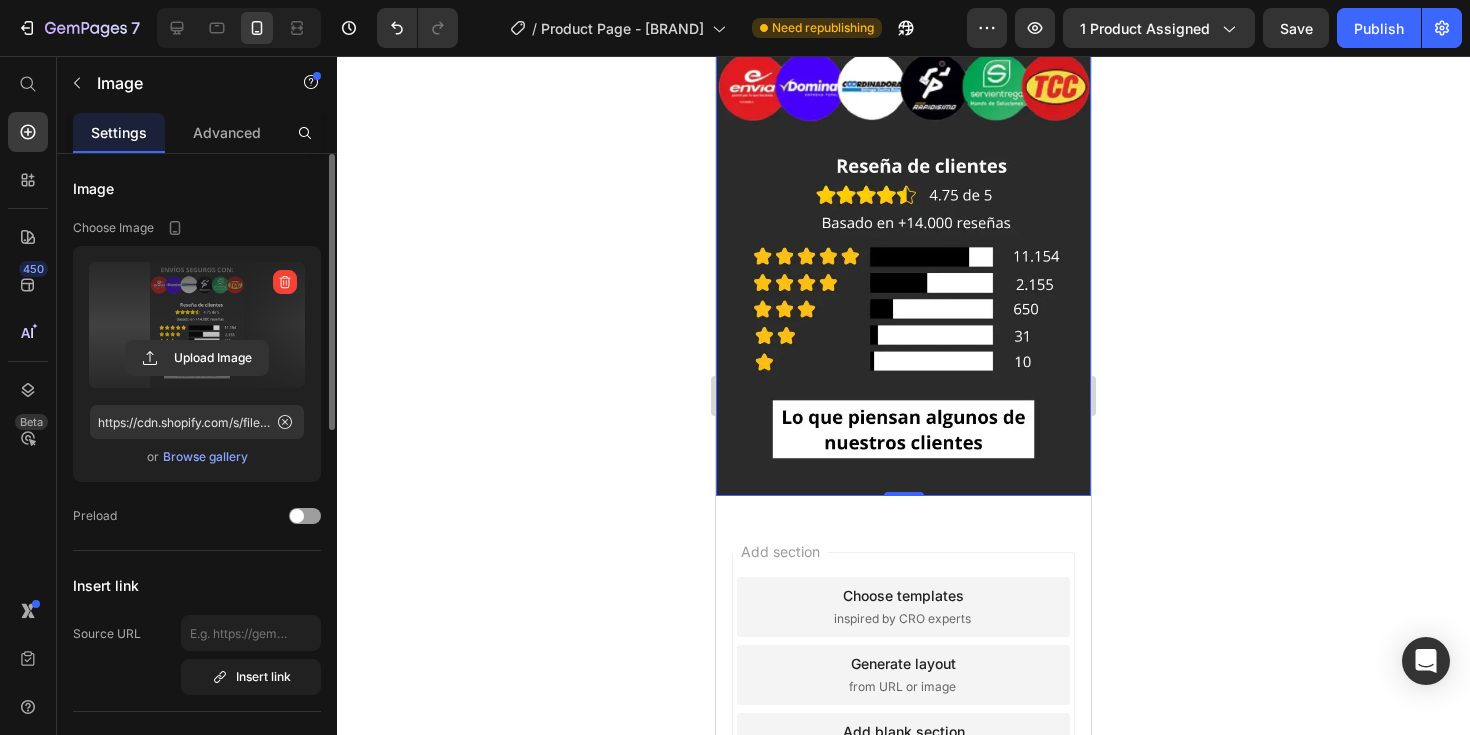 scroll, scrollTop: 8573, scrollLeft: 0, axis: vertical 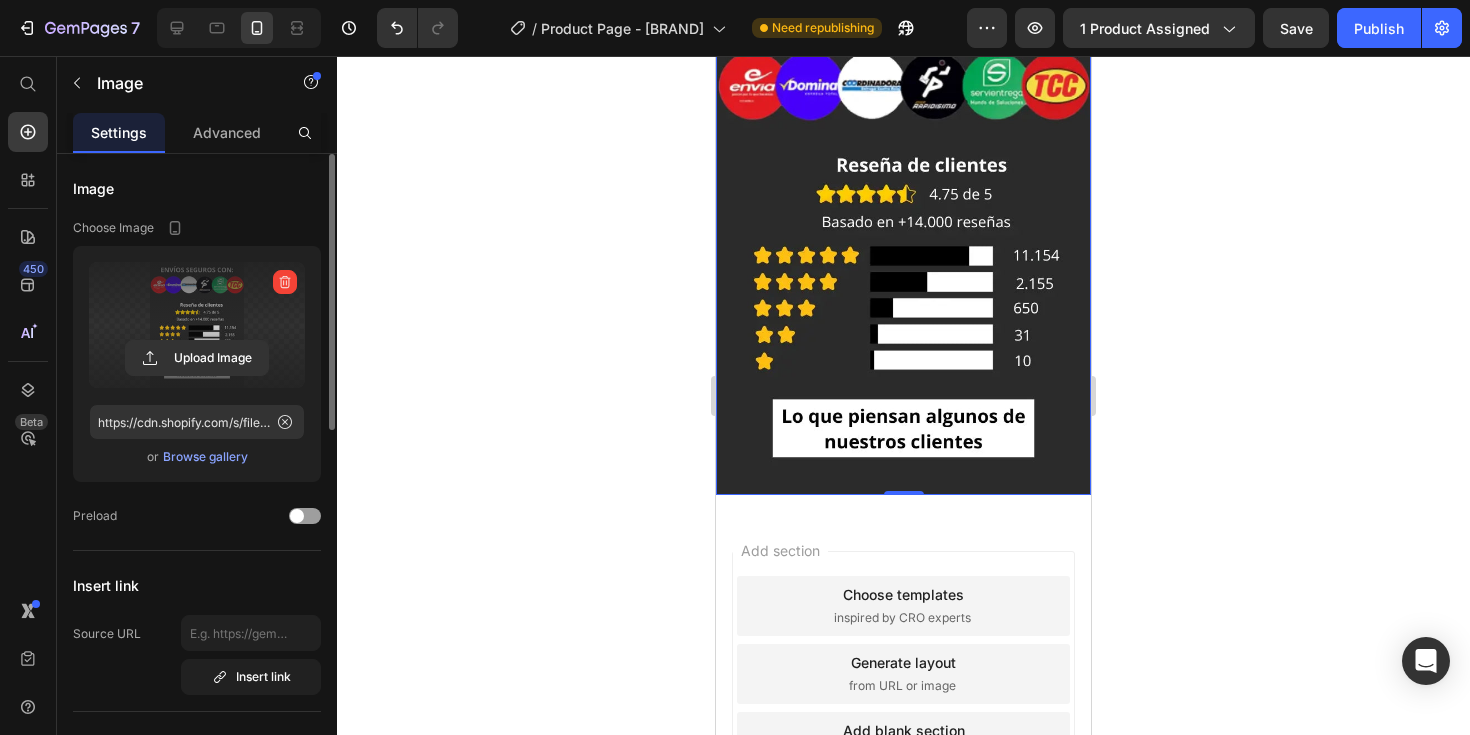 click at bounding box center (197, 325) 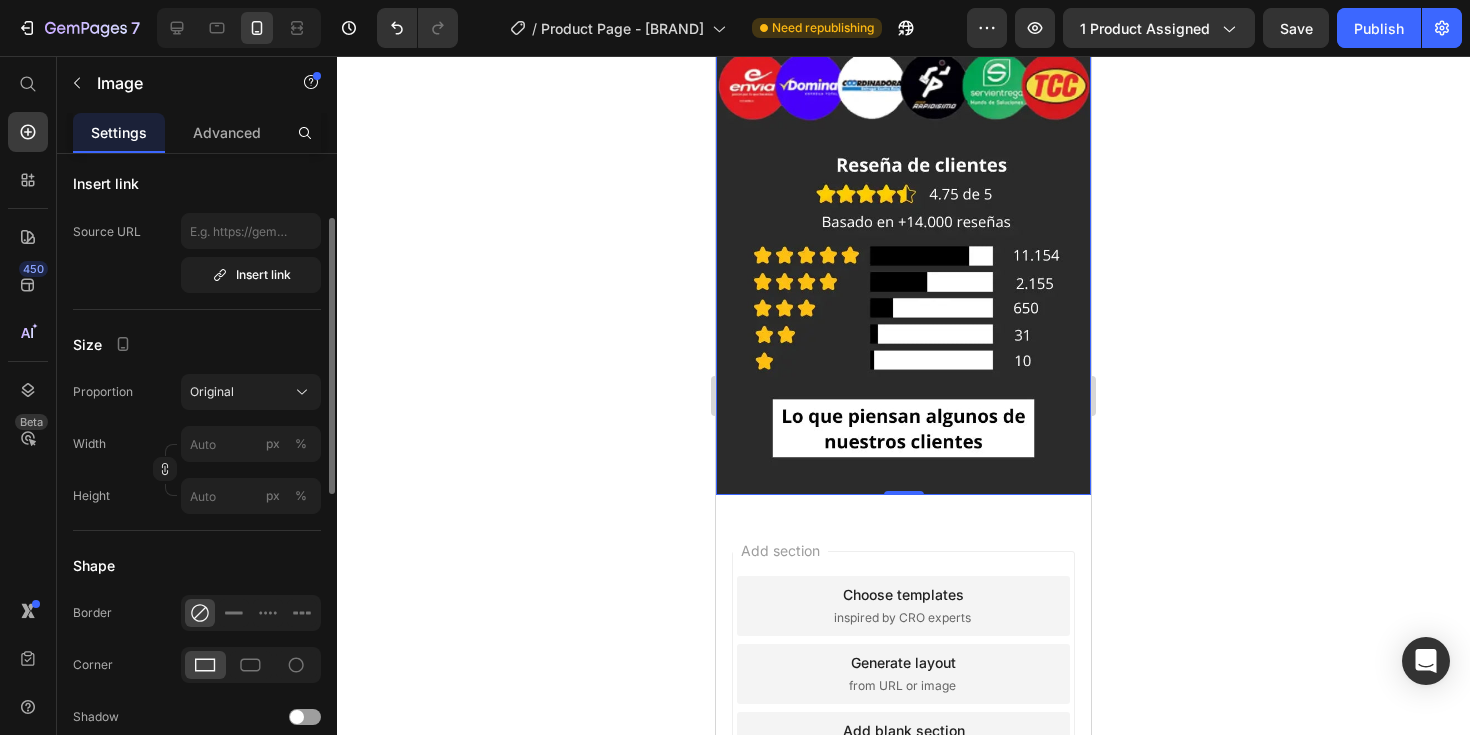 scroll, scrollTop: 270, scrollLeft: 0, axis: vertical 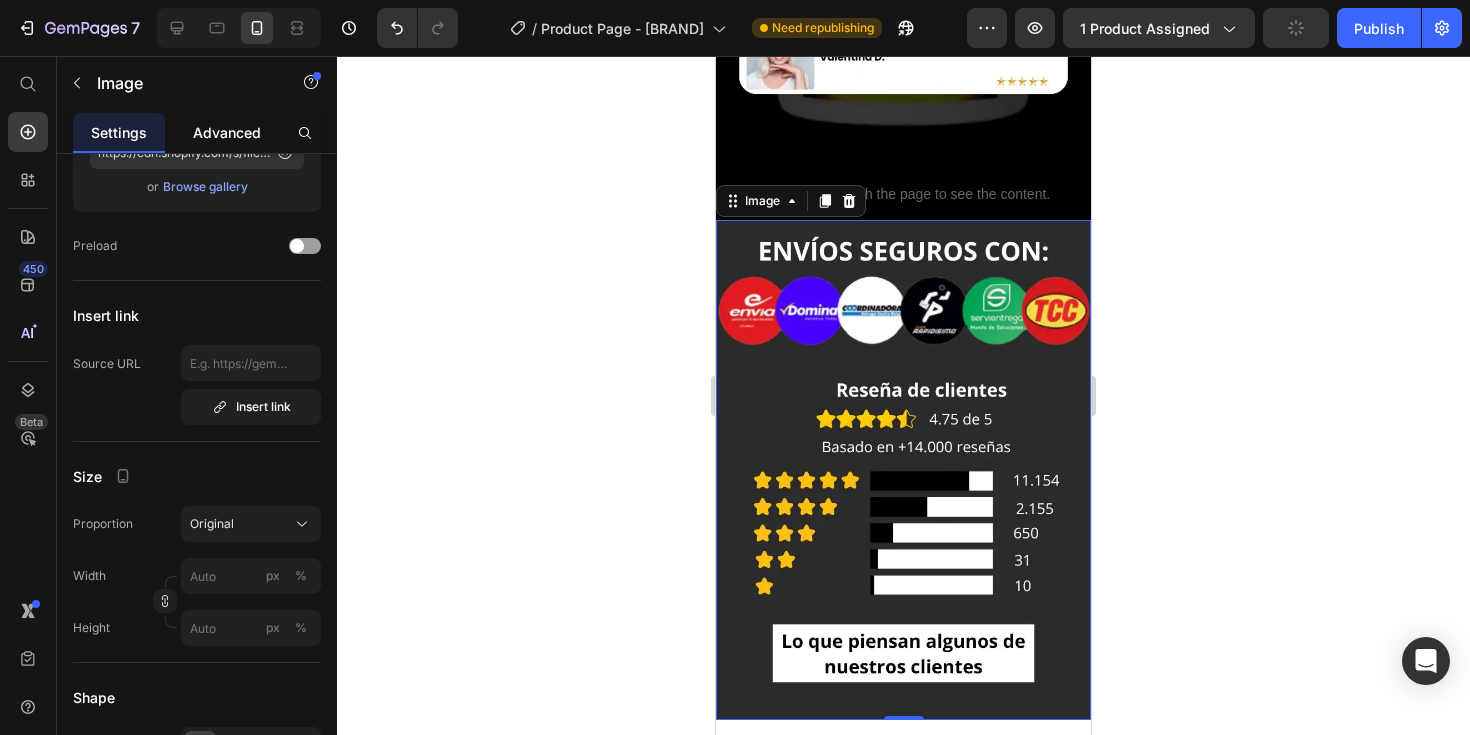 click on "Advanced" 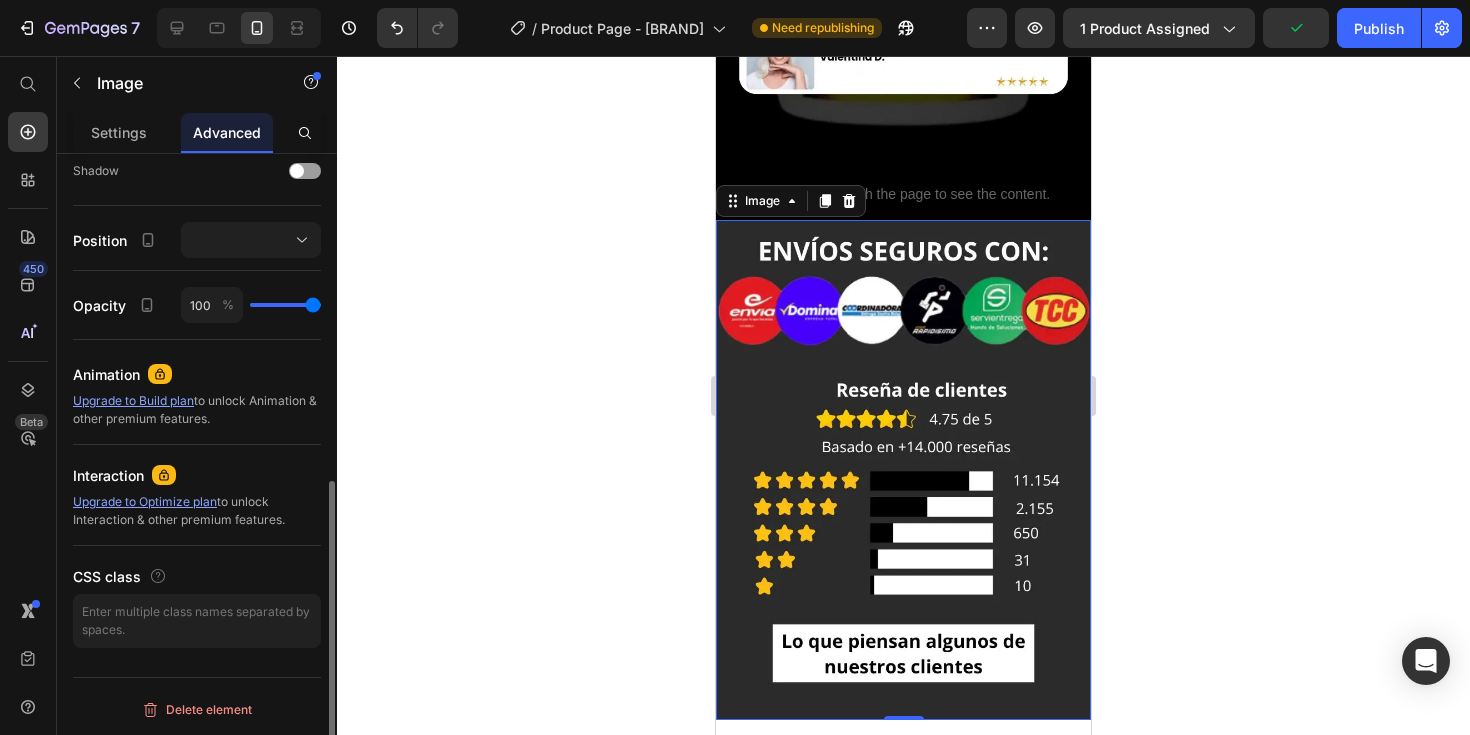 scroll, scrollTop: 0, scrollLeft: 0, axis: both 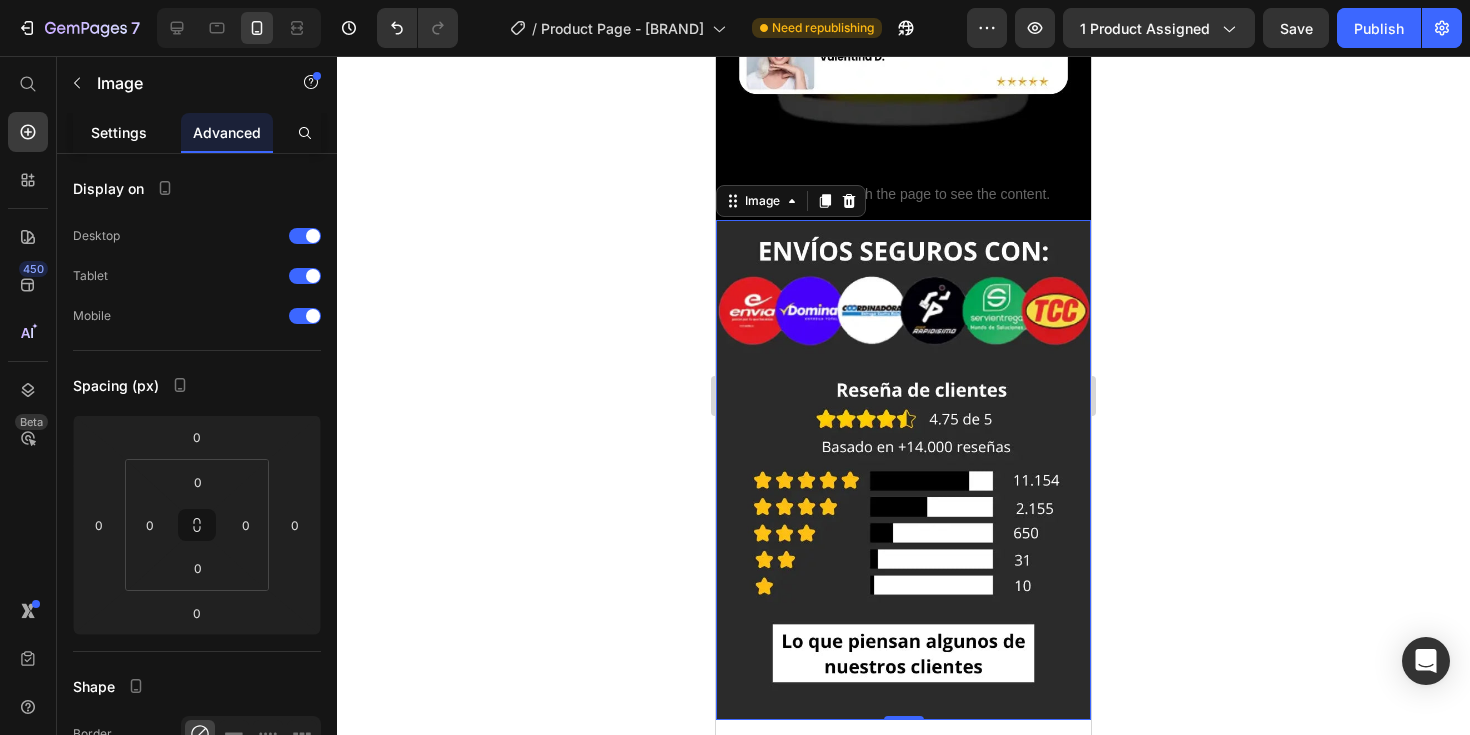 click on "Settings" at bounding box center [119, 132] 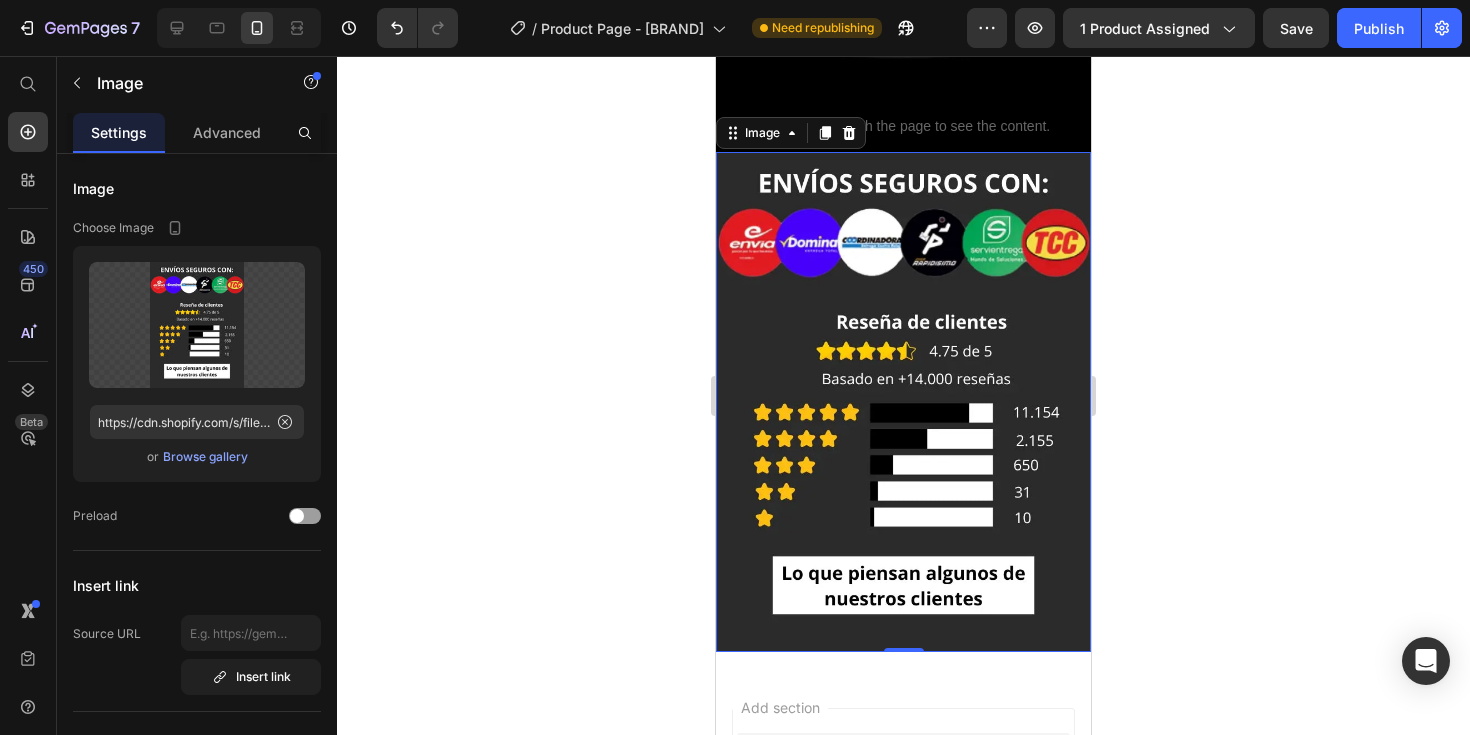 scroll, scrollTop: 8348, scrollLeft: 0, axis: vertical 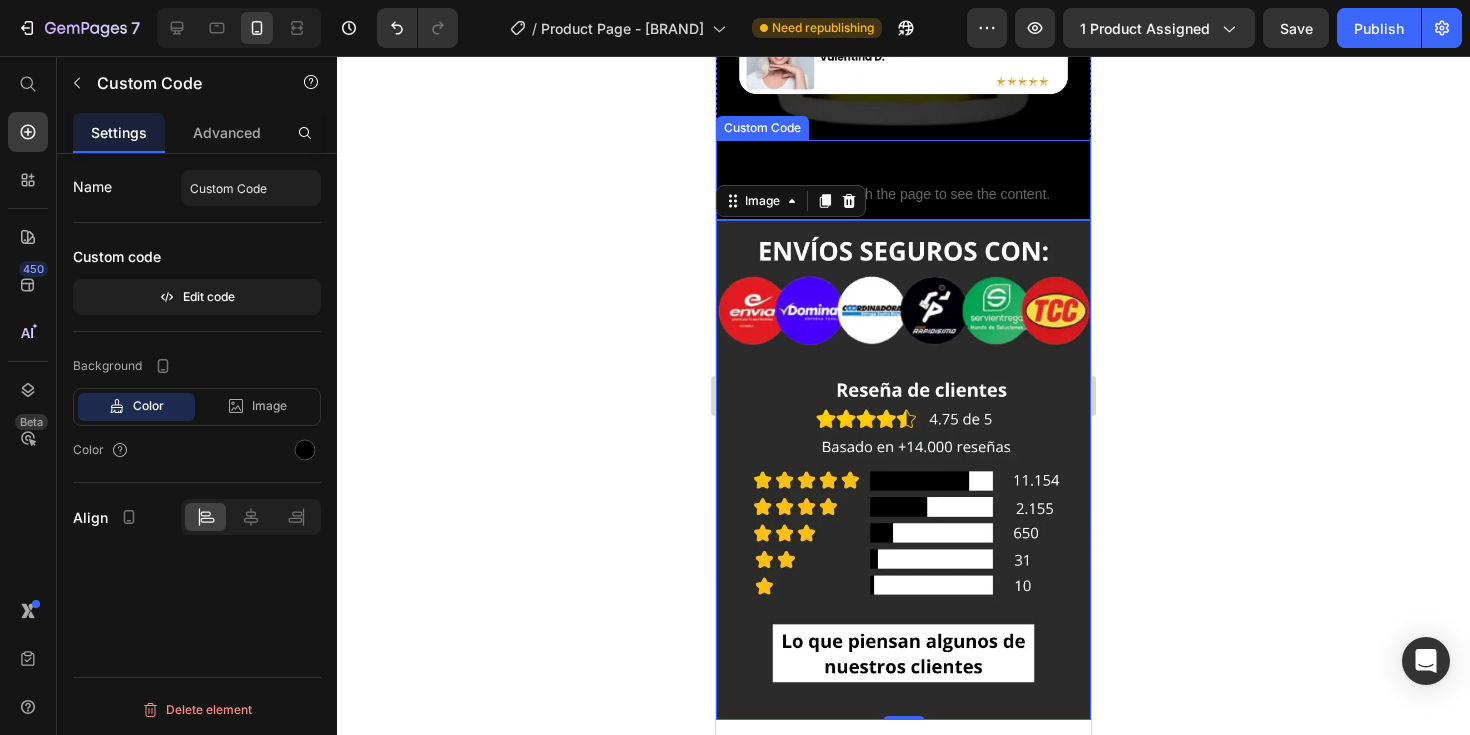 click on "Custom Code
Preview or Publish the page to see the content." at bounding box center [903, 180] 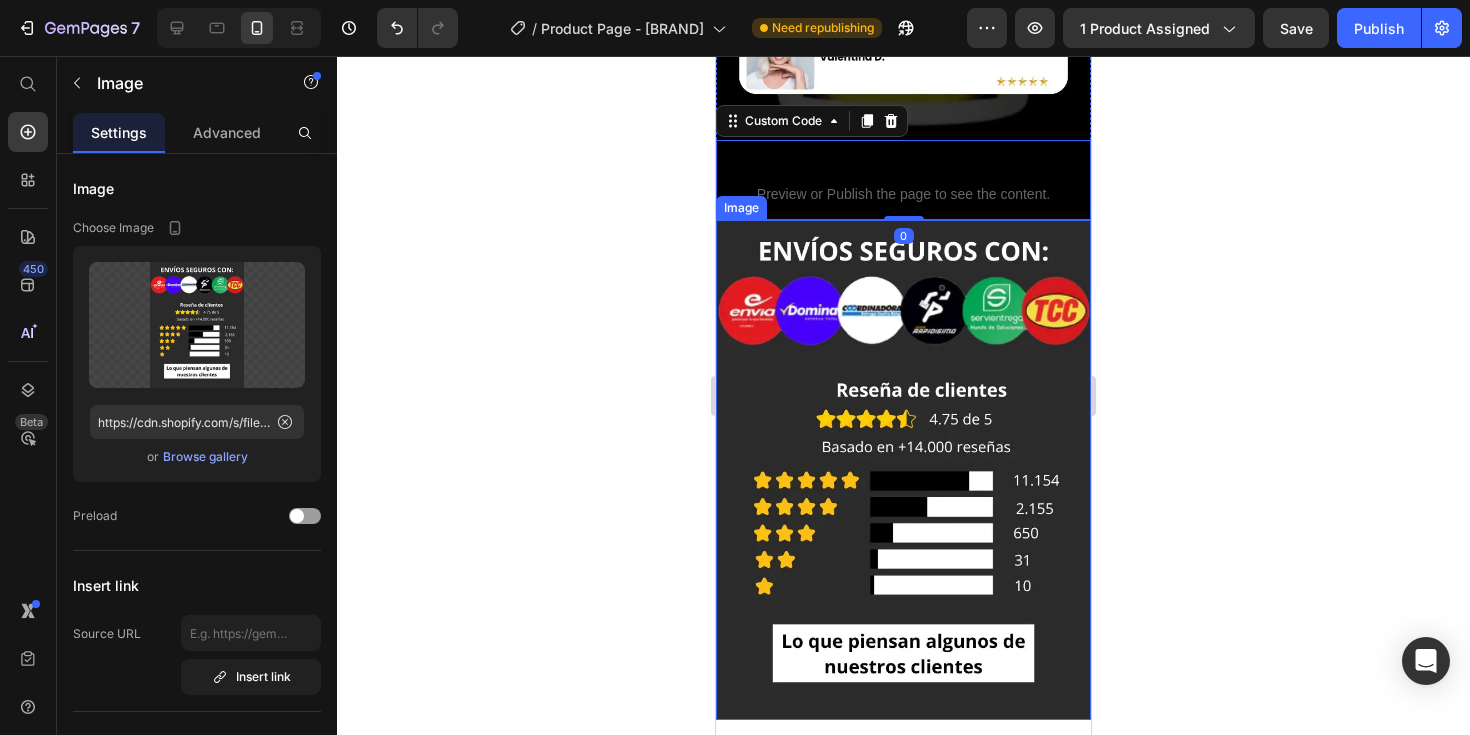 click at bounding box center [903, 470] 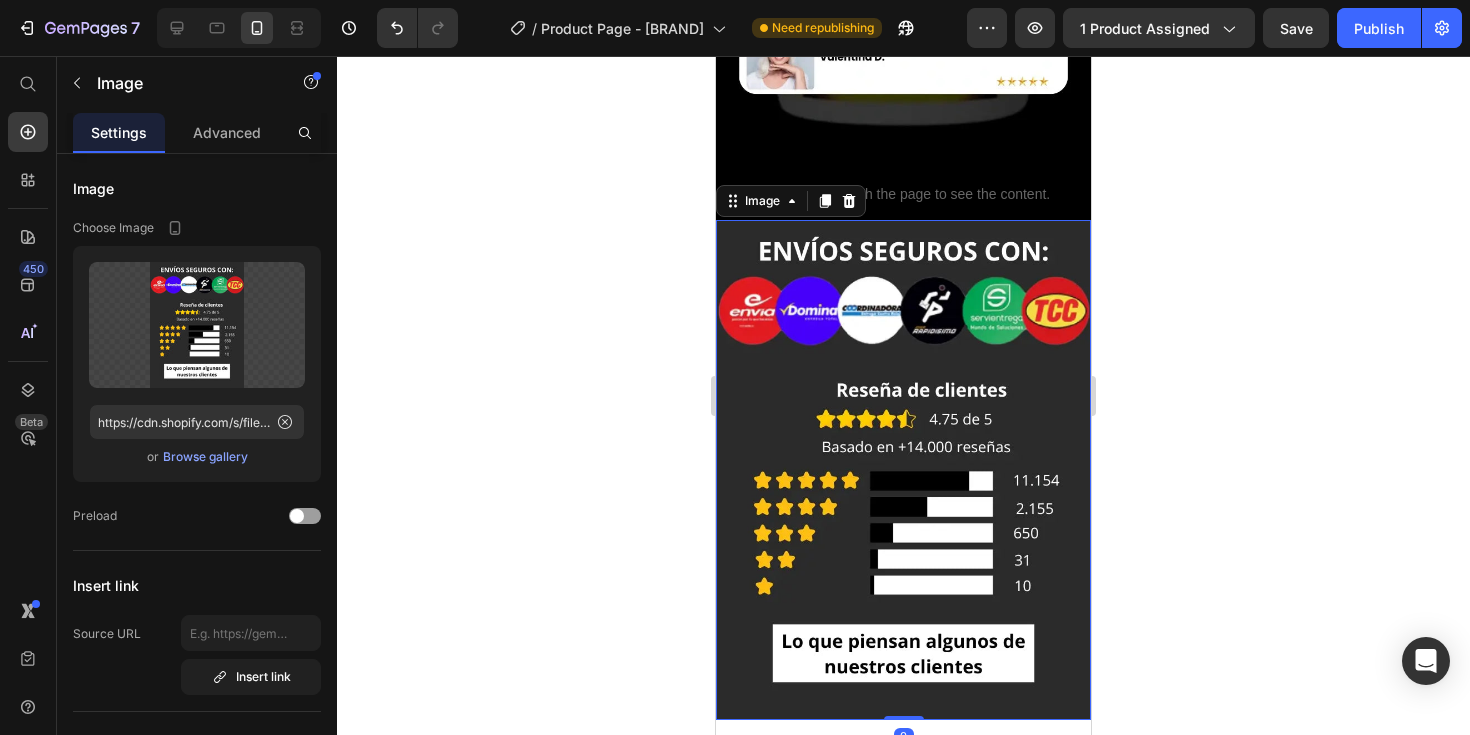 click at bounding box center [903, 470] 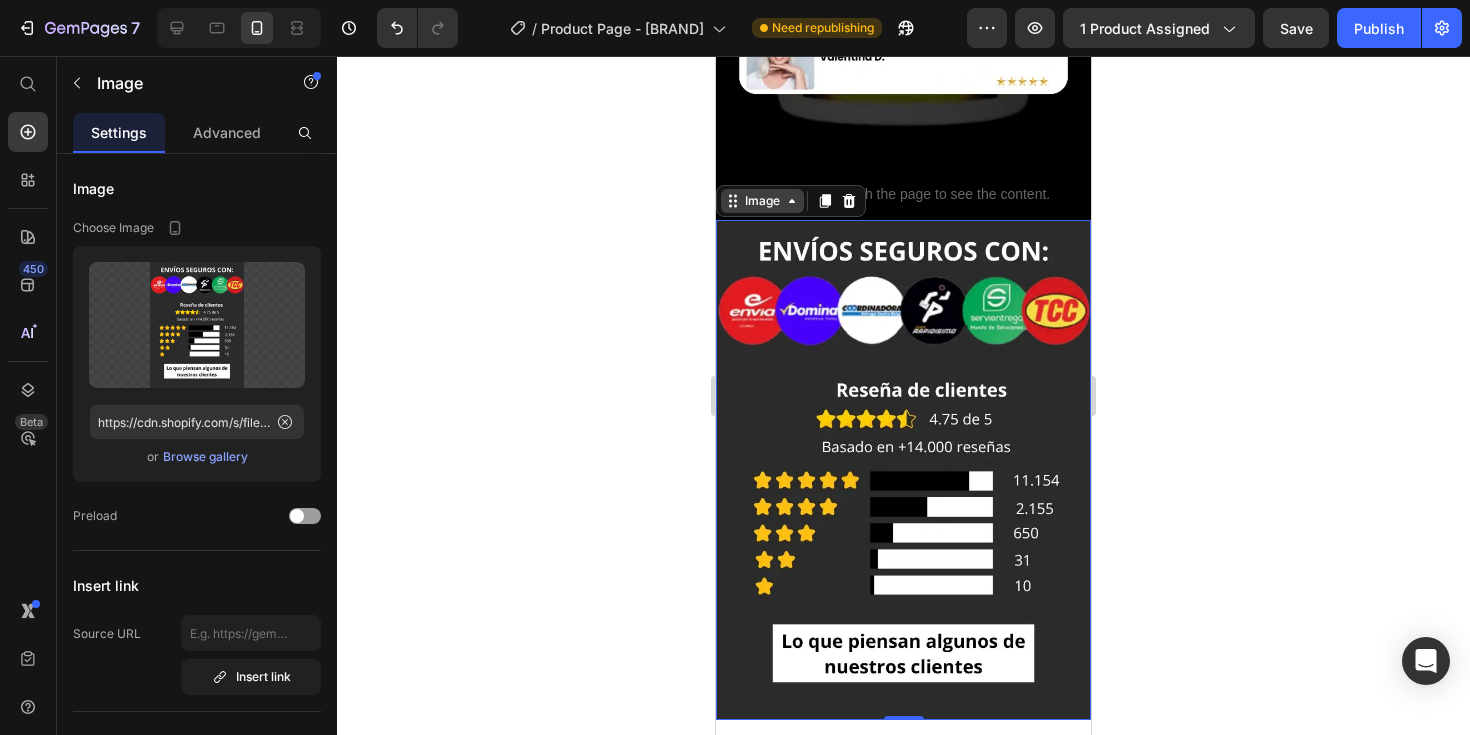 click 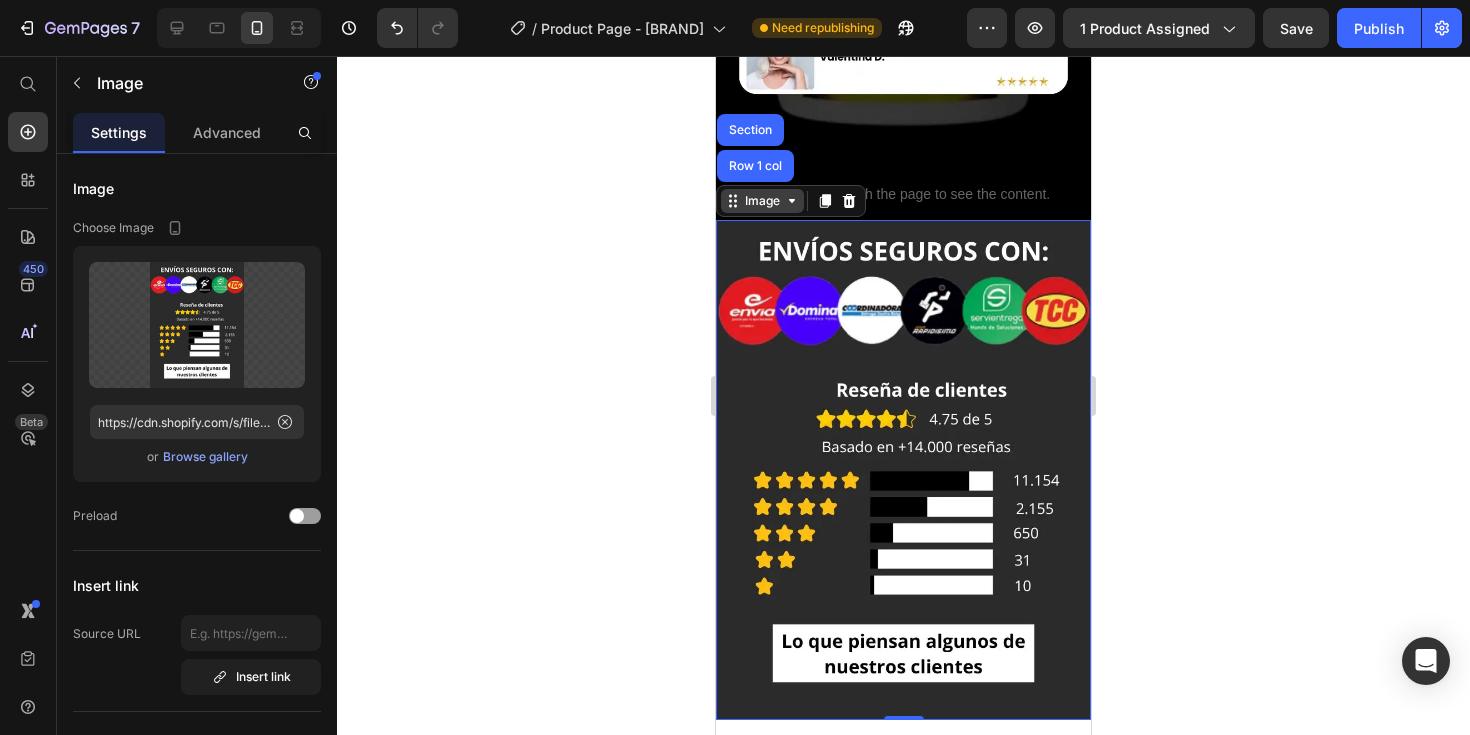 click 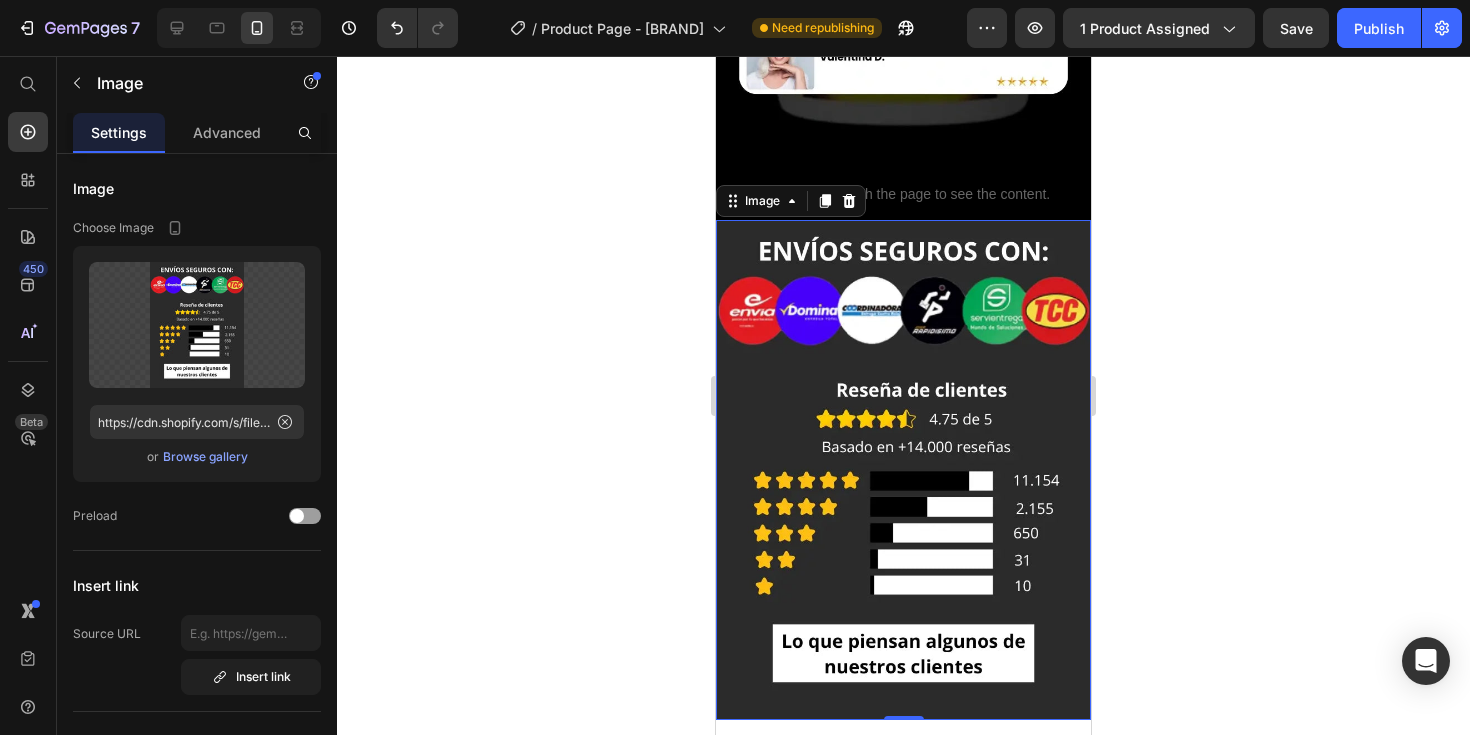 click at bounding box center [903, 470] 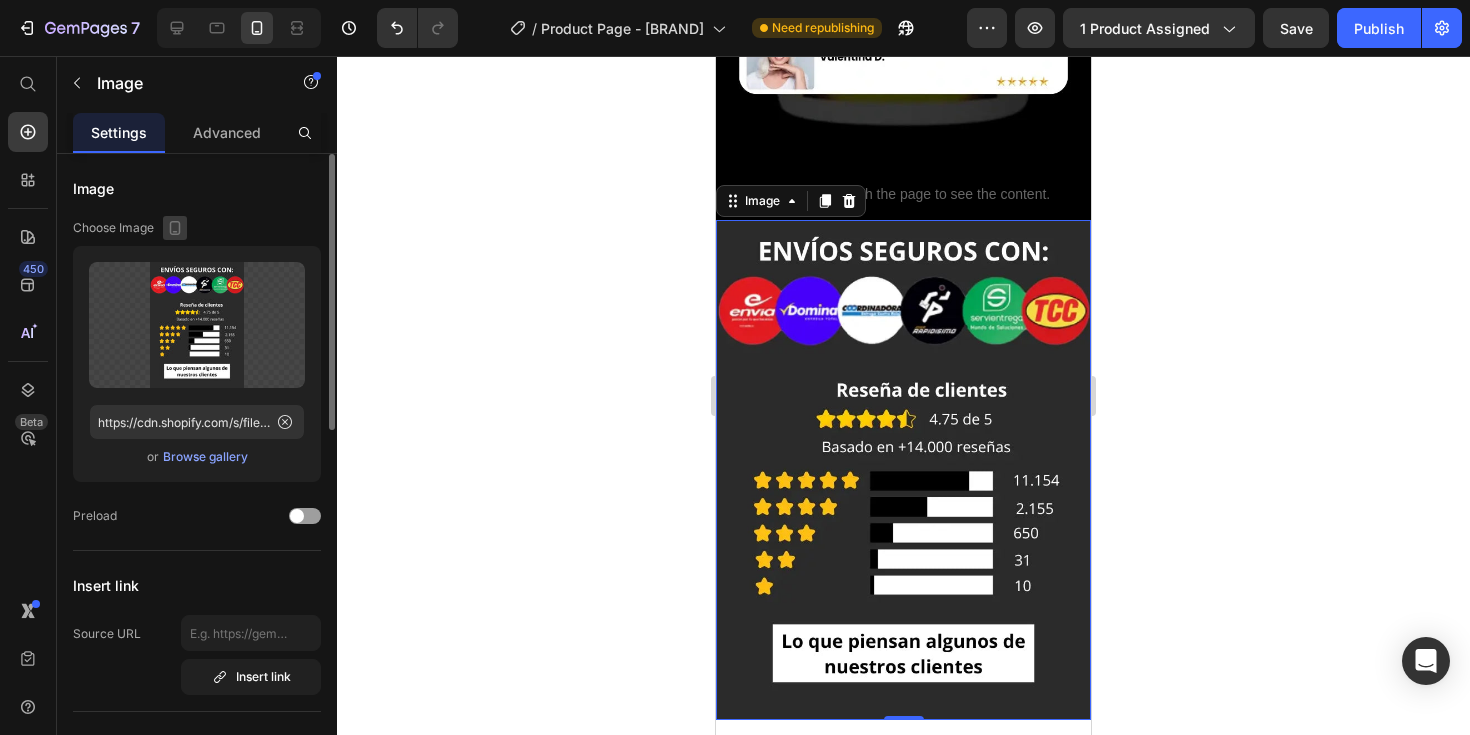 click 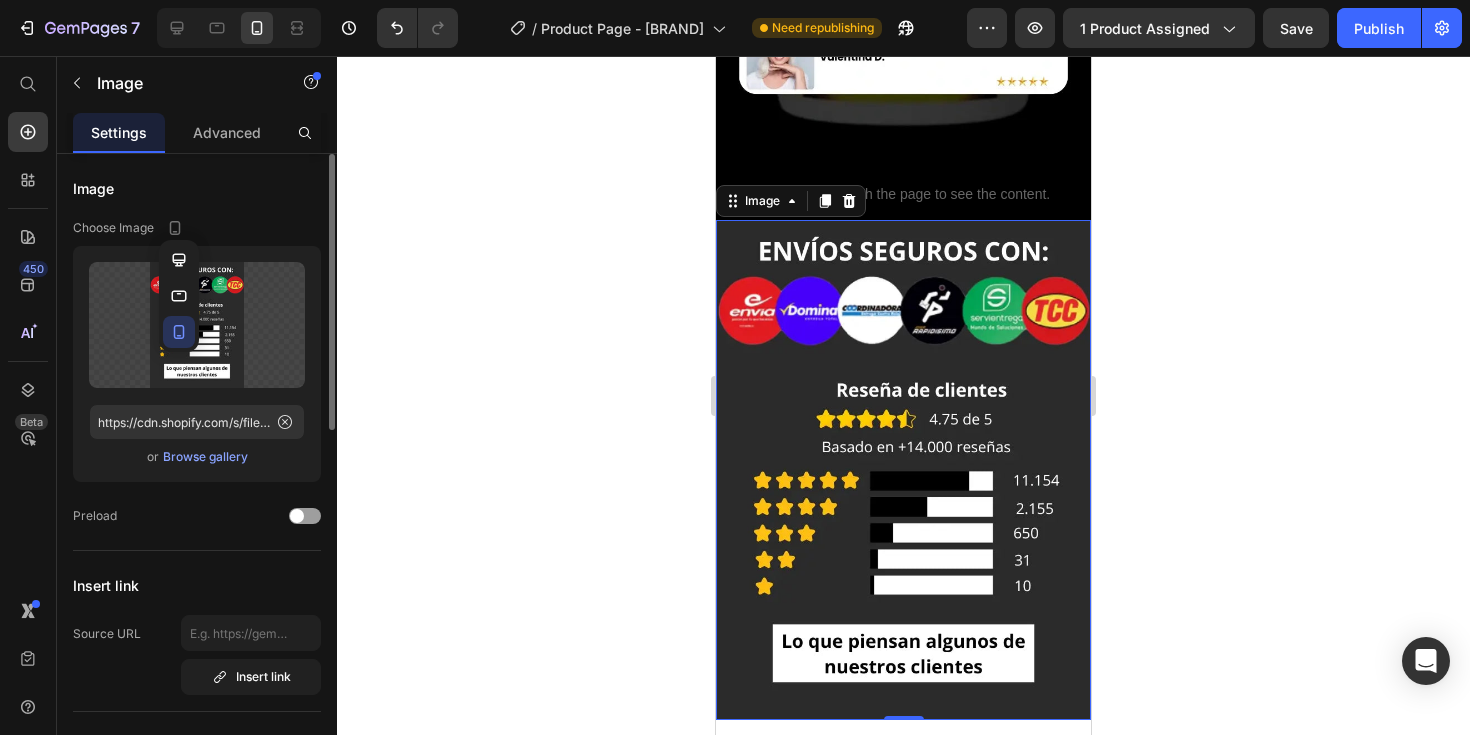 click on "Image" at bounding box center (197, 188) 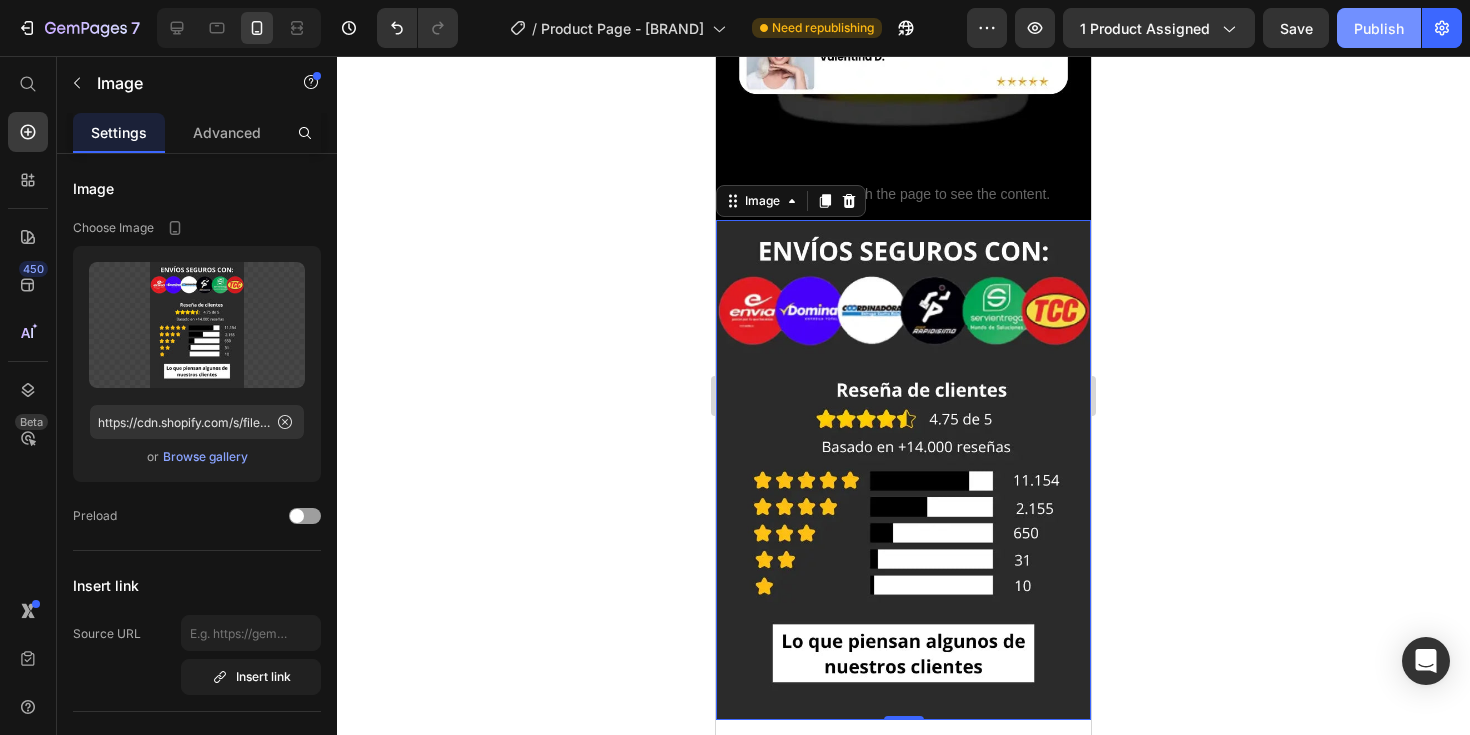 click on "Publish" at bounding box center (1379, 28) 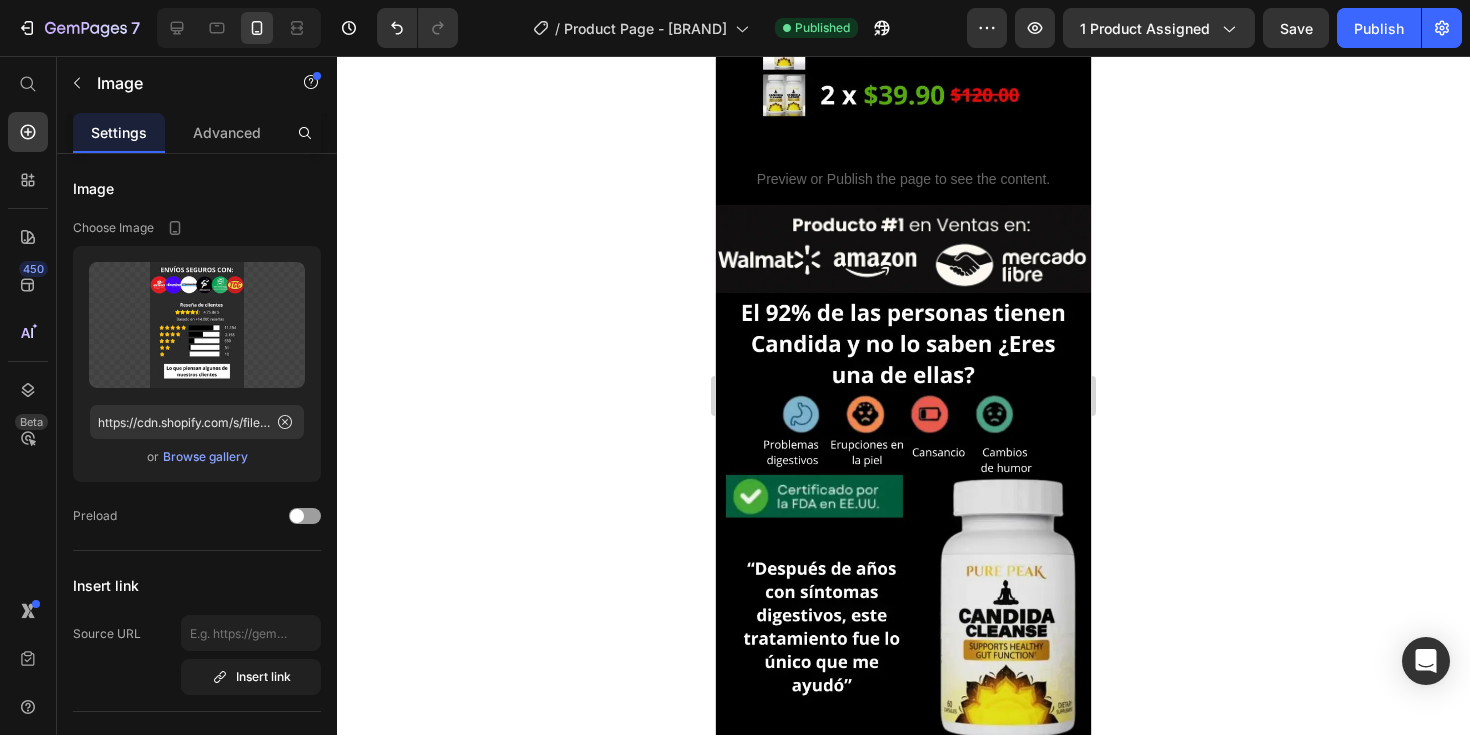 scroll, scrollTop: 0, scrollLeft: 0, axis: both 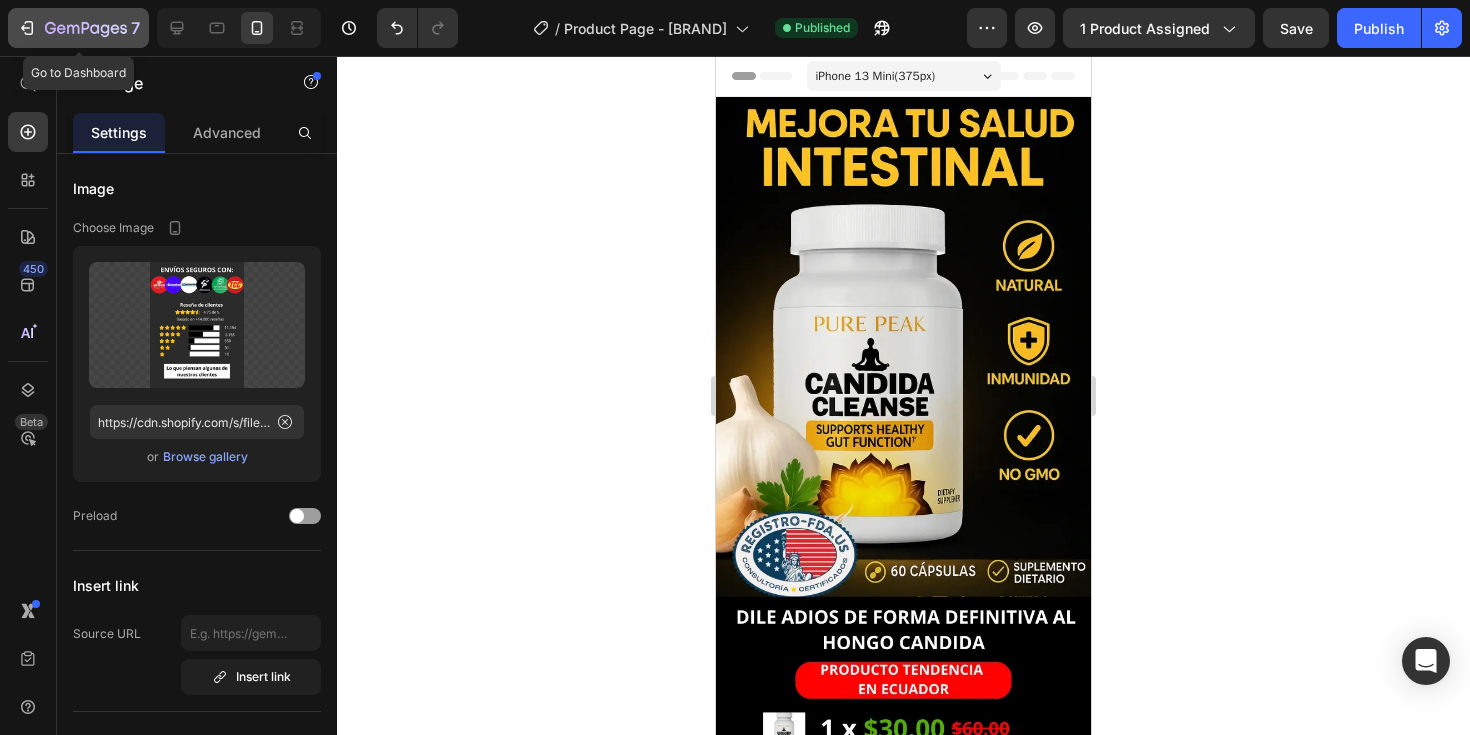 click 